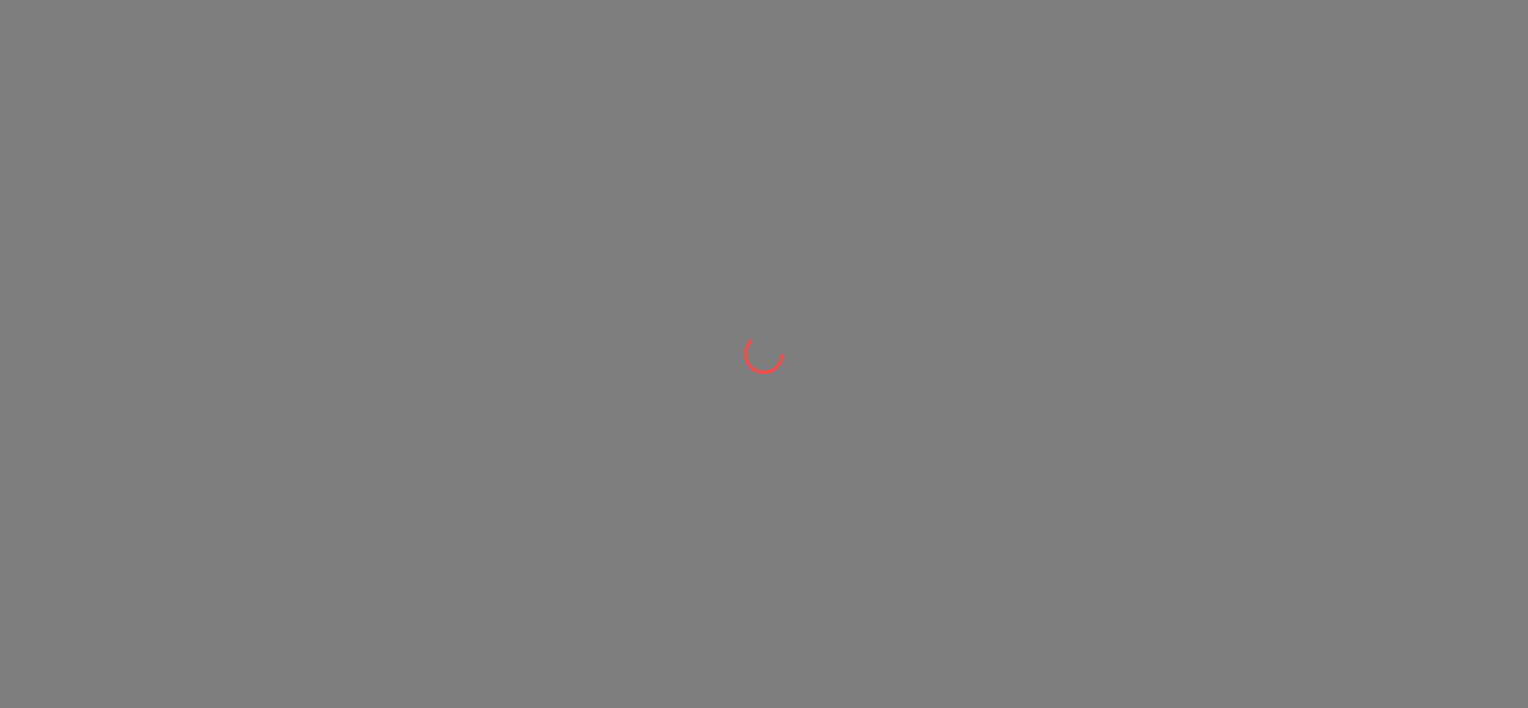 scroll, scrollTop: 0, scrollLeft: 0, axis: both 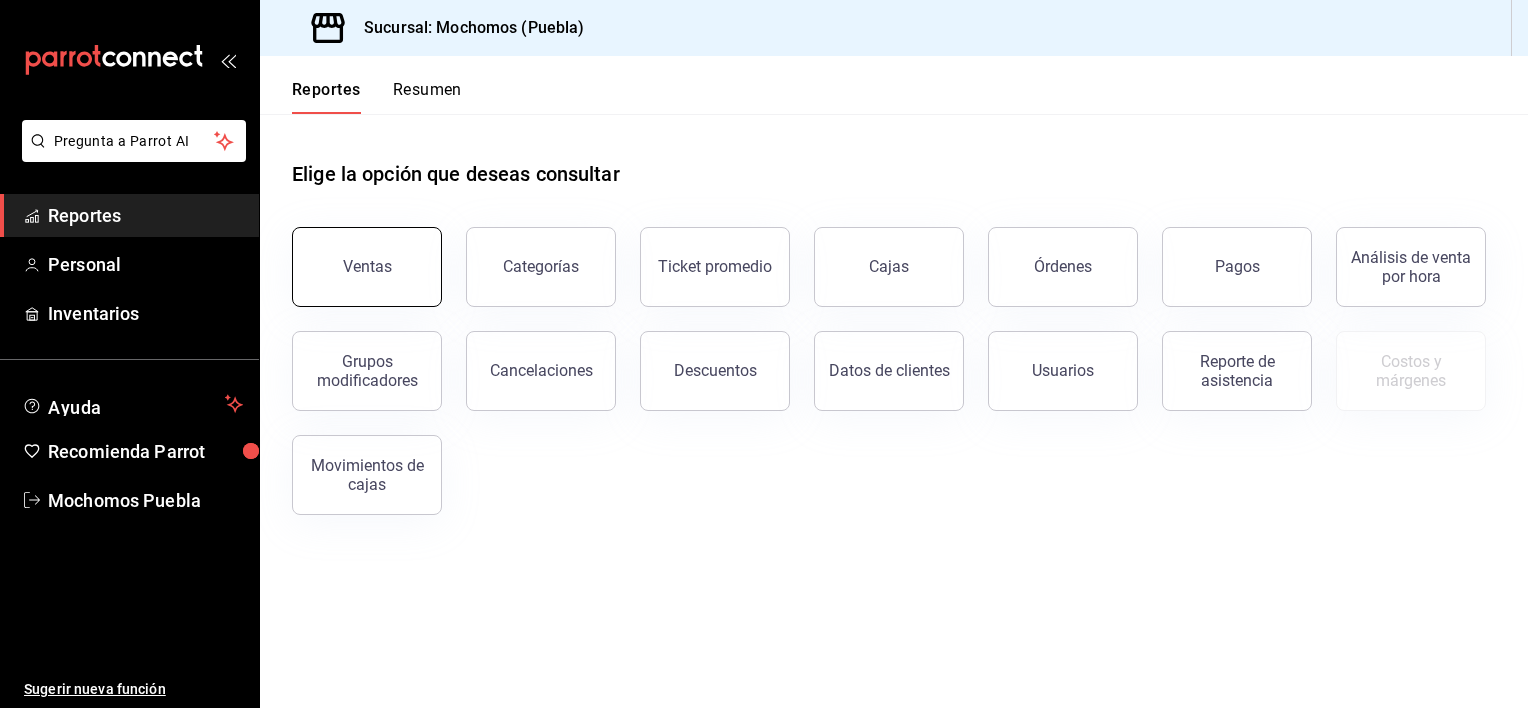 click on "Ventas" at bounding box center (367, 267) 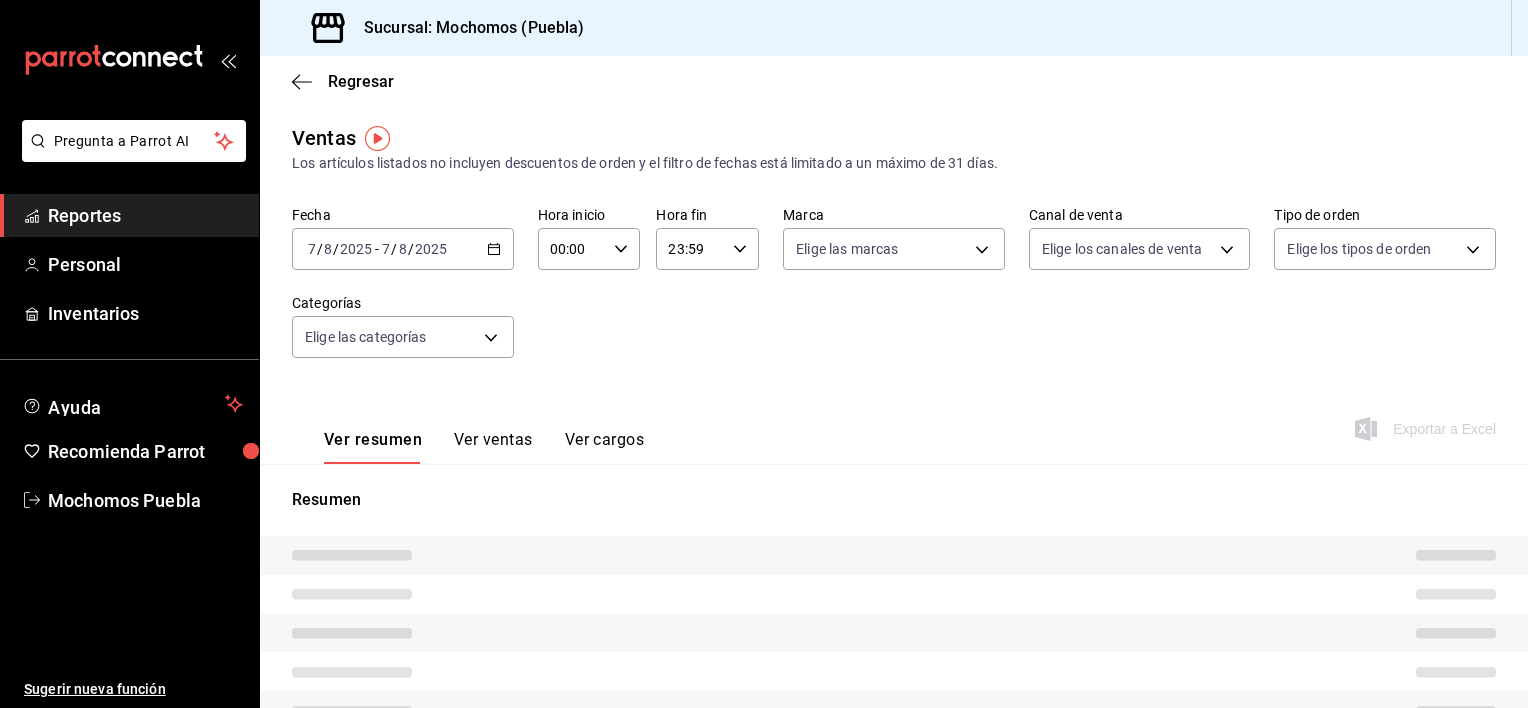 type on "05:00" 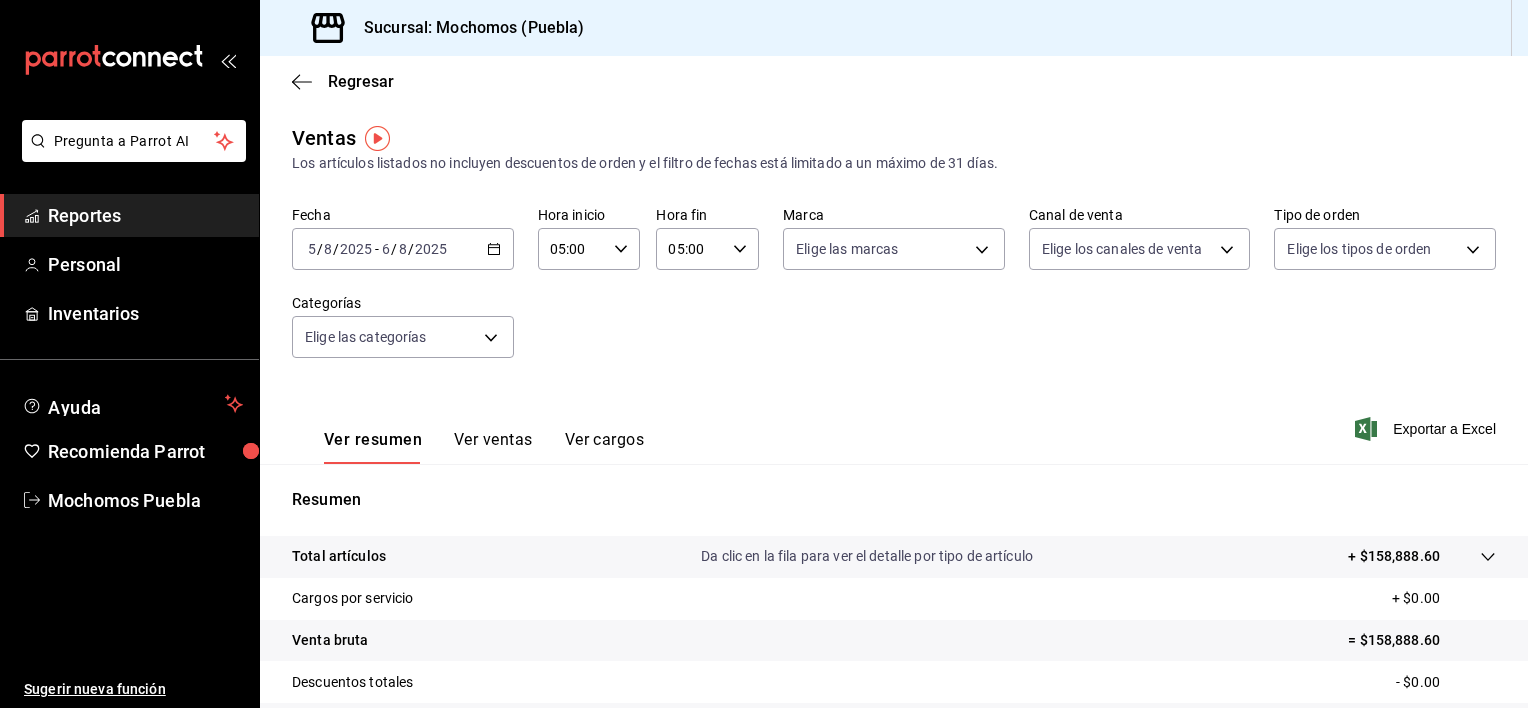 click 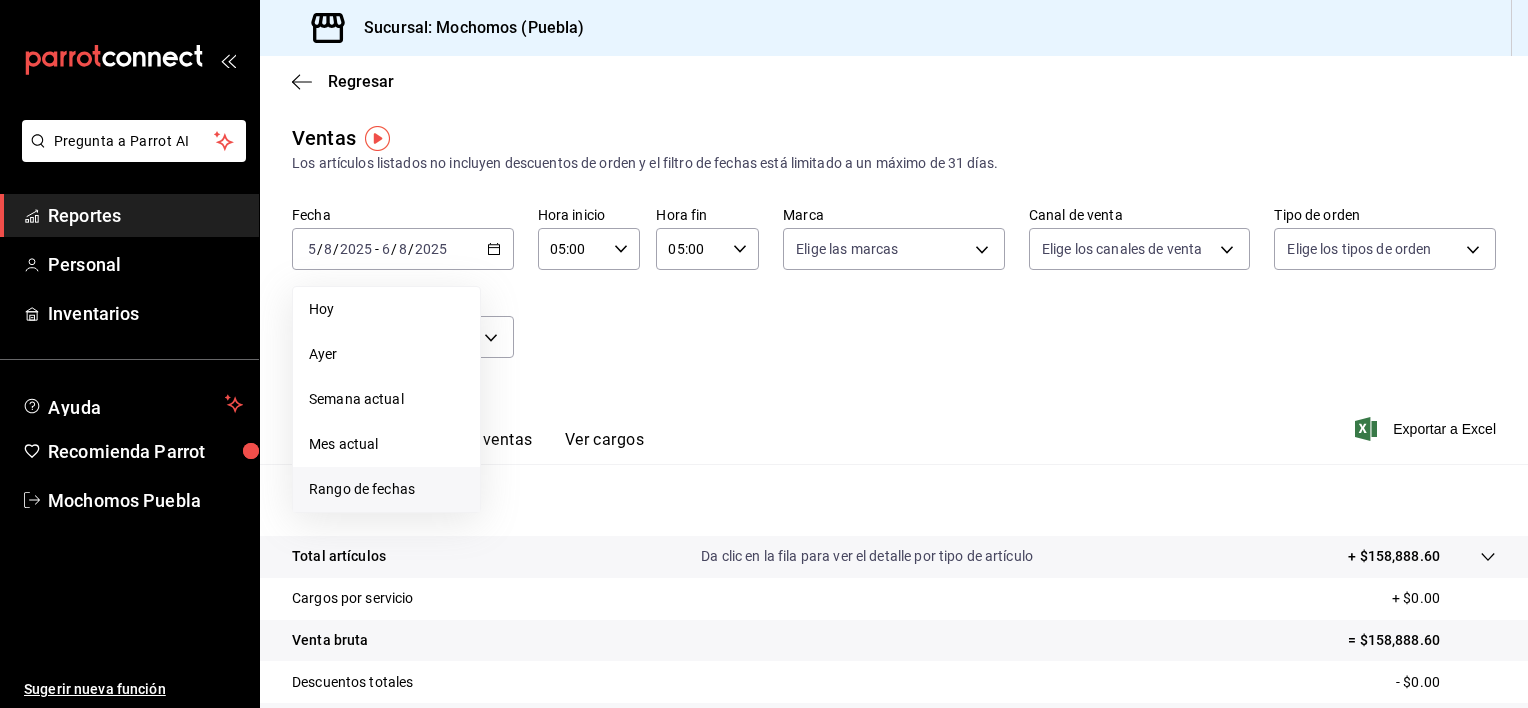 click on "Rango de fechas" at bounding box center [386, 489] 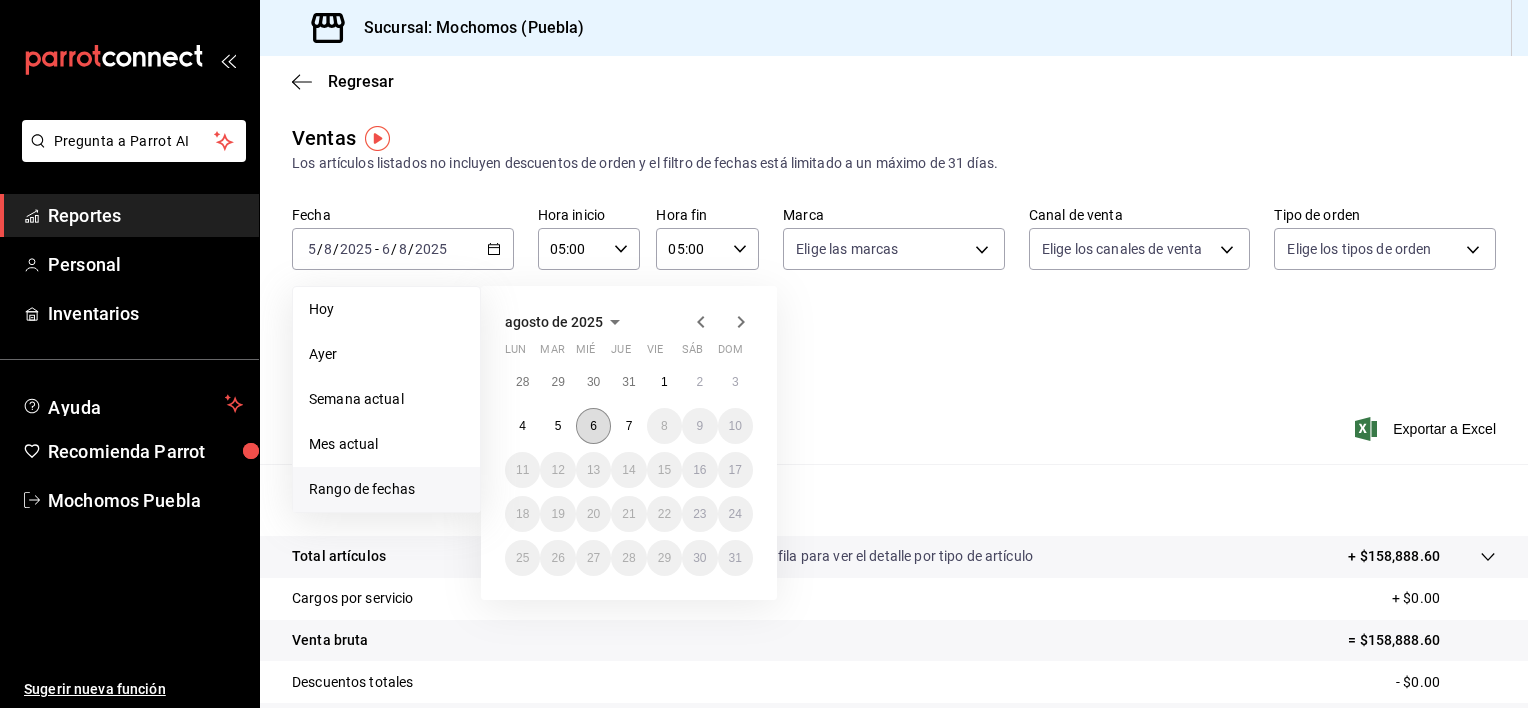 click on "6" at bounding box center (593, 426) 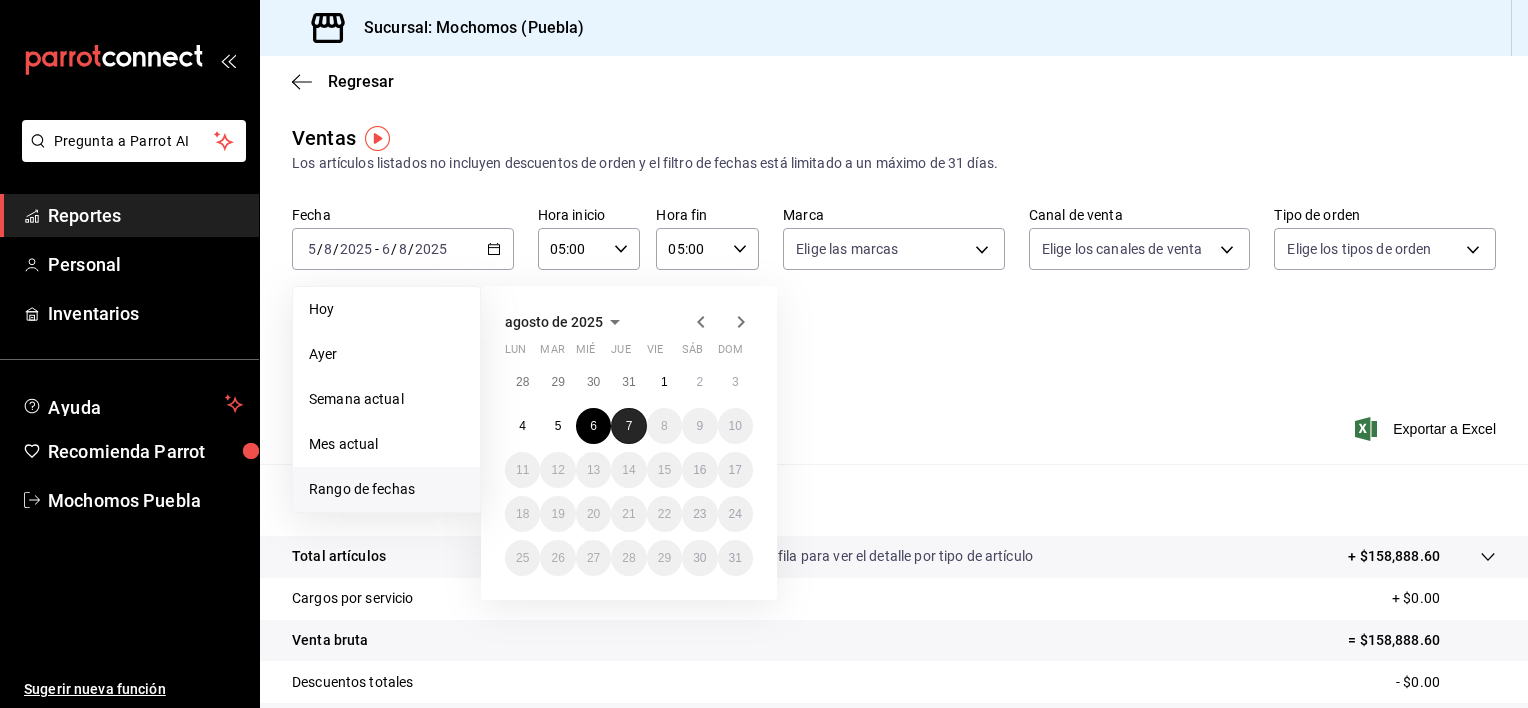 click on "7" at bounding box center [628, 426] 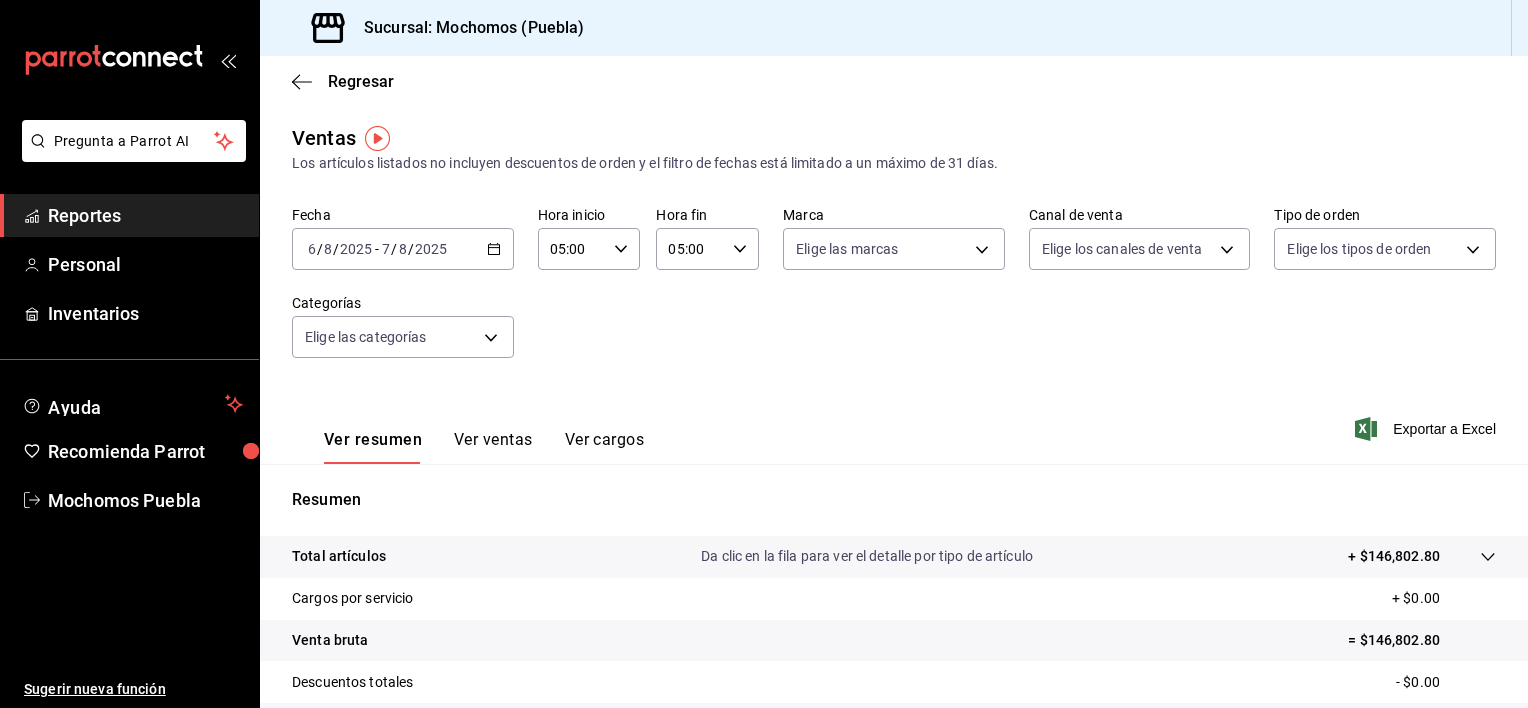 click 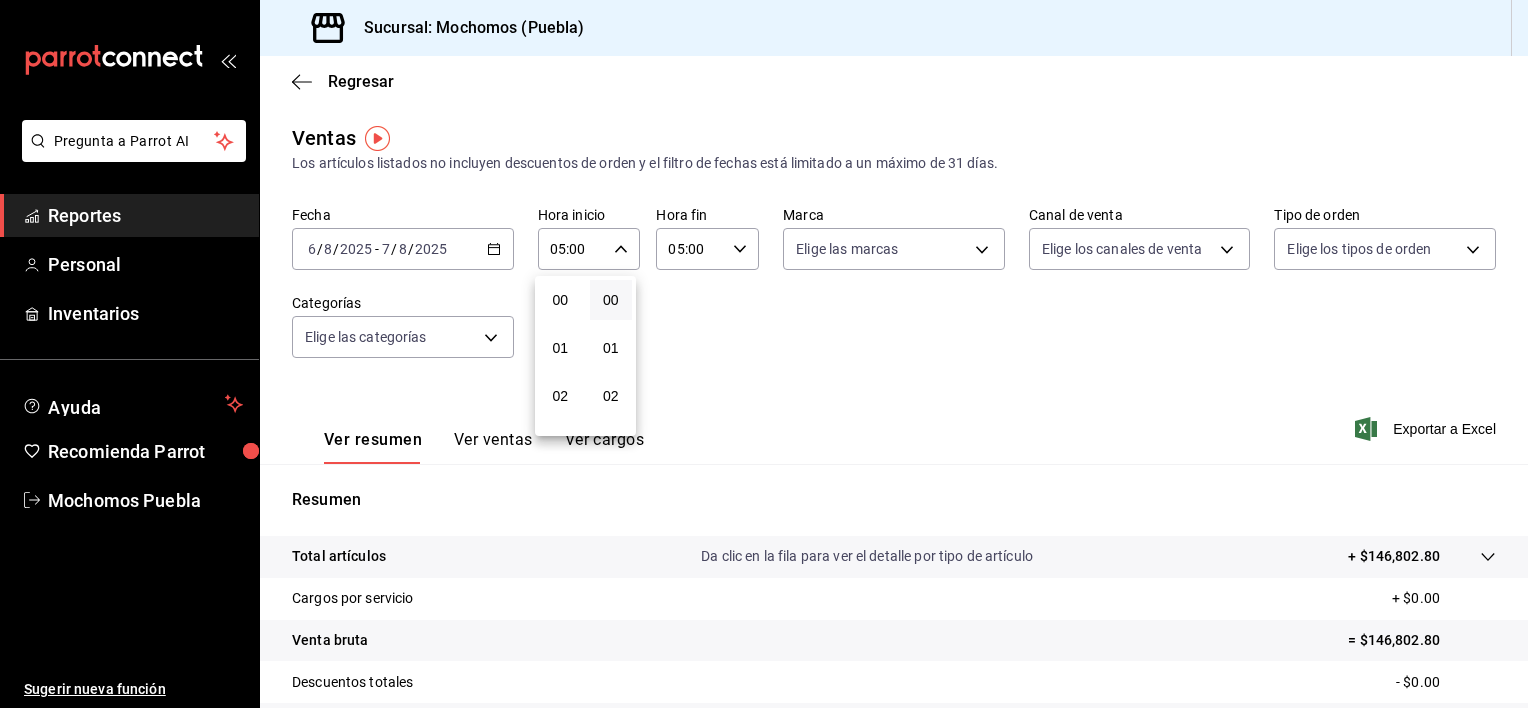 scroll, scrollTop: 244, scrollLeft: 0, axis: vertical 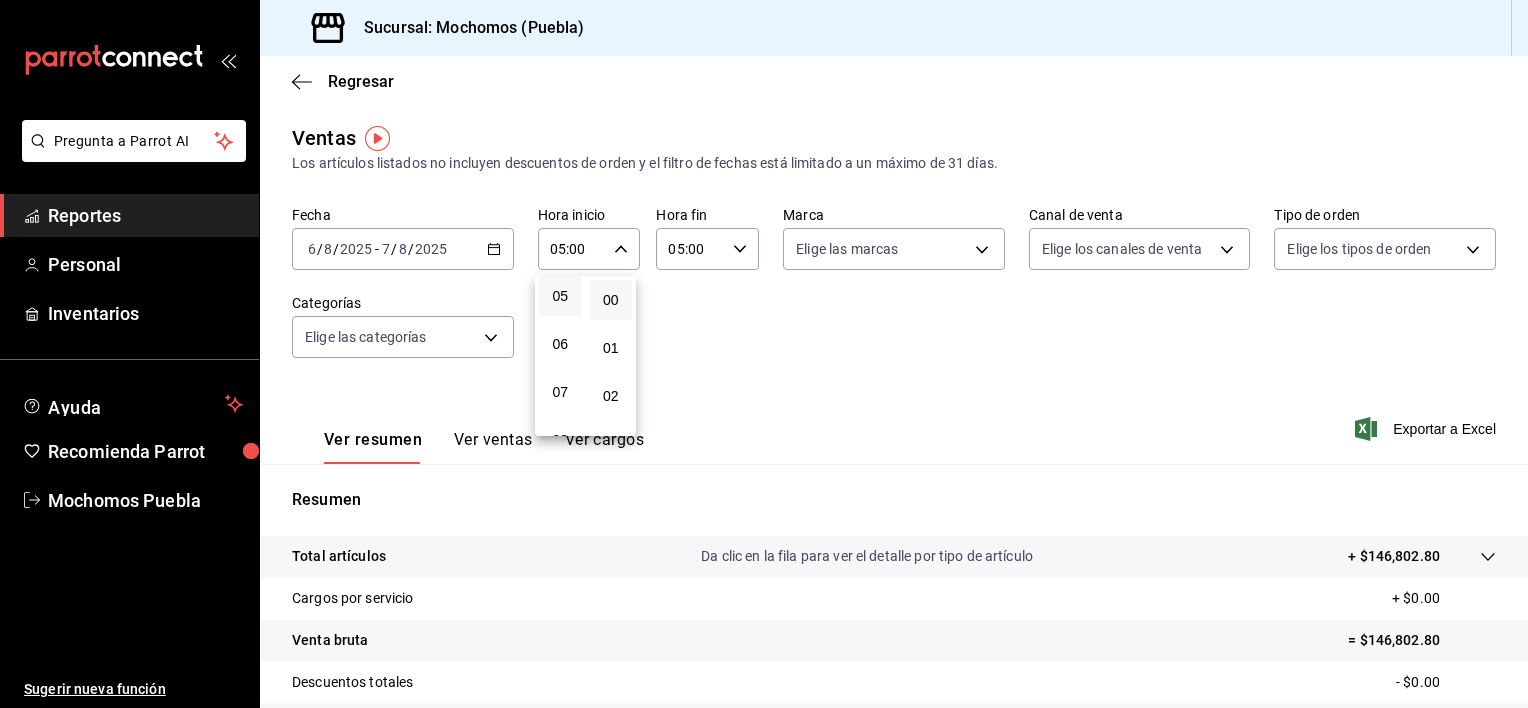 click at bounding box center [764, 354] 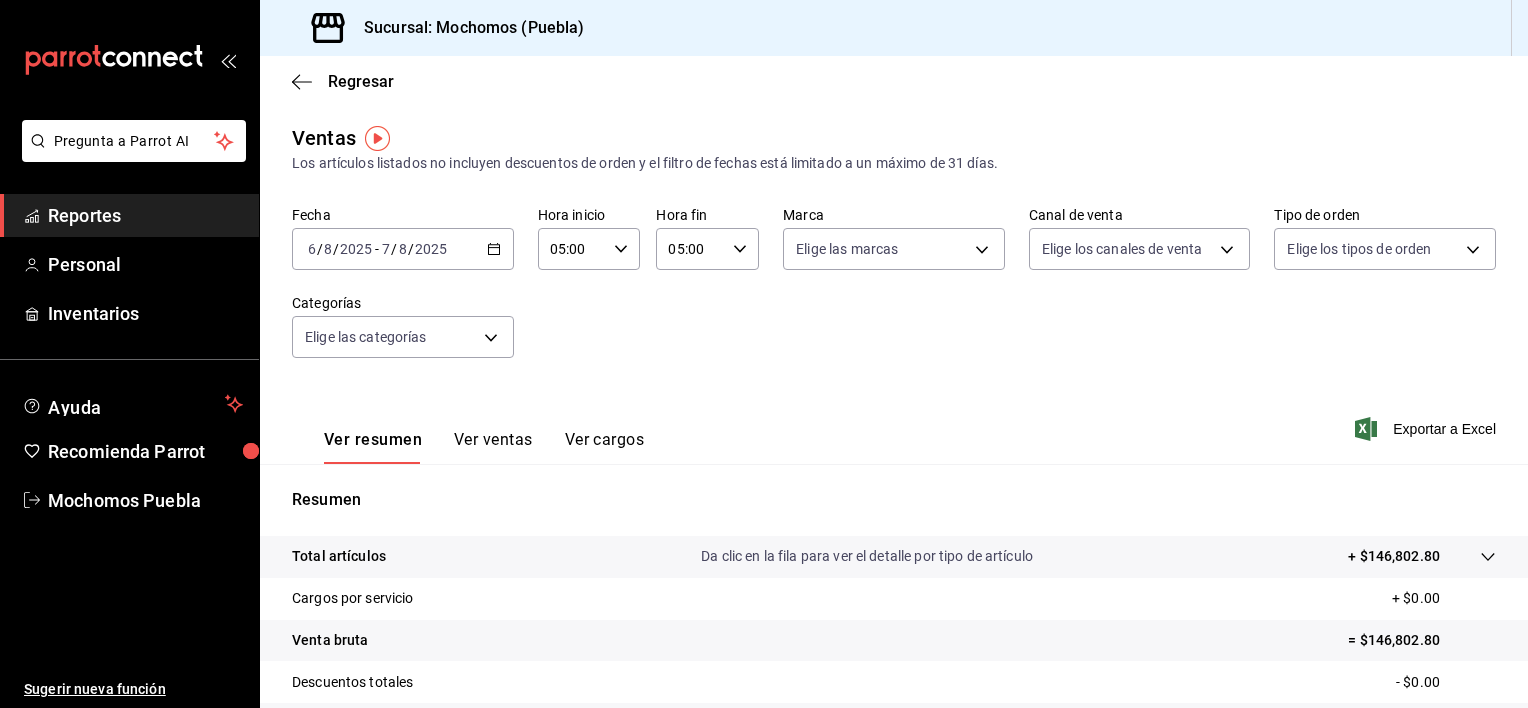 click 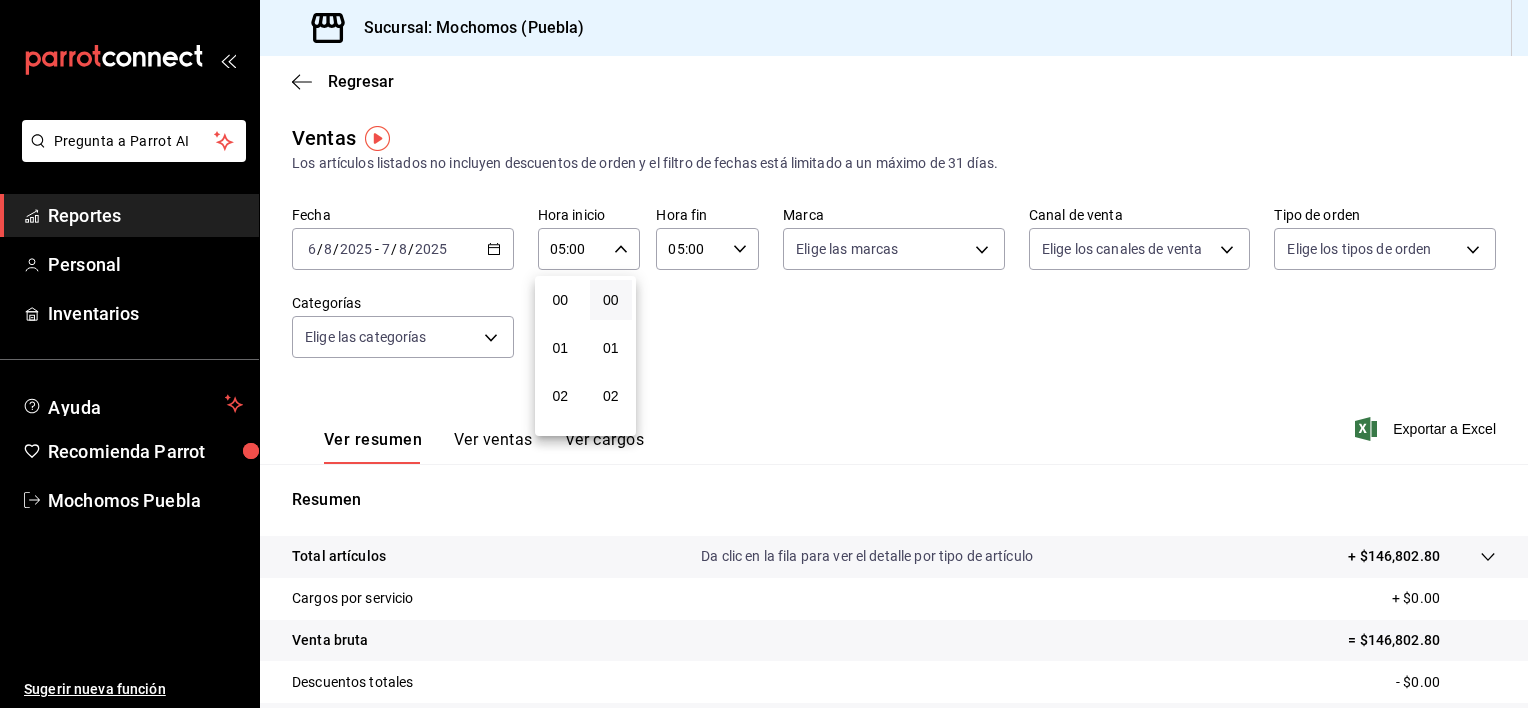 scroll, scrollTop: 244, scrollLeft: 0, axis: vertical 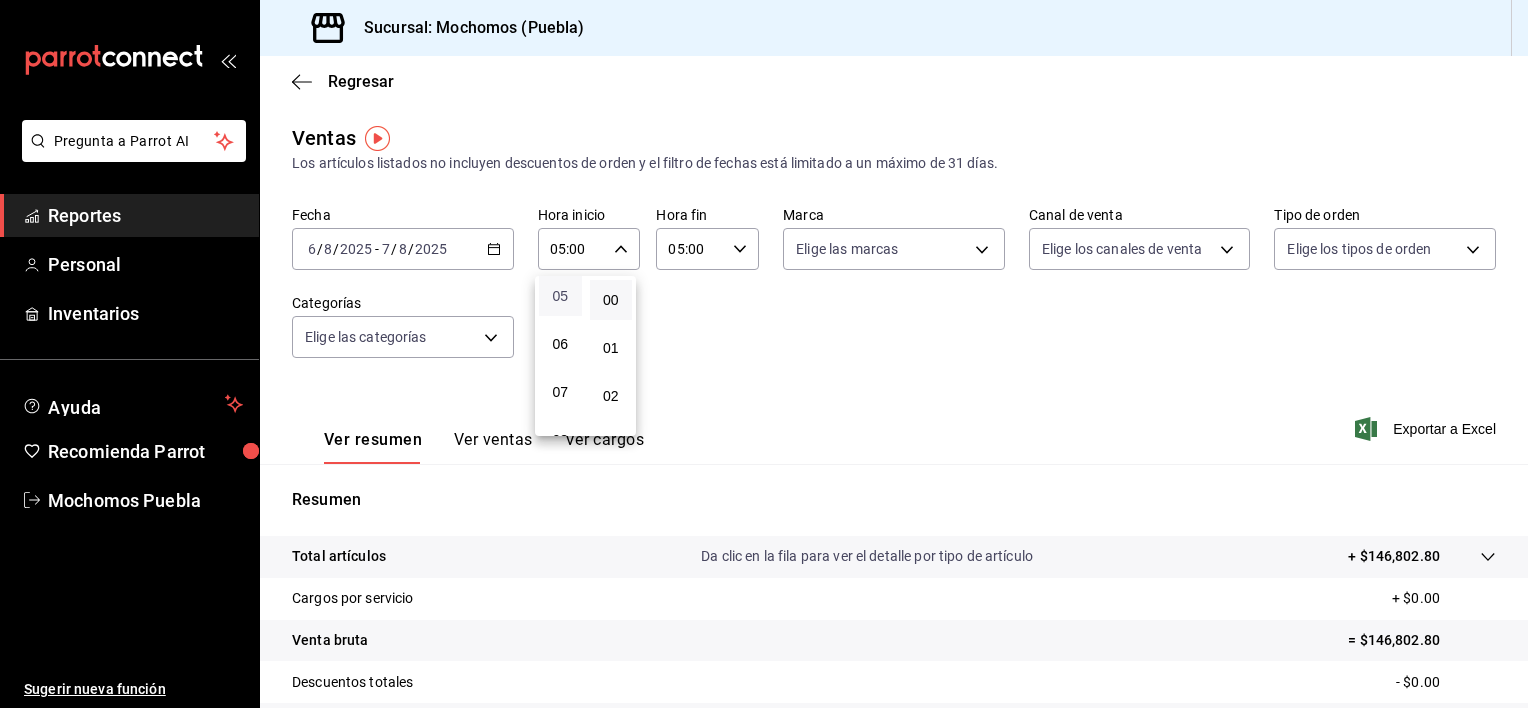 click on "05" at bounding box center (560, 296) 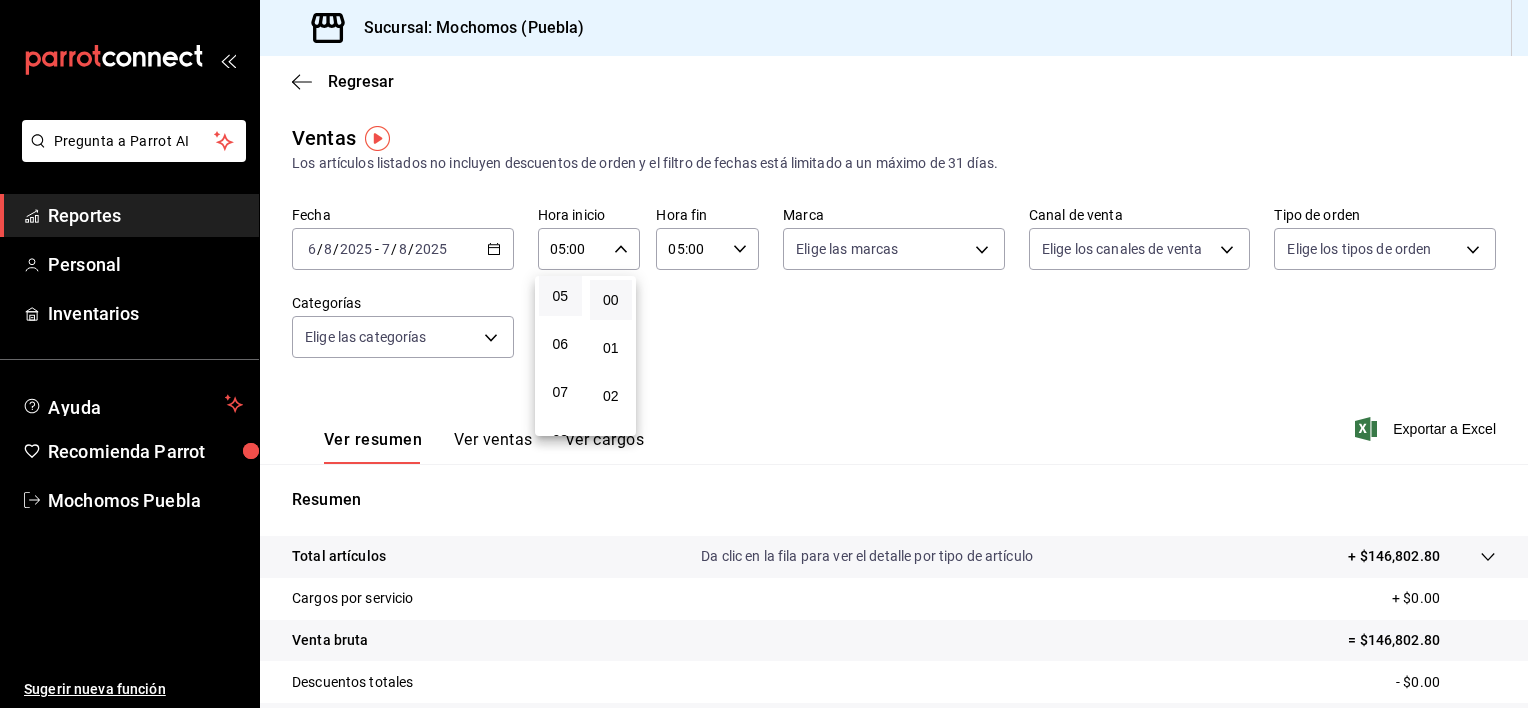 click at bounding box center [764, 354] 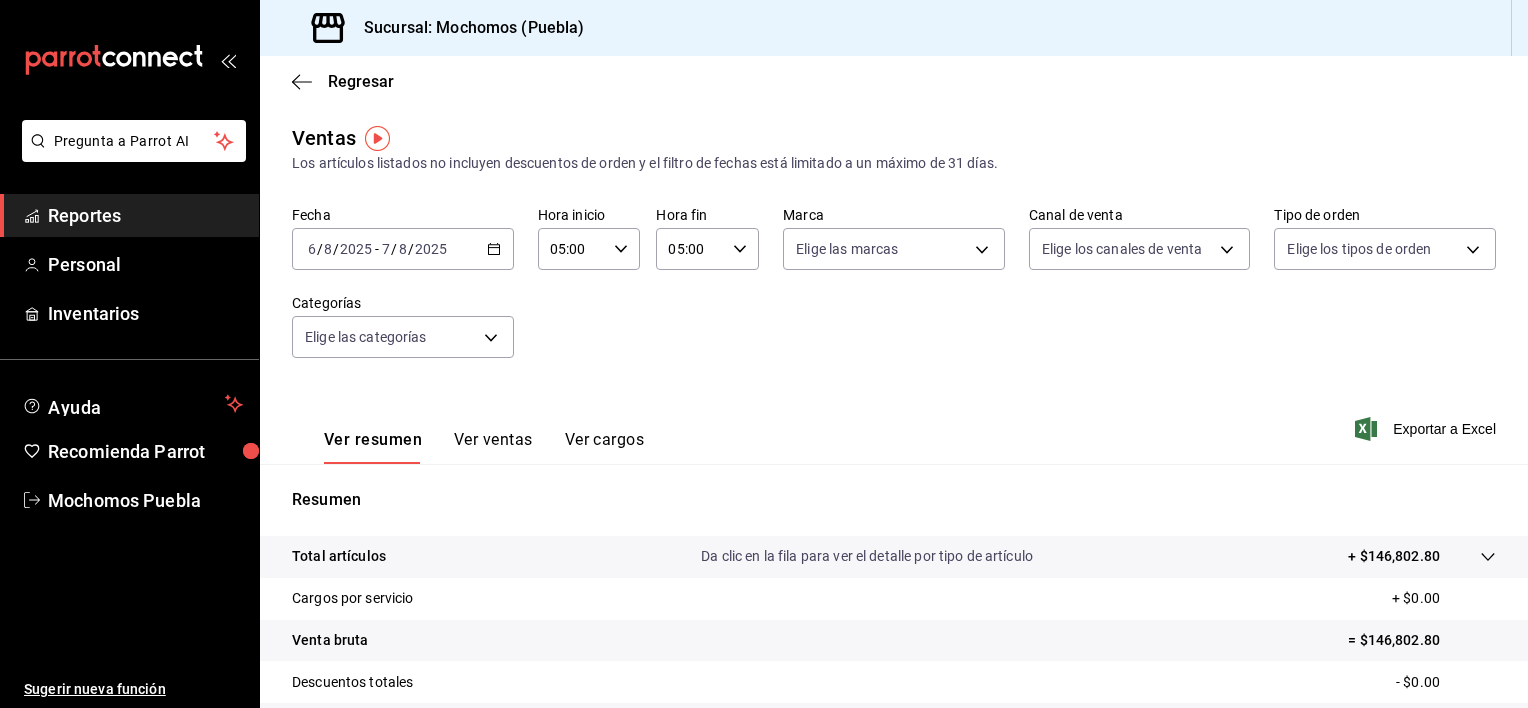 click 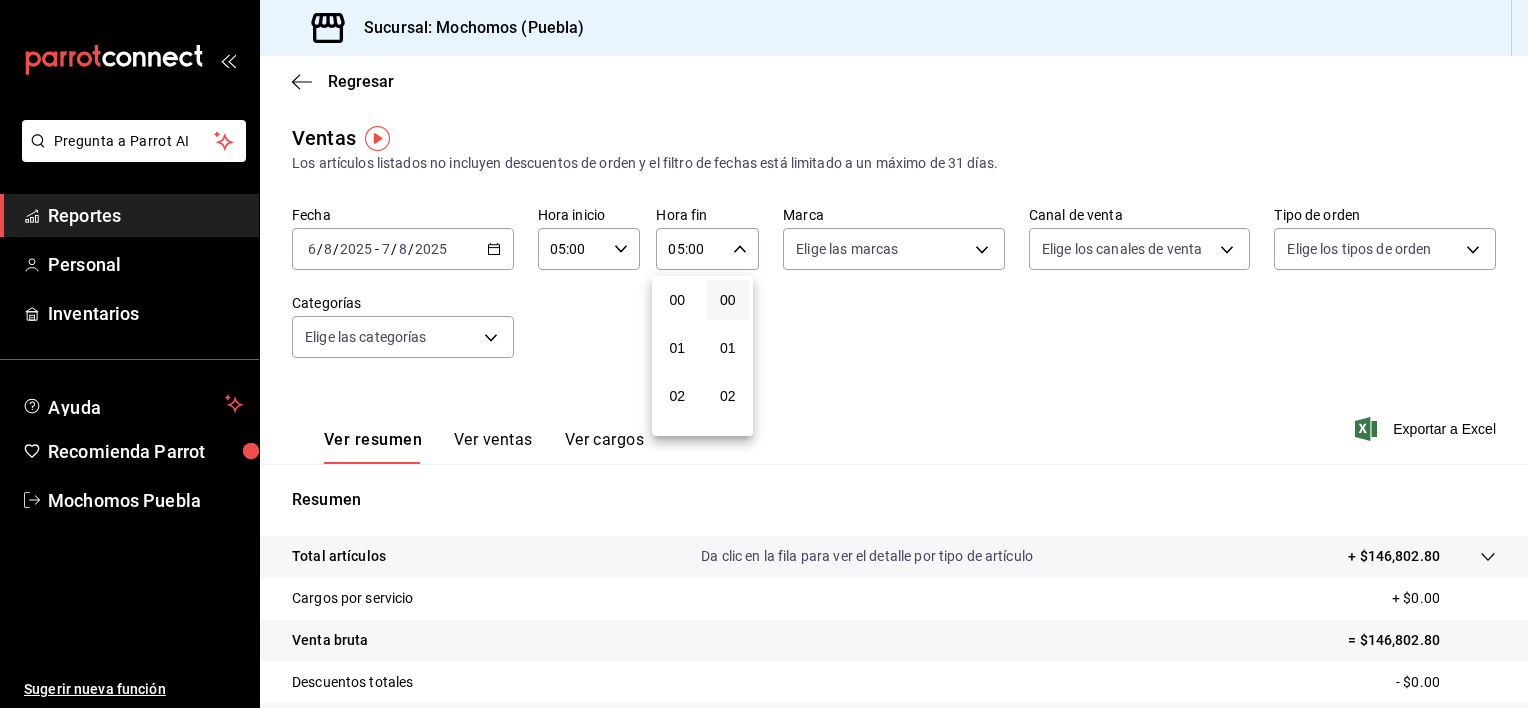 scroll, scrollTop: 244, scrollLeft: 0, axis: vertical 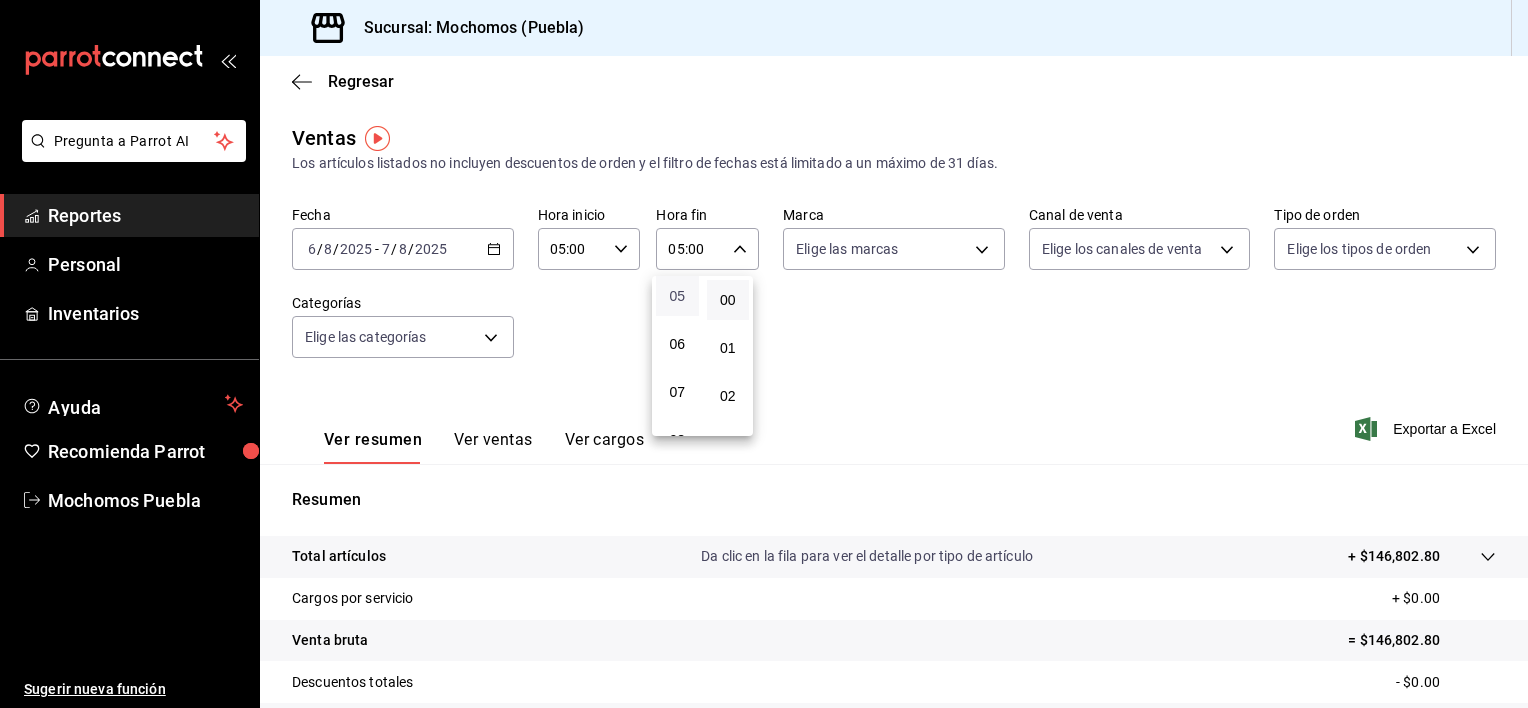 click on "05" at bounding box center (677, 296) 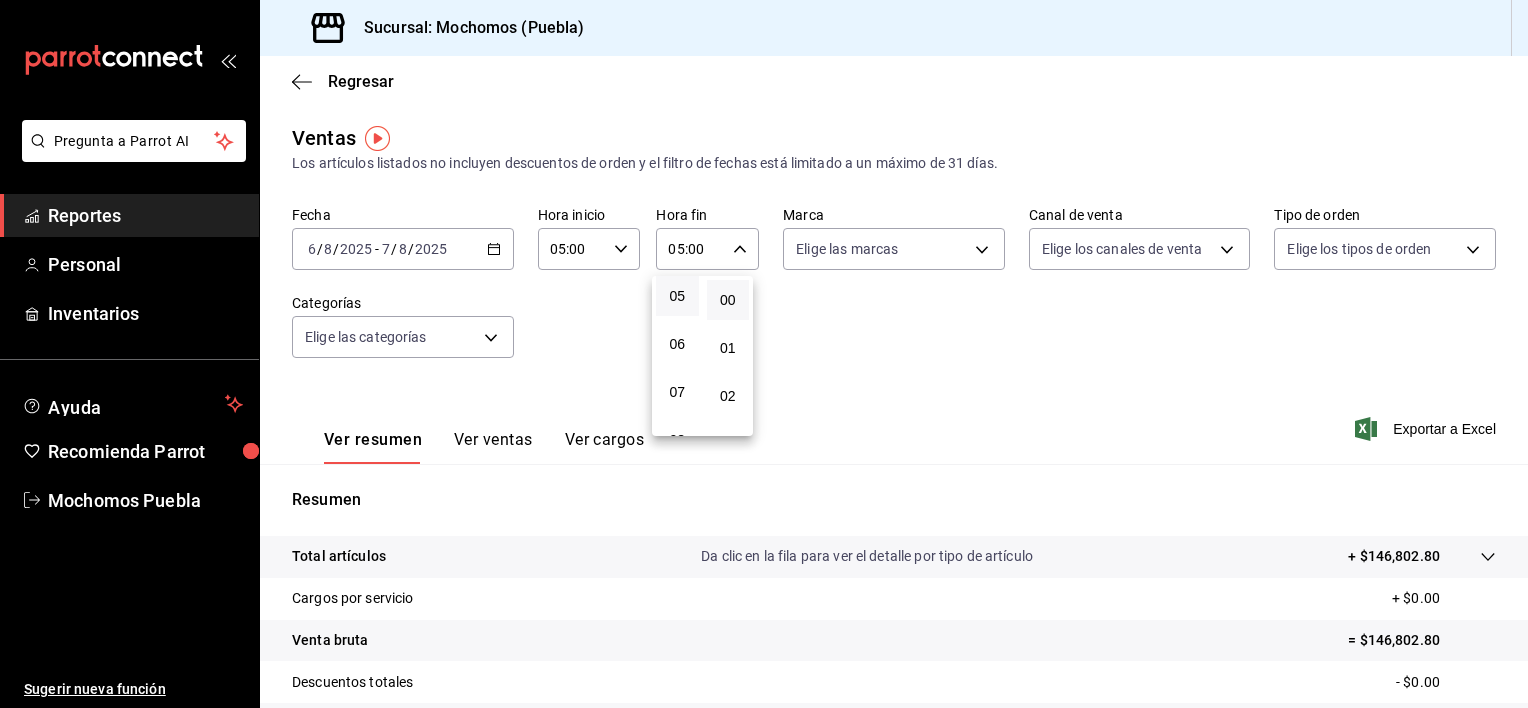 click at bounding box center (764, 354) 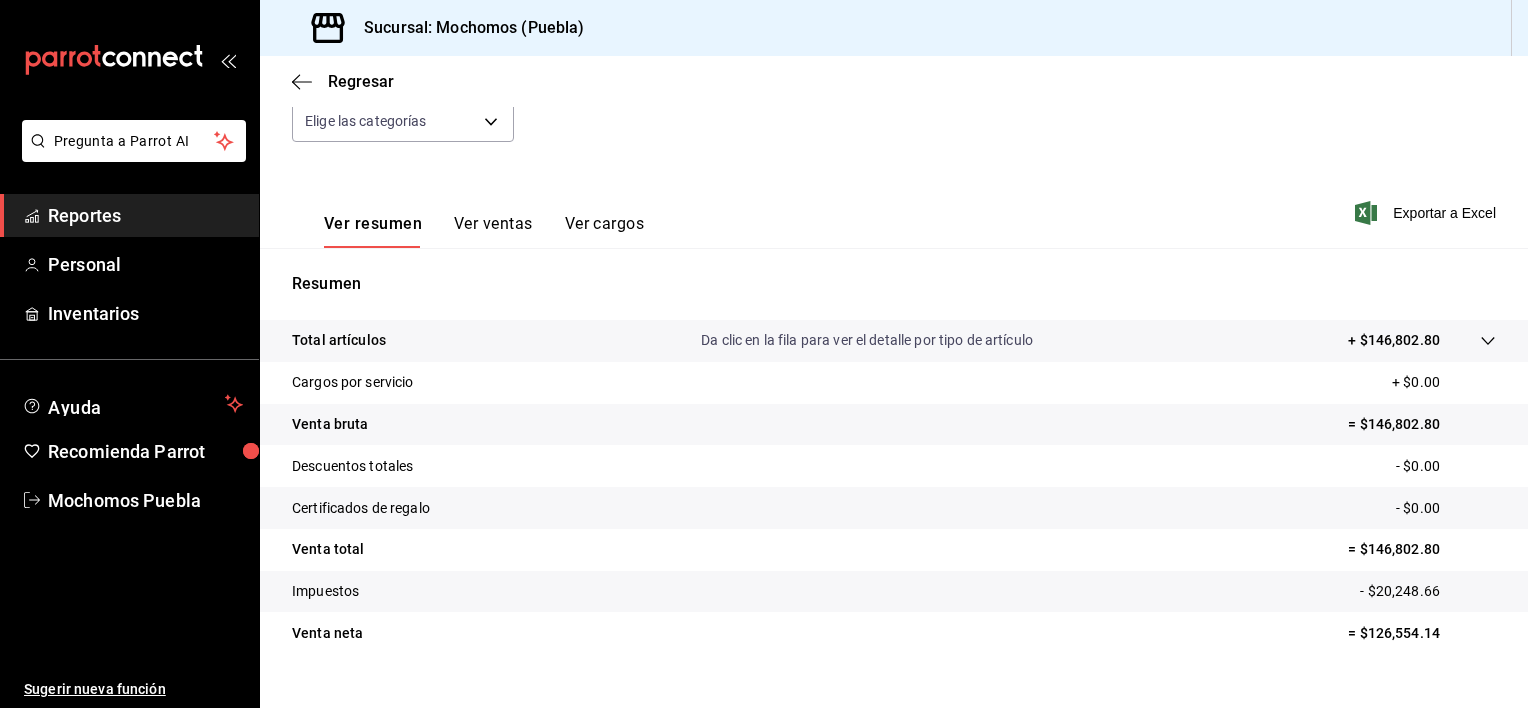 scroll, scrollTop: 250, scrollLeft: 0, axis: vertical 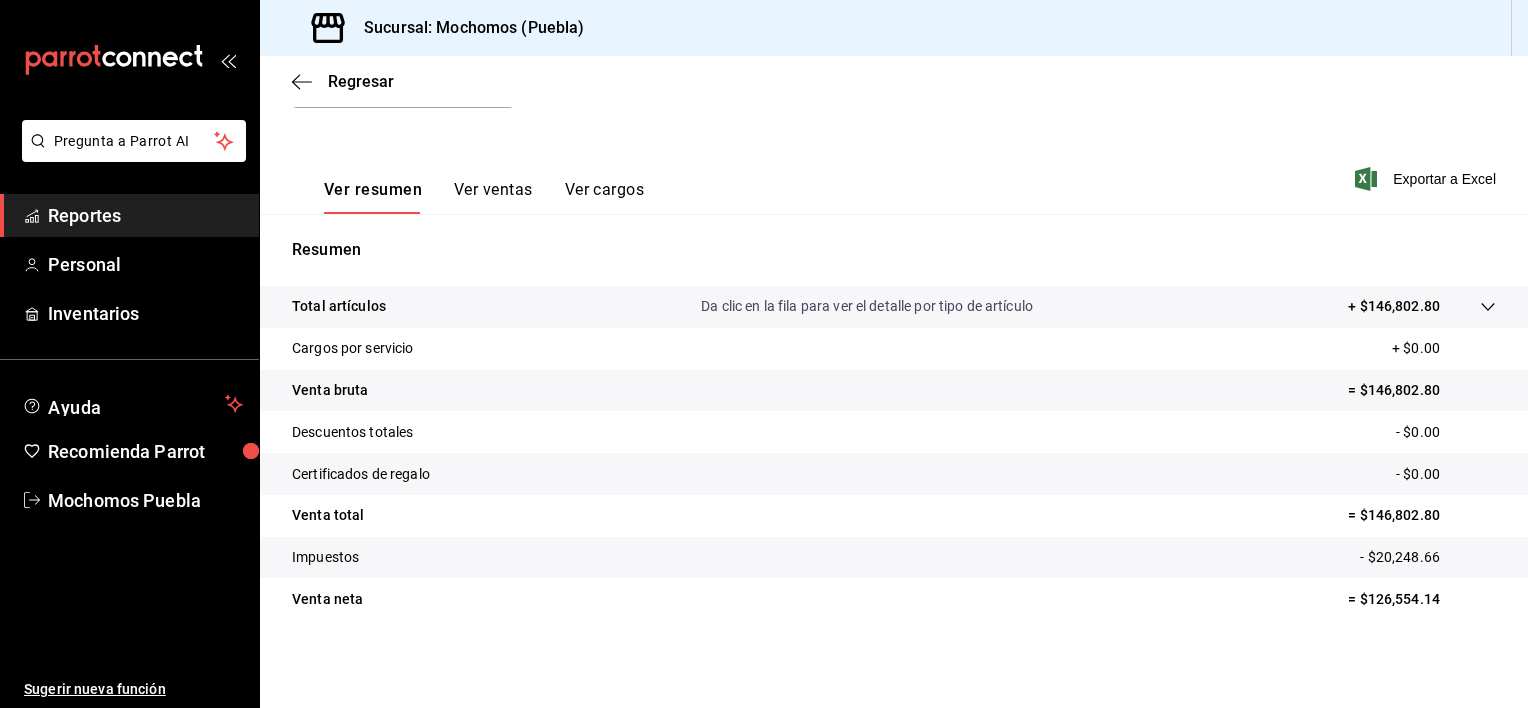 click 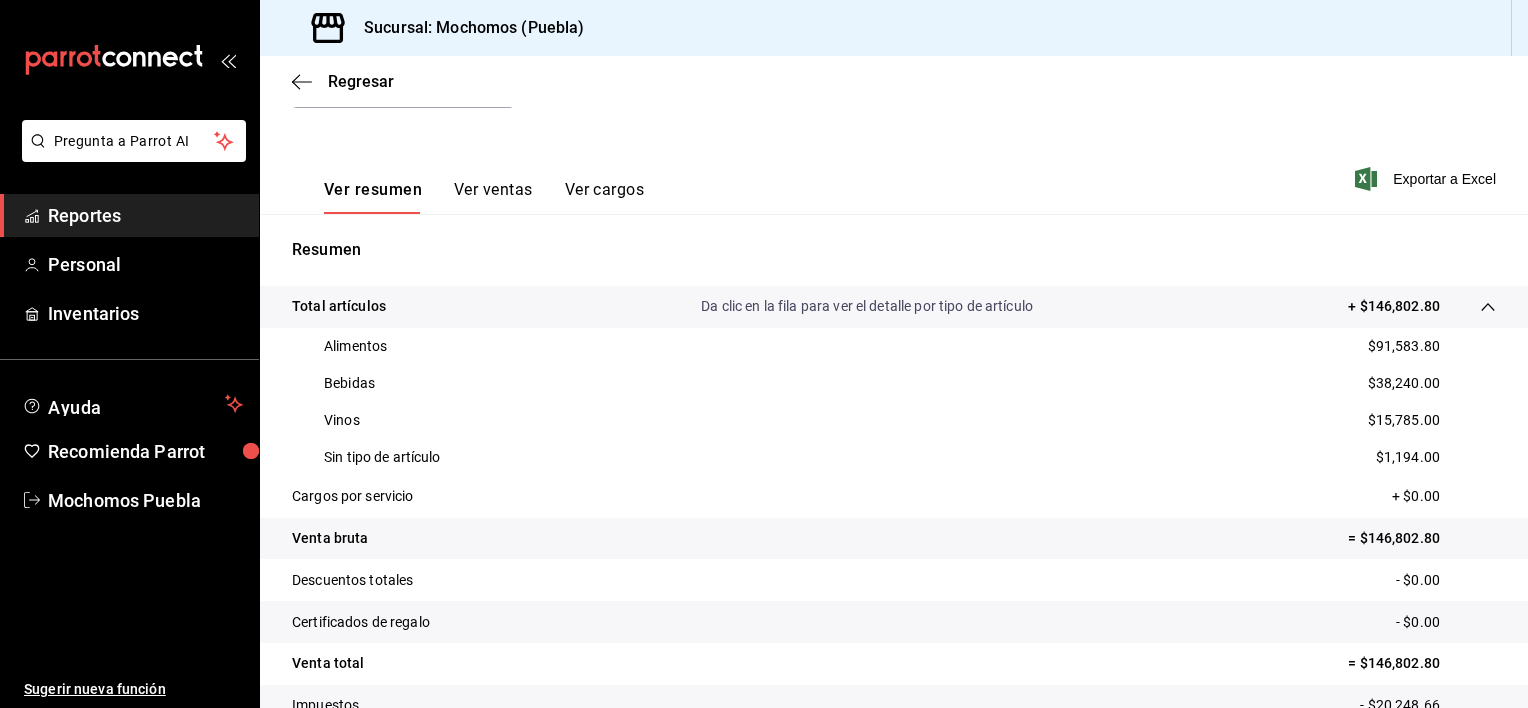 click on "Reportes" at bounding box center (145, 215) 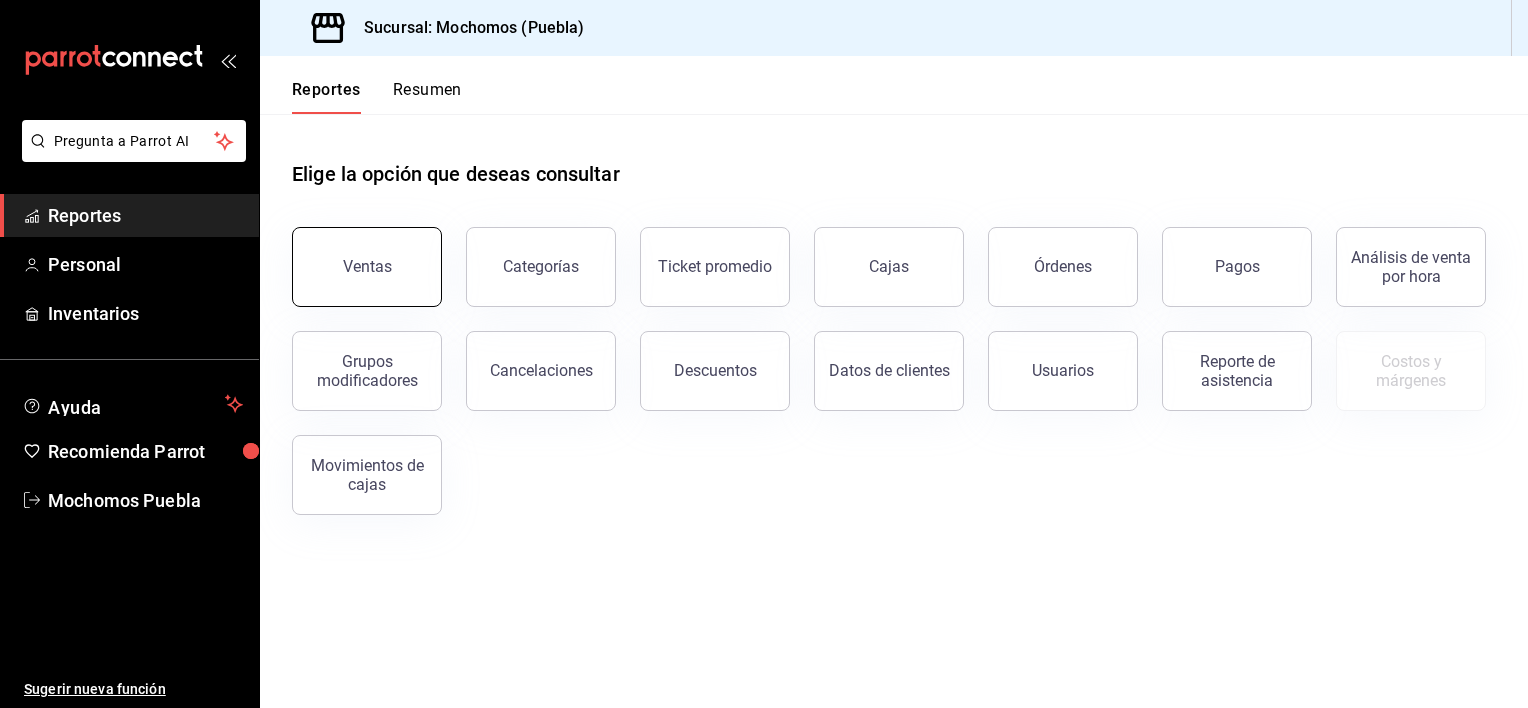 click on "Ventas" at bounding box center (367, 266) 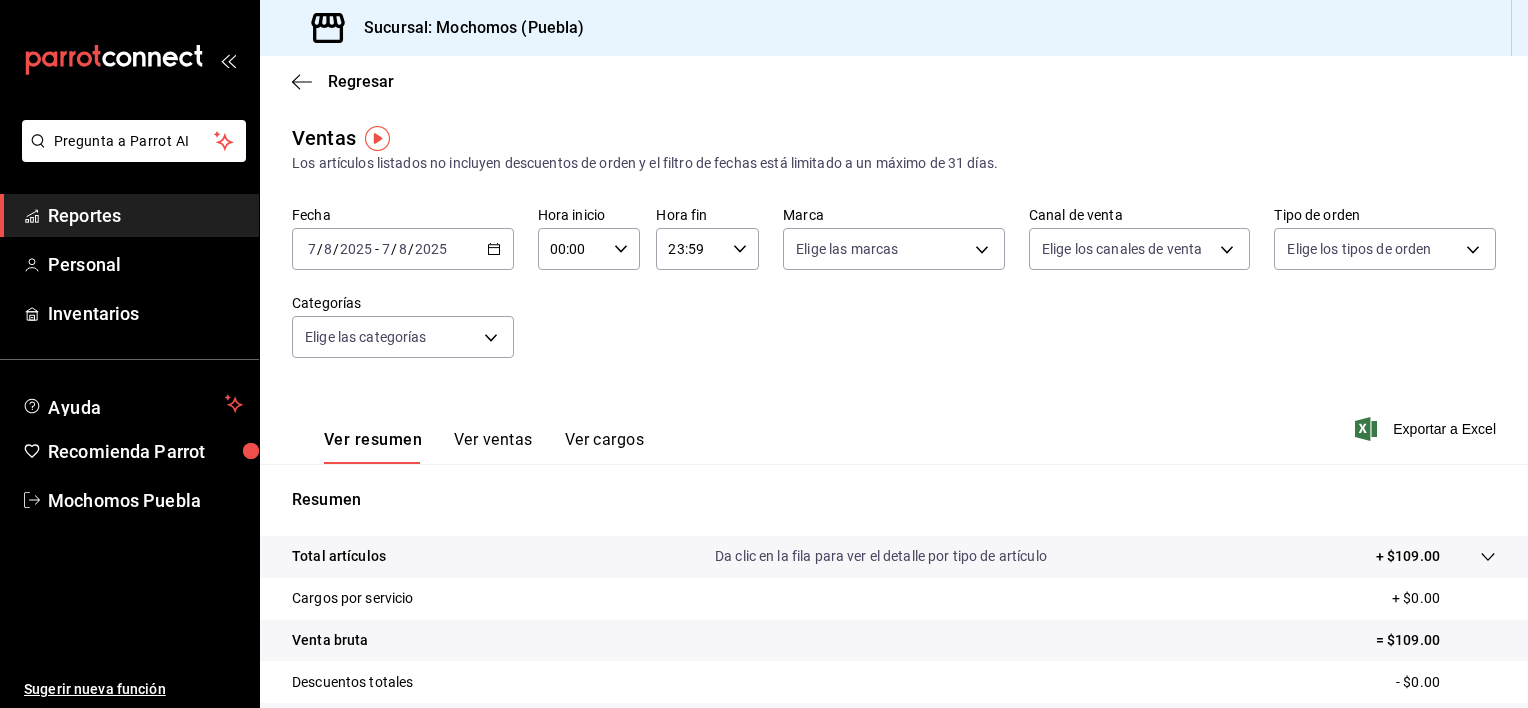 click 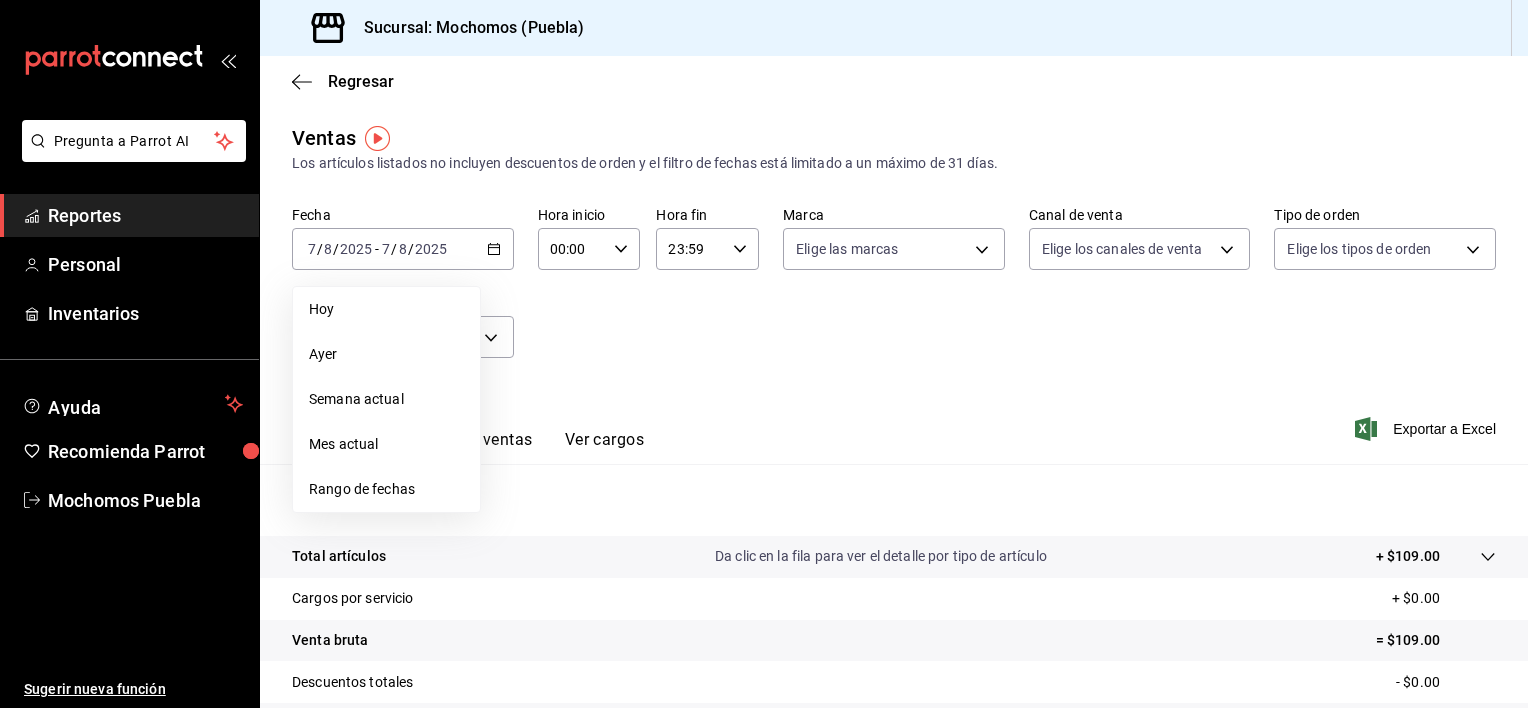 click on "Ayer" at bounding box center (386, 354) 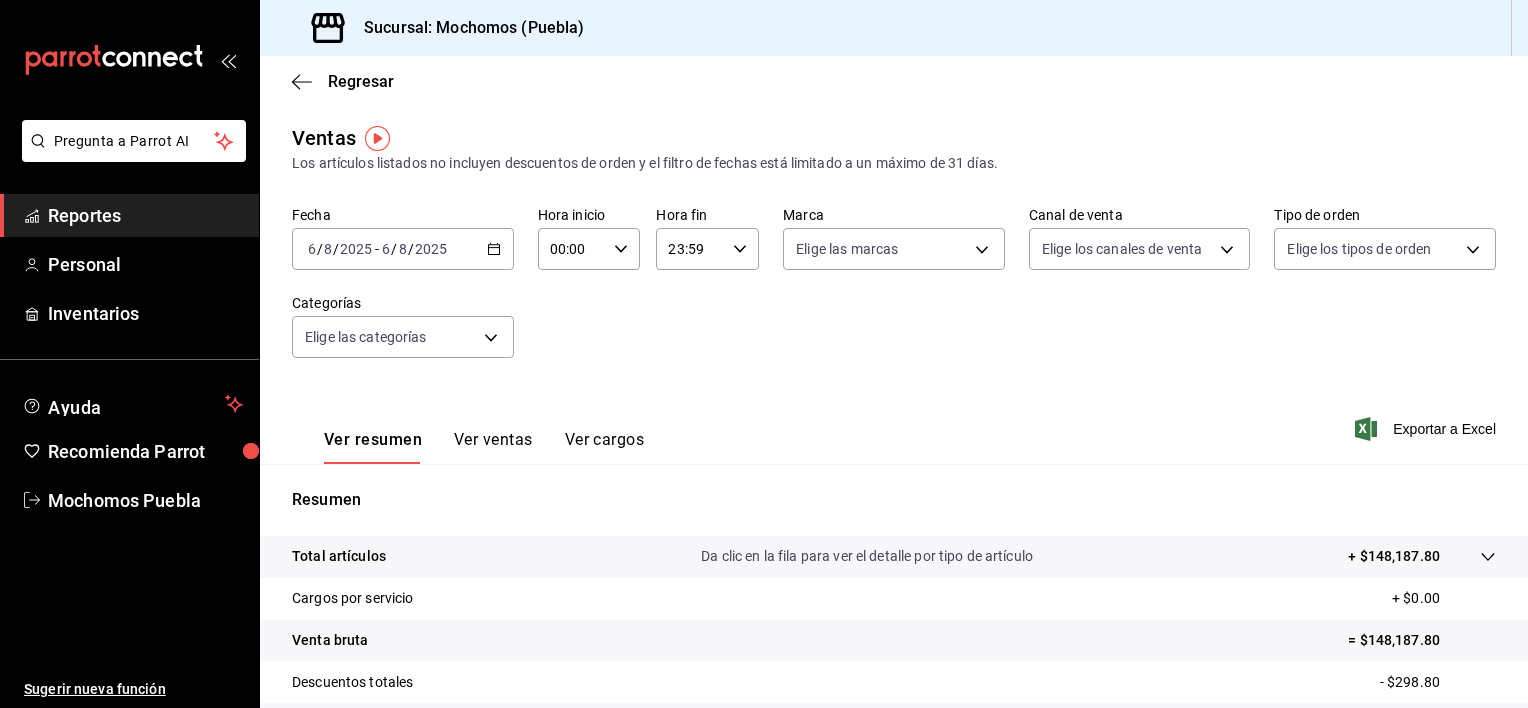 click 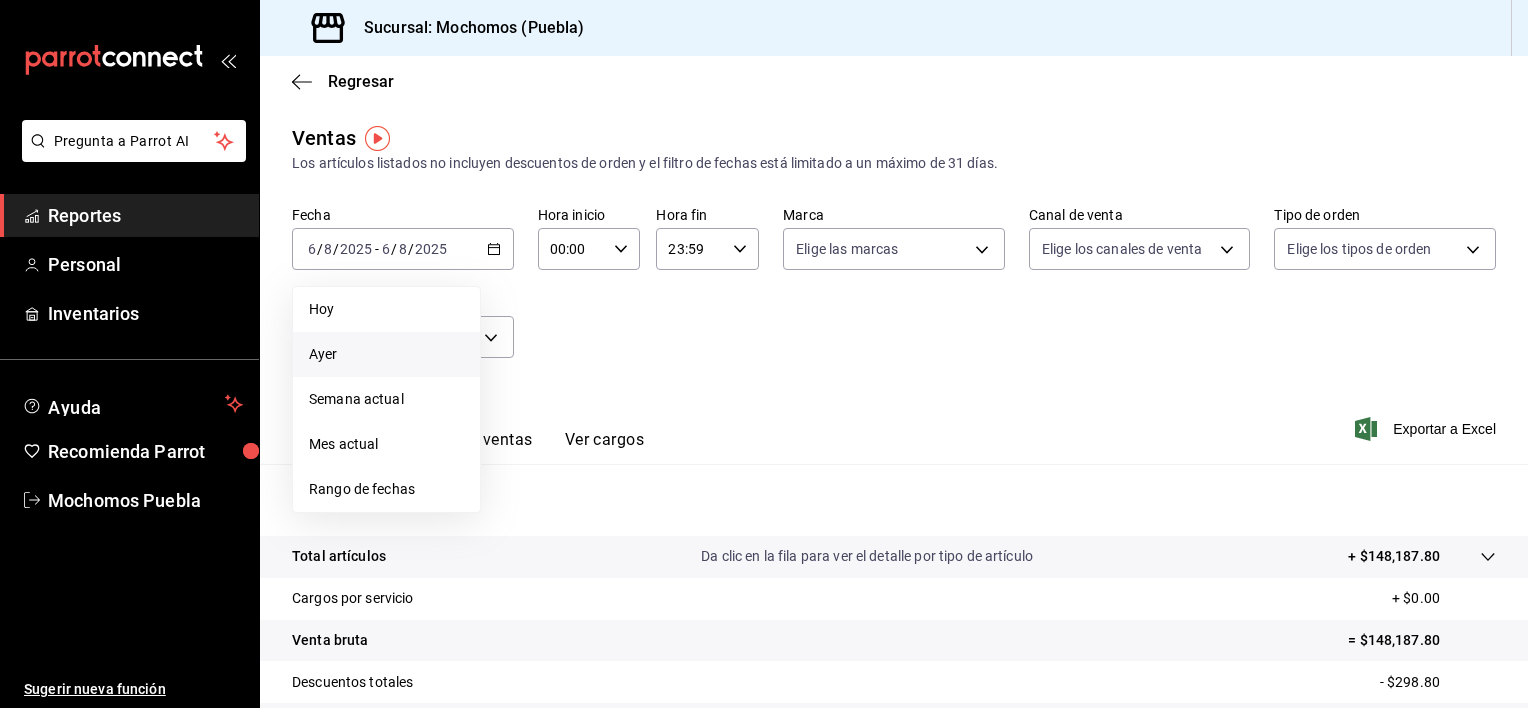 click on "Ayer" at bounding box center (386, 354) 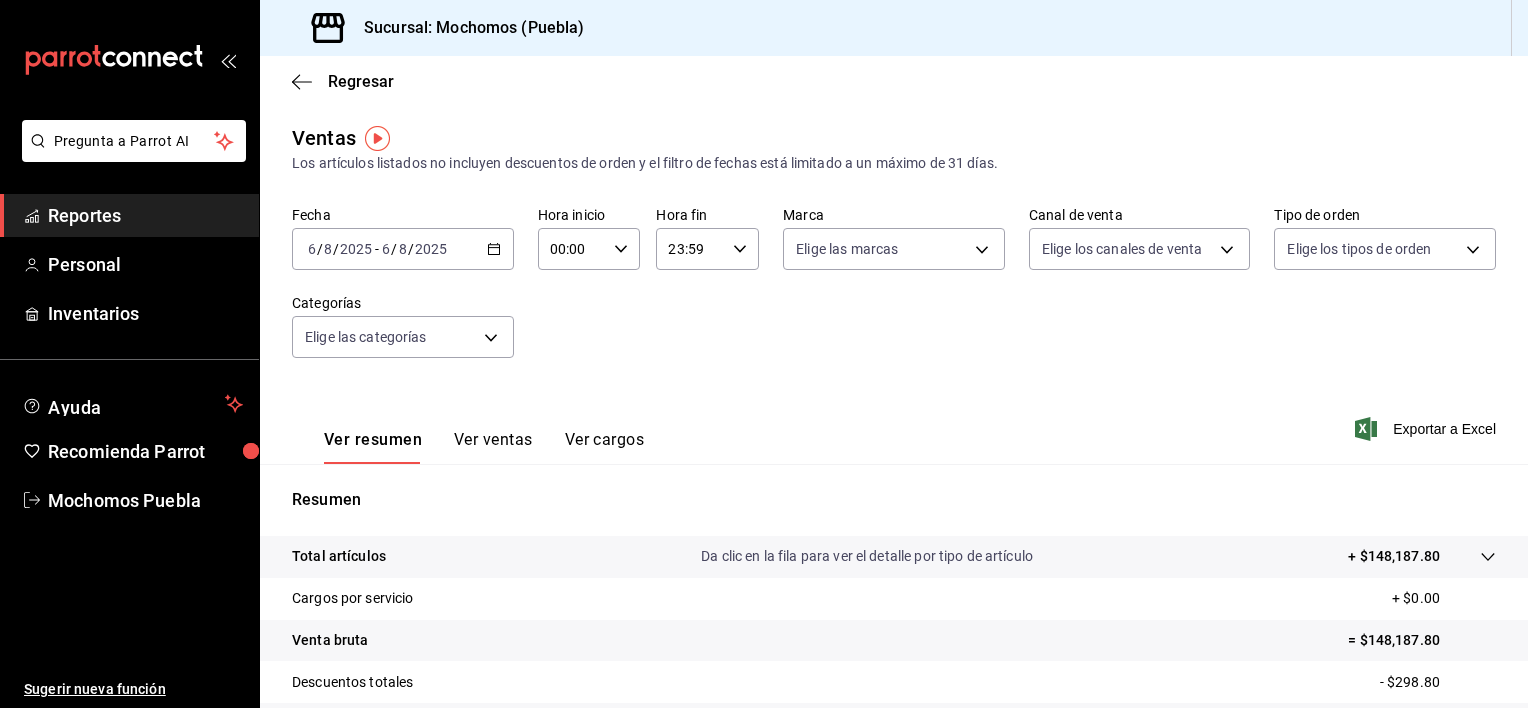 click 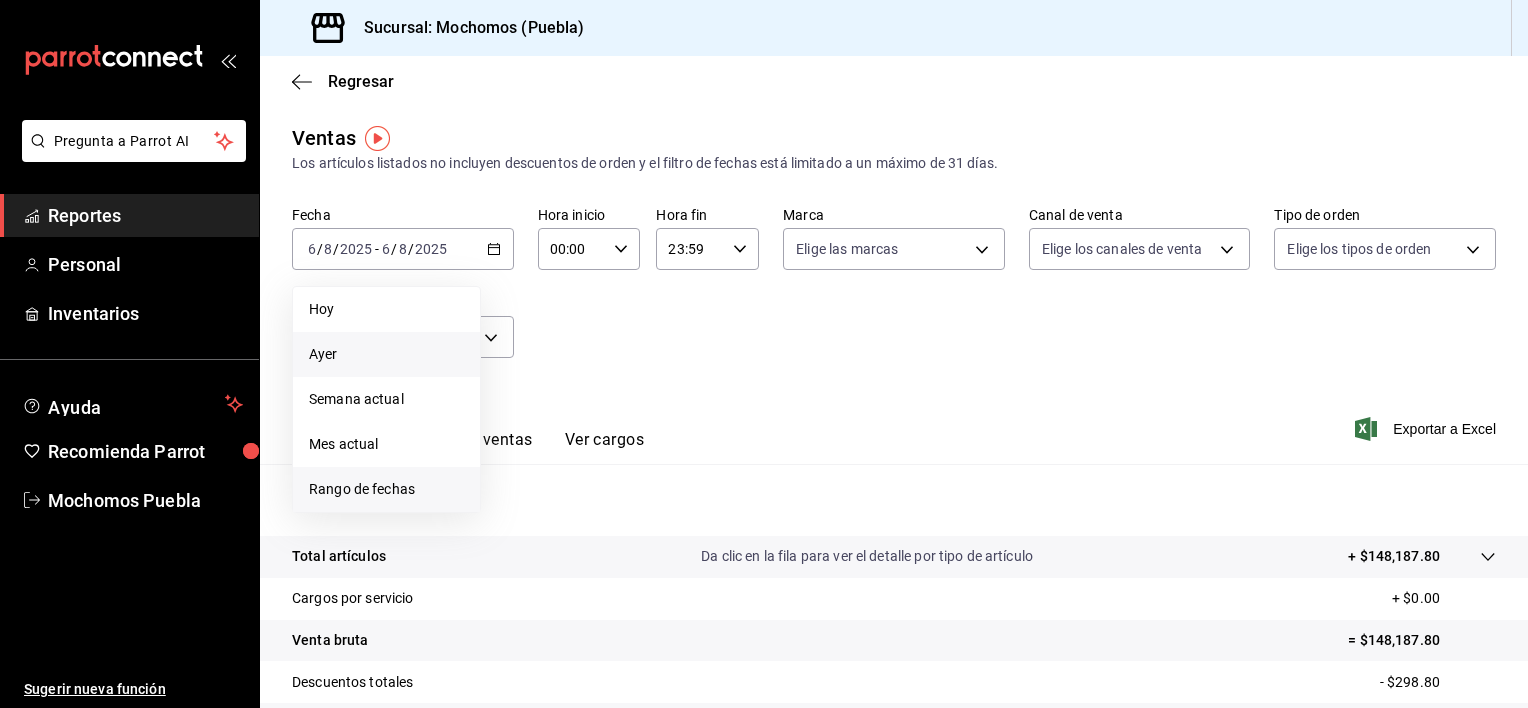 click on "Rango de fechas" at bounding box center [386, 489] 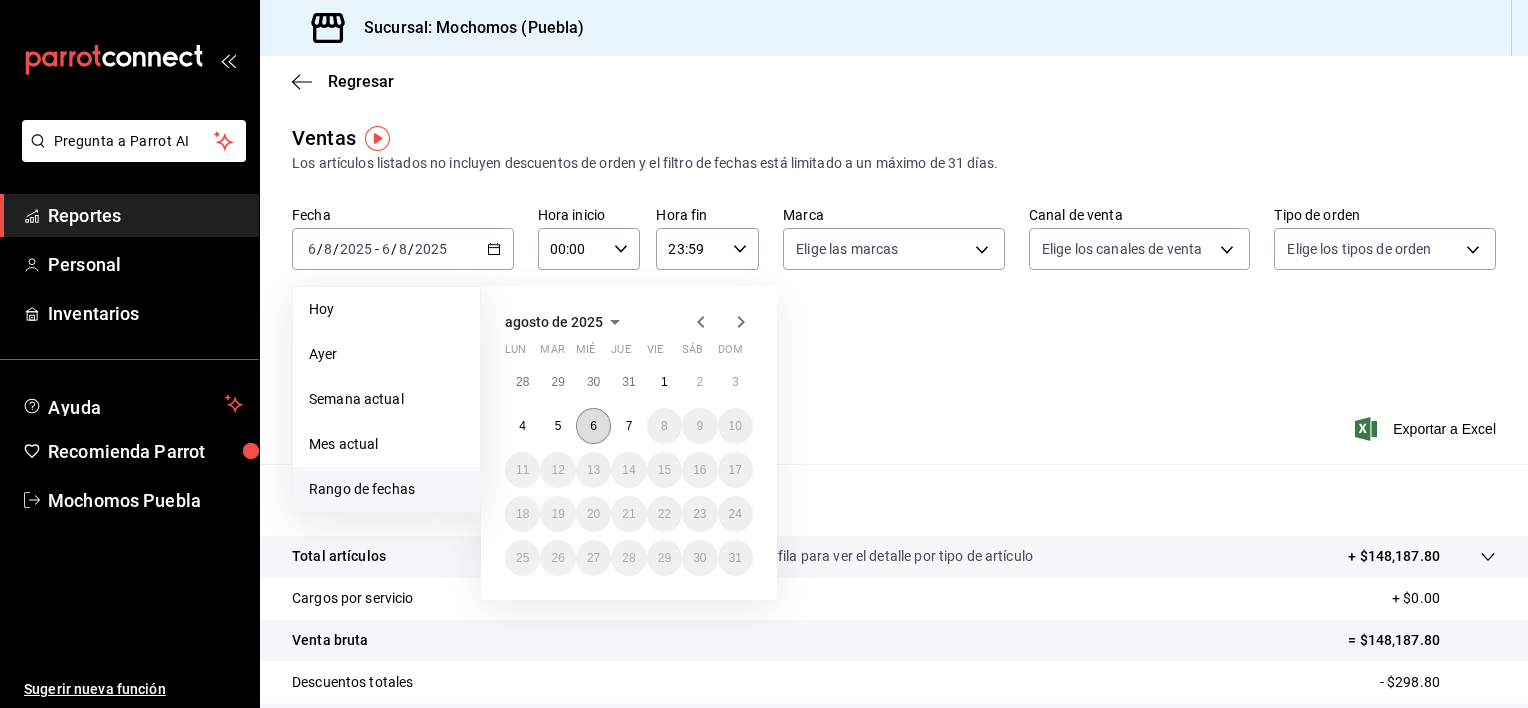 click on "6" at bounding box center (593, 426) 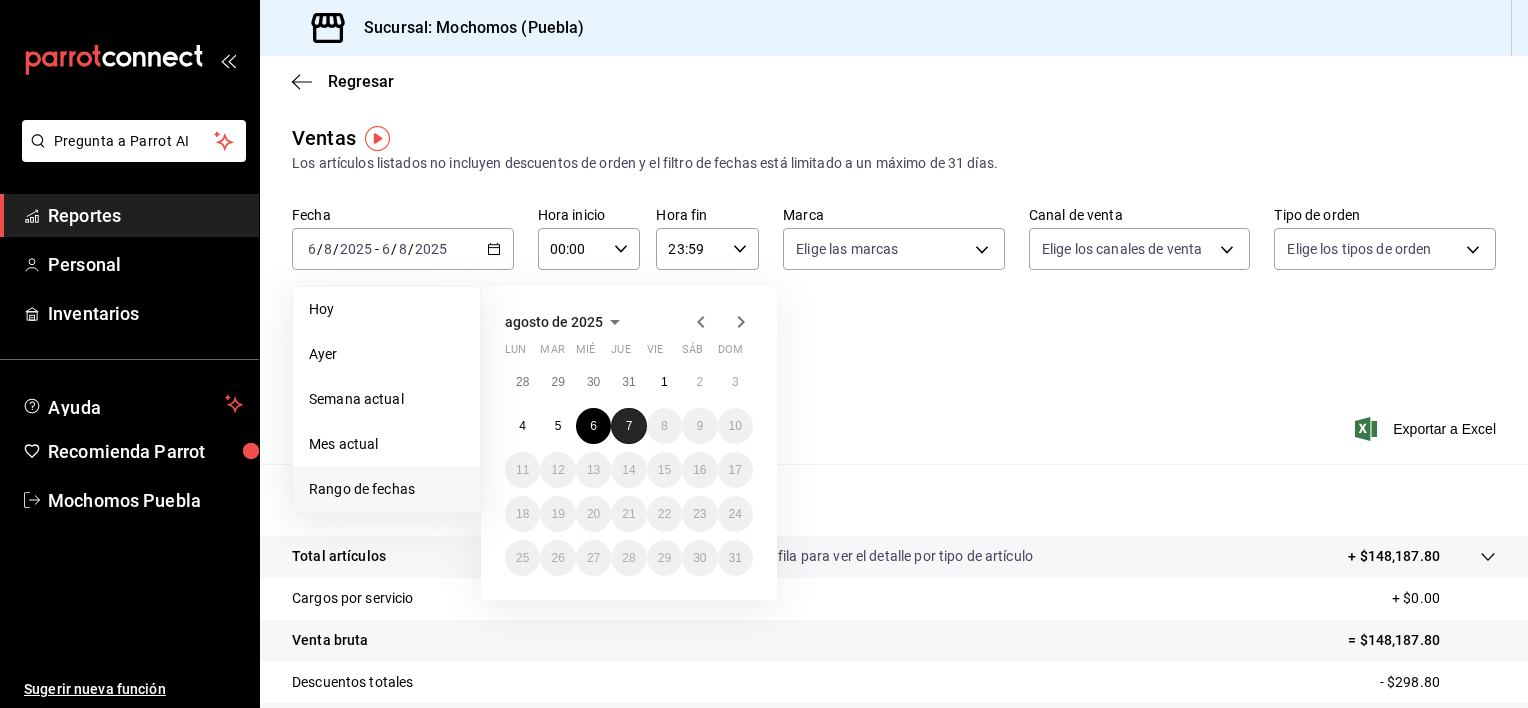 click on "7" at bounding box center (628, 426) 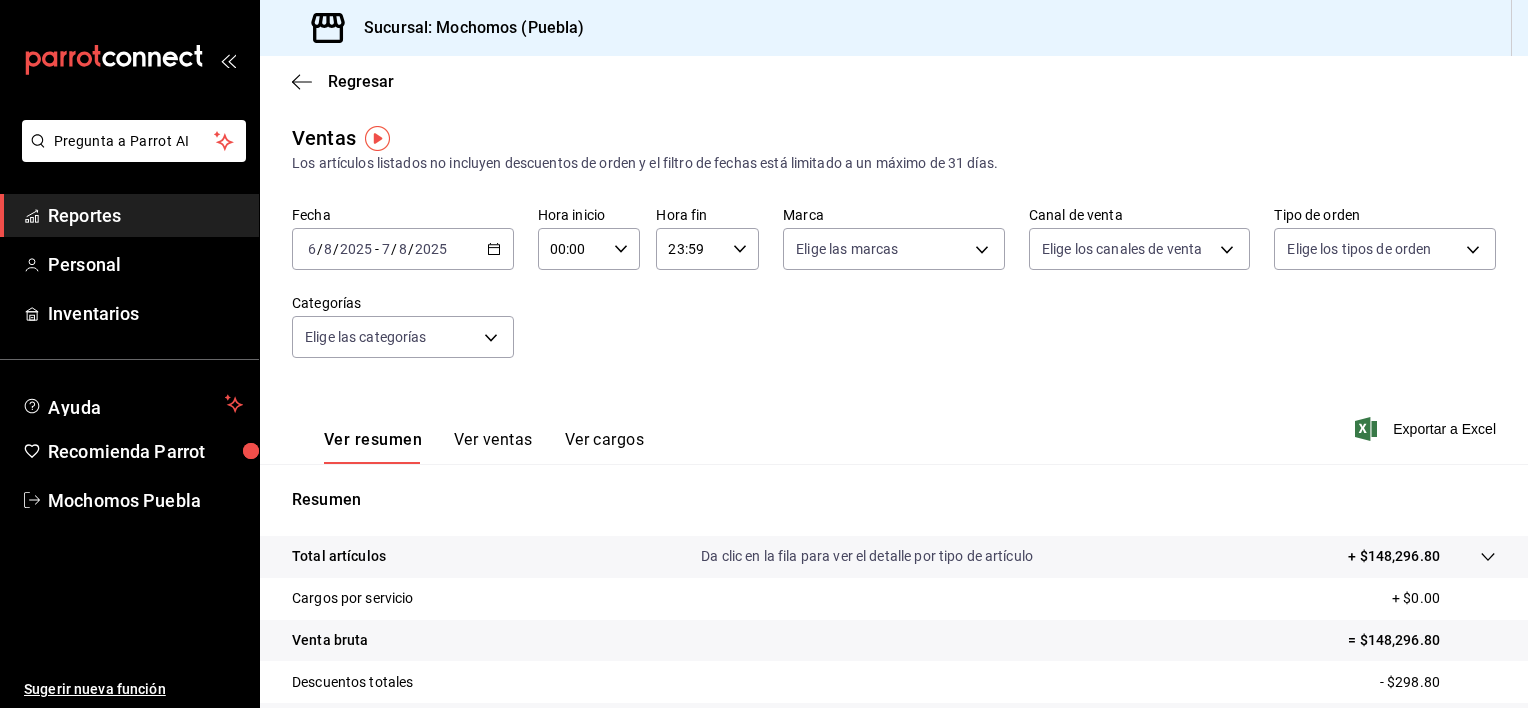 click 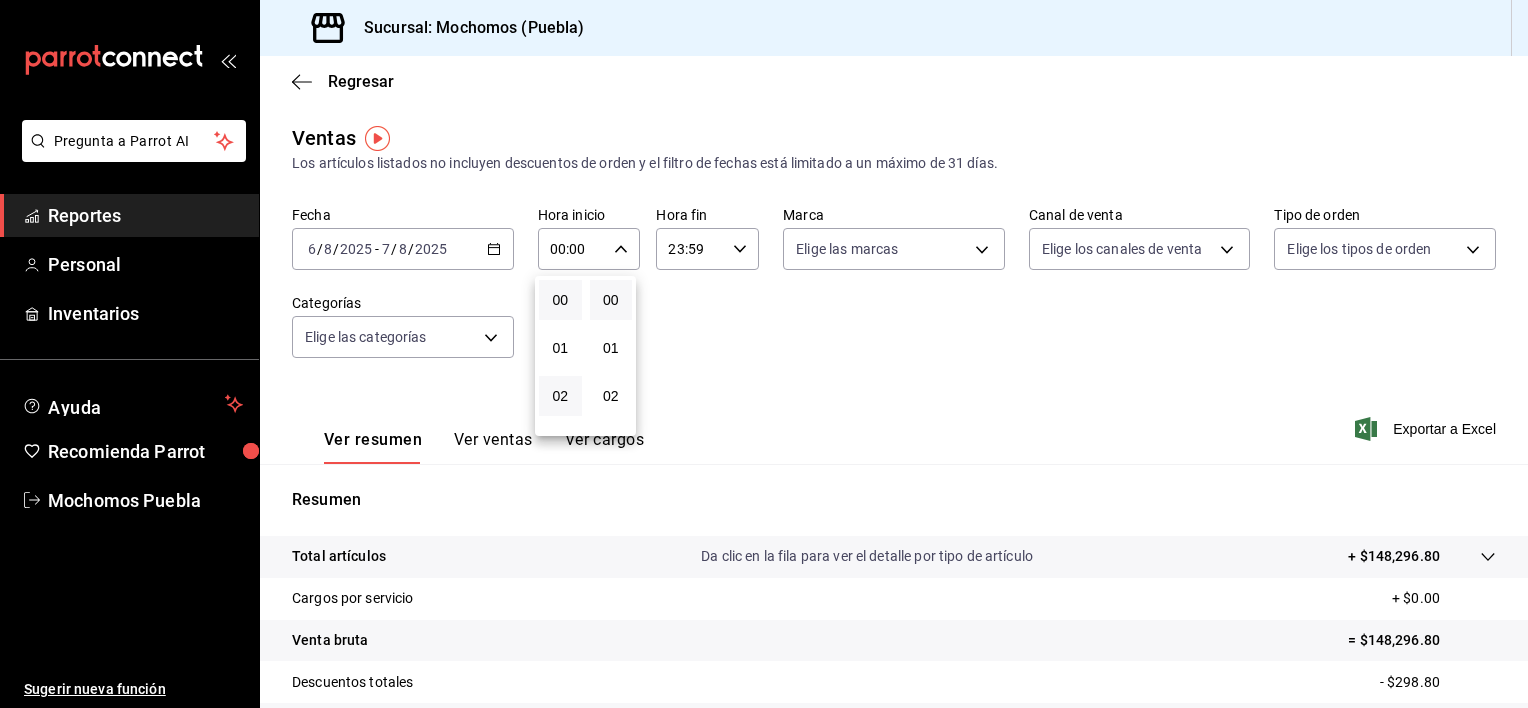 click on "02" at bounding box center [560, 396] 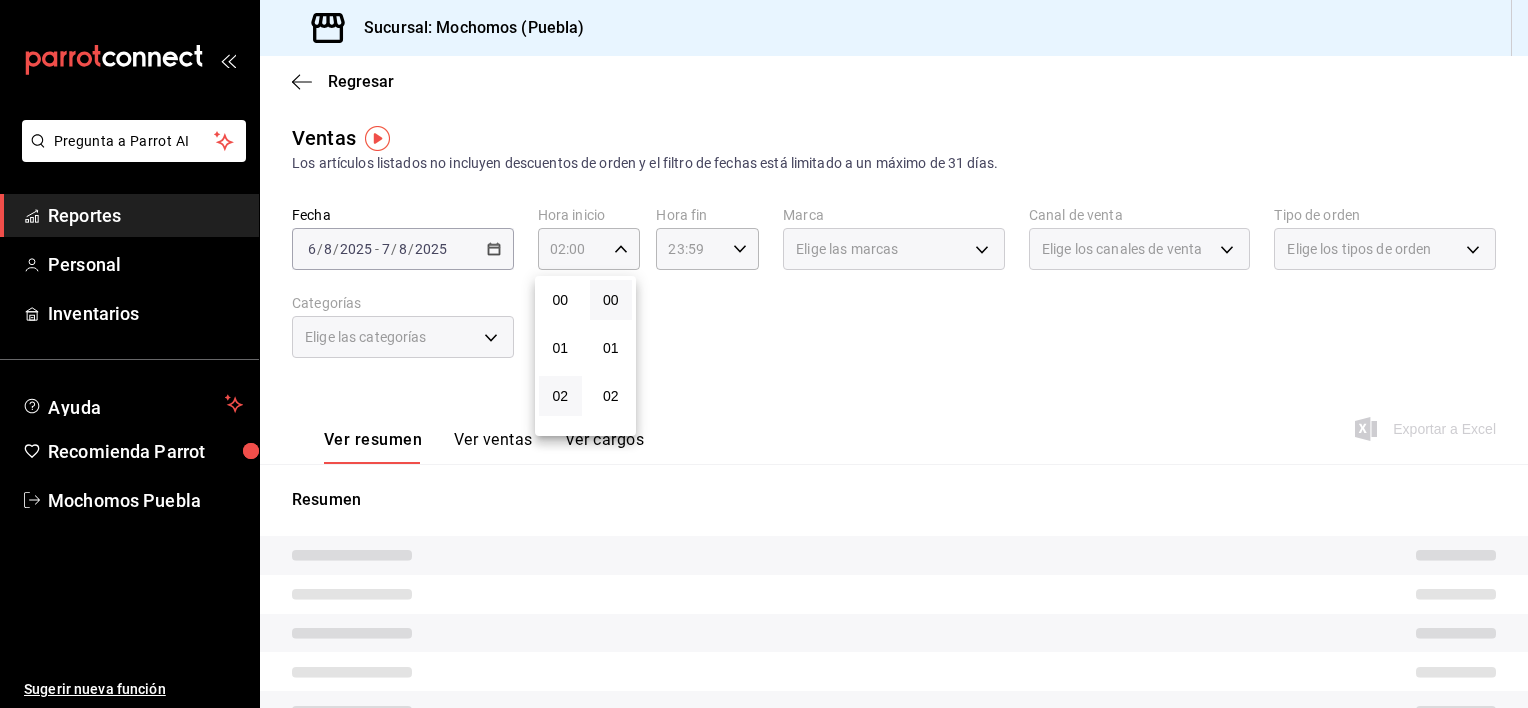 type 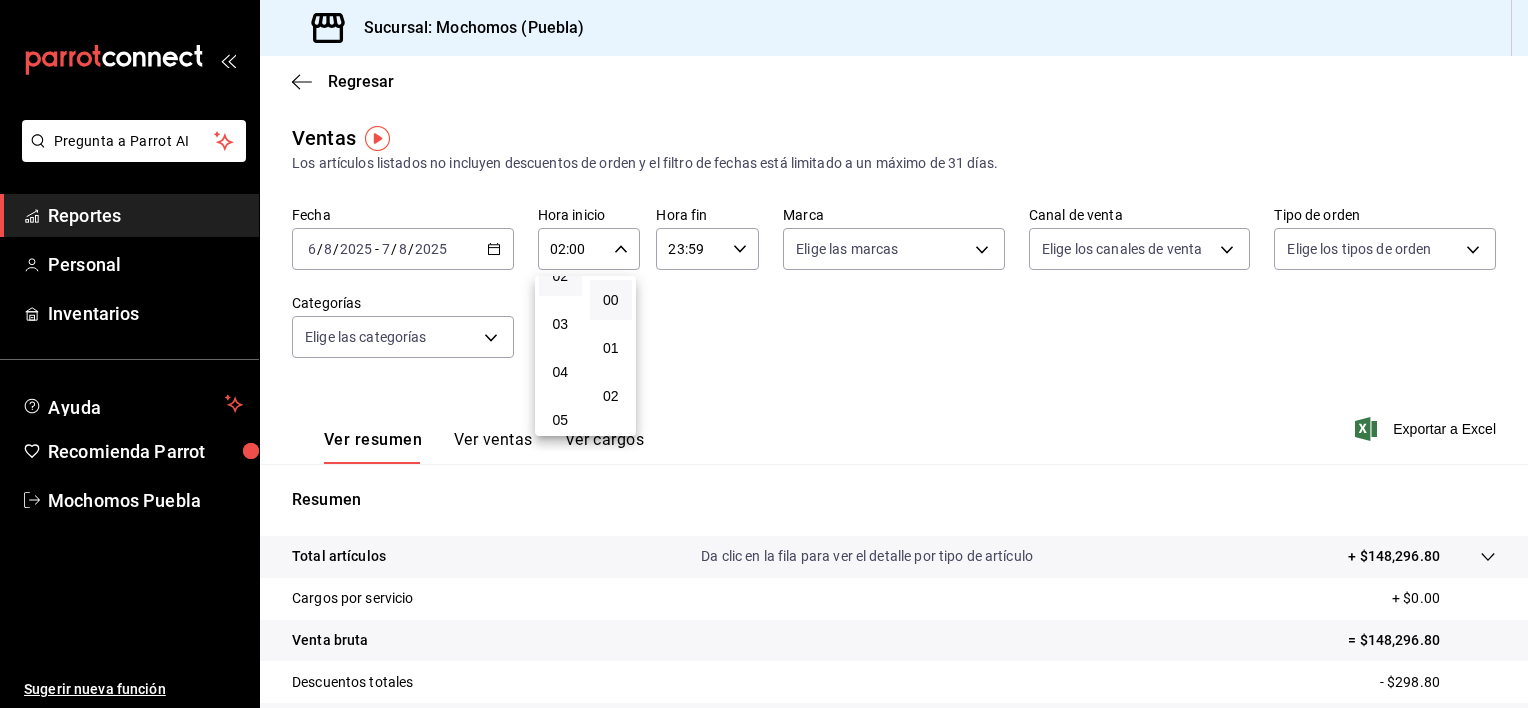 scroll, scrollTop: 160, scrollLeft: 0, axis: vertical 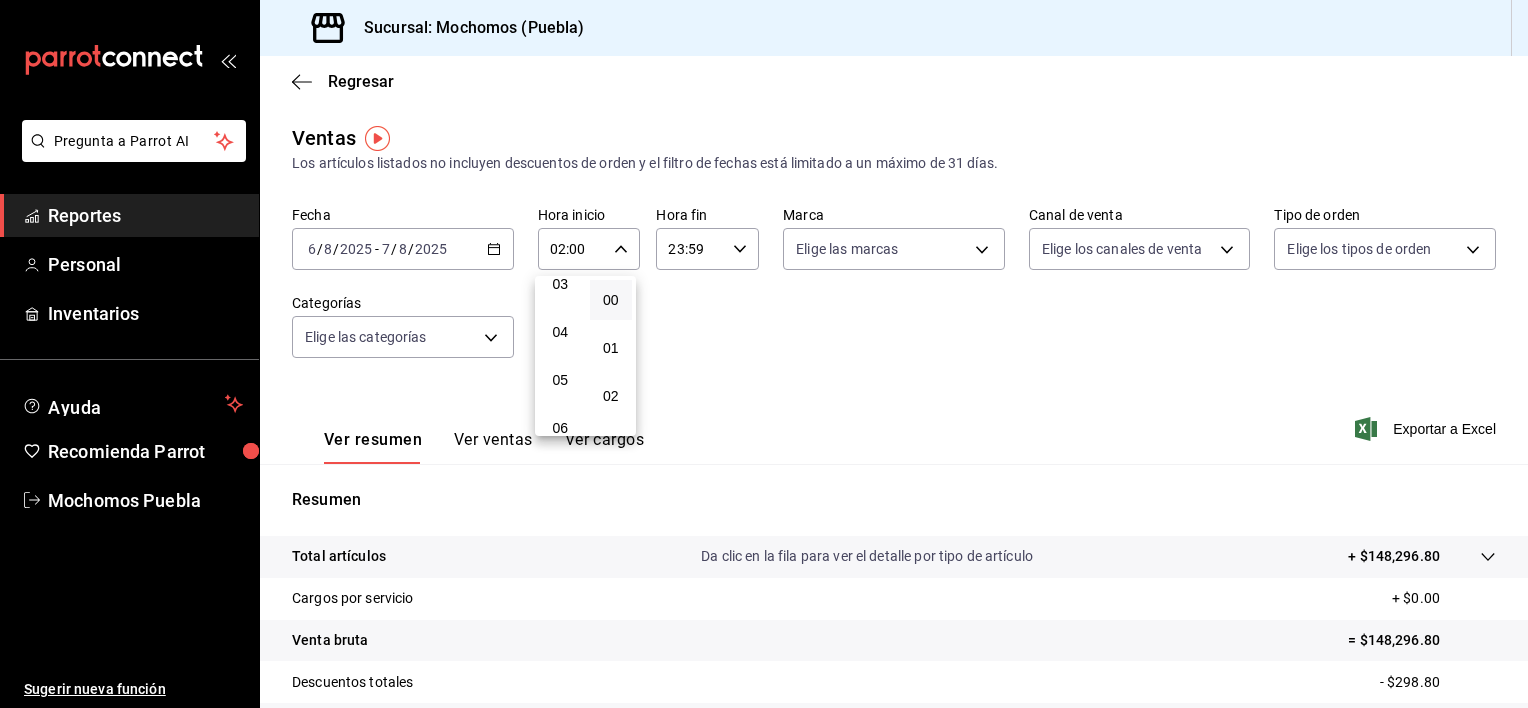 click on "05" at bounding box center (560, 380) 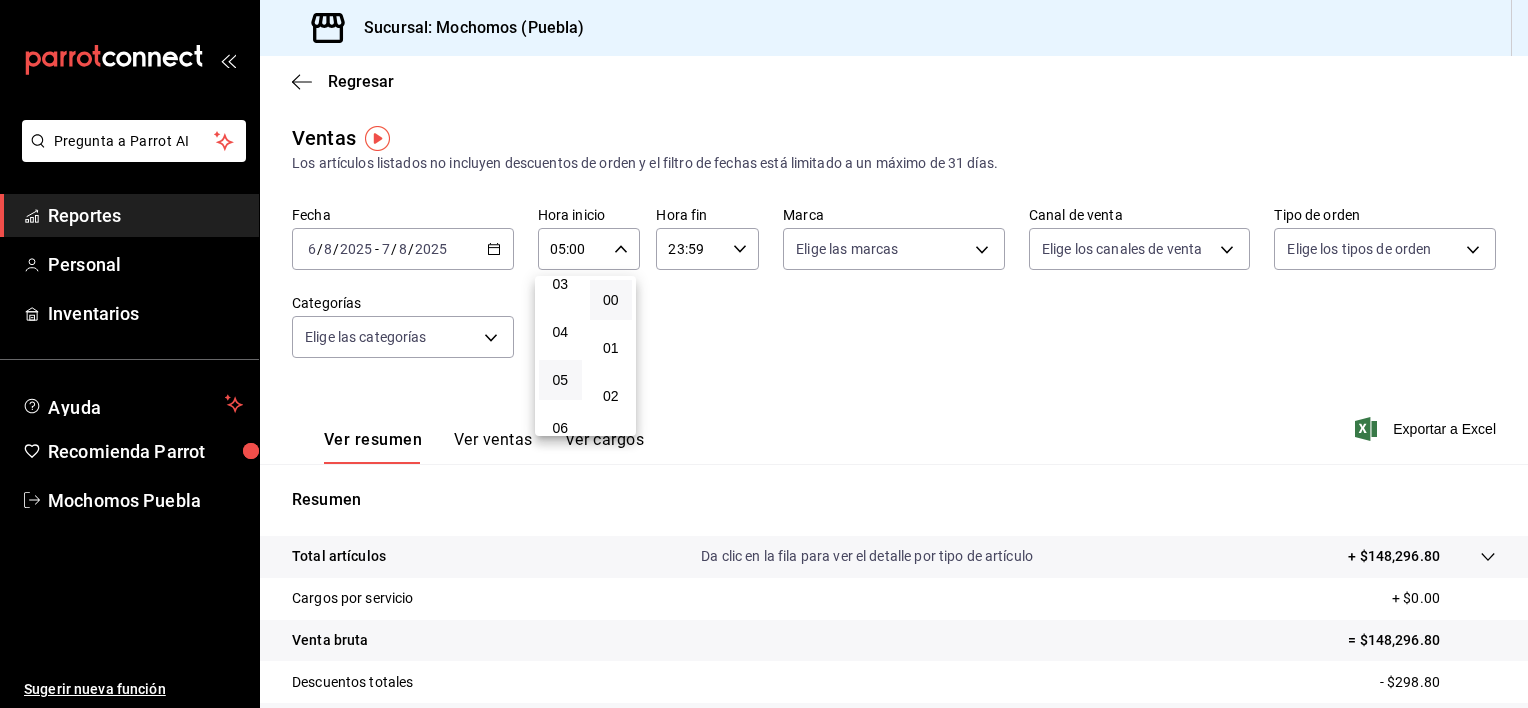 click at bounding box center (764, 354) 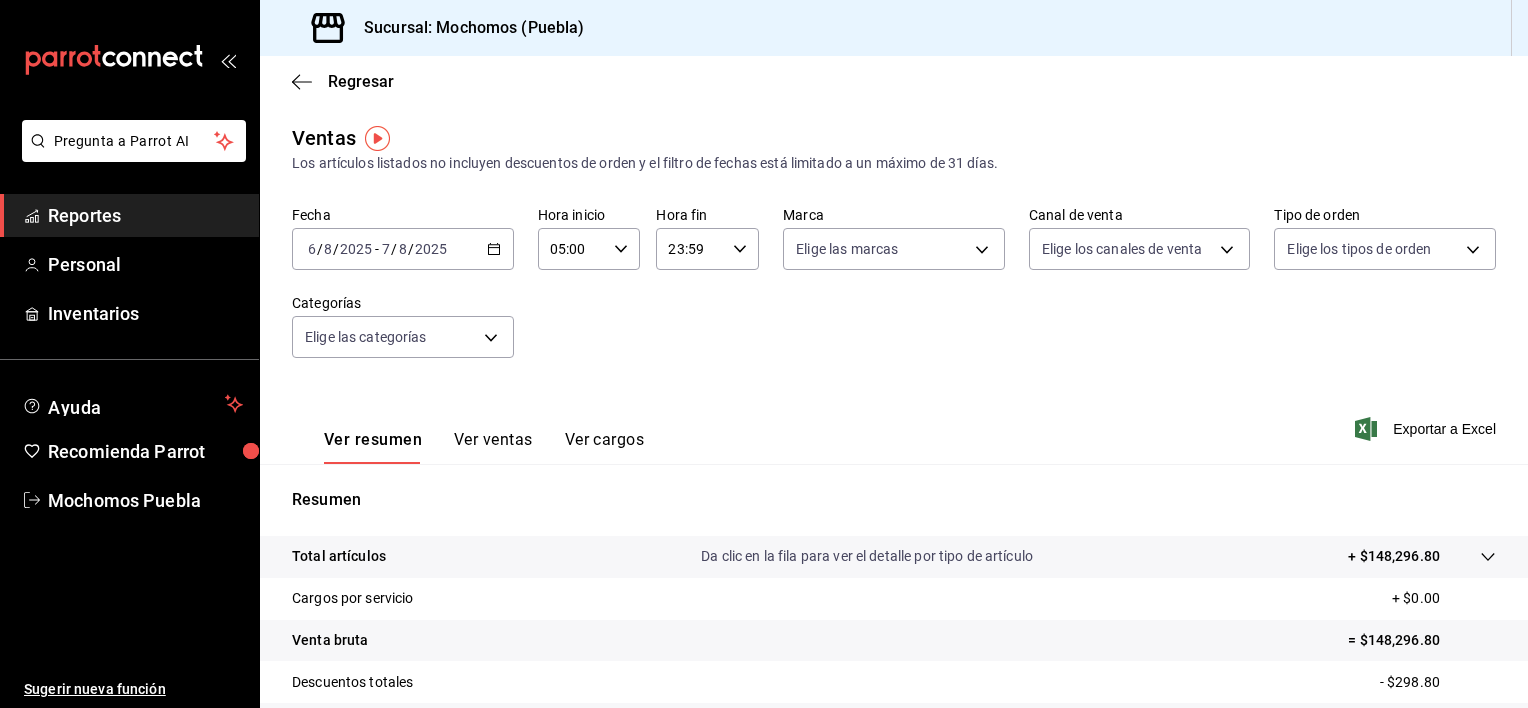 click 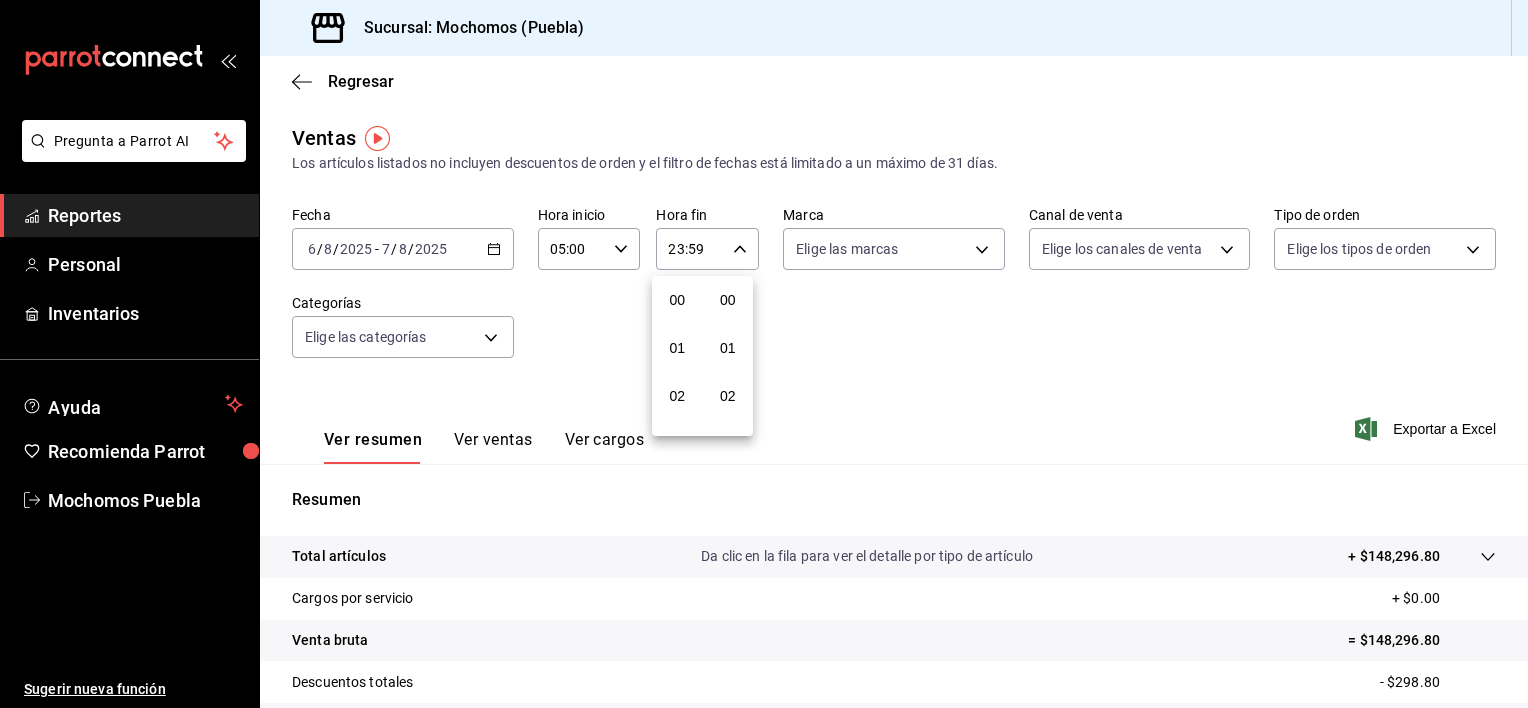 scroll, scrollTop: 1011, scrollLeft: 0, axis: vertical 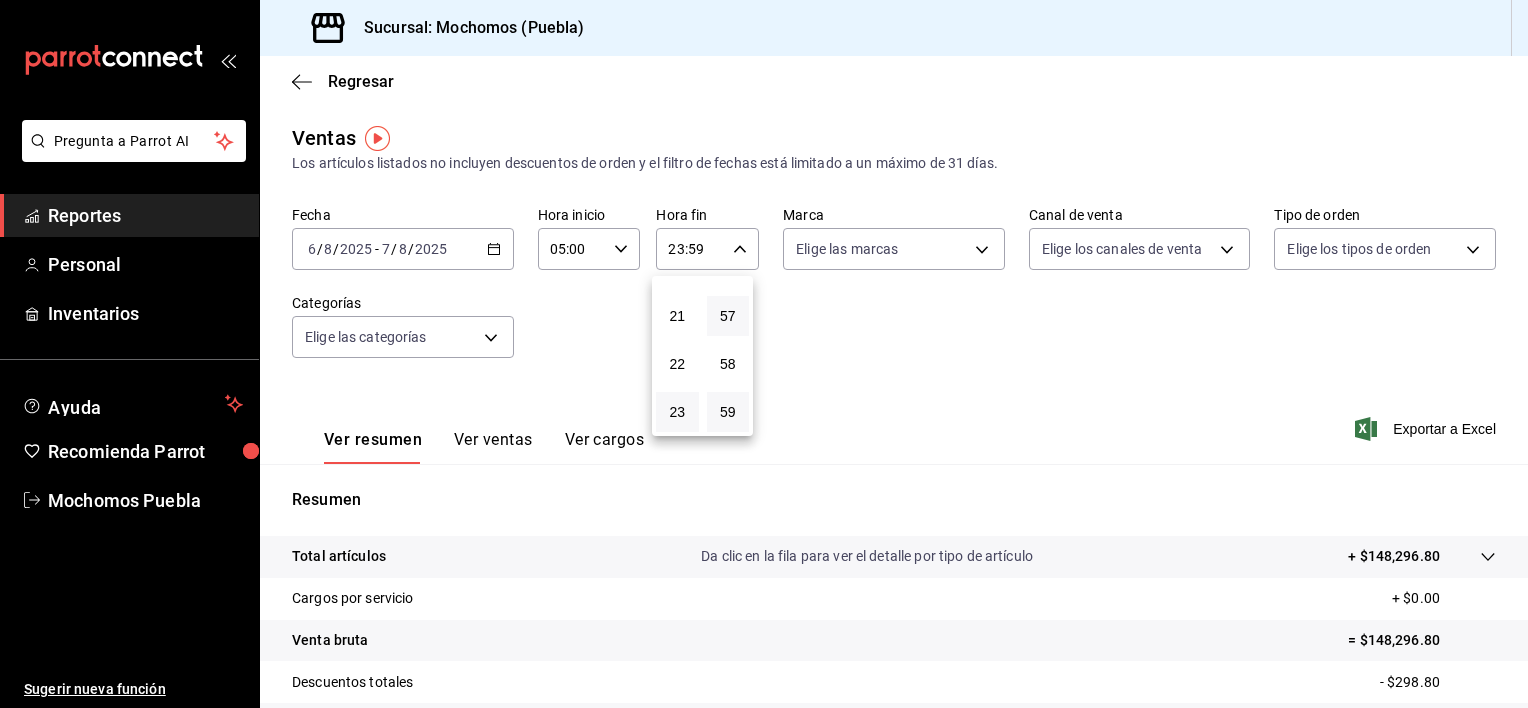 click on "57" at bounding box center (728, 316) 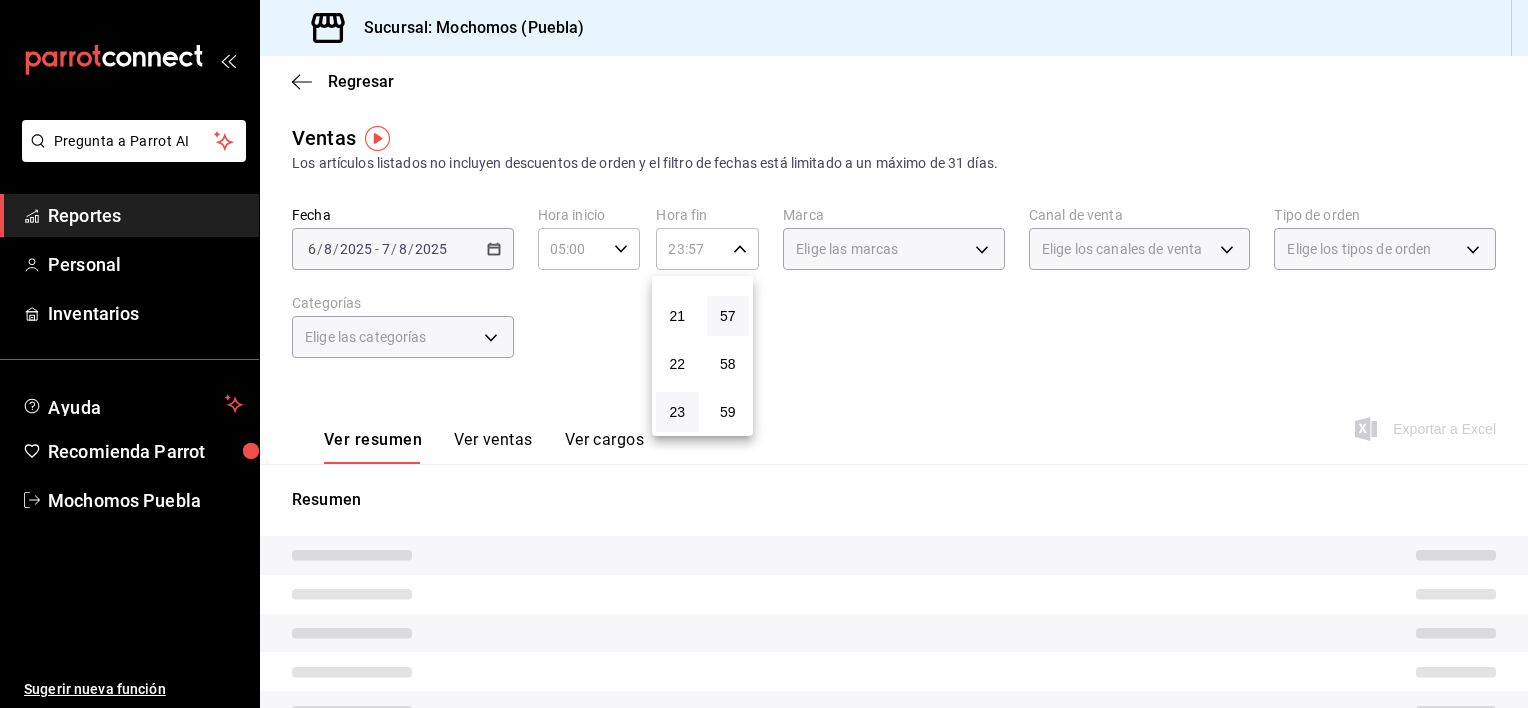 type 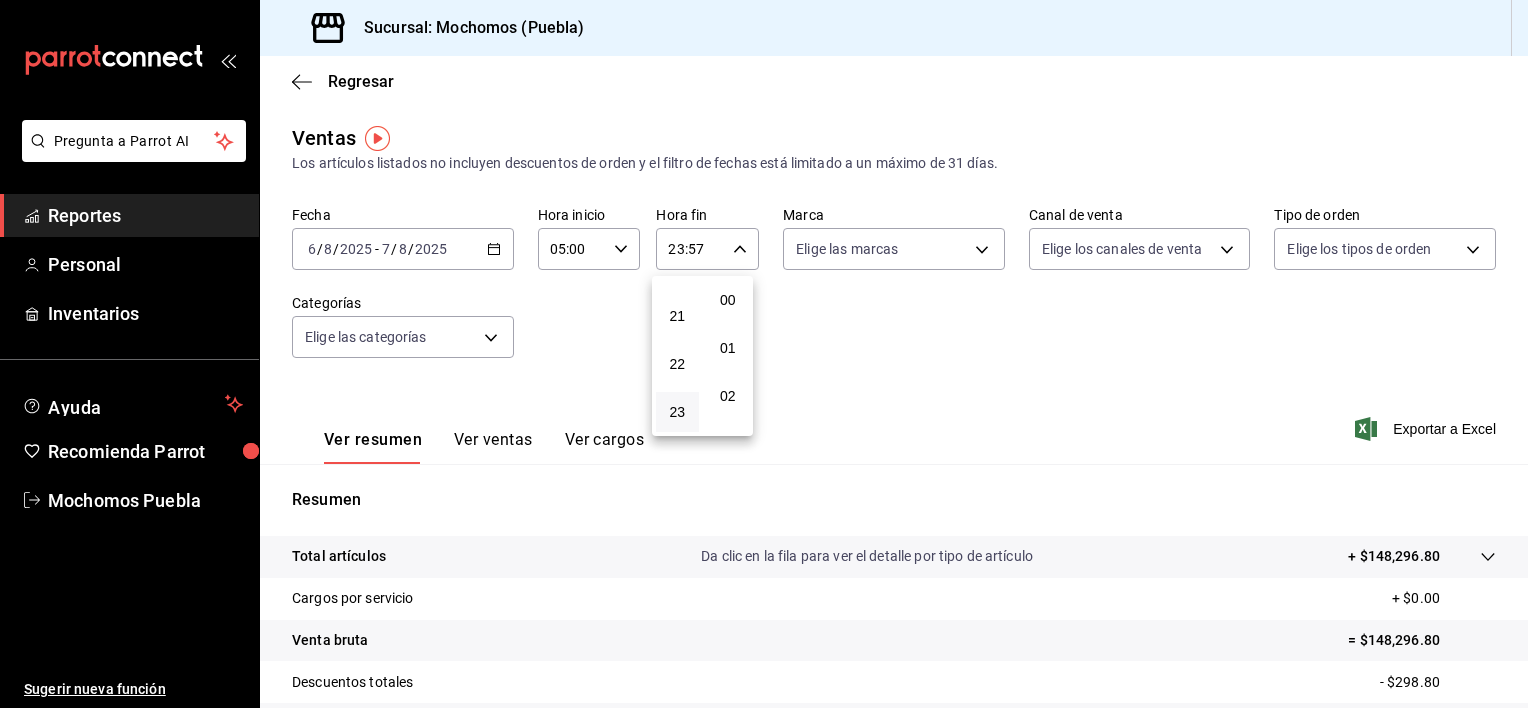 scroll, scrollTop: 0, scrollLeft: 0, axis: both 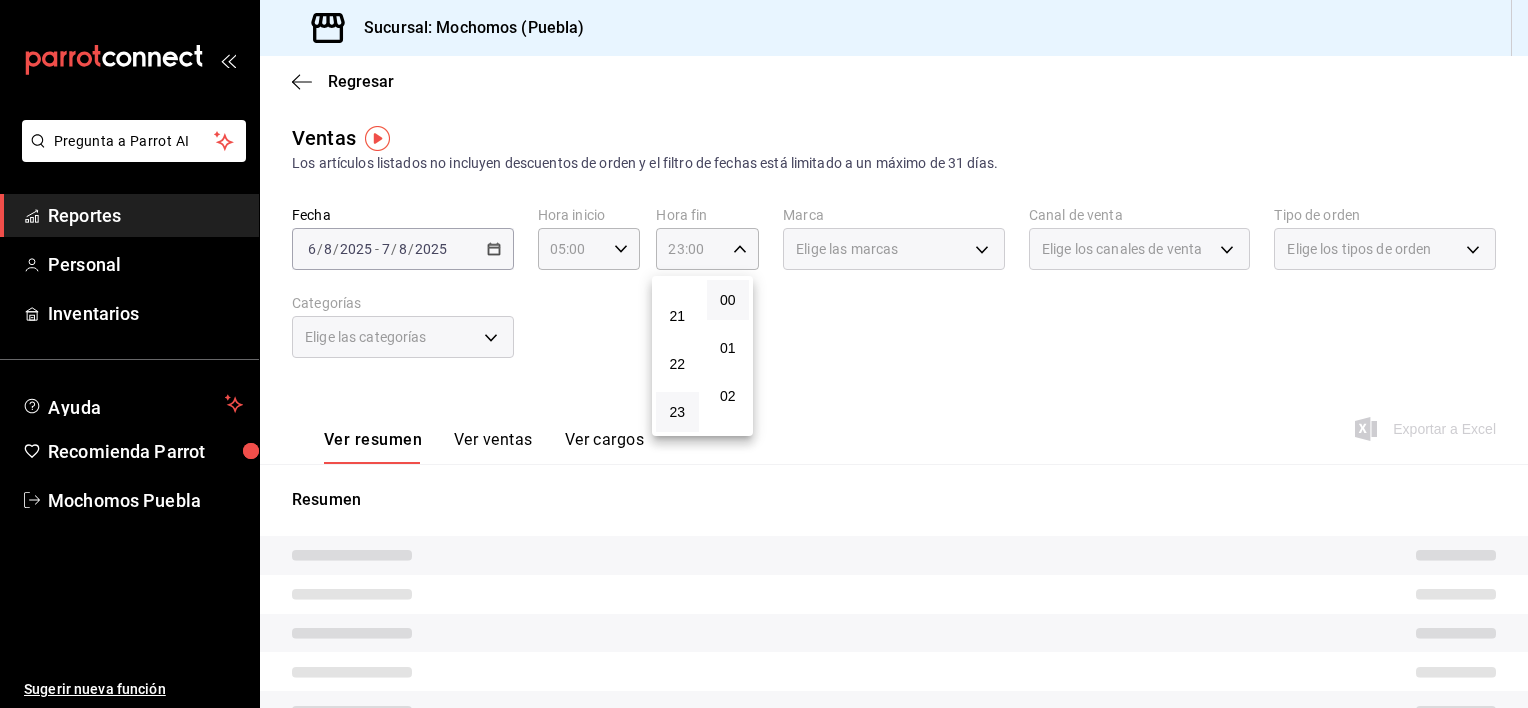 click on "00" at bounding box center (728, 300) 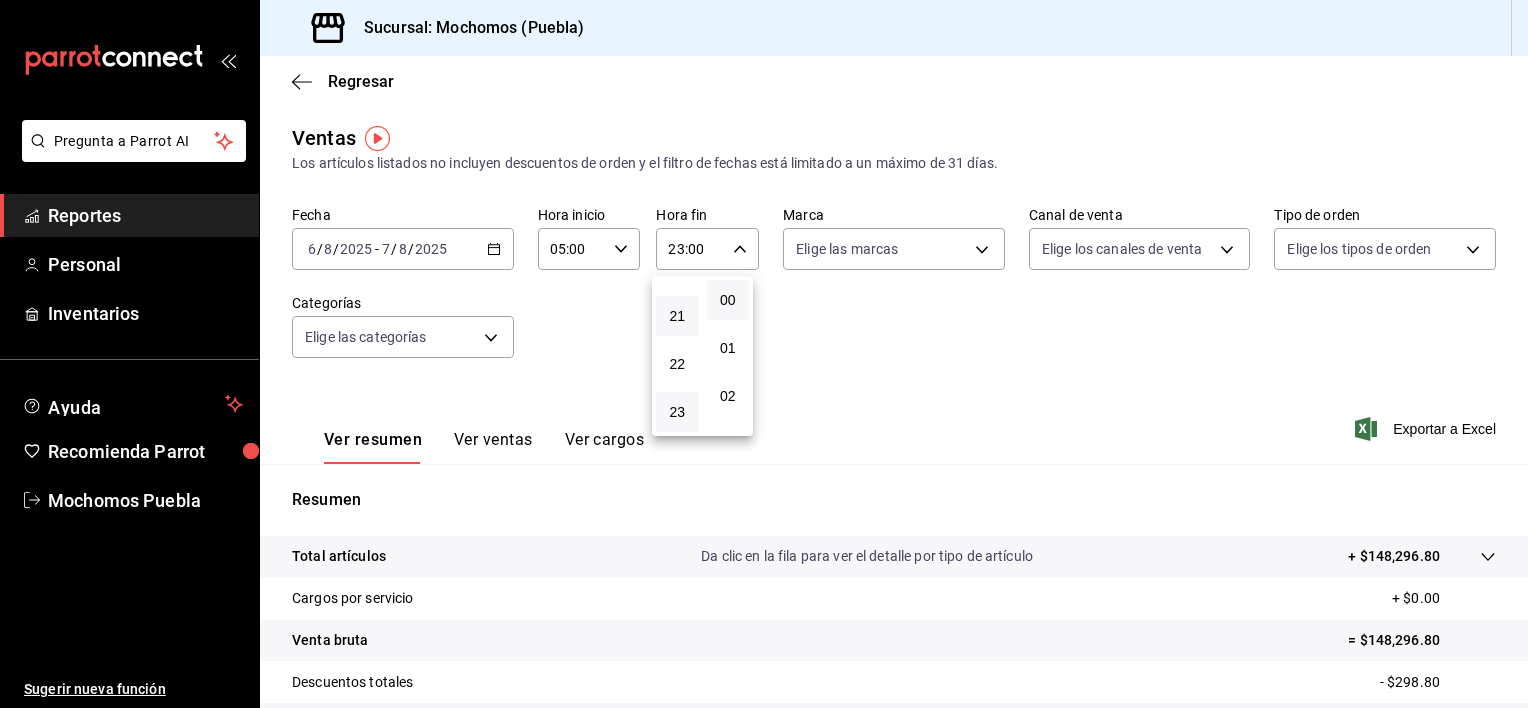 click on "21" at bounding box center (677, 316) 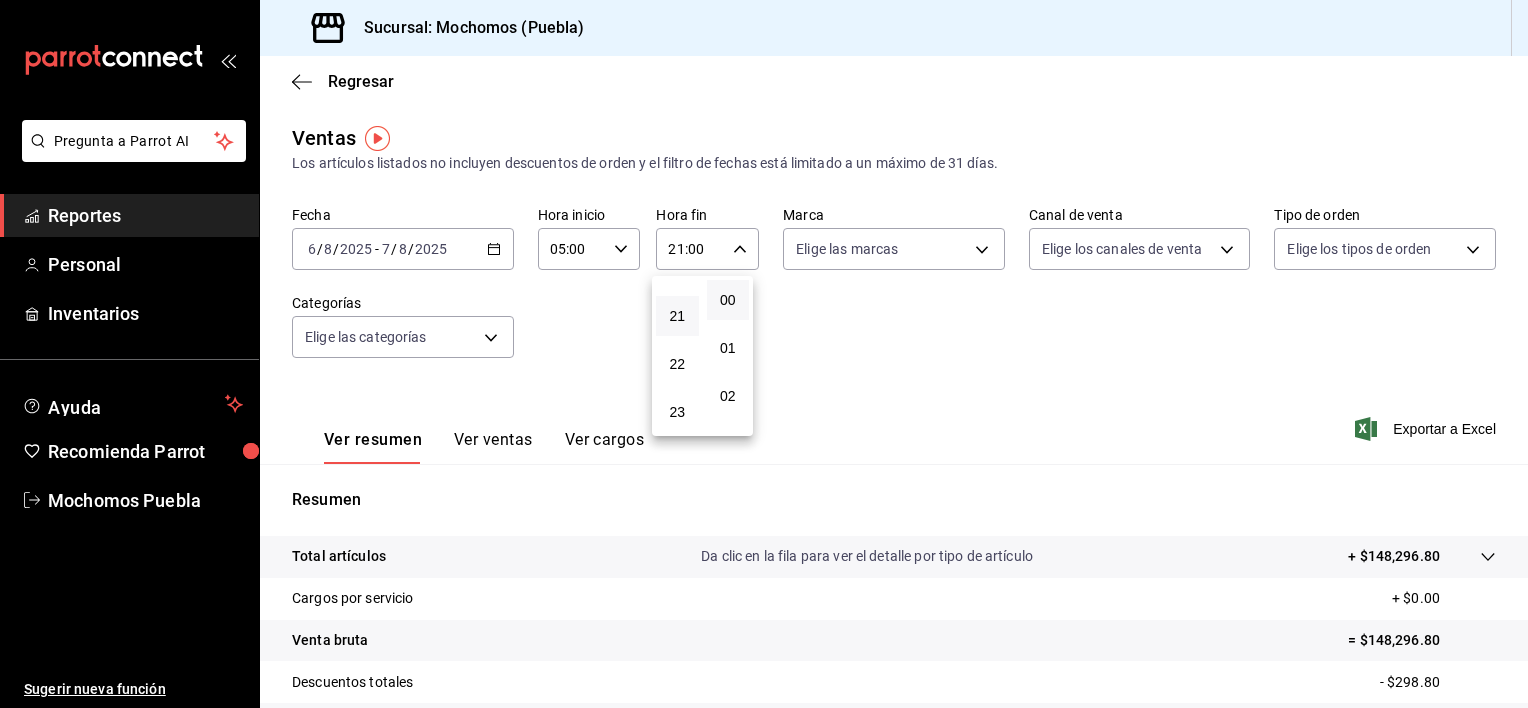 type 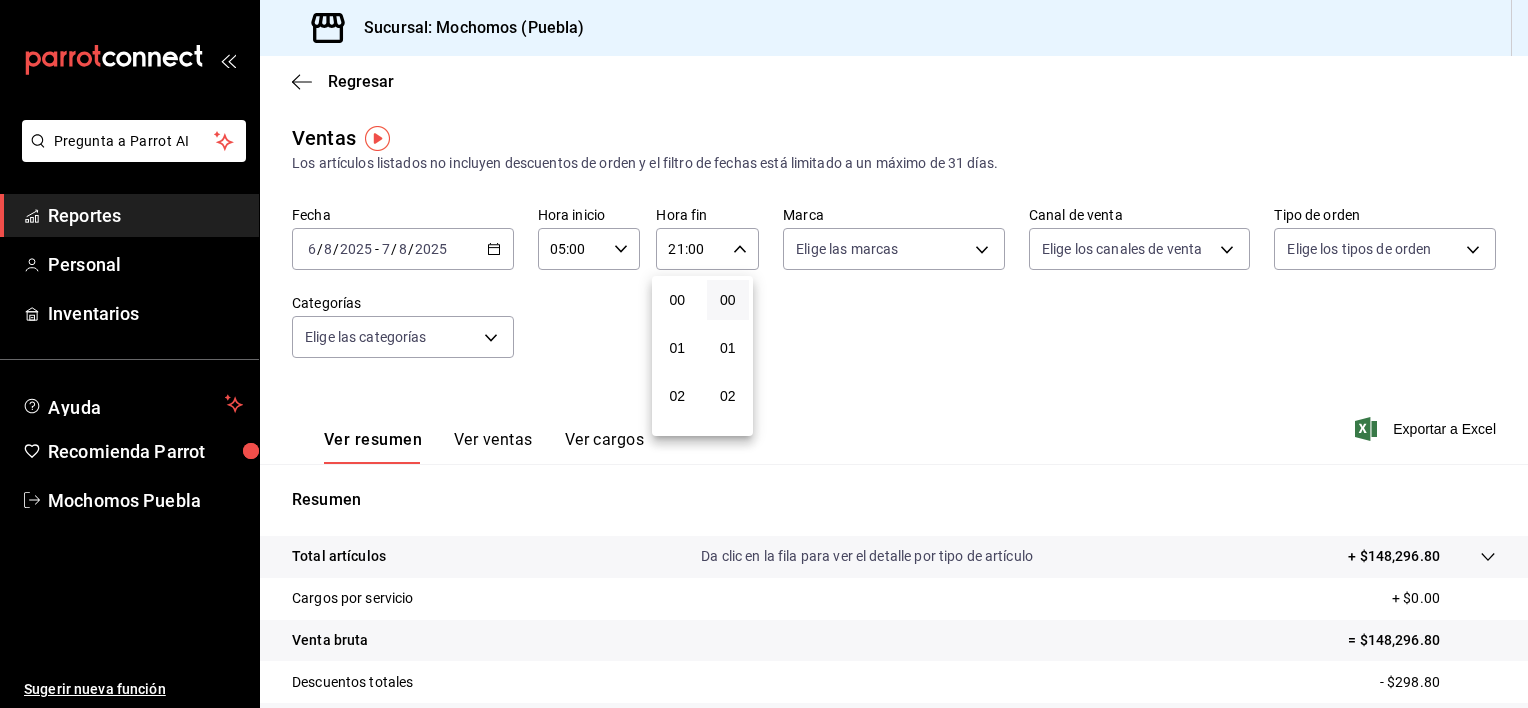 scroll, scrollTop: 0, scrollLeft: 0, axis: both 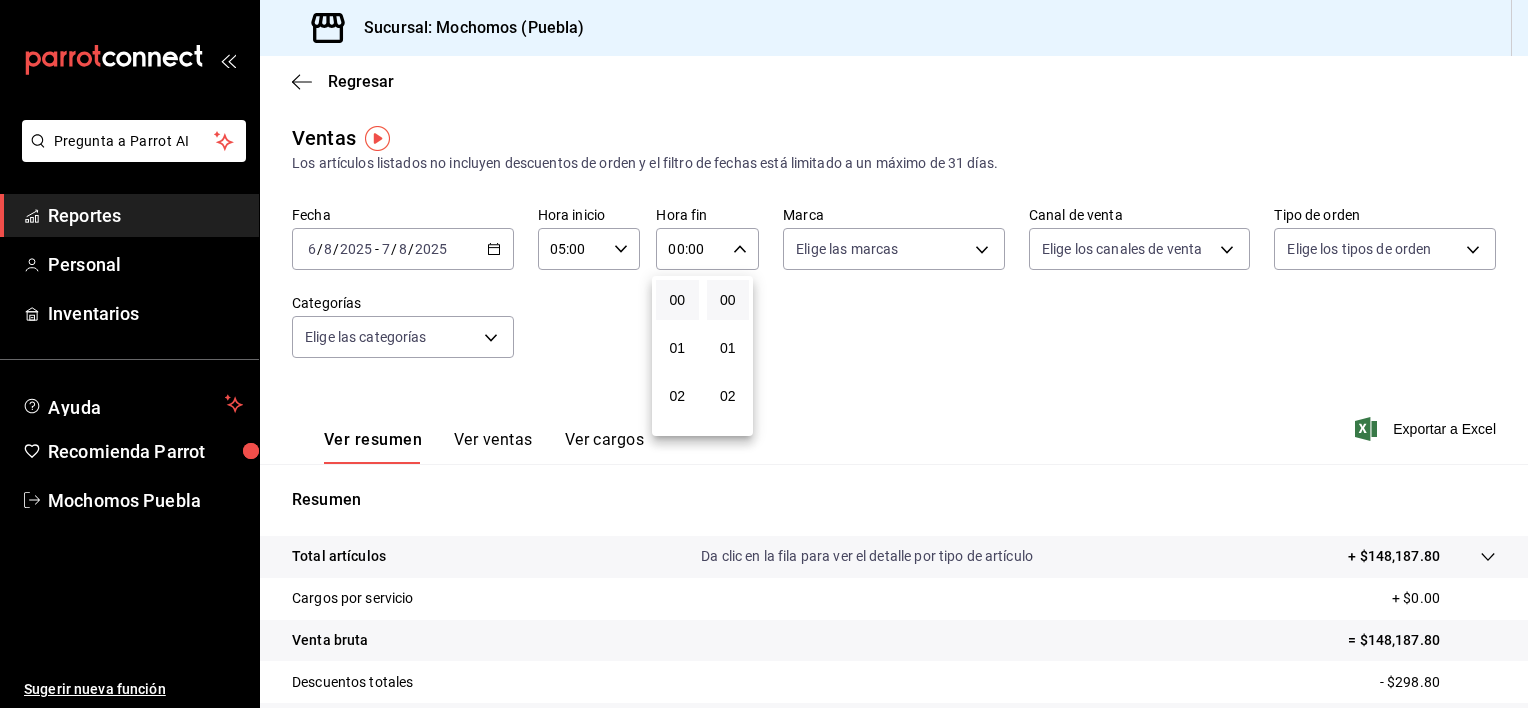 type 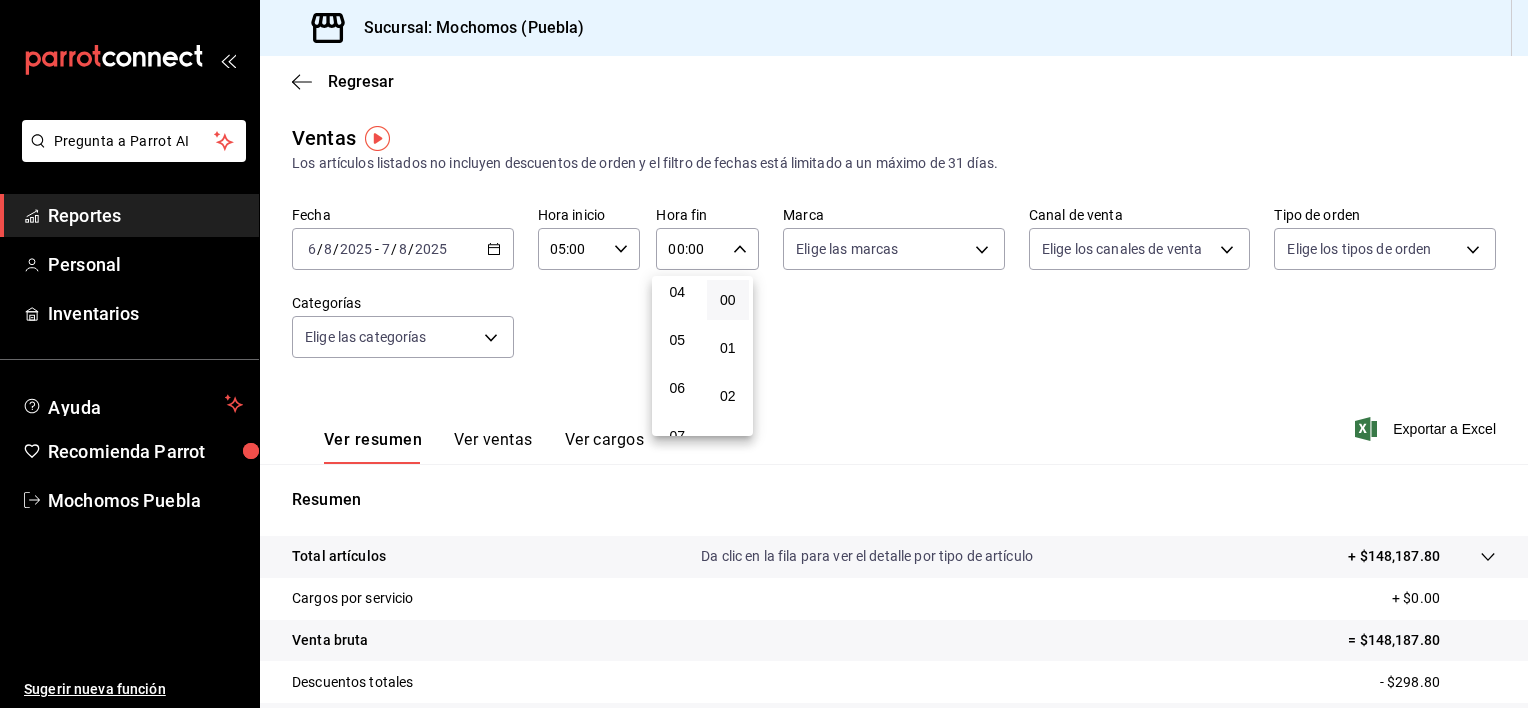 scroll, scrollTop: 240, scrollLeft: 0, axis: vertical 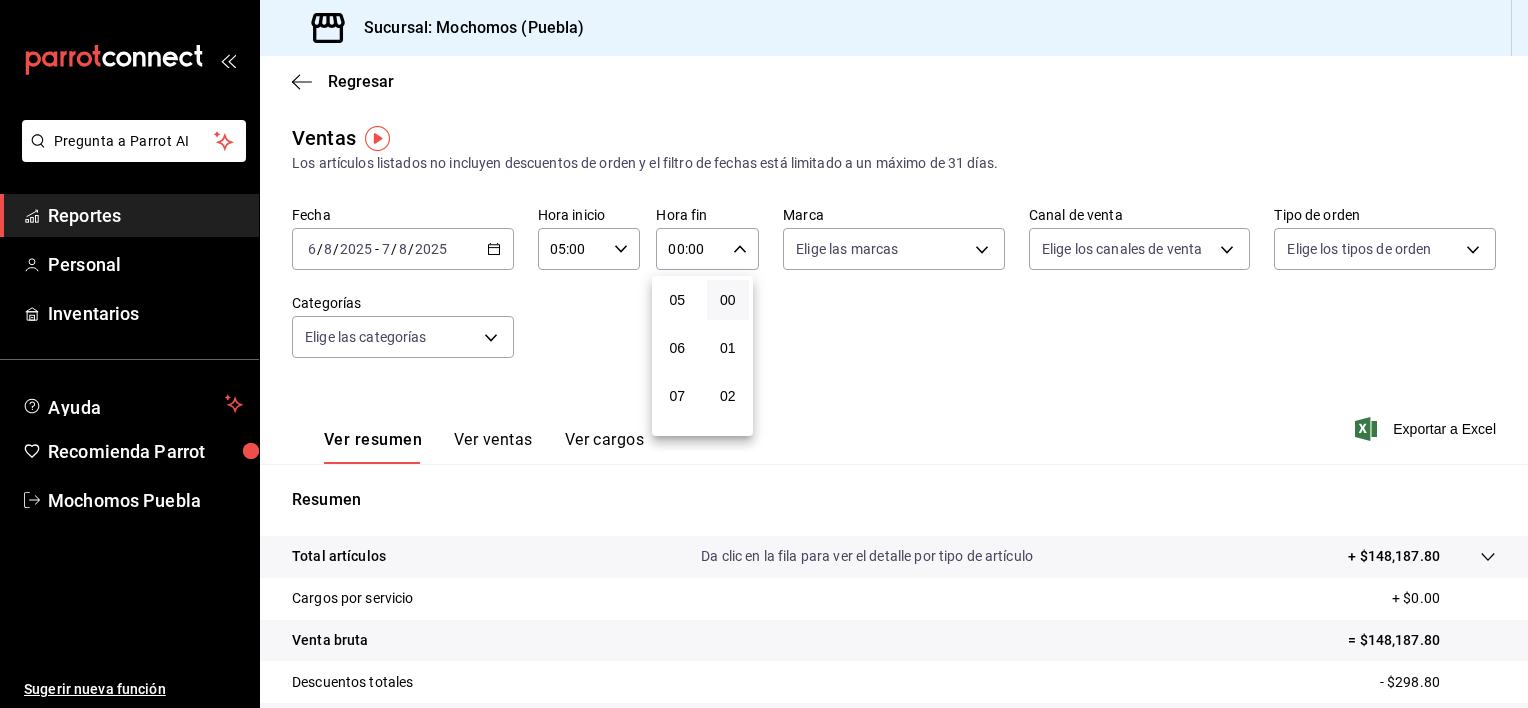 click on "05" at bounding box center [677, 300] 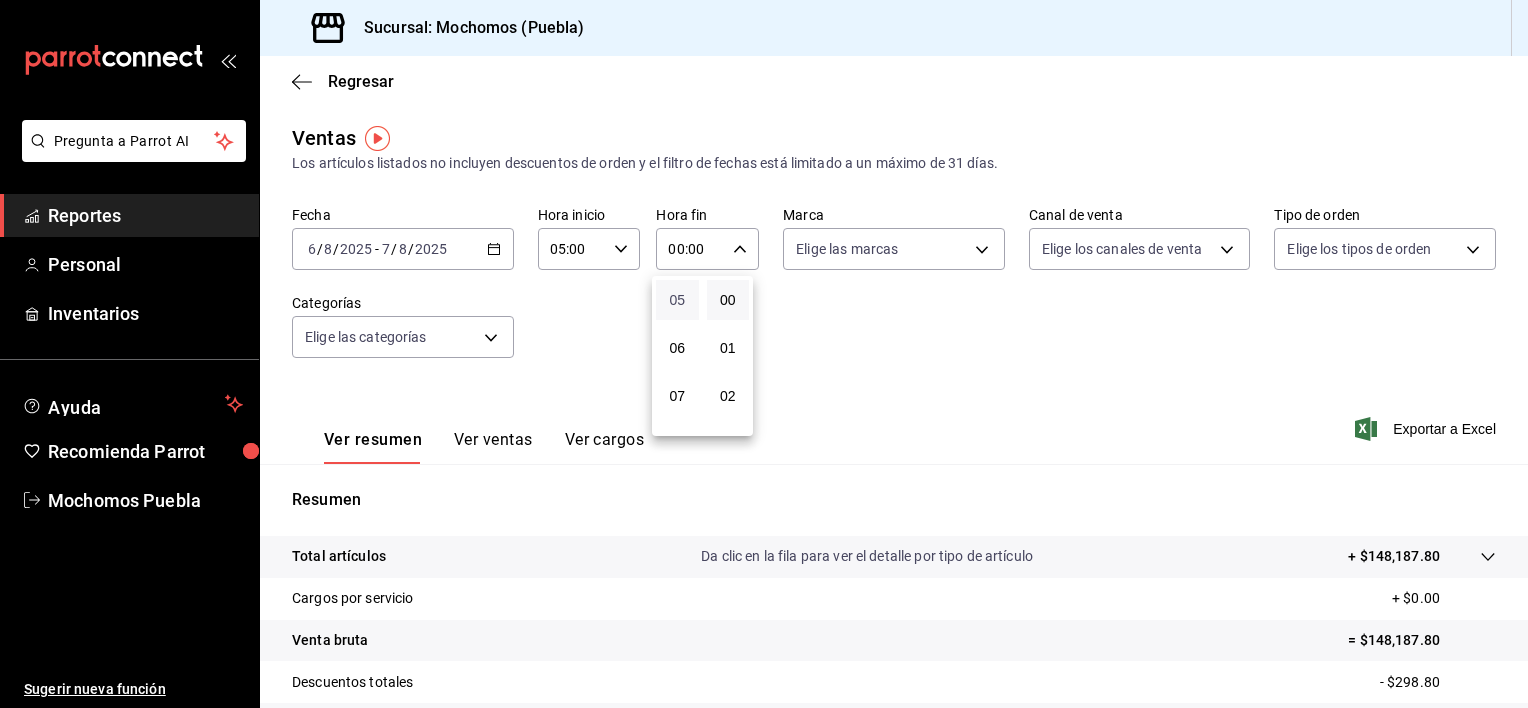 type on "05:00" 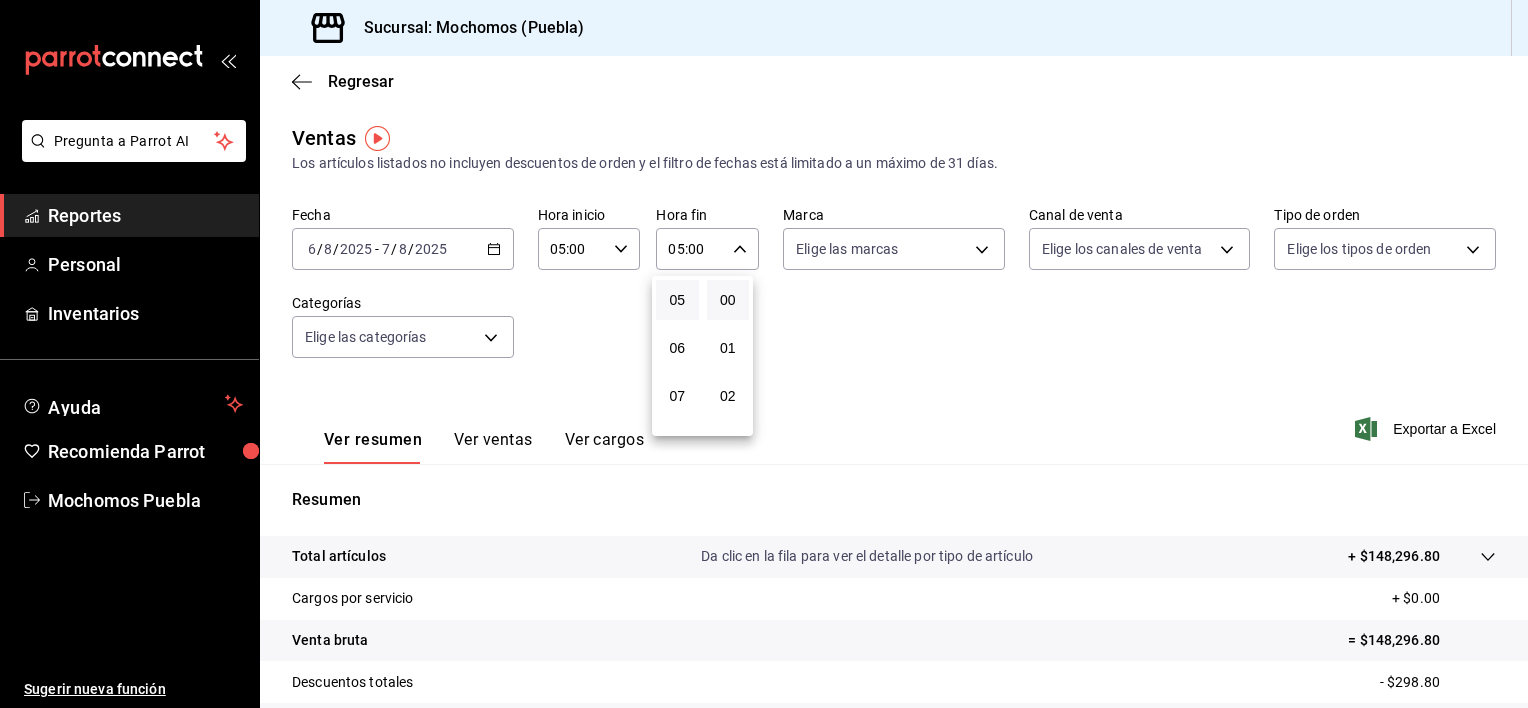 click at bounding box center [764, 354] 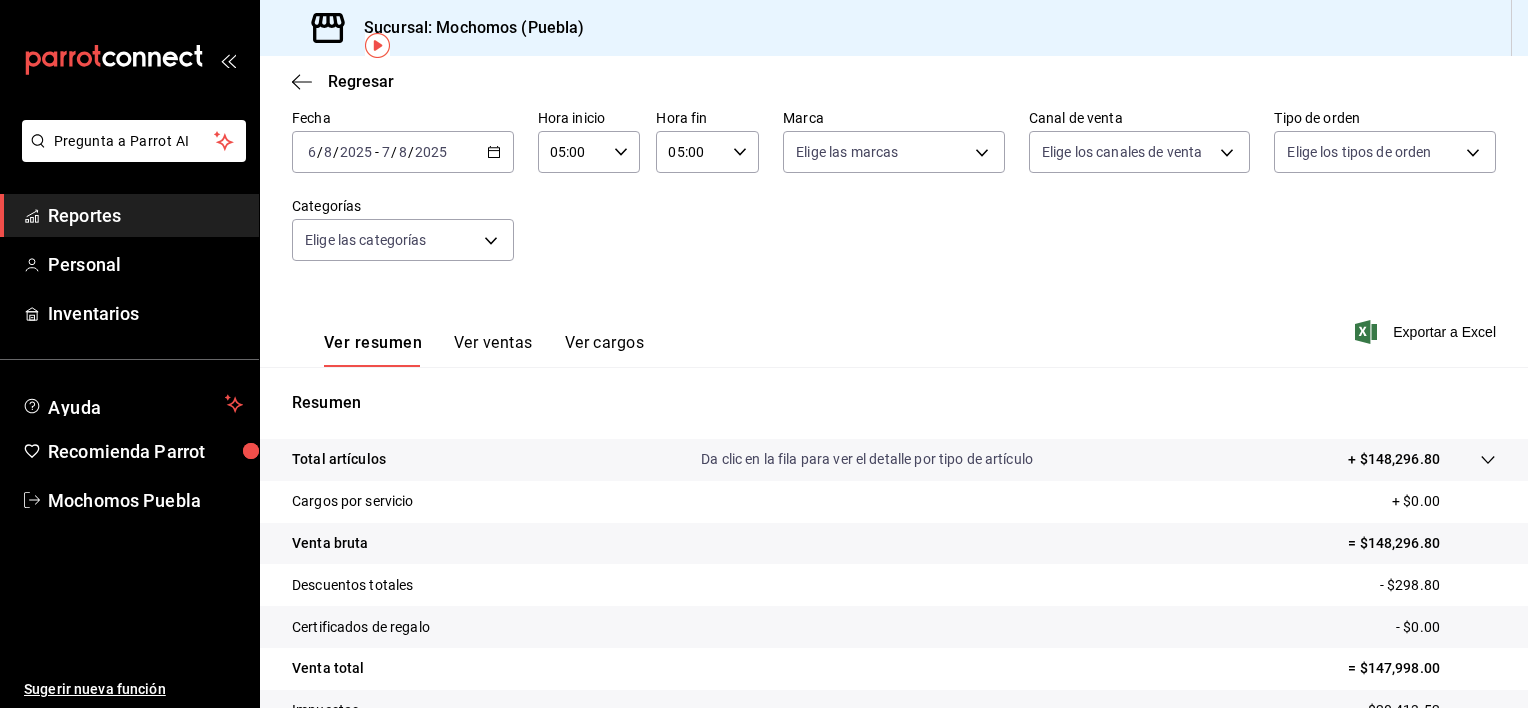 scroll, scrollTop: 92, scrollLeft: 0, axis: vertical 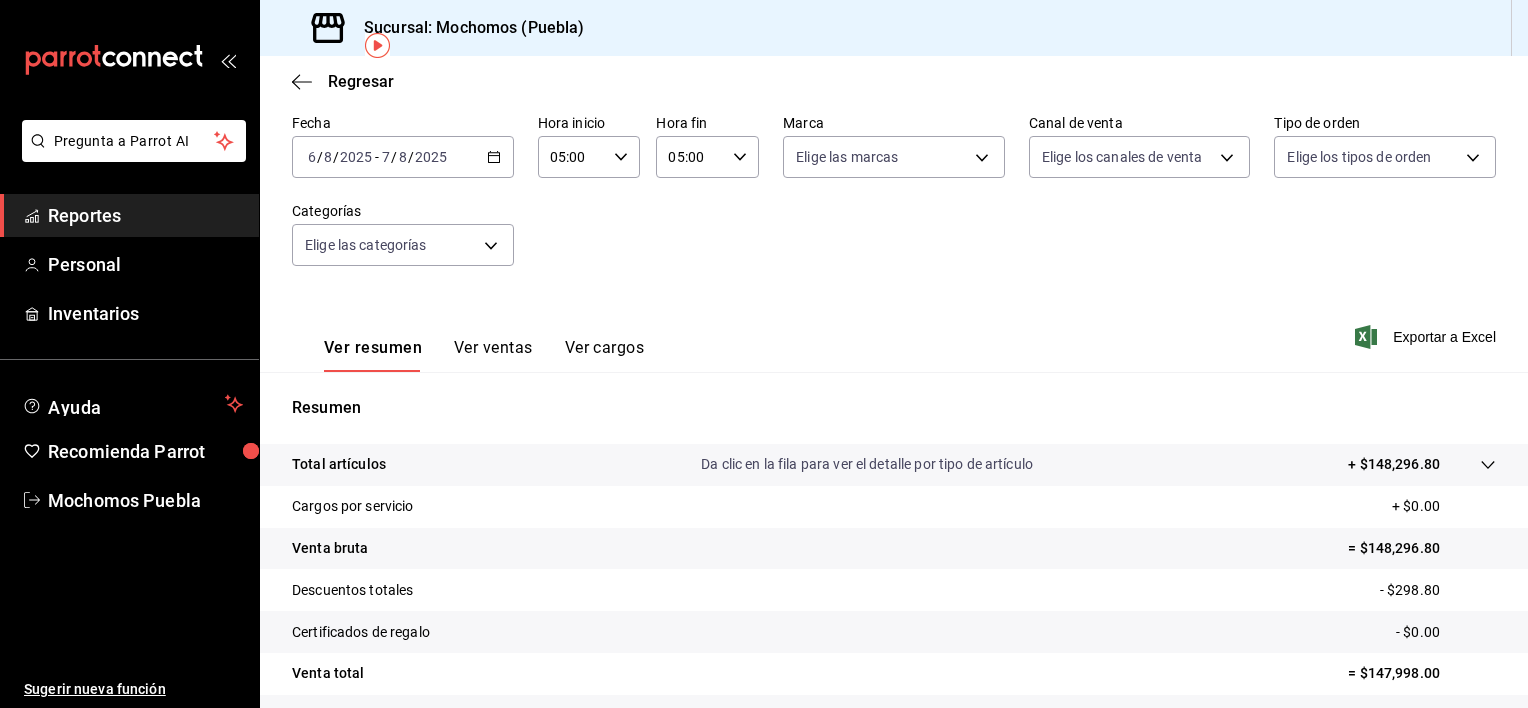 click 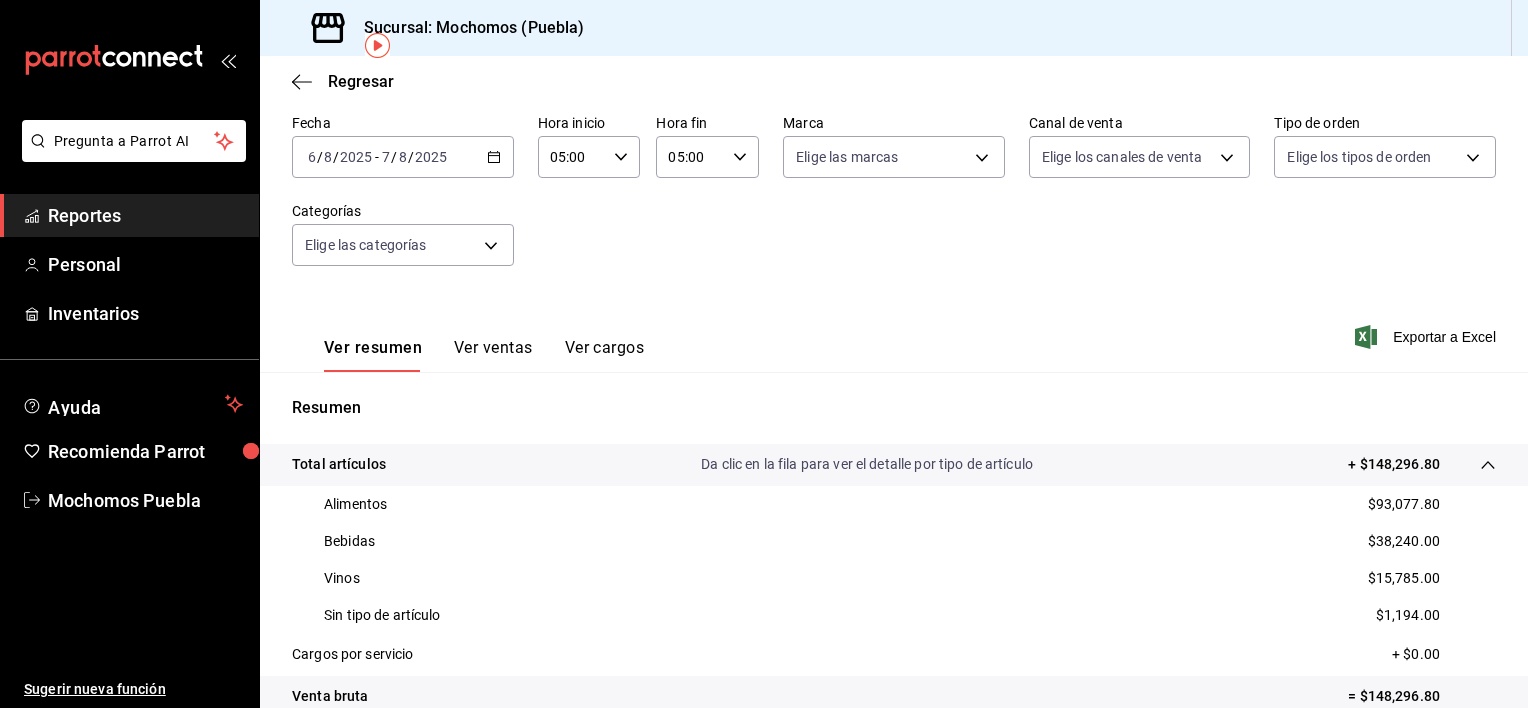 click 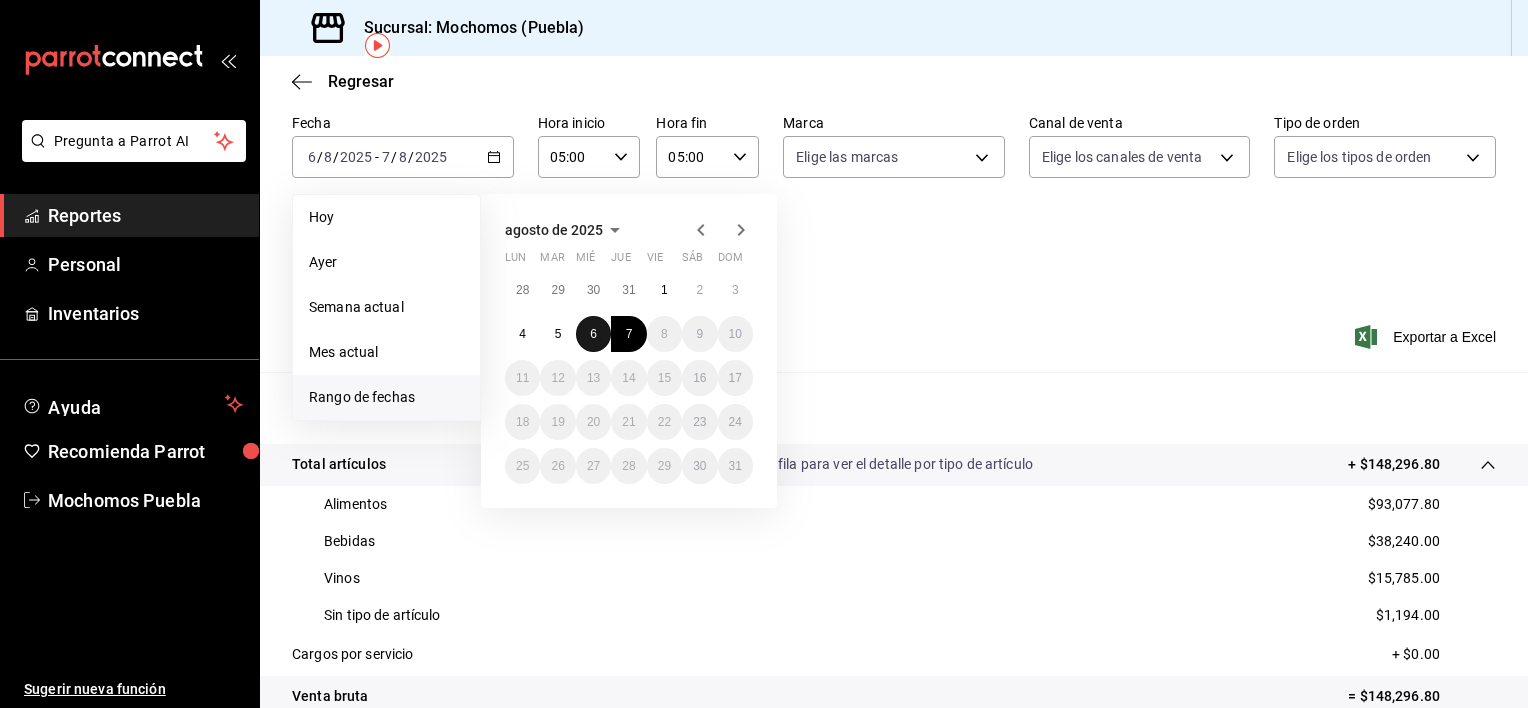 click on "6" at bounding box center (593, 334) 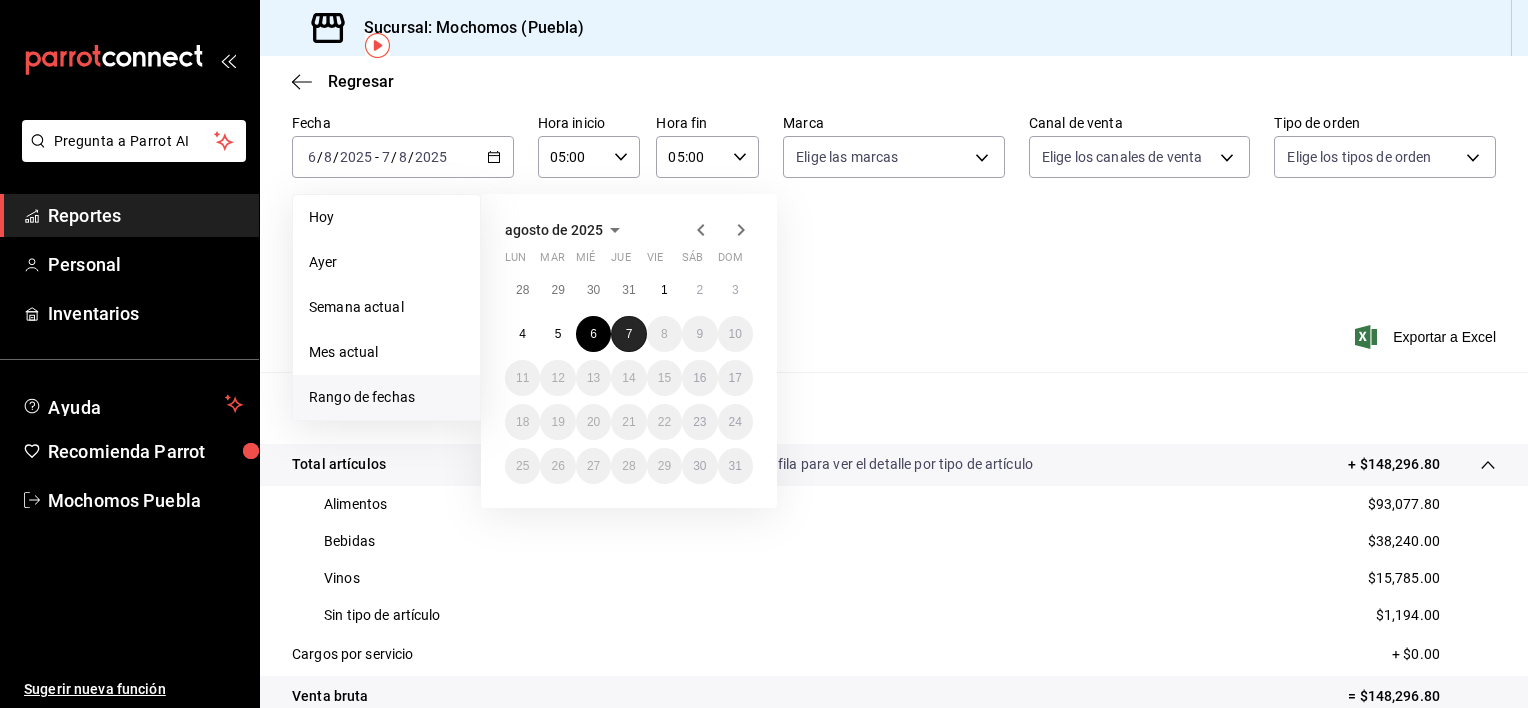 click on "7" at bounding box center (628, 334) 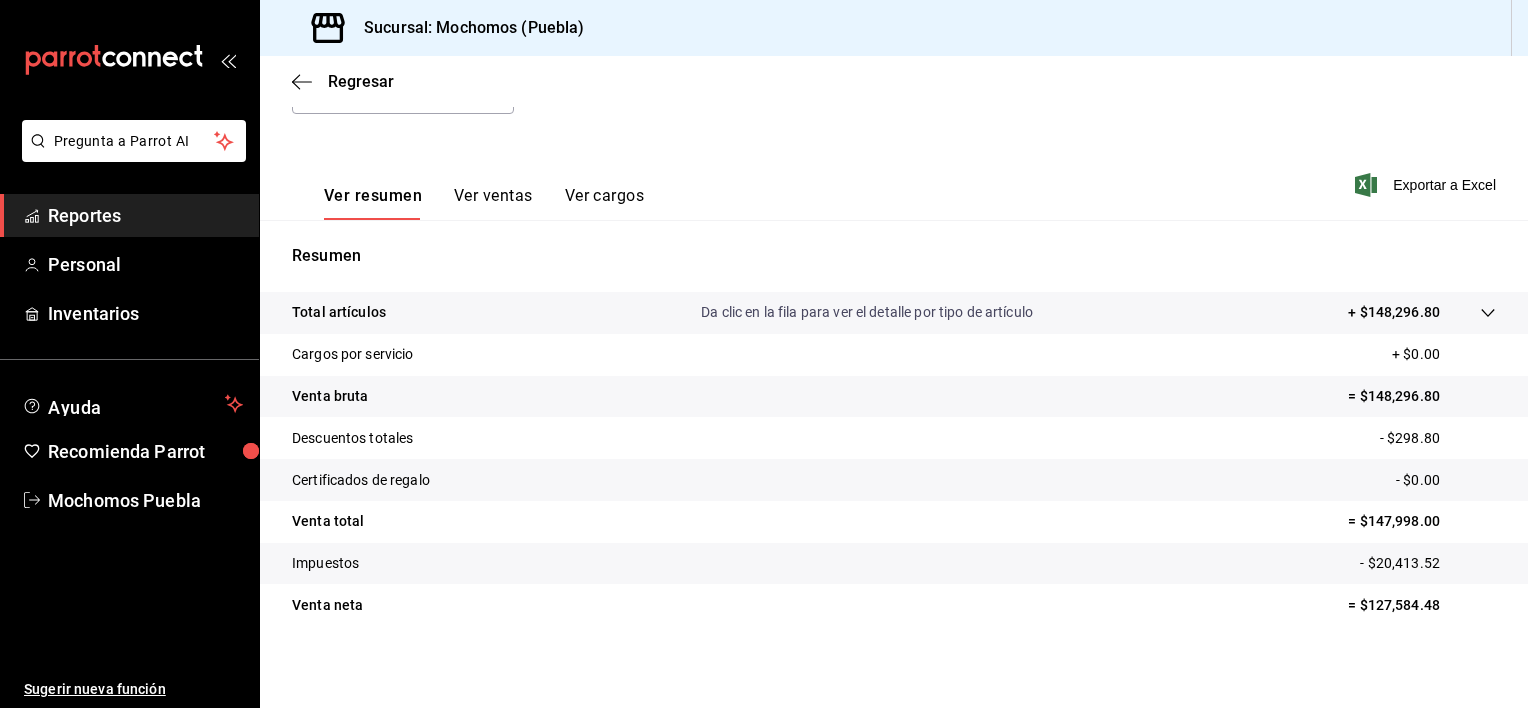 scroll, scrollTop: 250, scrollLeft: 0, axis: vertical 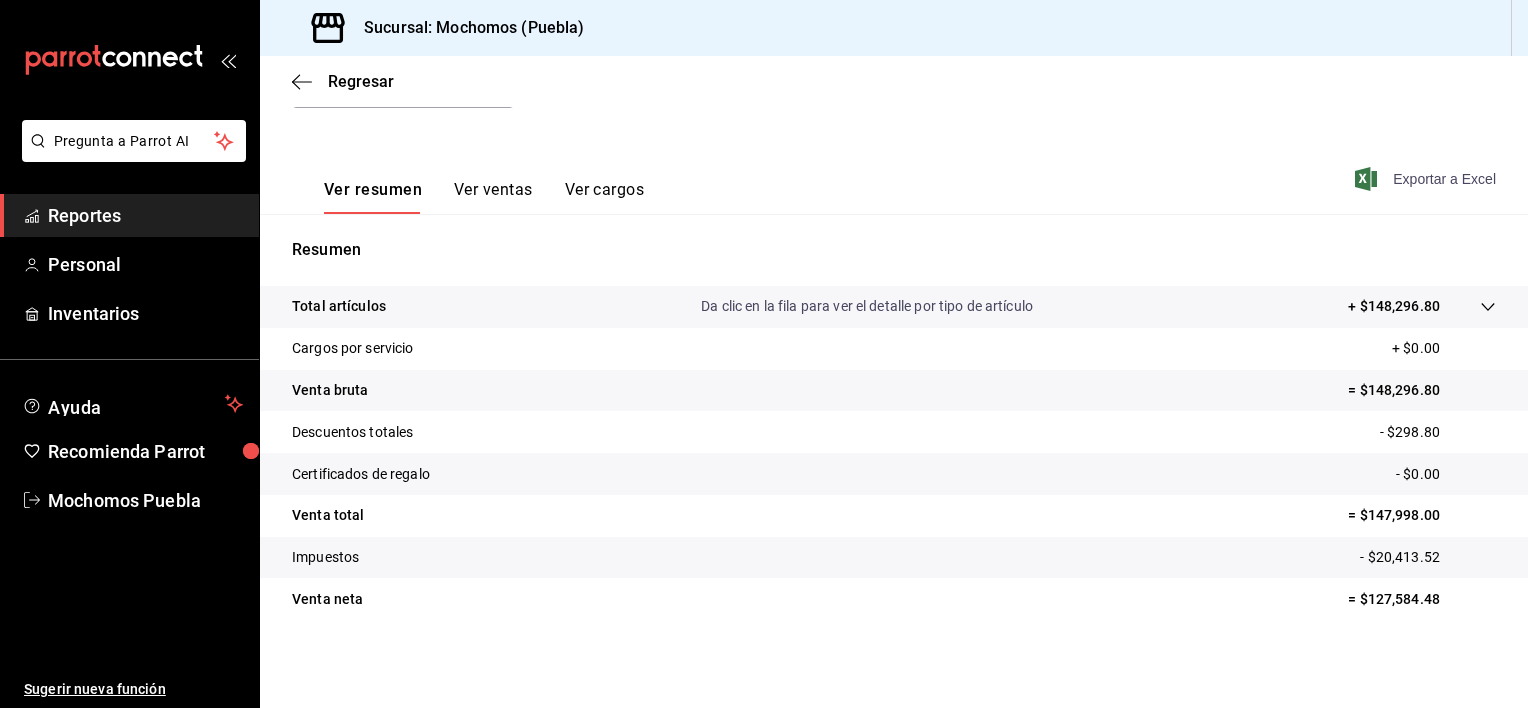 click on "Exportar a Excel" at bounding box center (1427, 179) 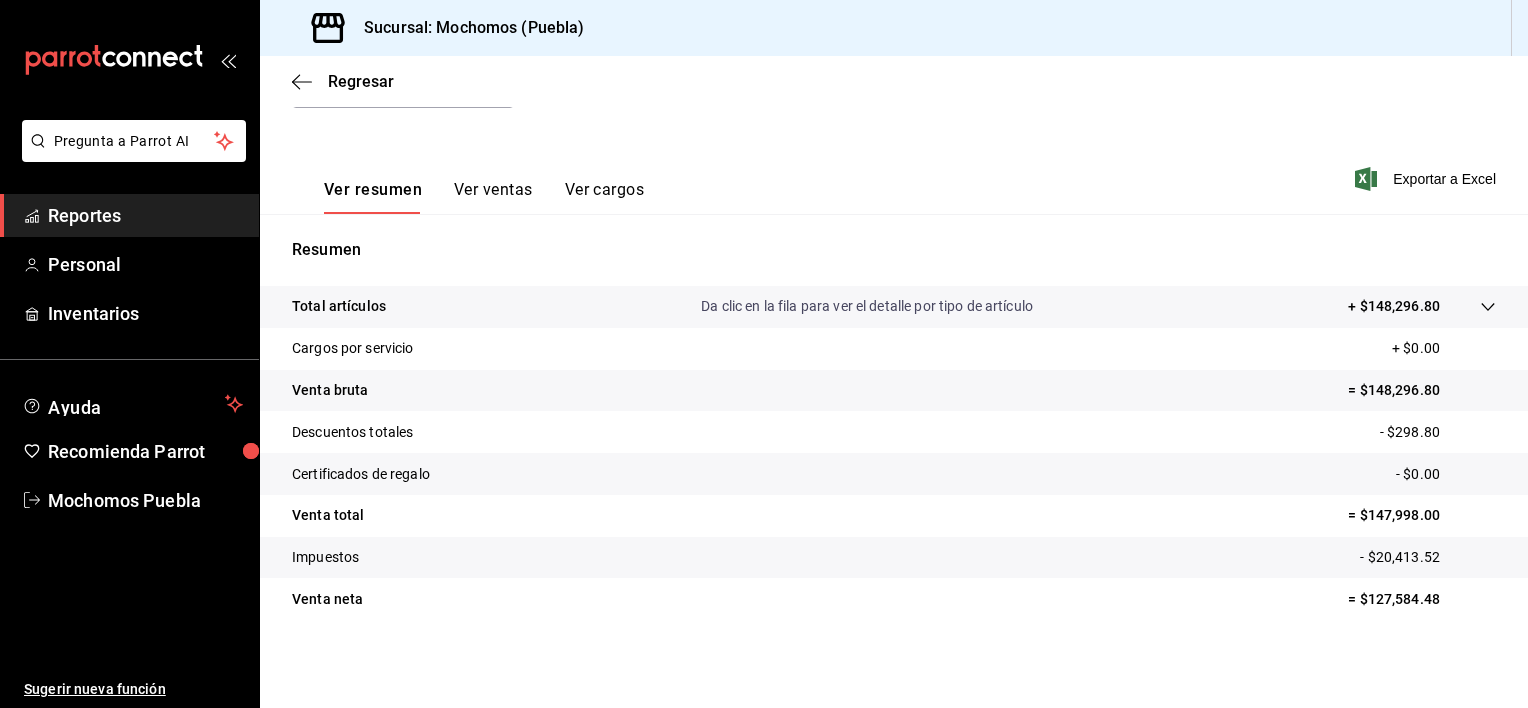 click 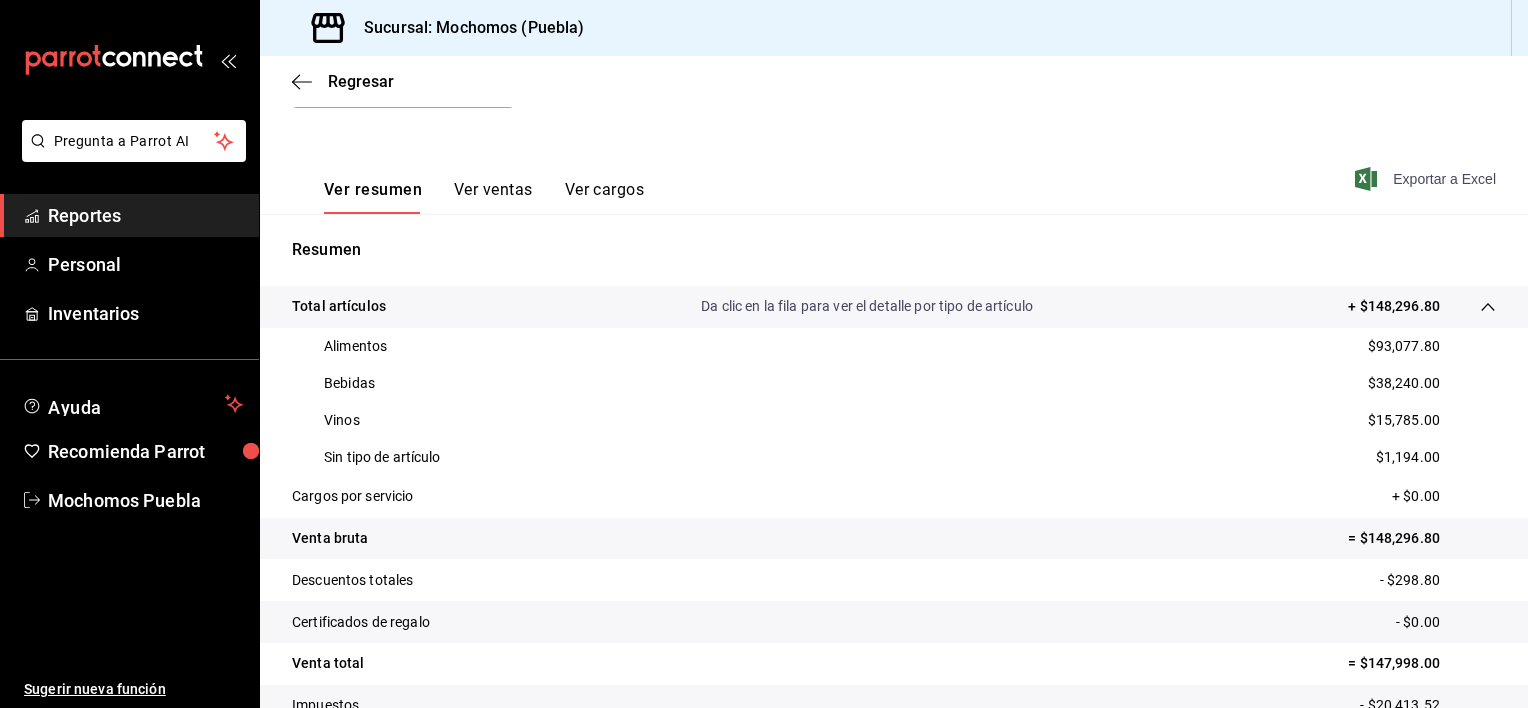 click on "Exportar a Excel" at bounding box center (1427, 179) 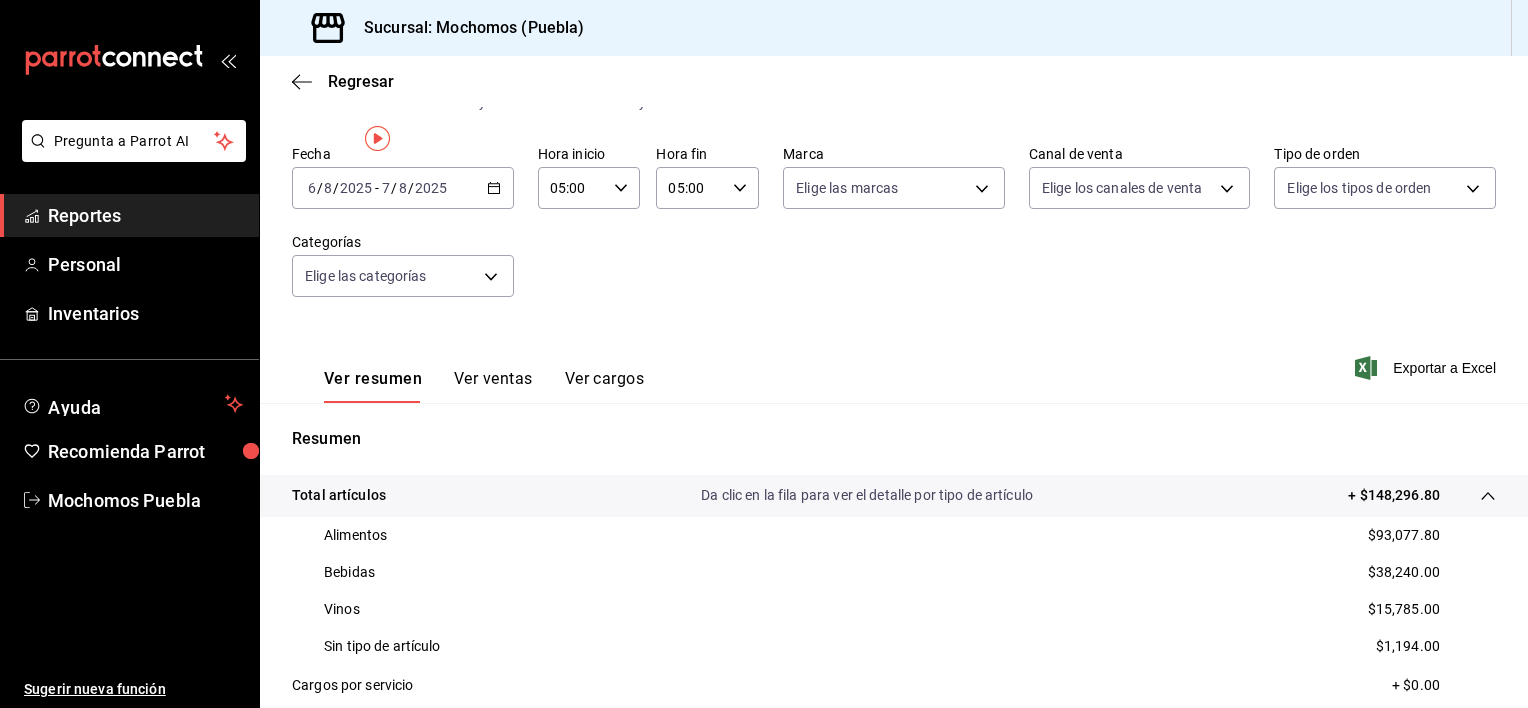 scroll, scrollTop: 0, scrollLeft: 0, axis: both 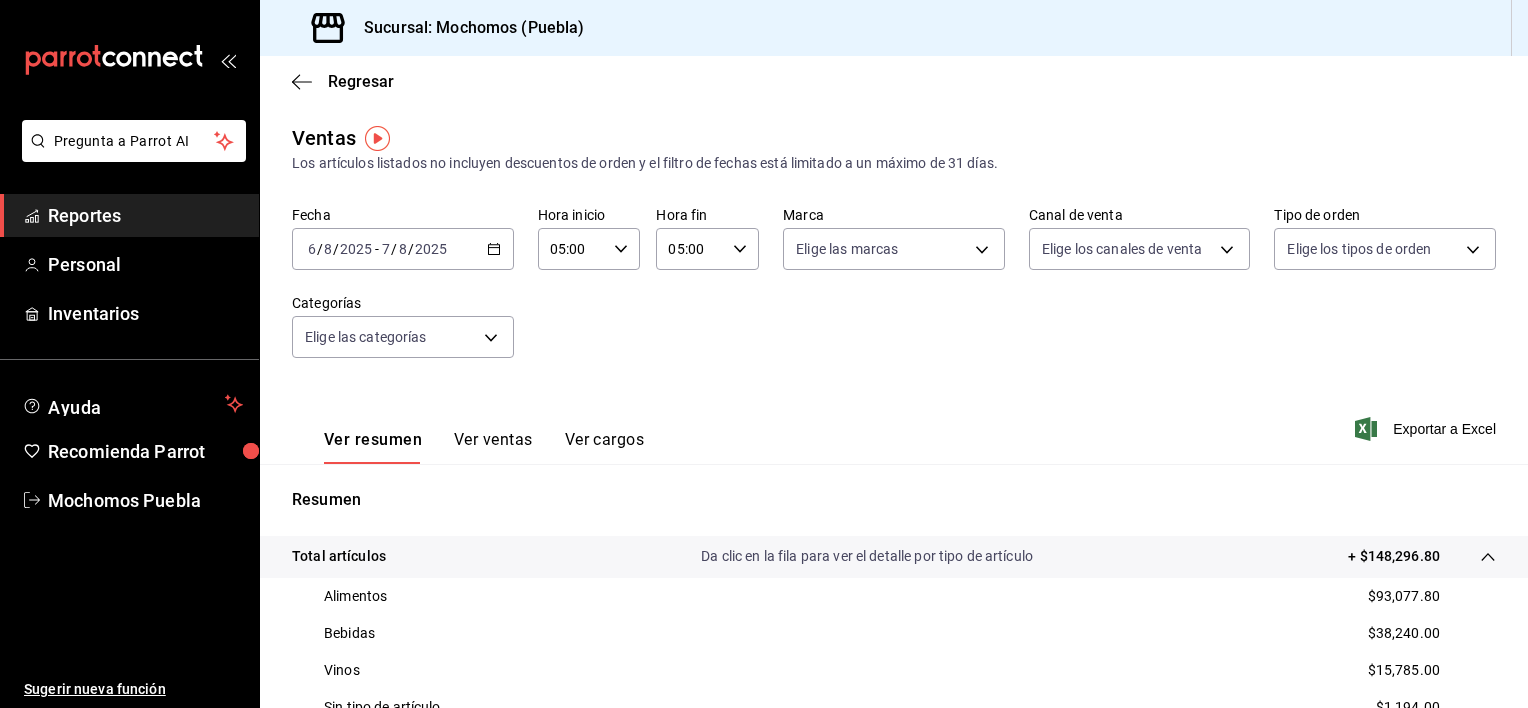 click 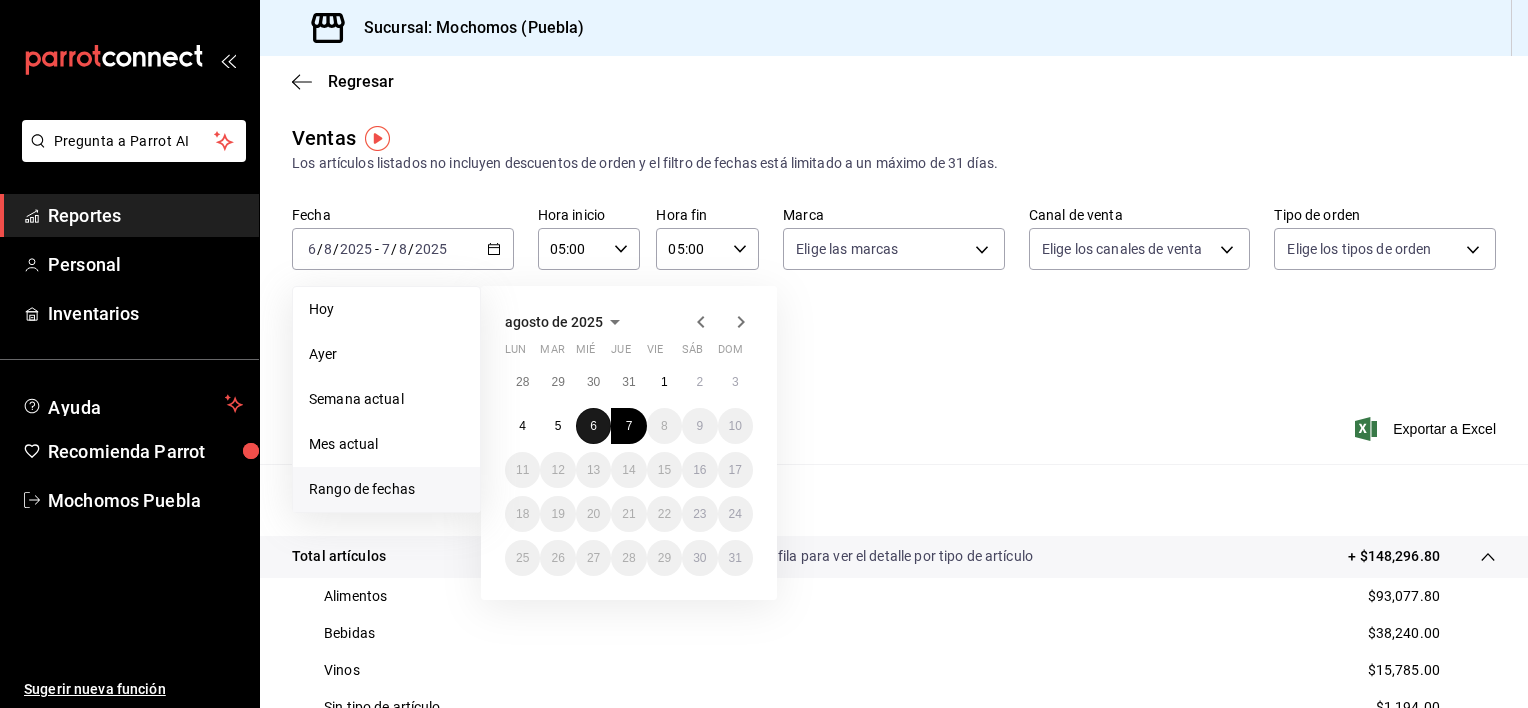 click on "6" at bounding box center (593, 426) 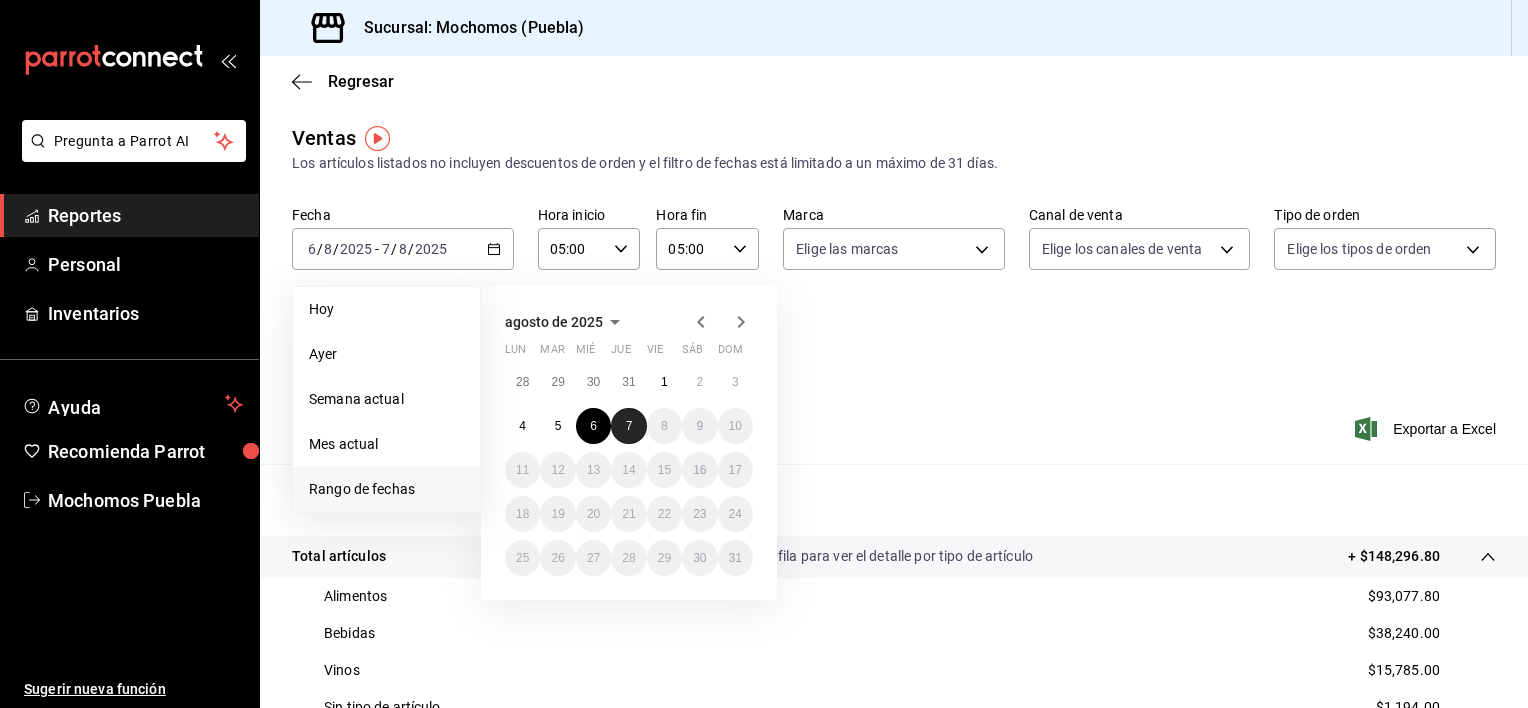 click on "7" at bounding box center (628, 426) 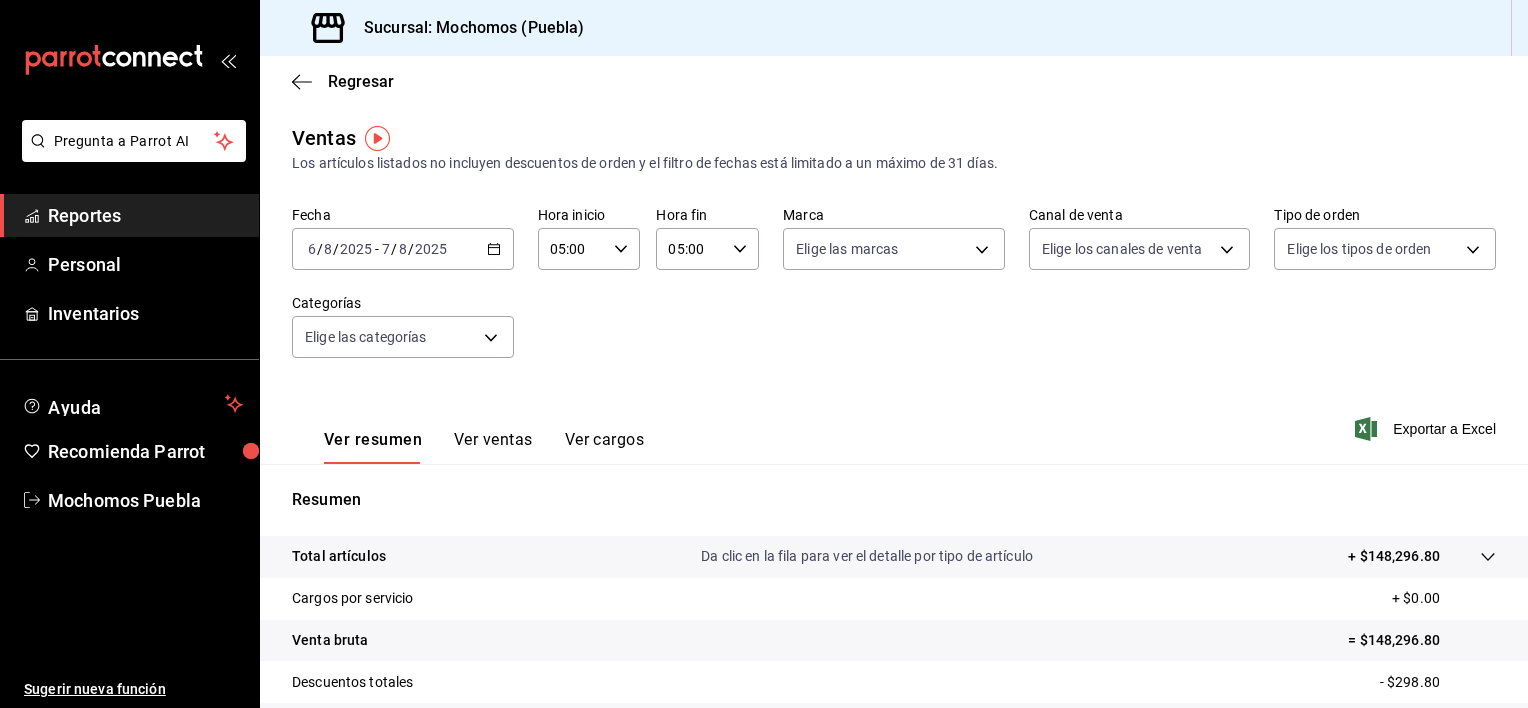 click 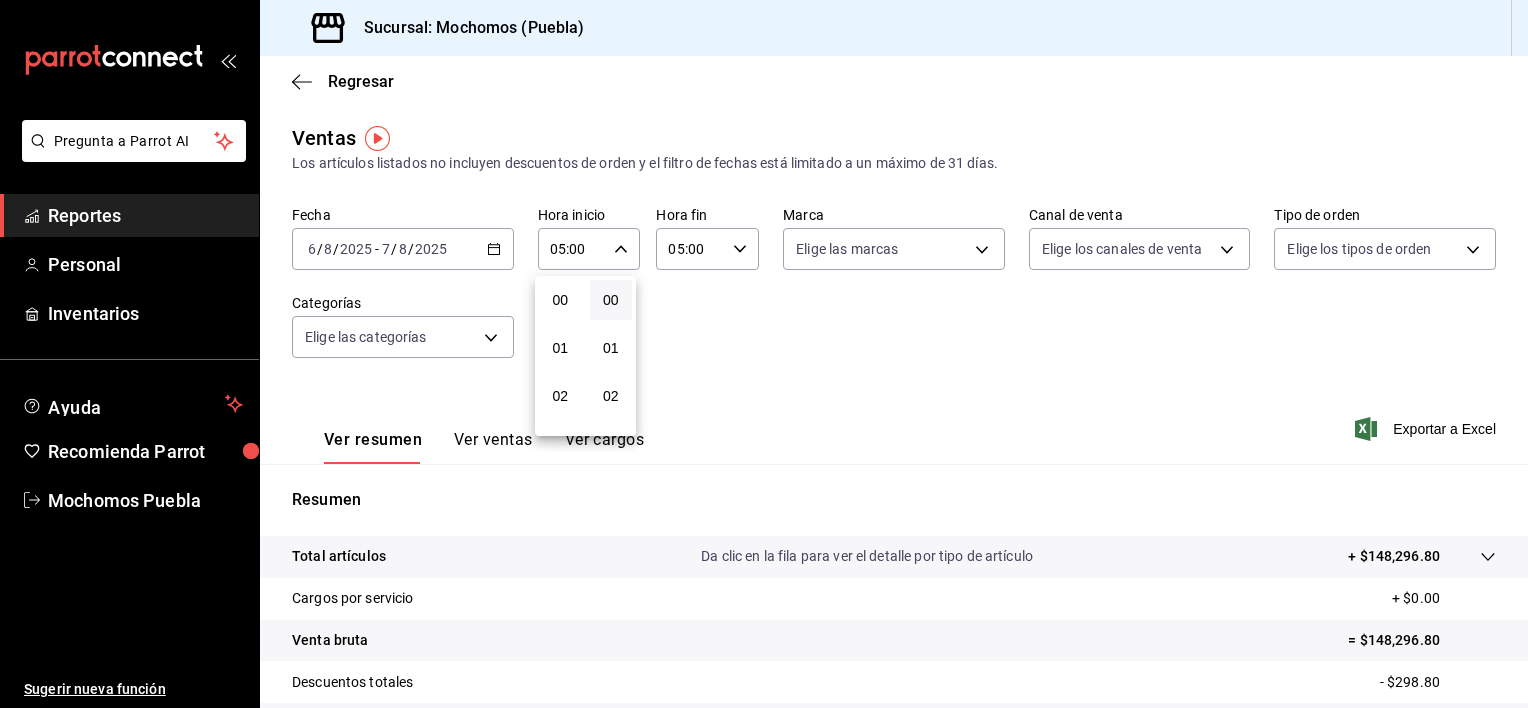 scroll, scrollTop: 244, scrollLeft: 0, axis: vertical 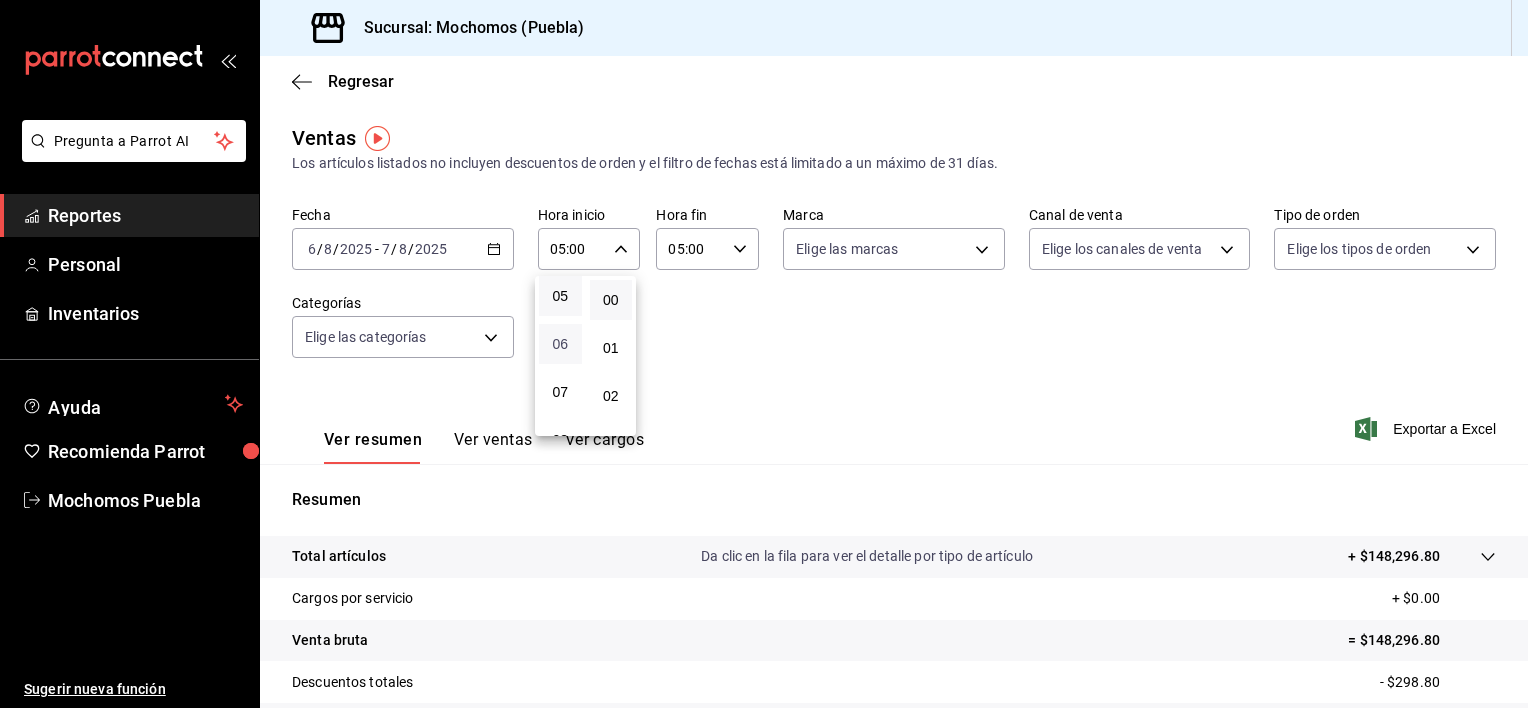 click on "06" at bounding box center [560, 344] 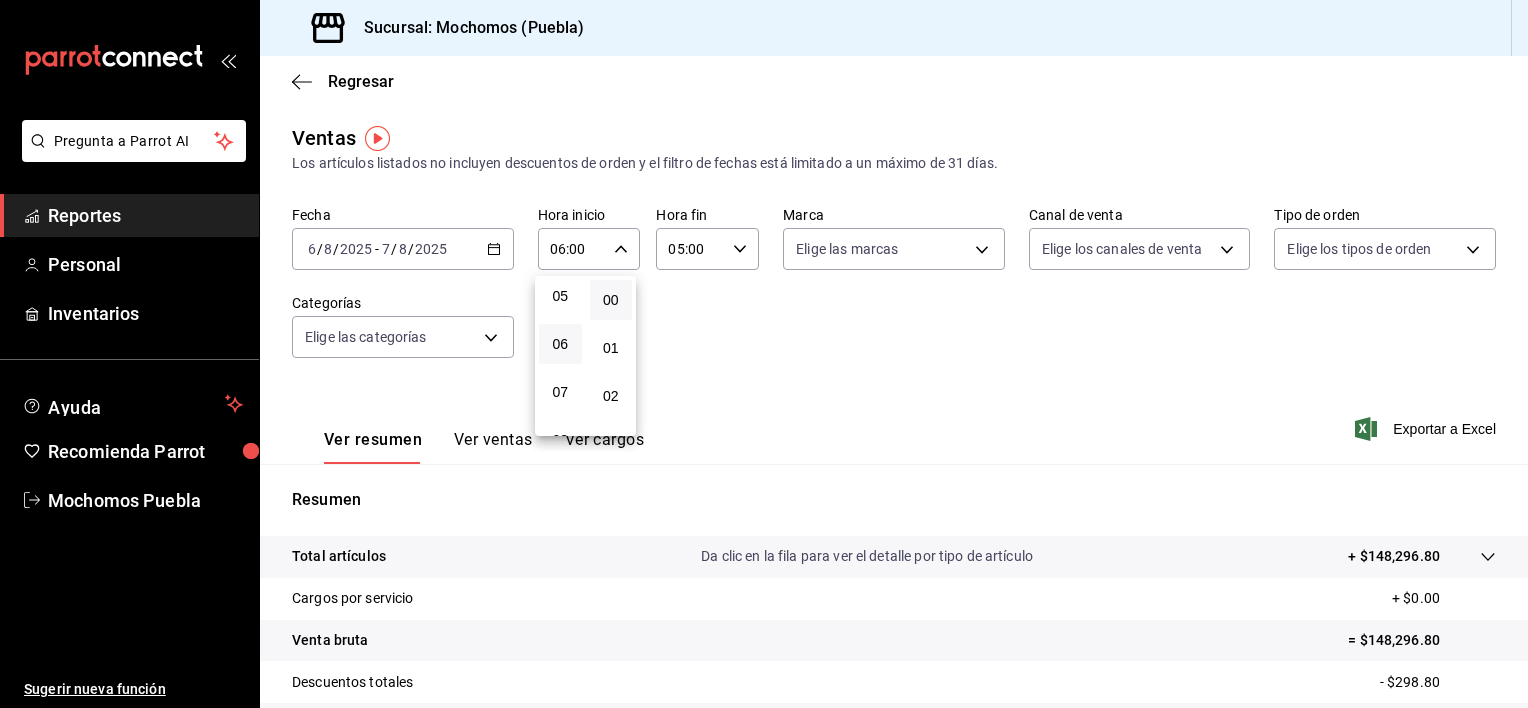 click at bounding box center (764, 354) 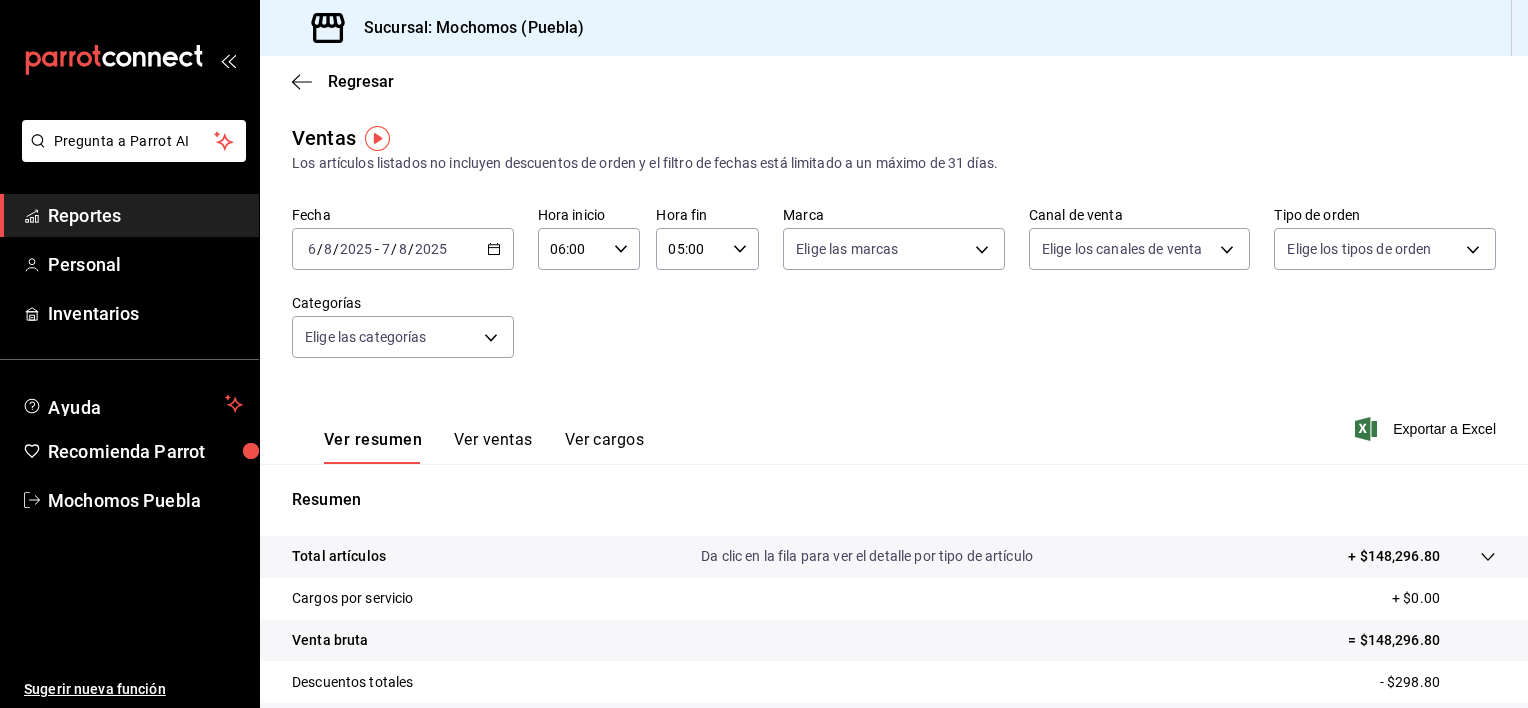 click 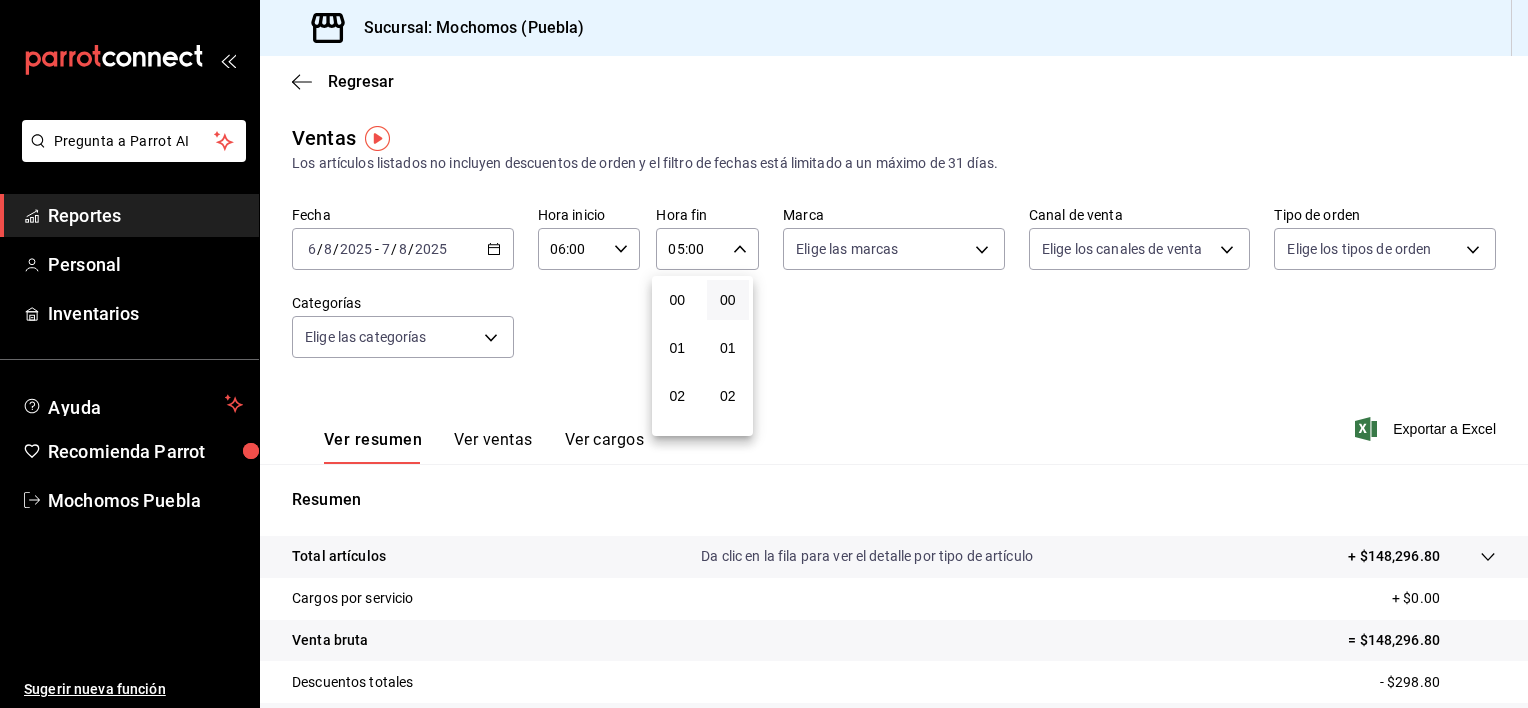 scroll, scrollTop: 244, scrollLeft: 0, axis: vertical 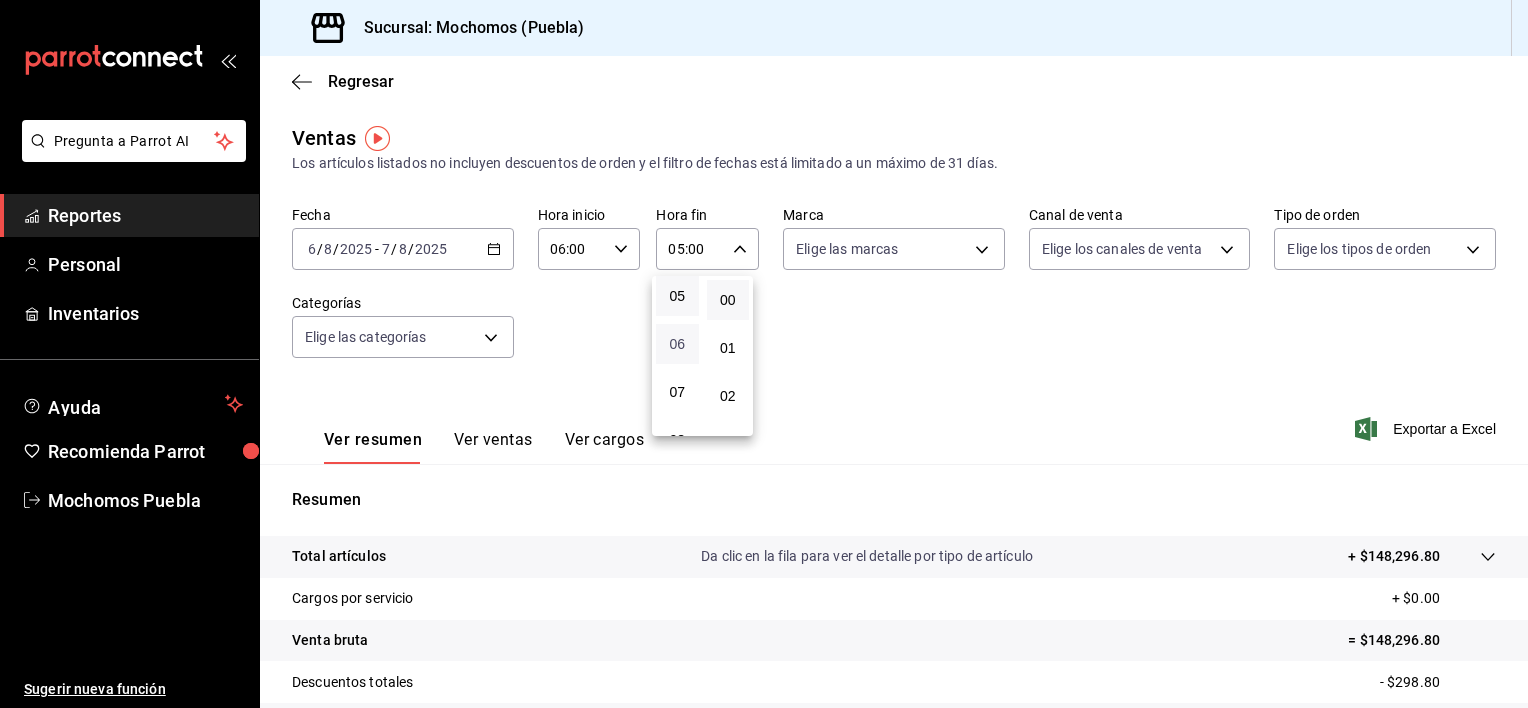 click on "06" at bounding box center (677, 344) 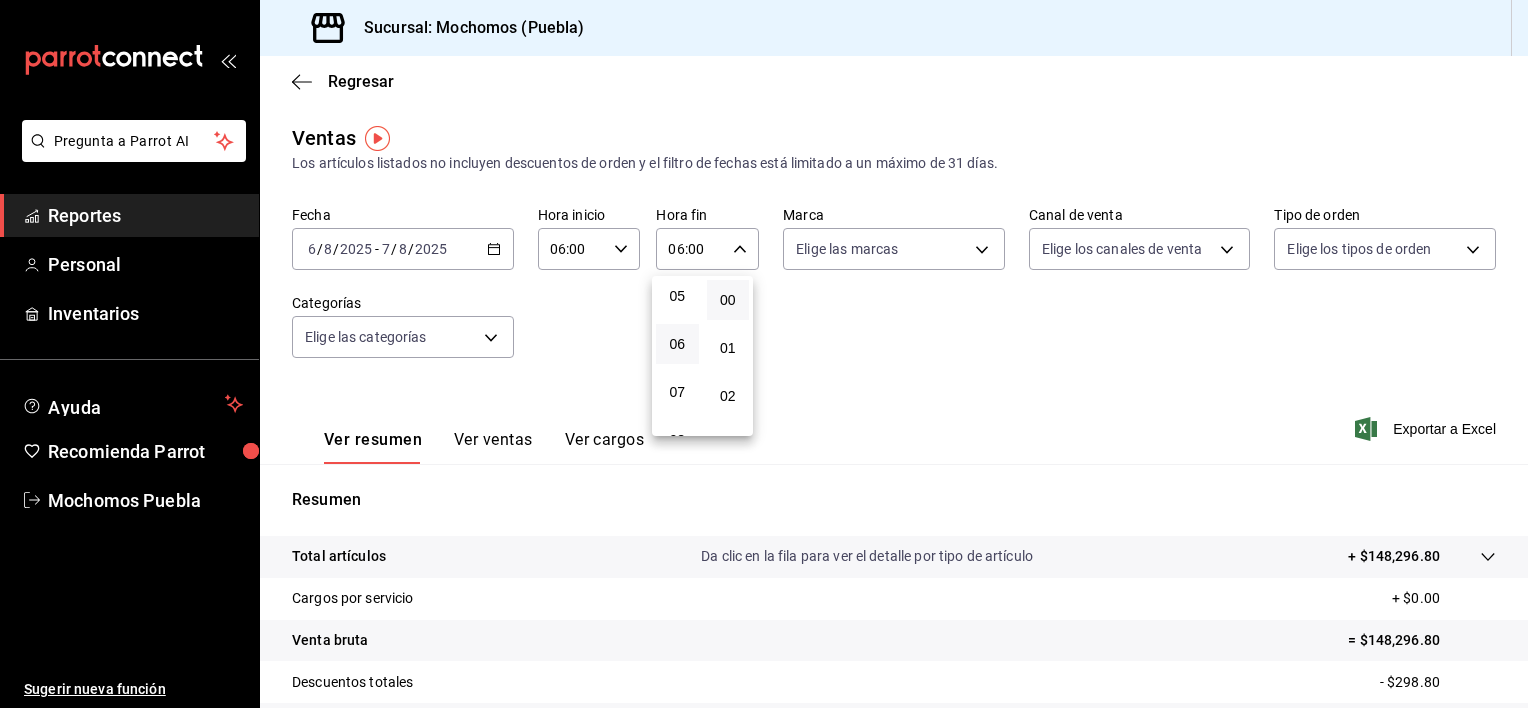 click at bounding box center [764, 354] 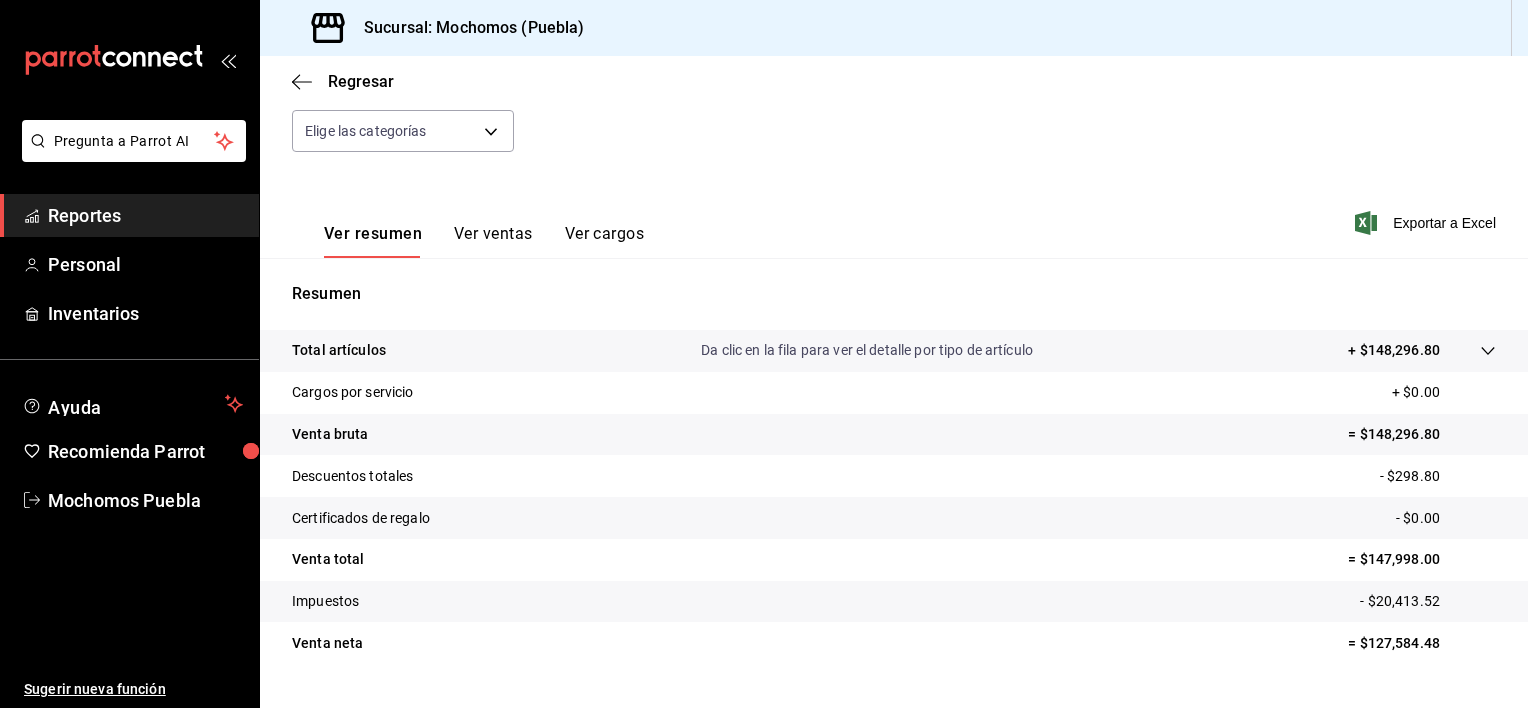 scroll, scrollTop: 250, scrollLeft: 0, axis: vertical 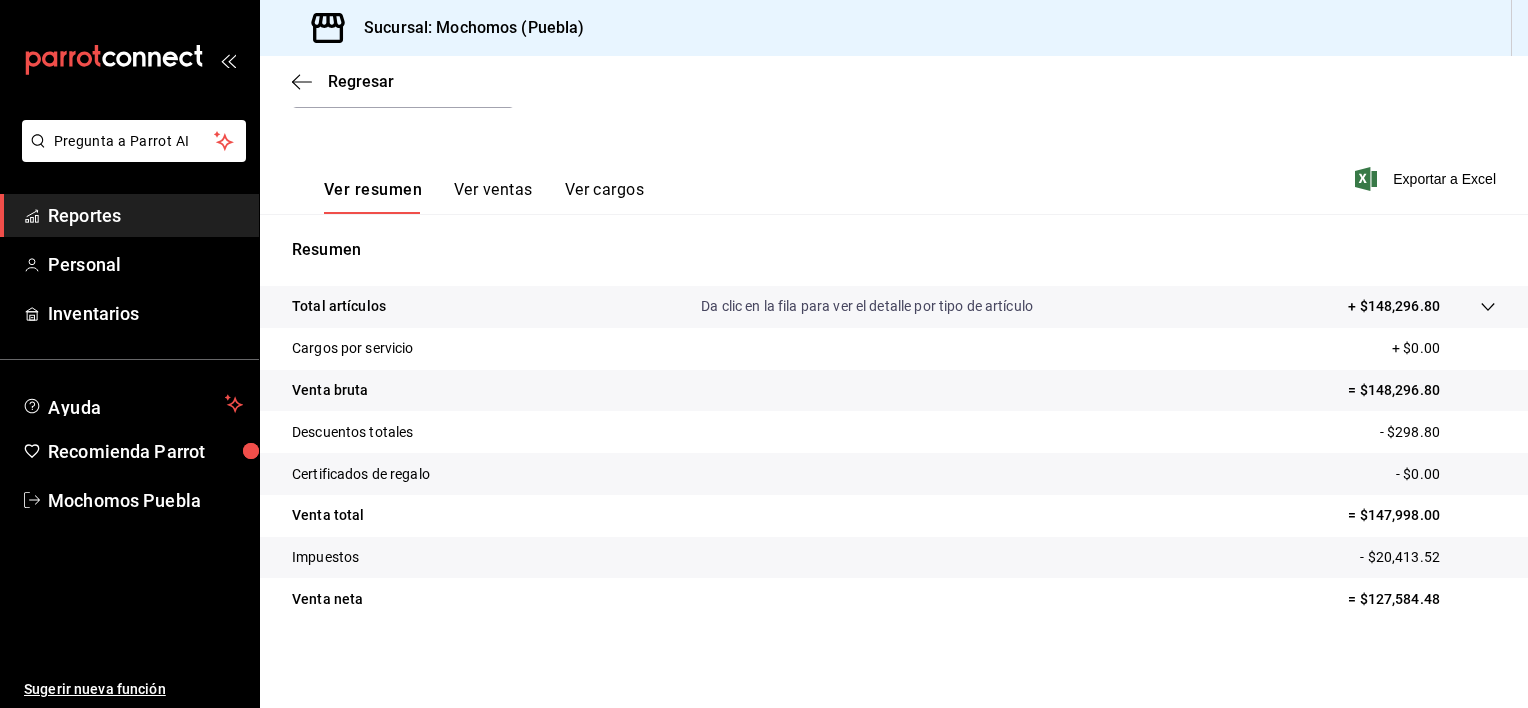 click on "Total artículos Da clic en la fila para ver el detalle por tipo de artículo + $148,296.80" at bounding box center (894, 307) 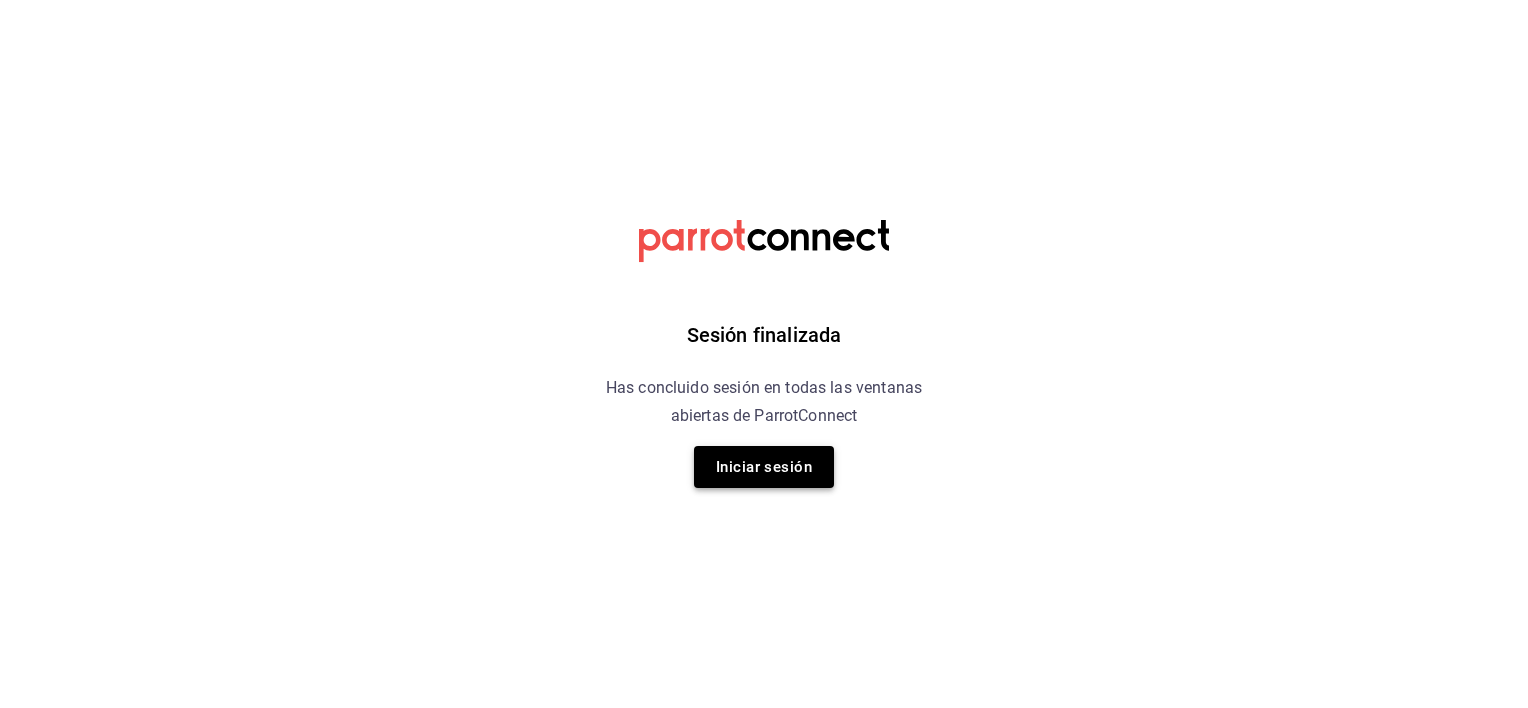click on "Iniciar sesión" at bounding box center (764, 467) 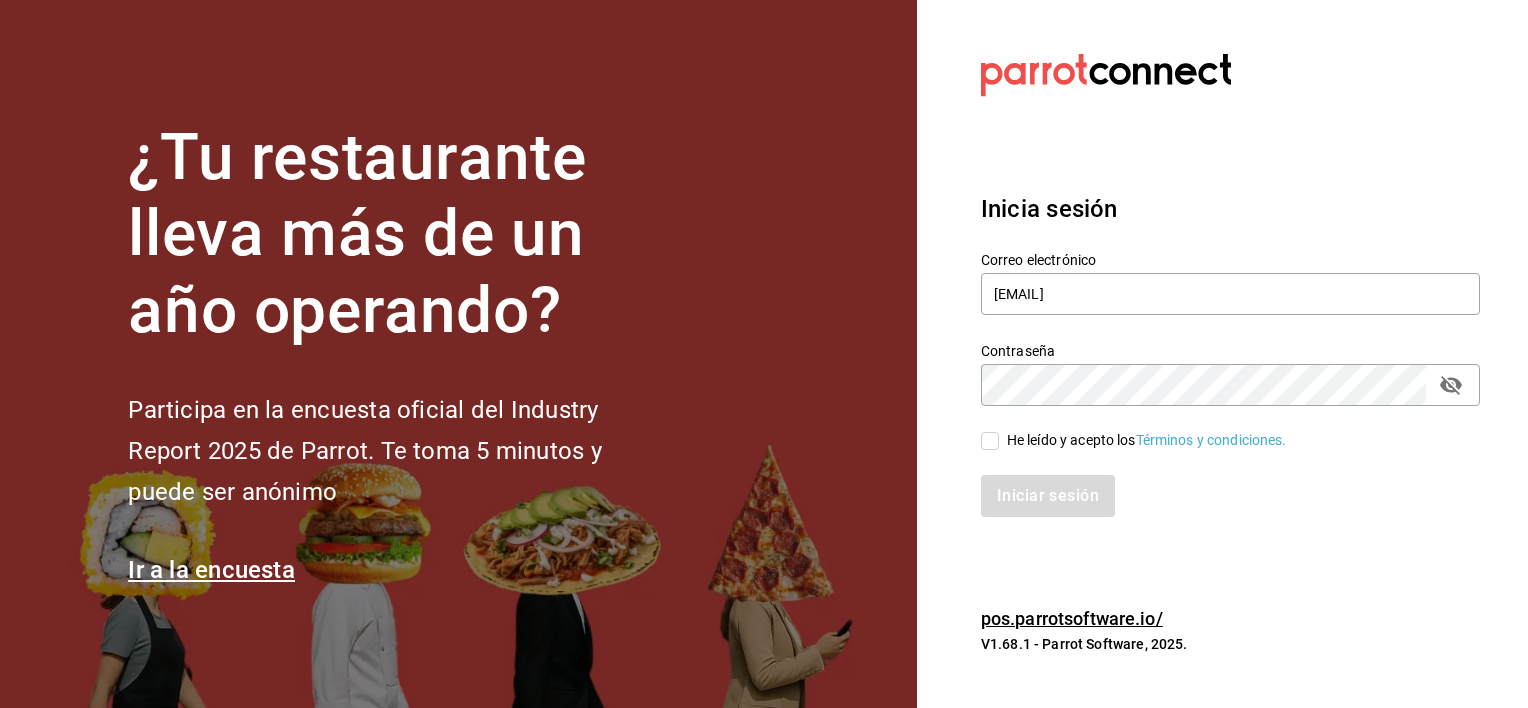 click on "He leído y acepto los  Términos y condiciones." at bounding box center [990, 441] 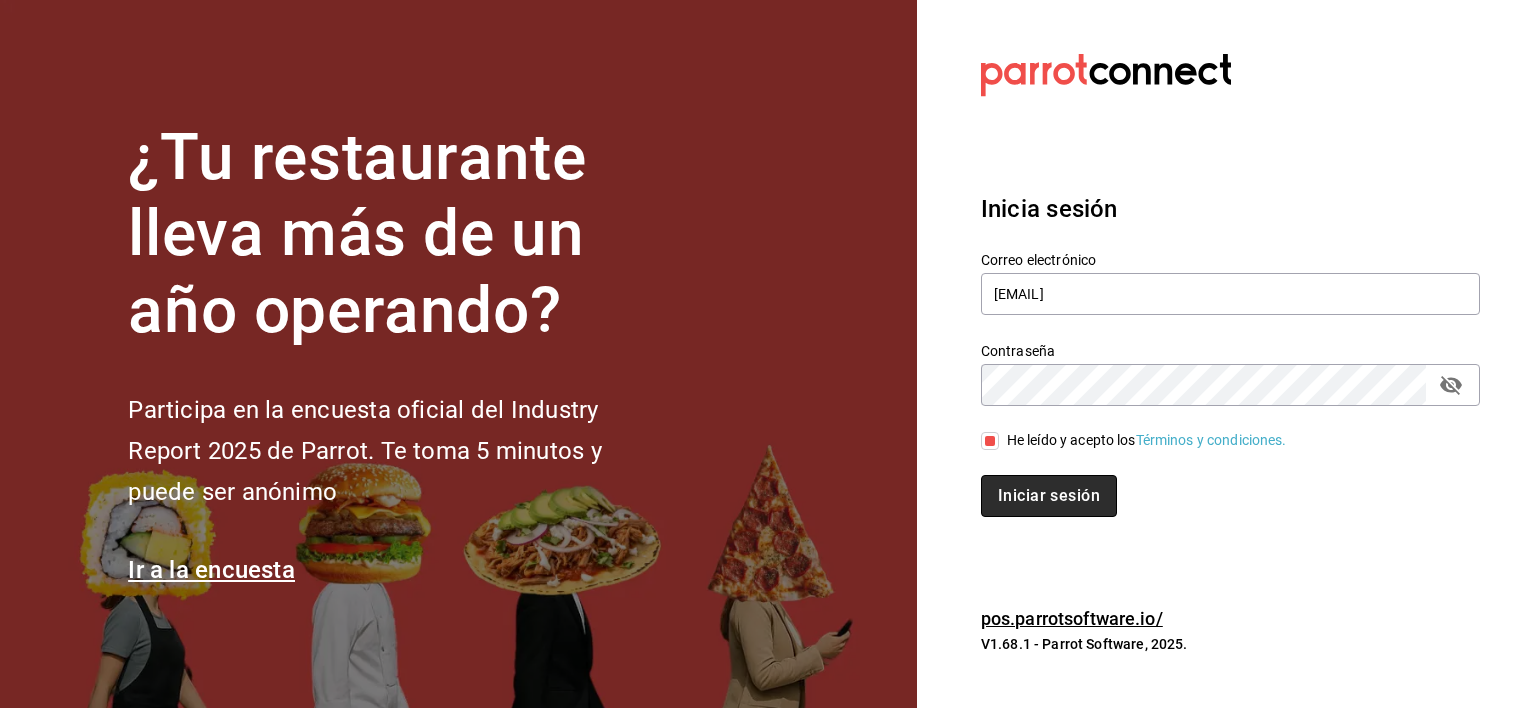 click on "Iniciar sesión" at bounding box center [1049, 496] 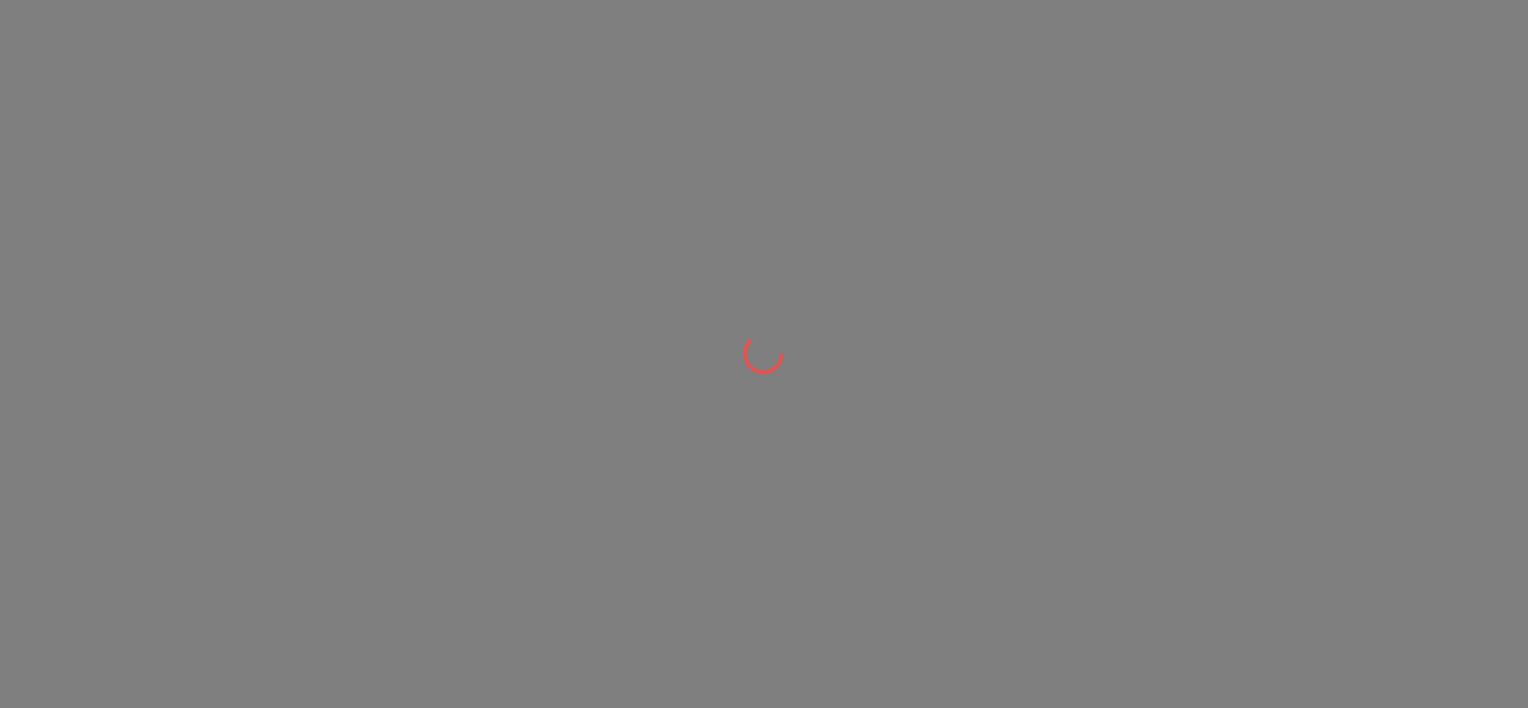 scroll, scrollTop: 0, scrollLeft: 0, axis: both 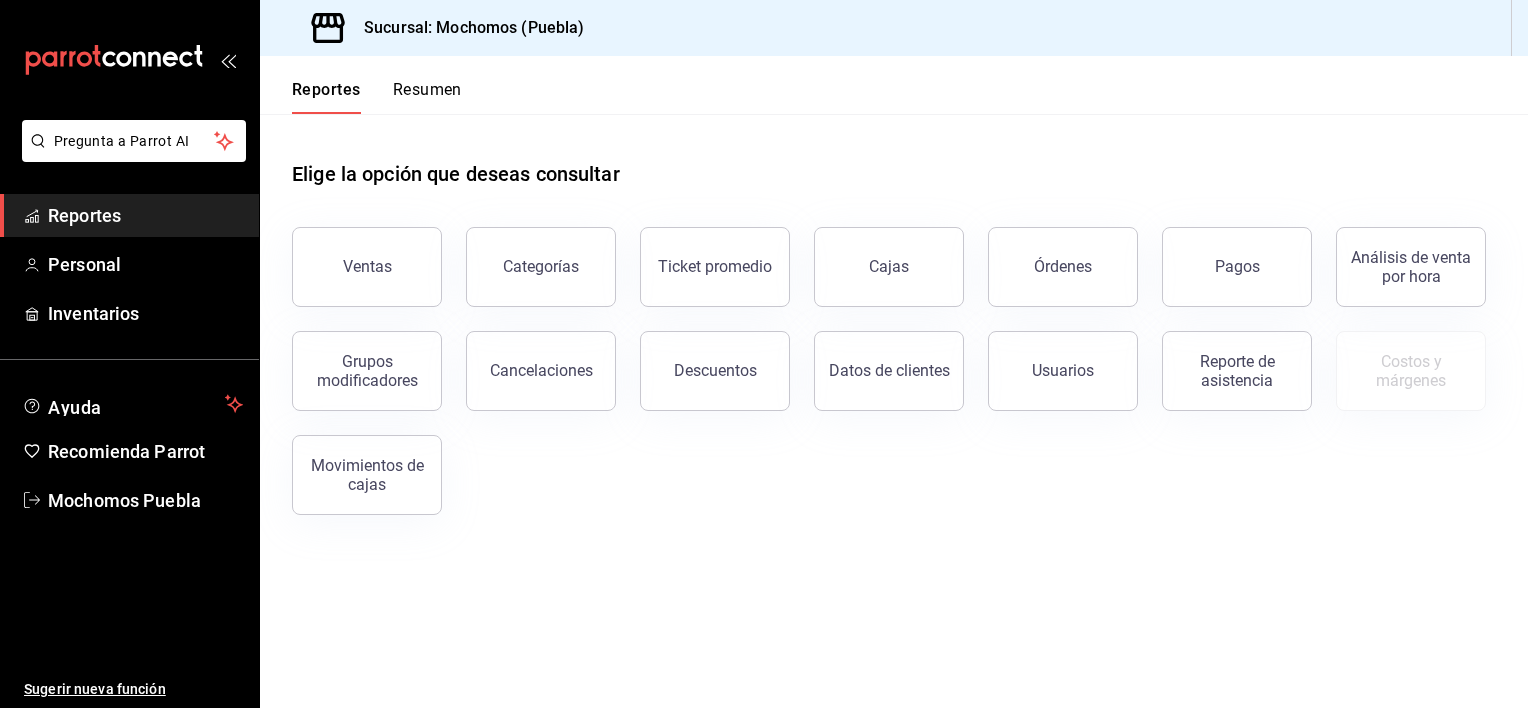 click on "Ventas" at bounding box center [367, 267] 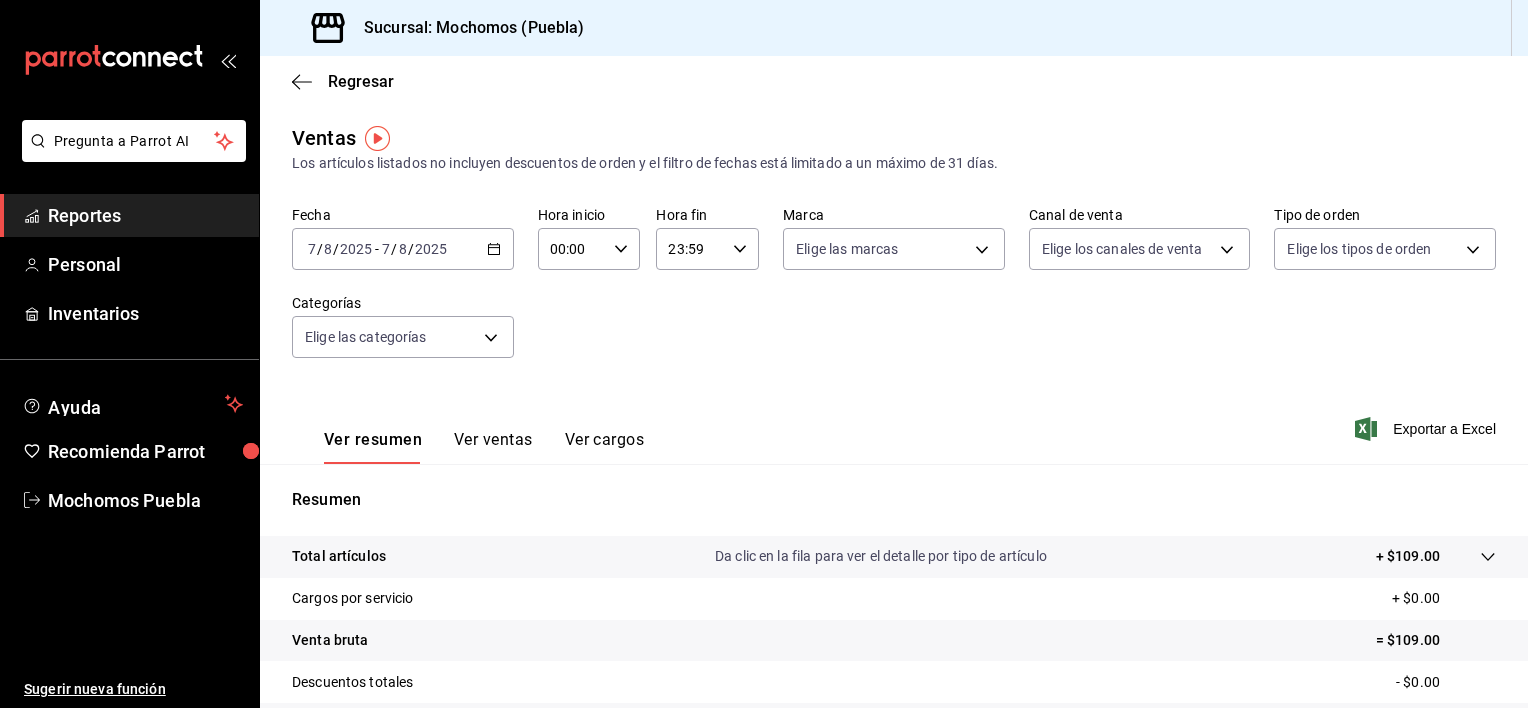 click 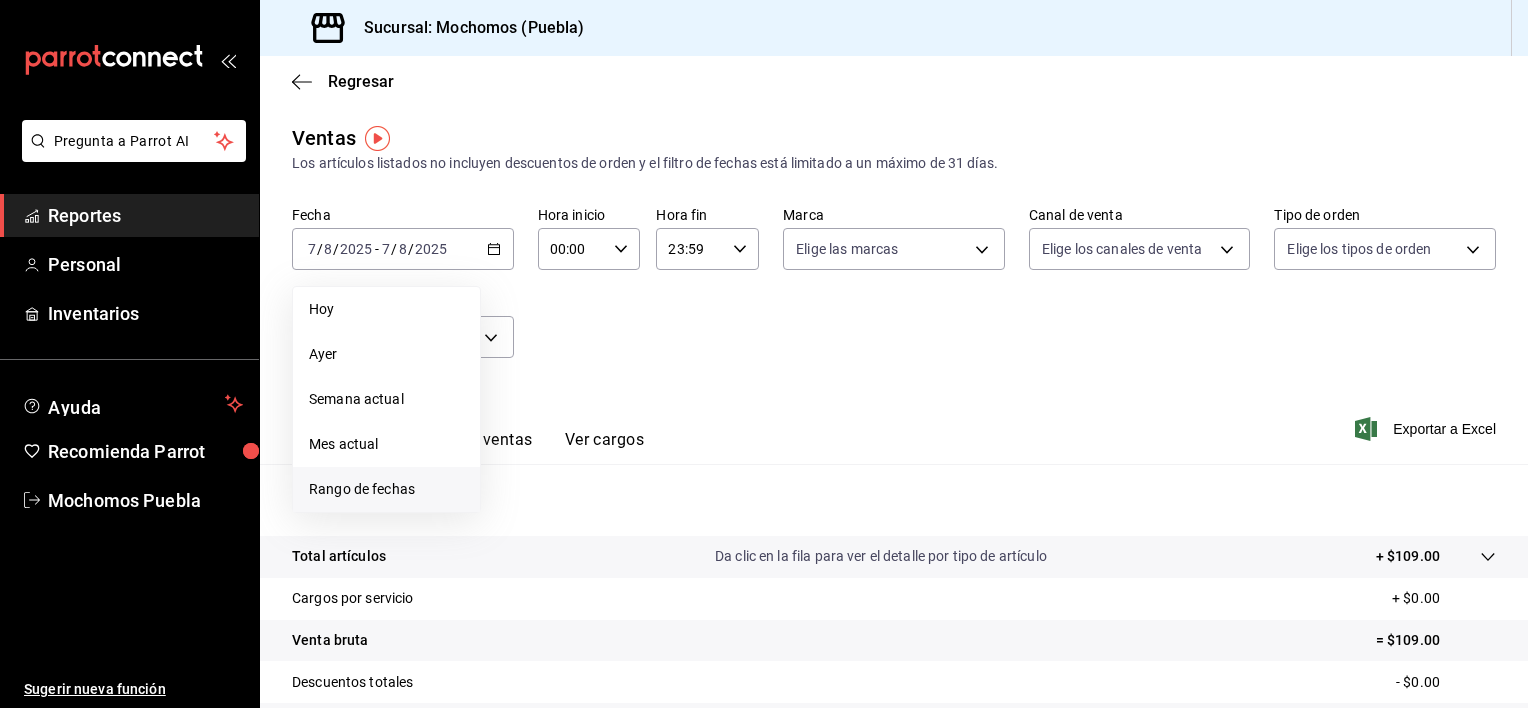 click on "Rango de fechas" at bounding box center [386, 489] 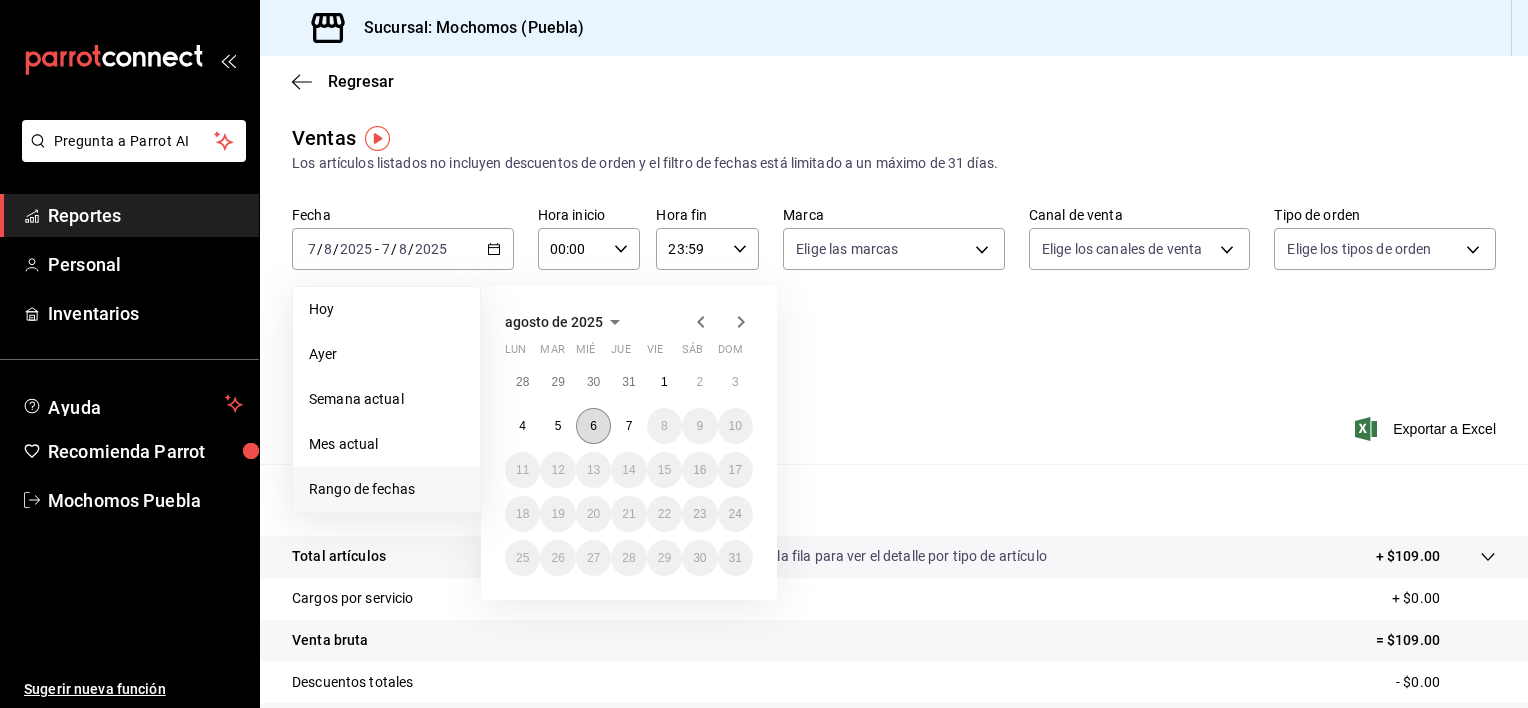click on "6" at bounding box center [593, 426] 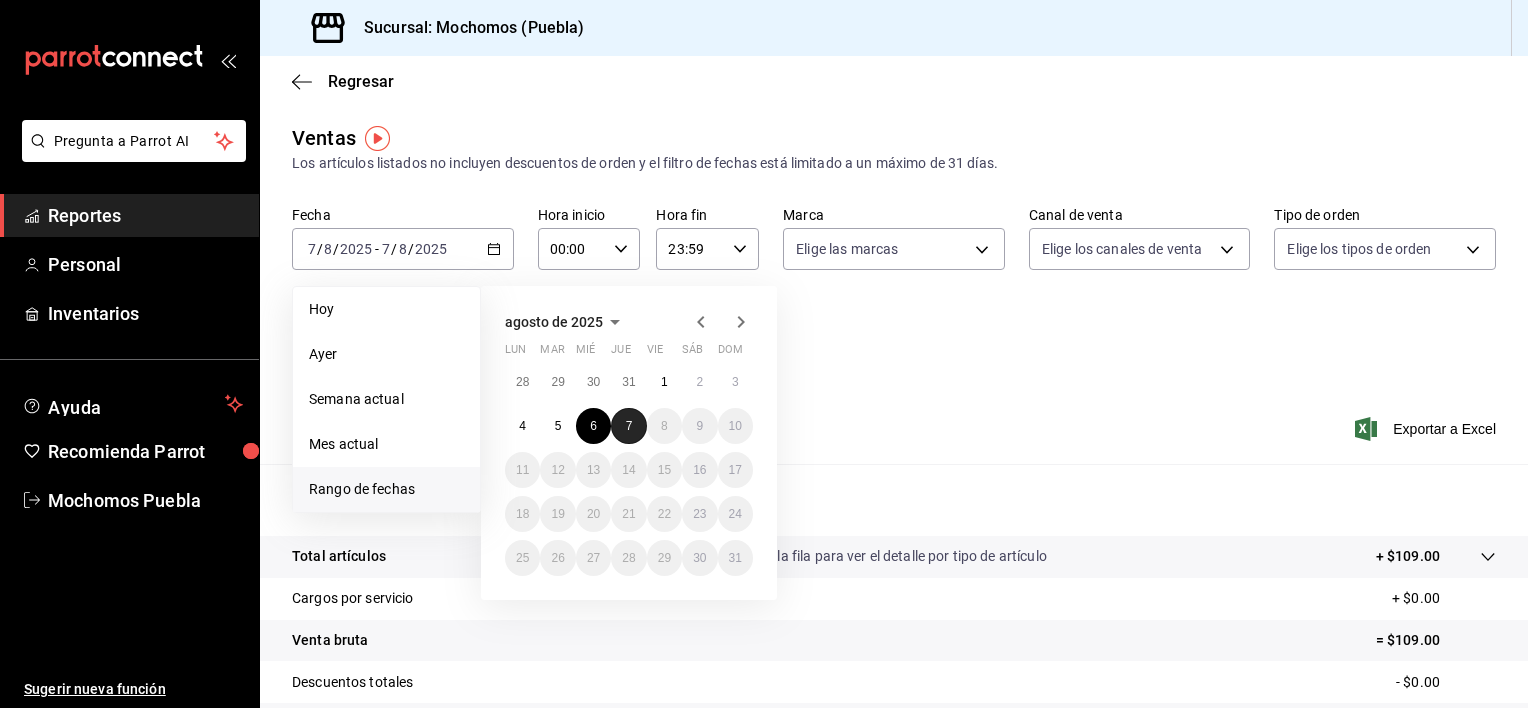 click on "7" at bounding box center (628, 426) 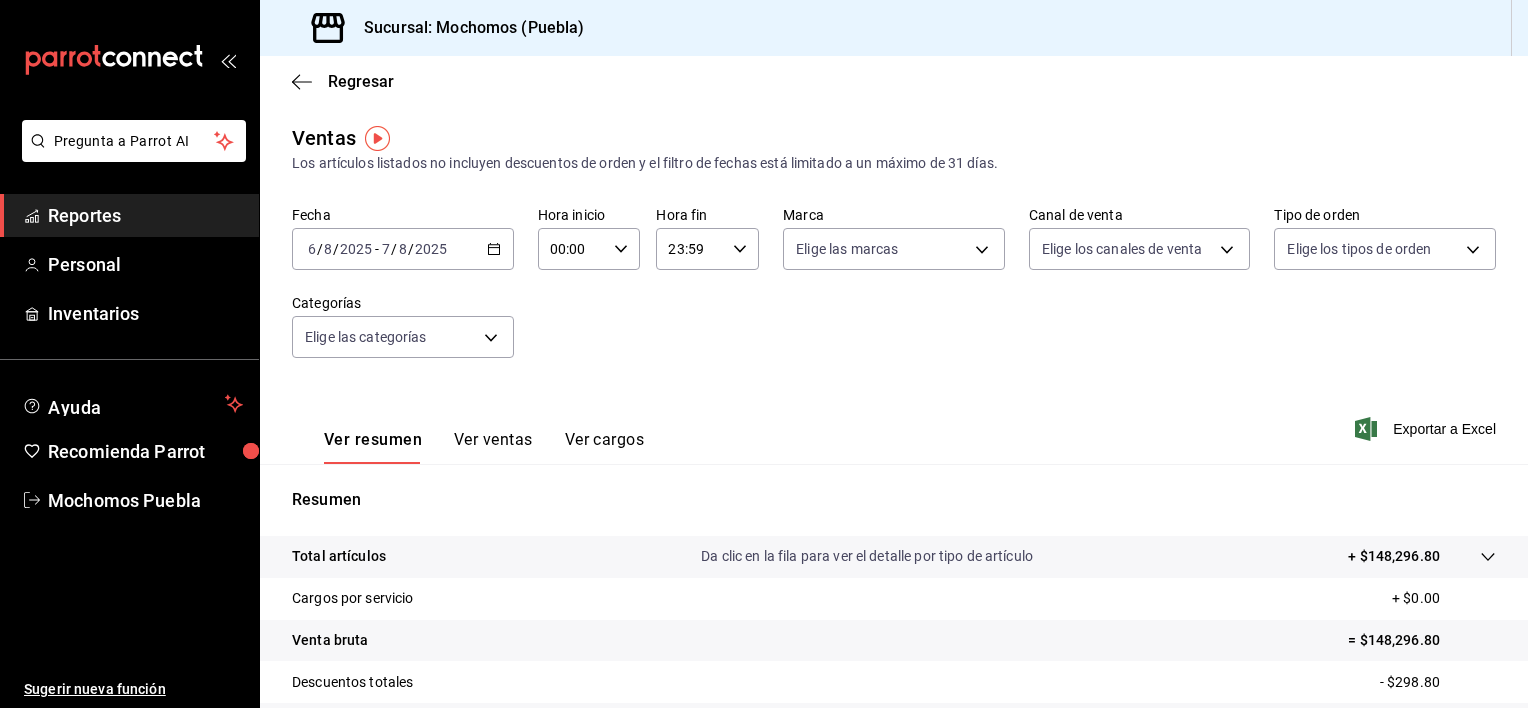 click 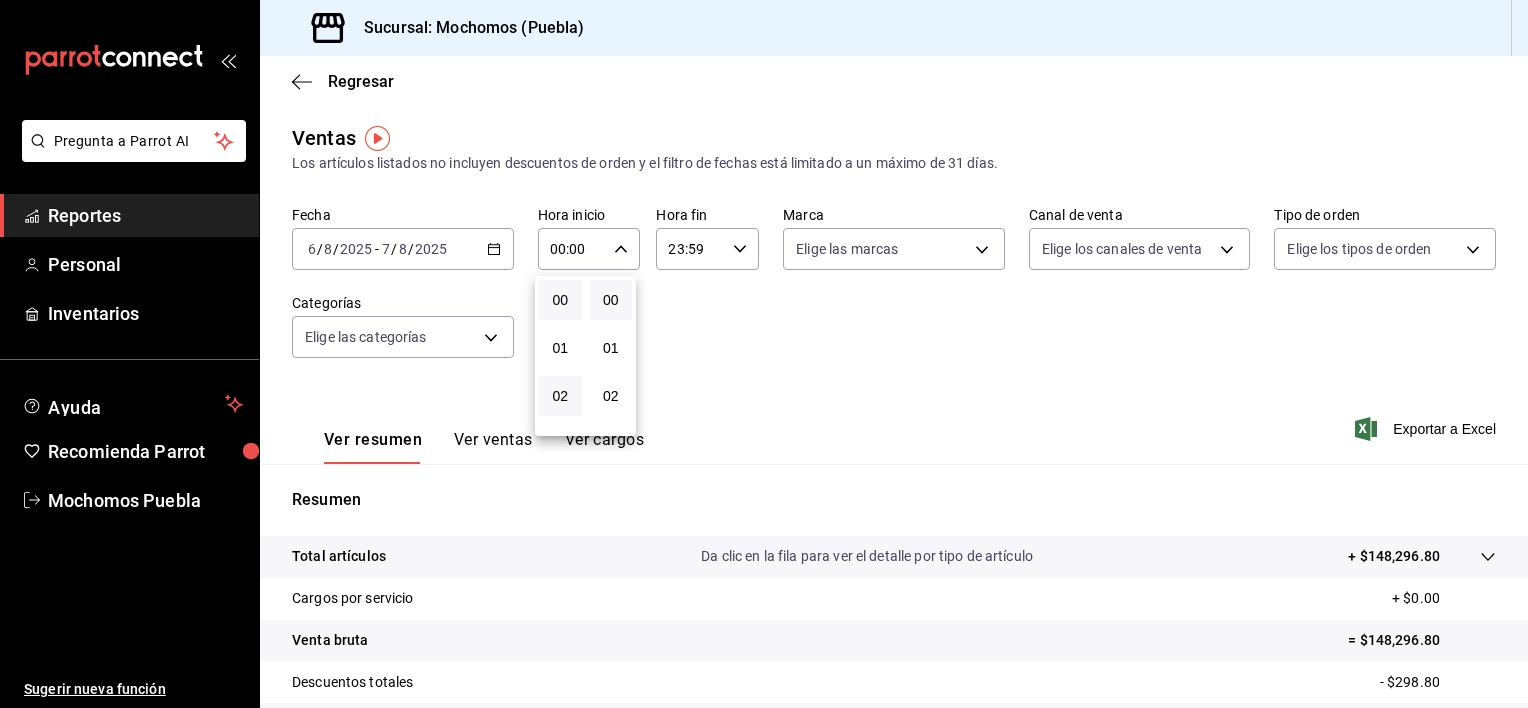 click on "02" at bounding box center [560, 396] 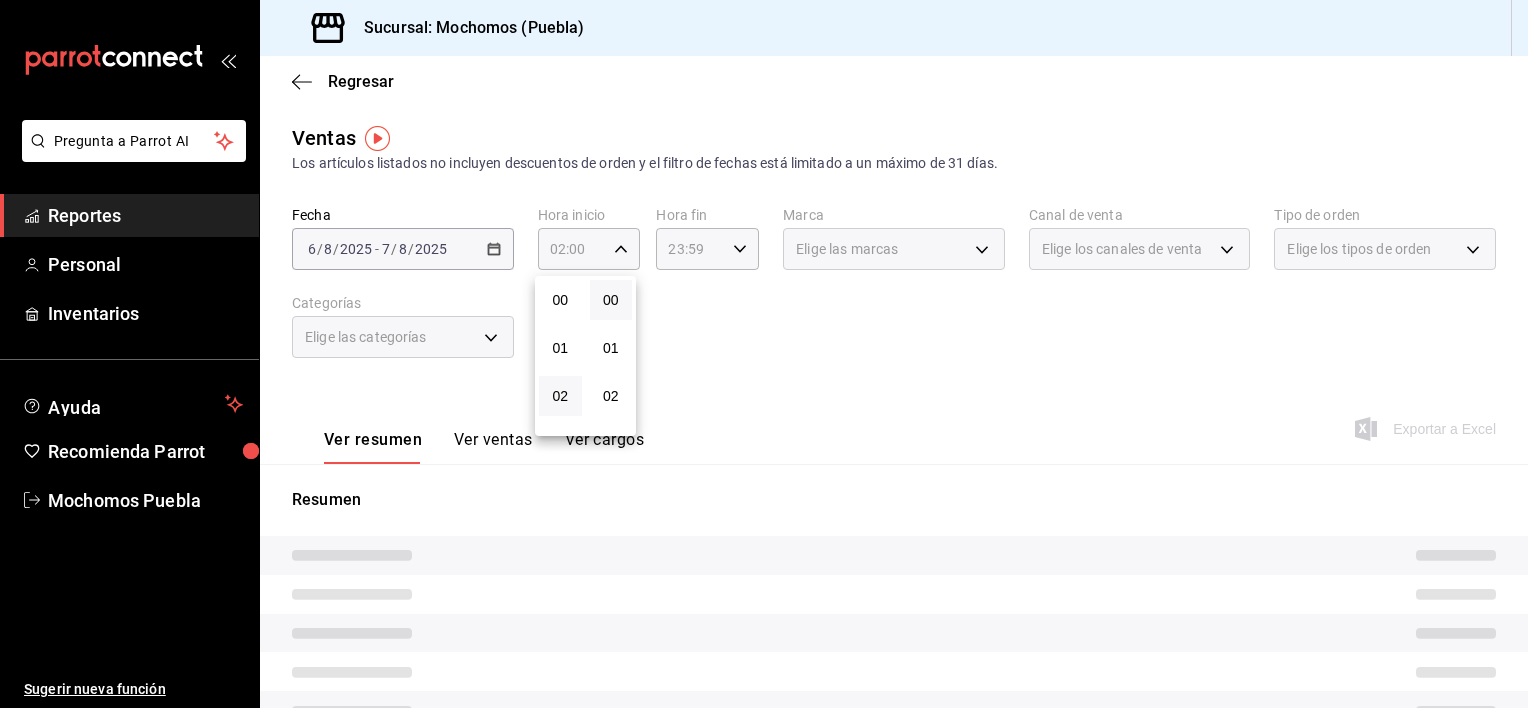 click on "02" at bounding box center [560, 396] 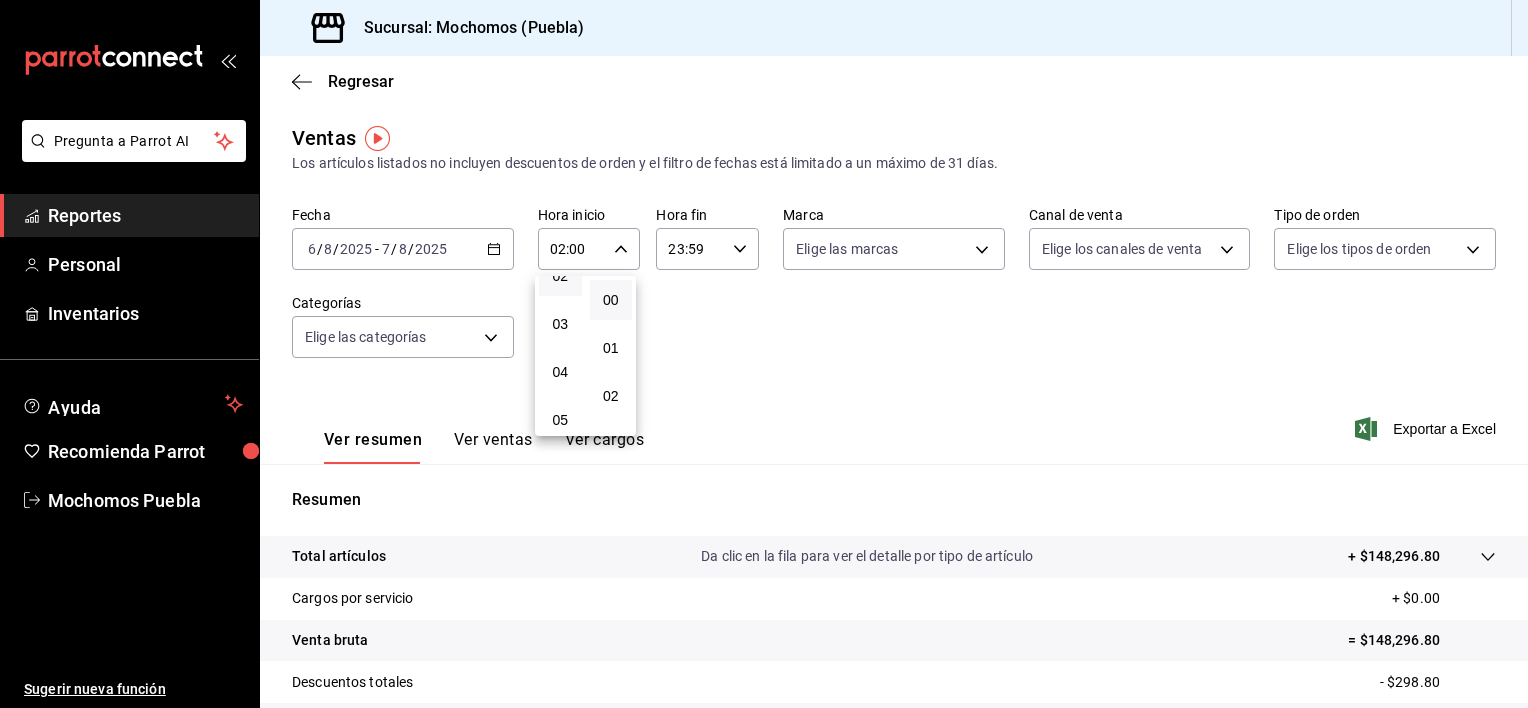 scroll, scrollTop: 160, scrollLeft: 0, axis: vertical 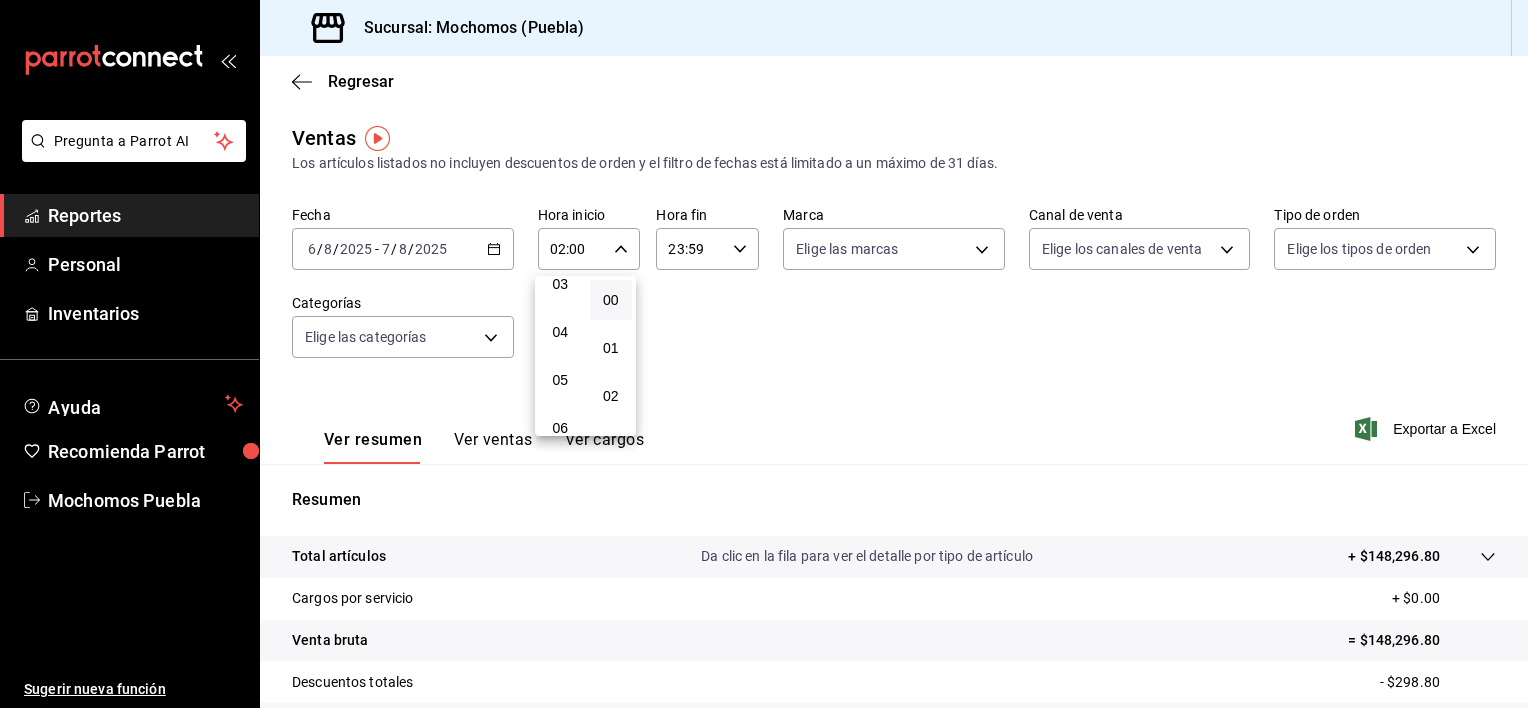 click on "05" at bounding box center [560, 380] 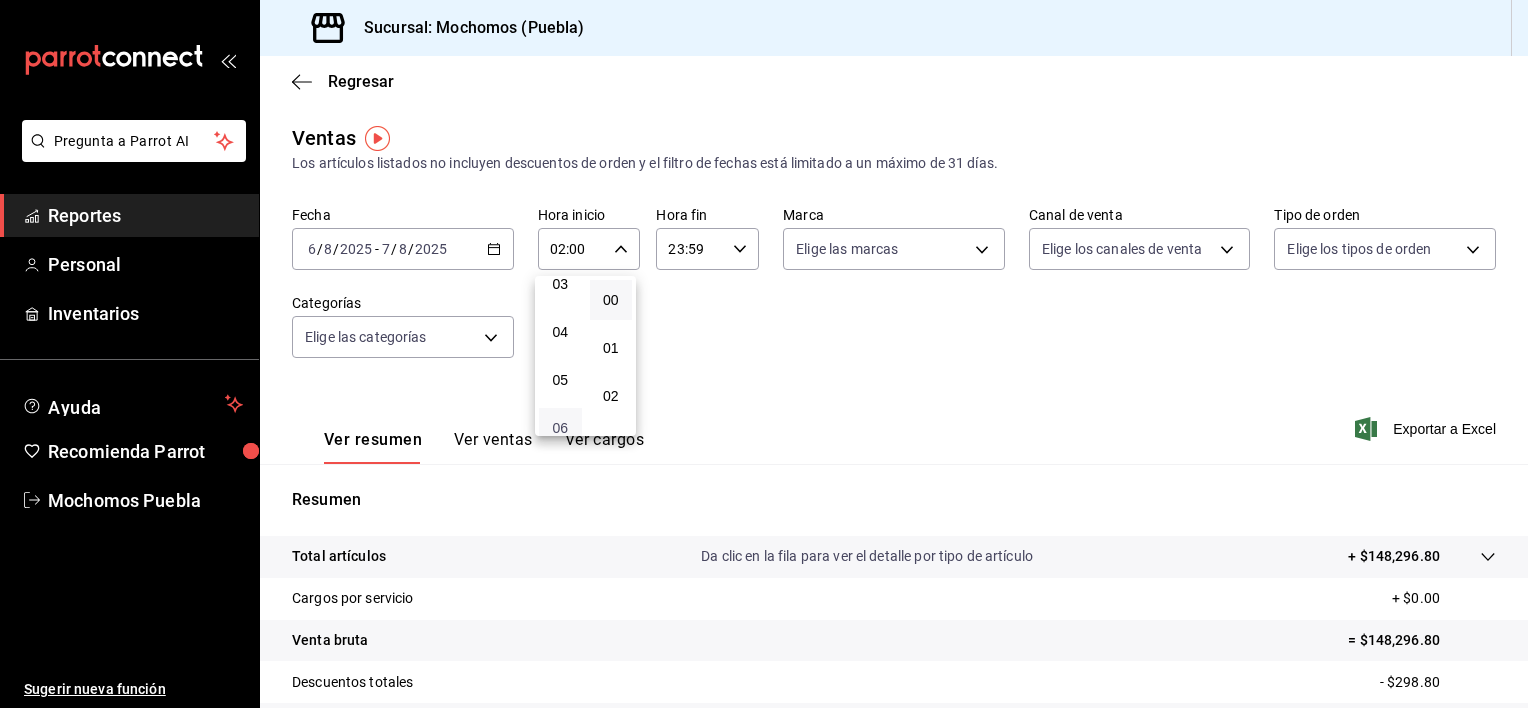 click on "06" at bounding box center [560, 428] 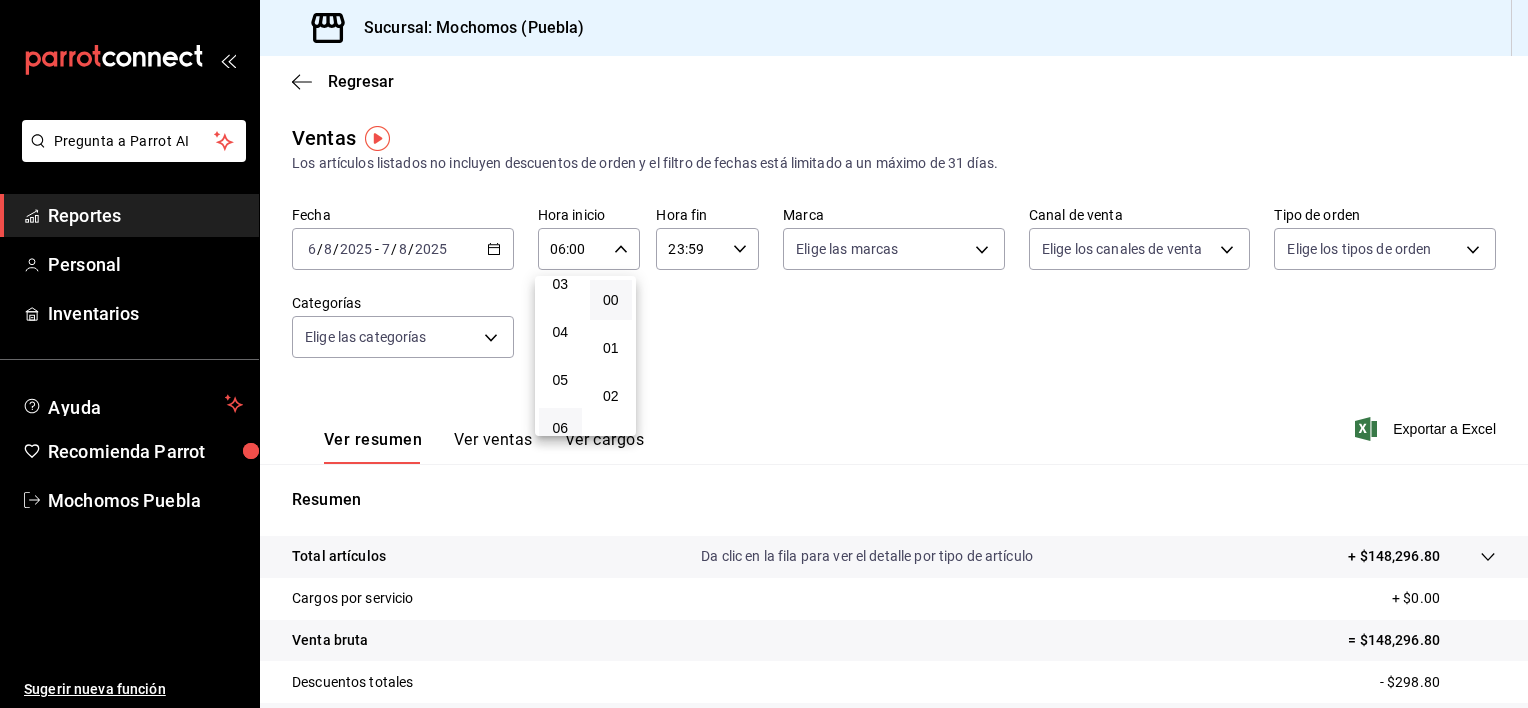 click at bounding box center (764, 354) 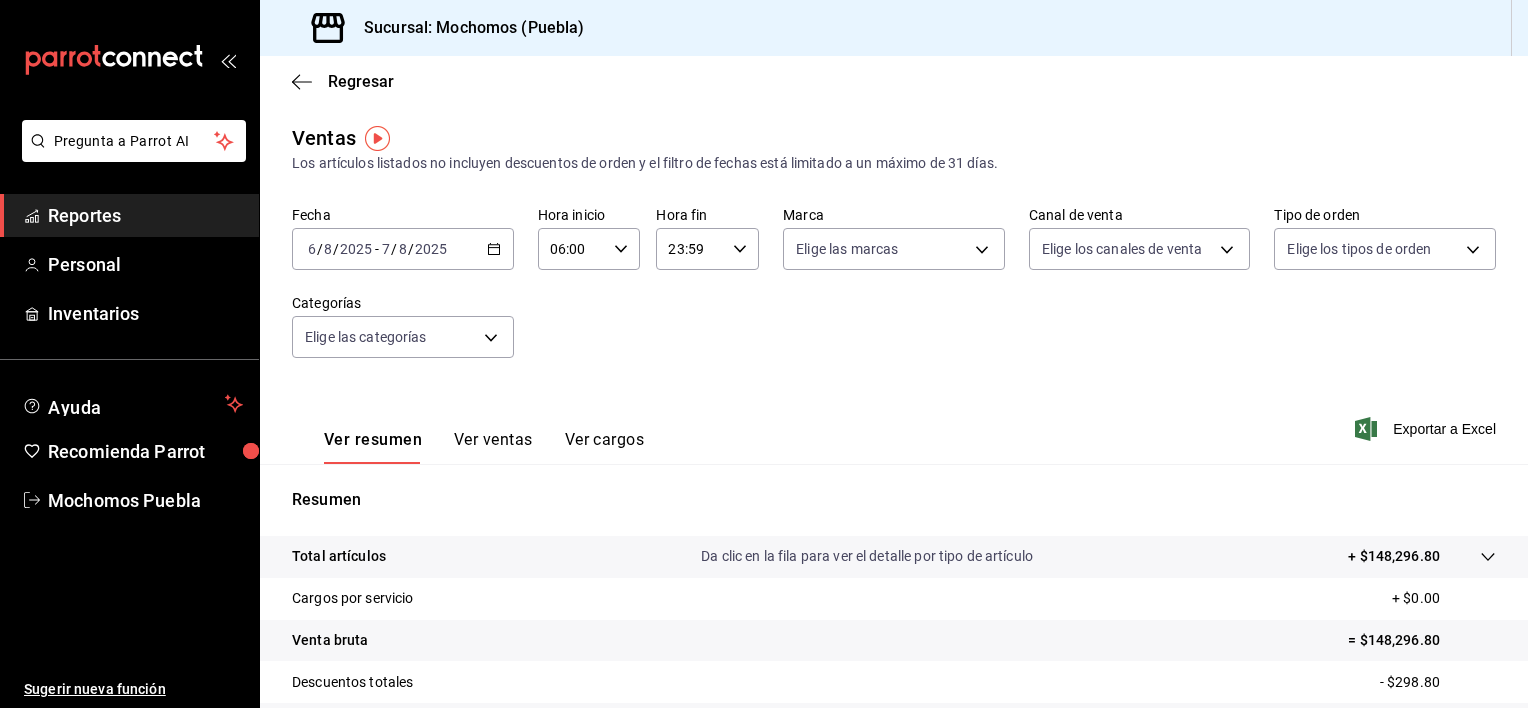 click 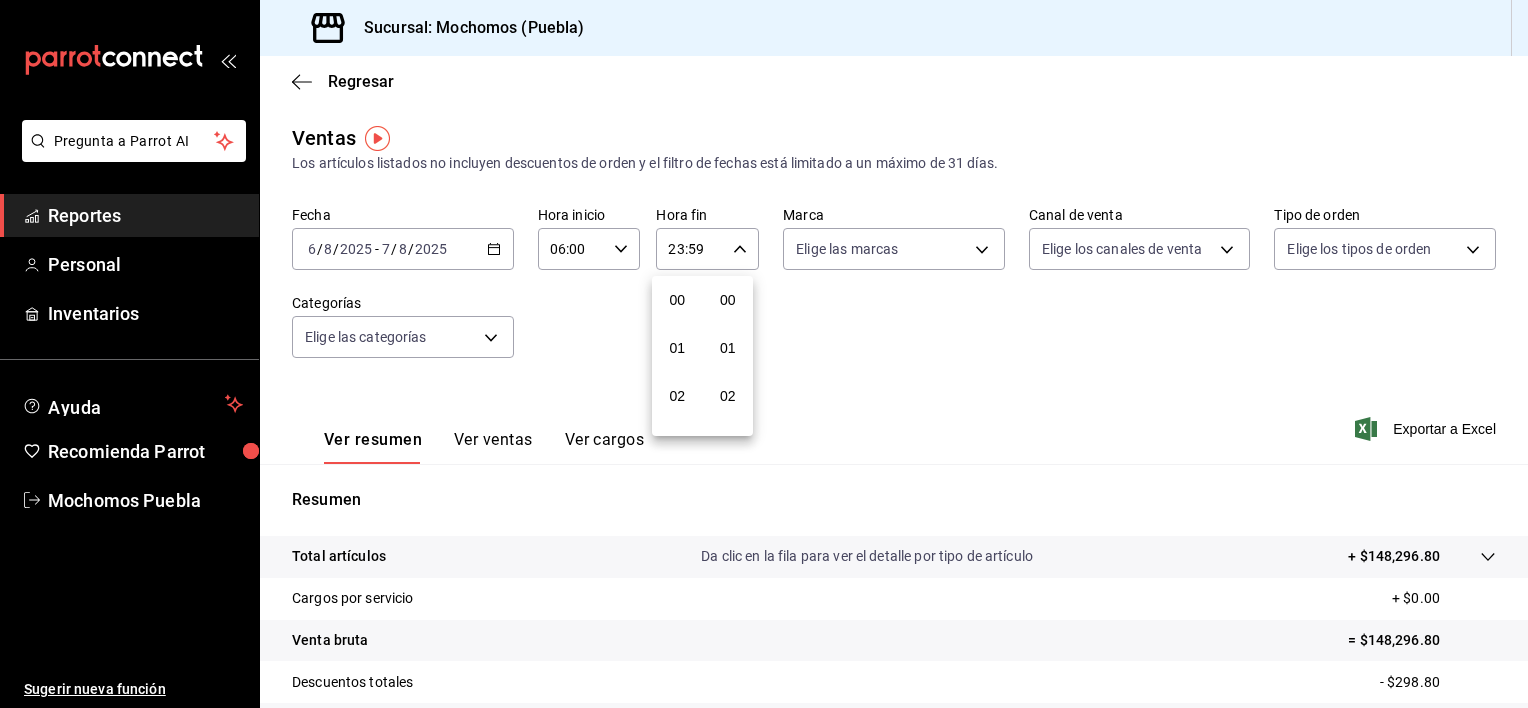 scroll, scrollTop: 1011, scrollLeft: 0, axis: vertical 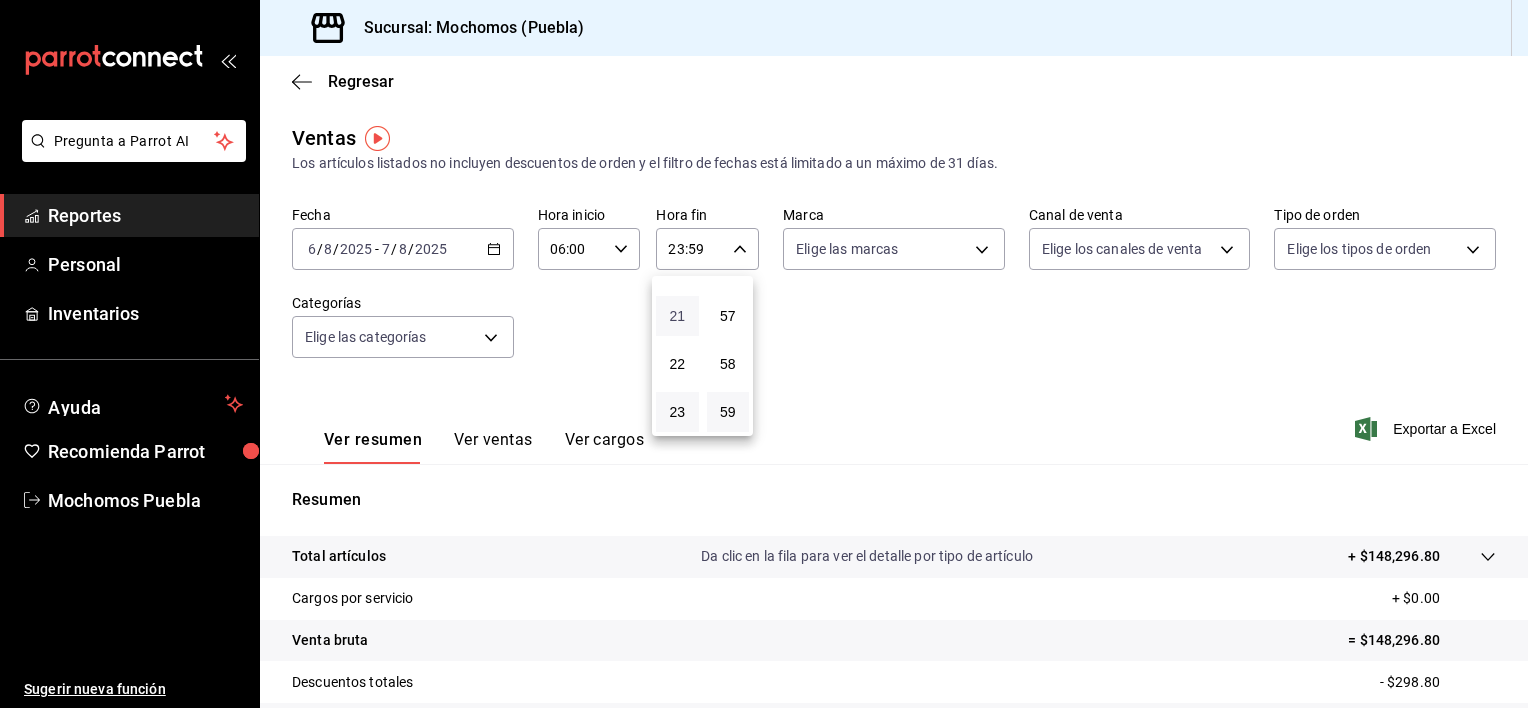 click on "21" at bounding box center (677, 316) 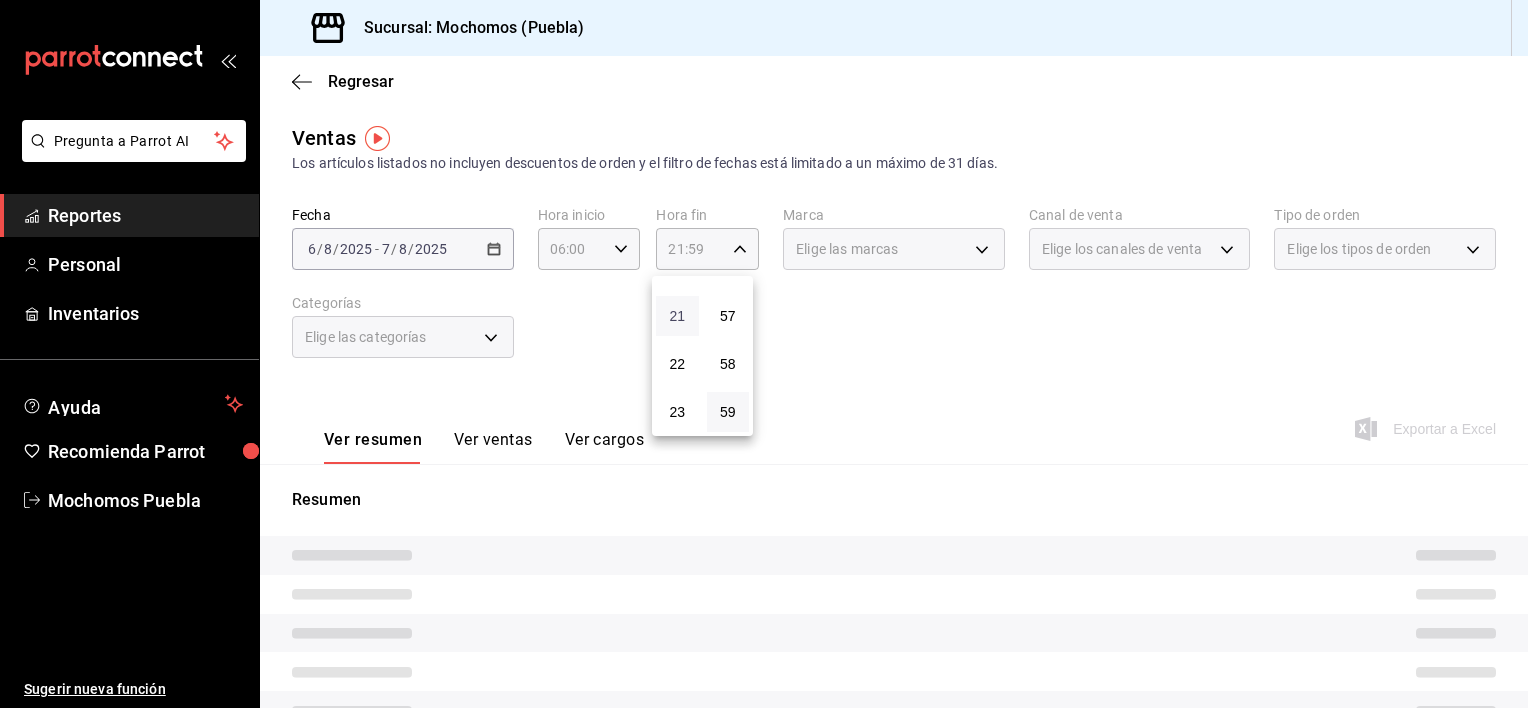 type 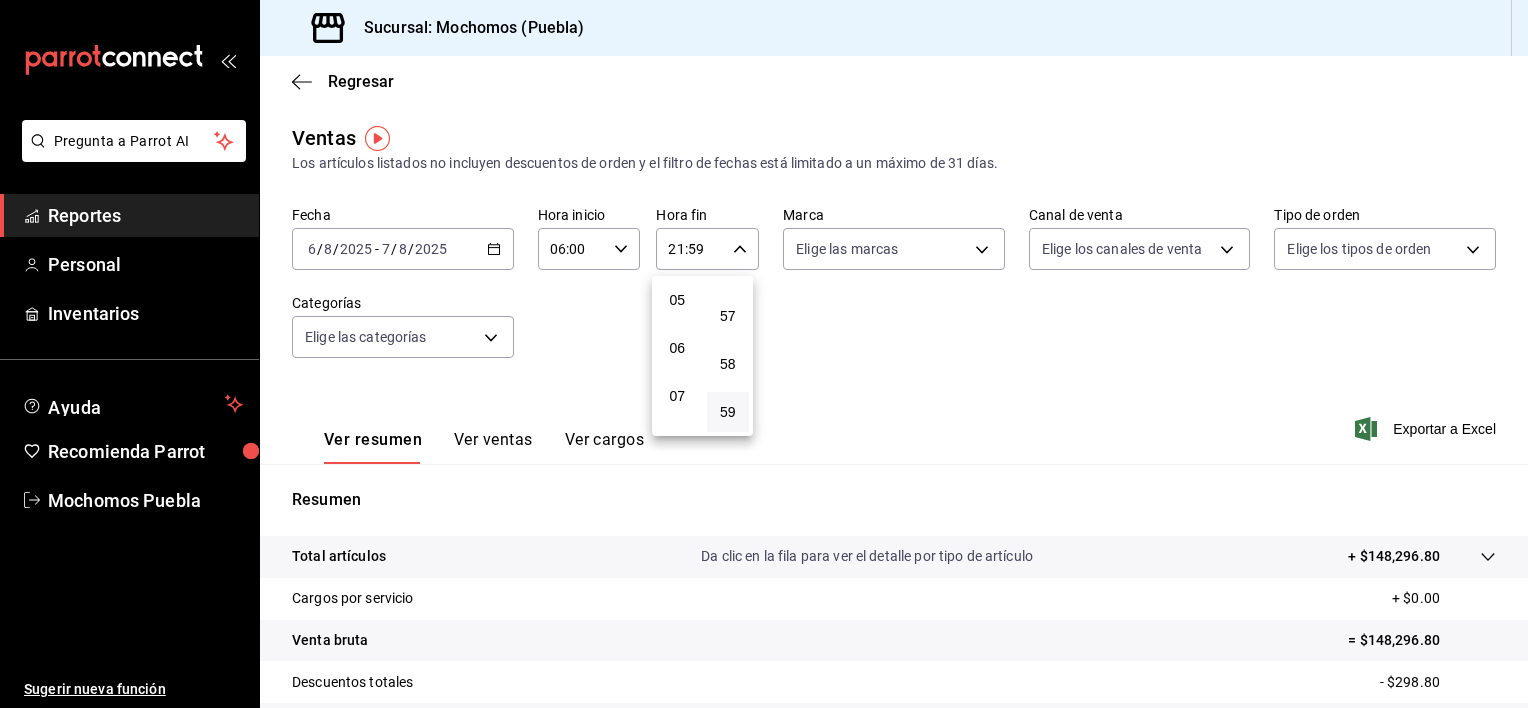 scroll, scrollTop: 280, scrollLeft: 0, axis: vertical 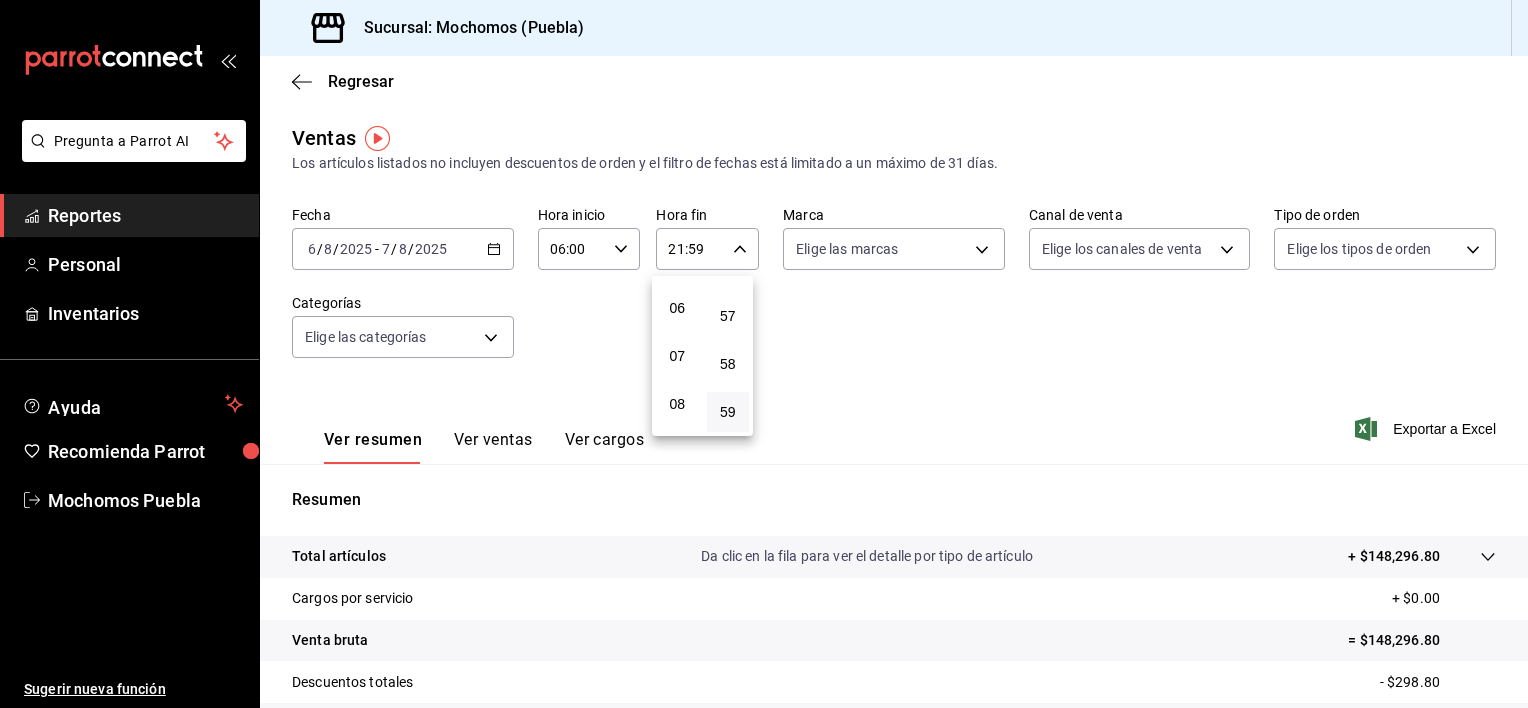 click on "06" at bounding box center [677, 308] 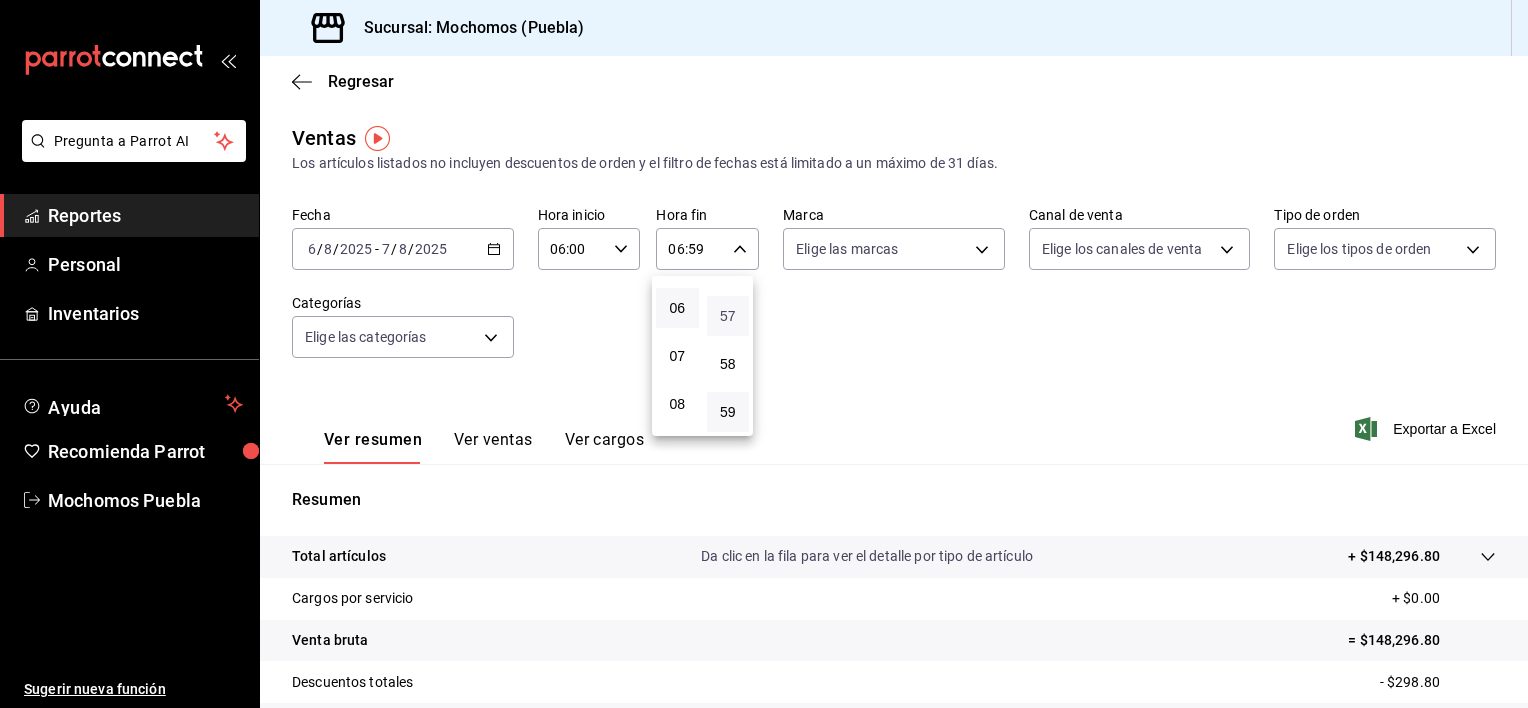 click on "57" at bounding box center [728, 316] 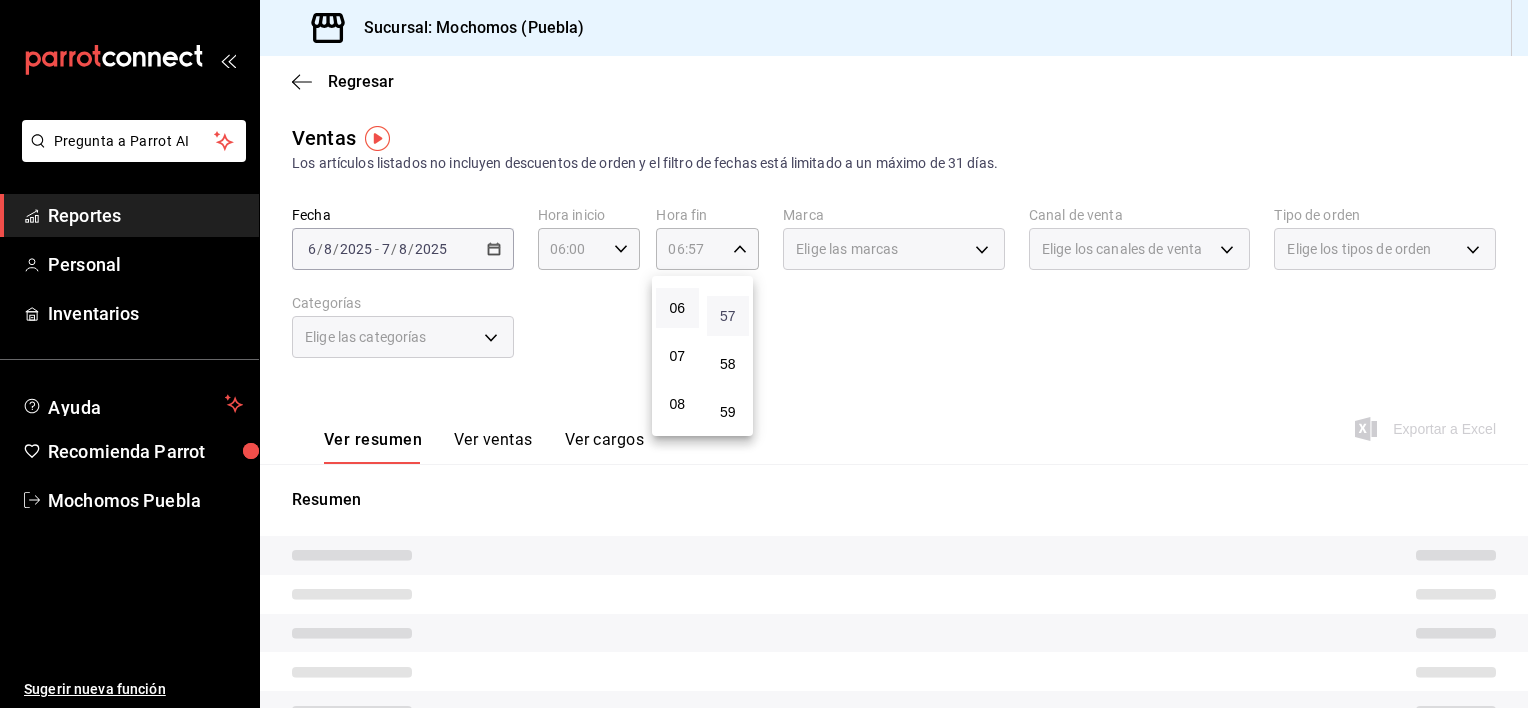 type 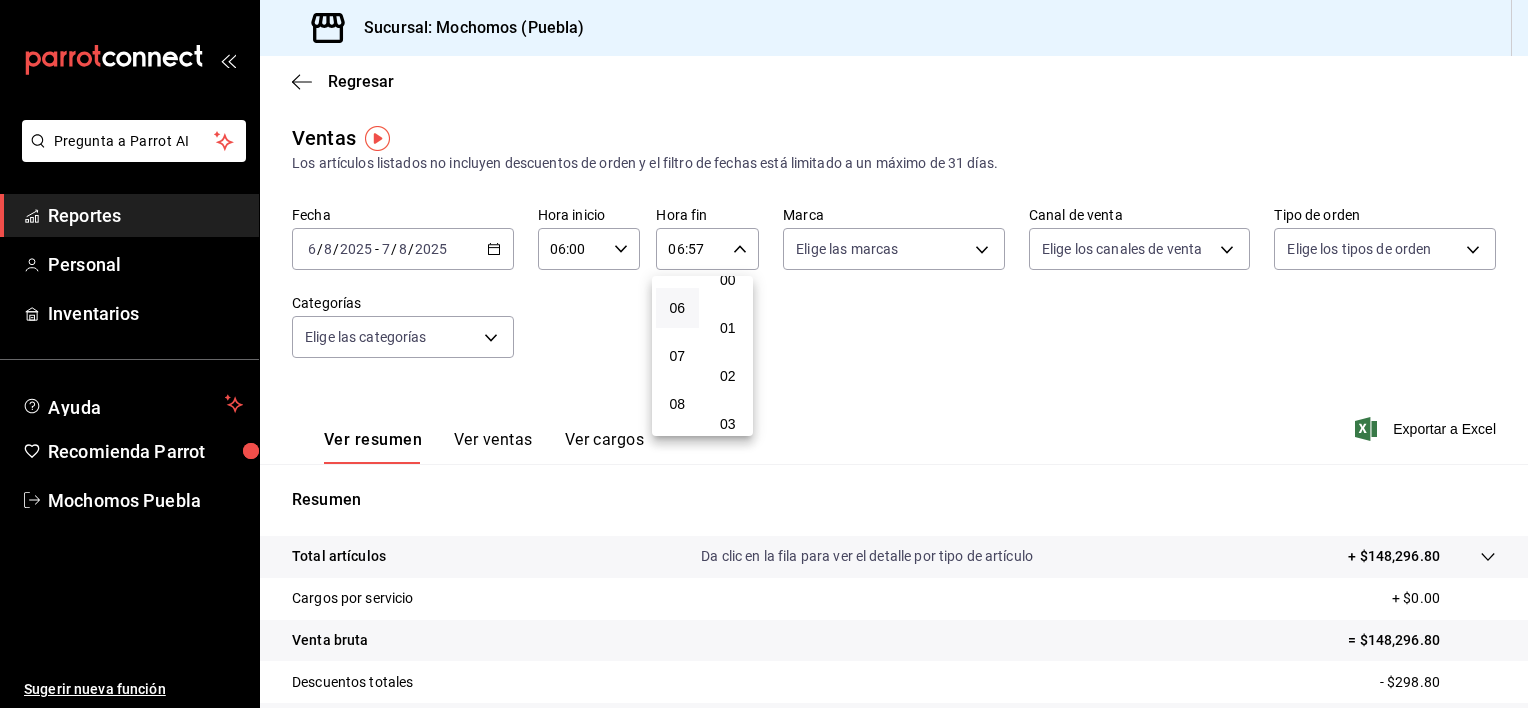 scroll, scrollTop: 0, scrollLeft: 0, axis: both 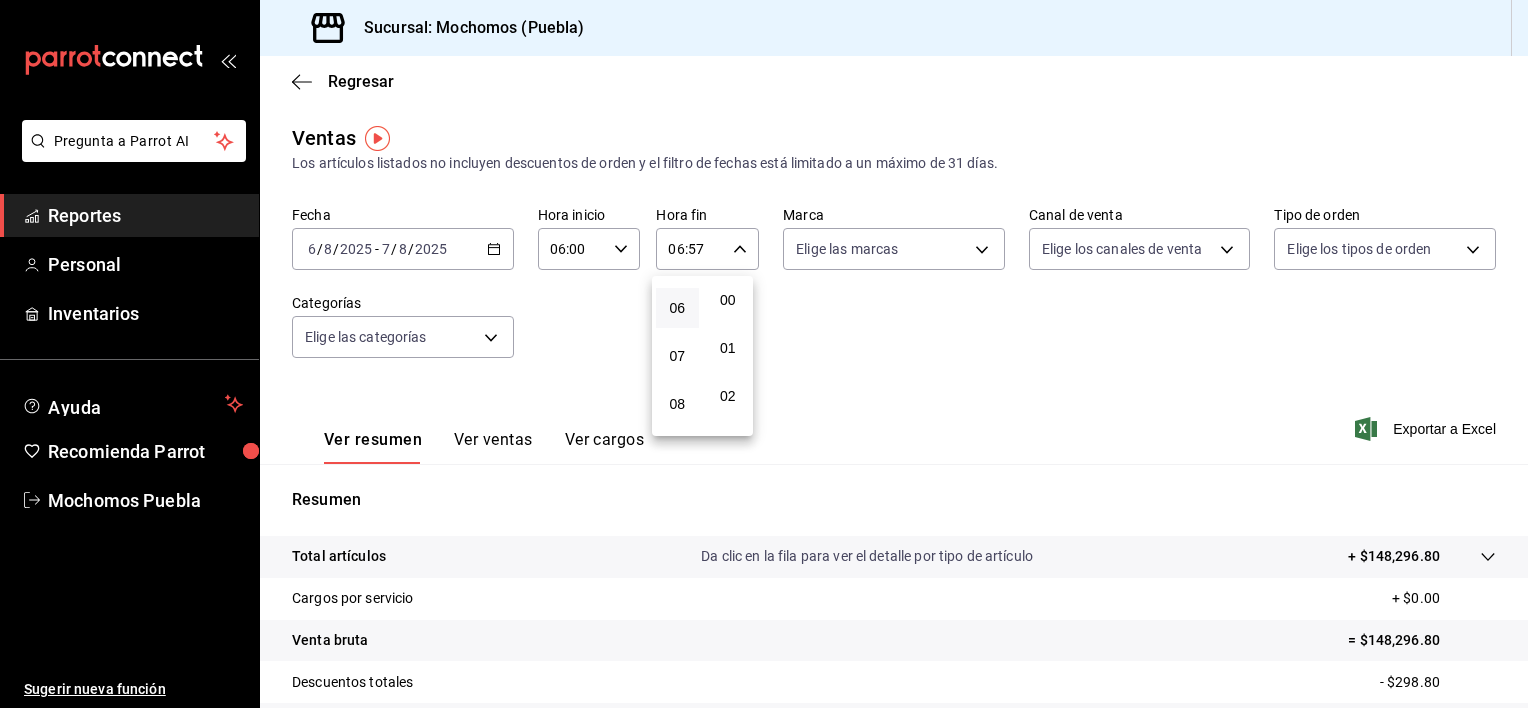 click on "00" at bounding box center [728, 300] 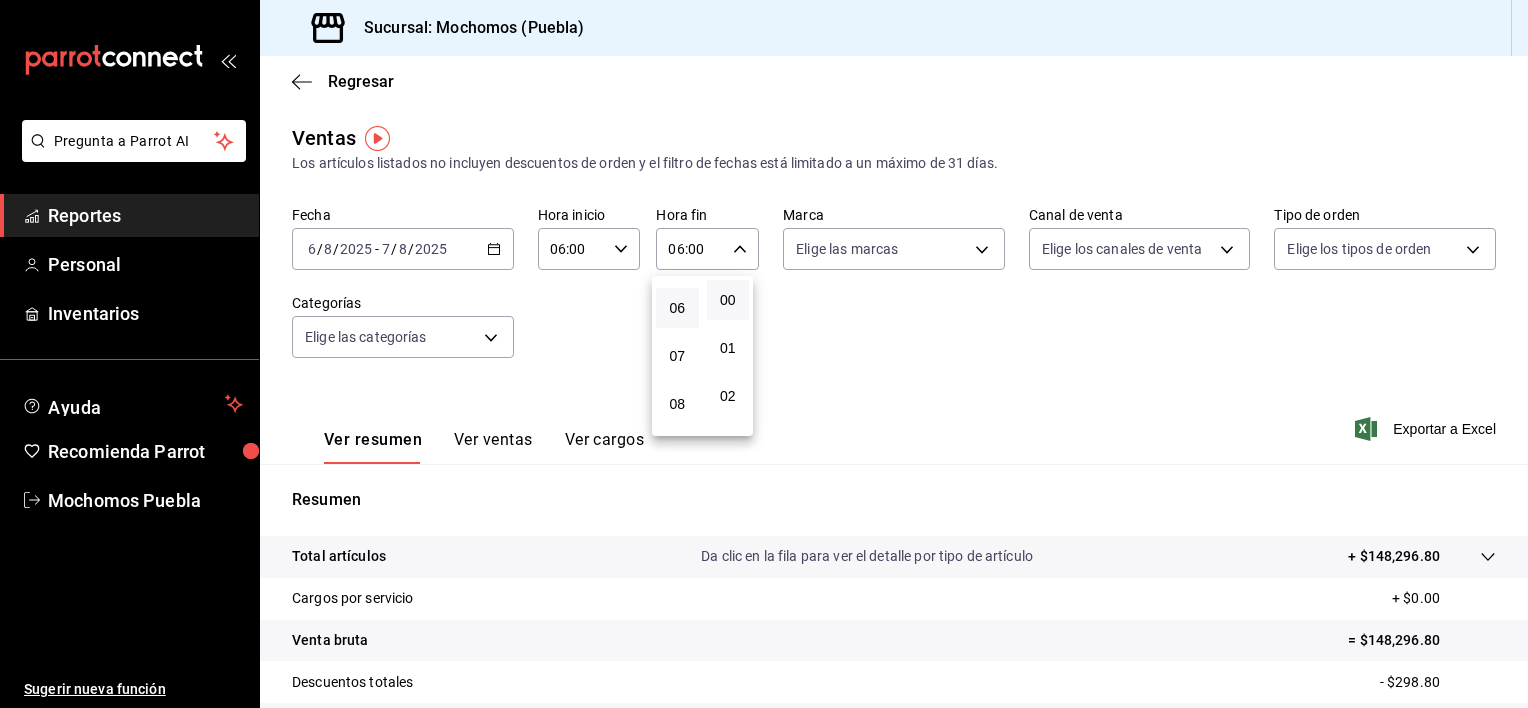 click at bounding box center (764, 354) 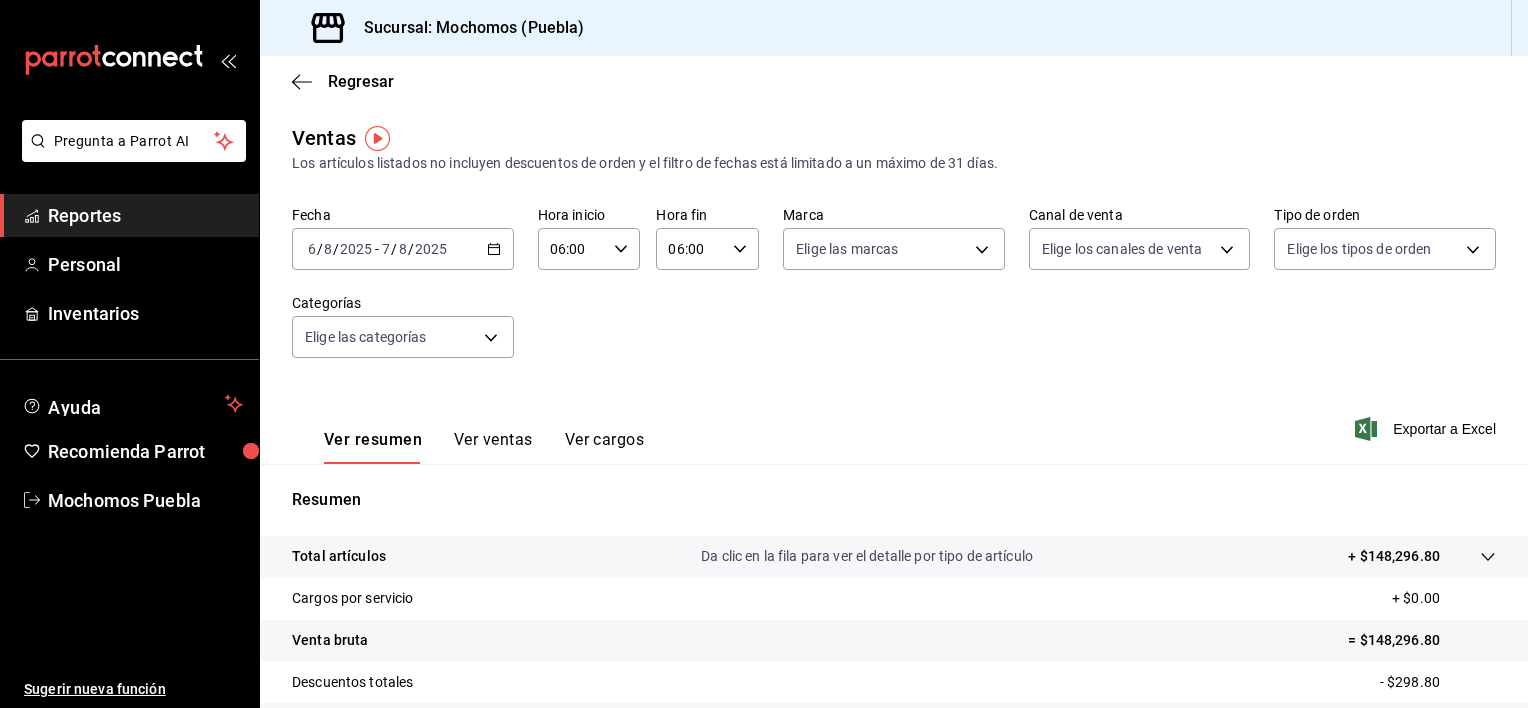 click on "Total artículos Da clic en la fila para ver el detalle por tipo de artículo + $148,296.80" at bounding box center [894, 557] 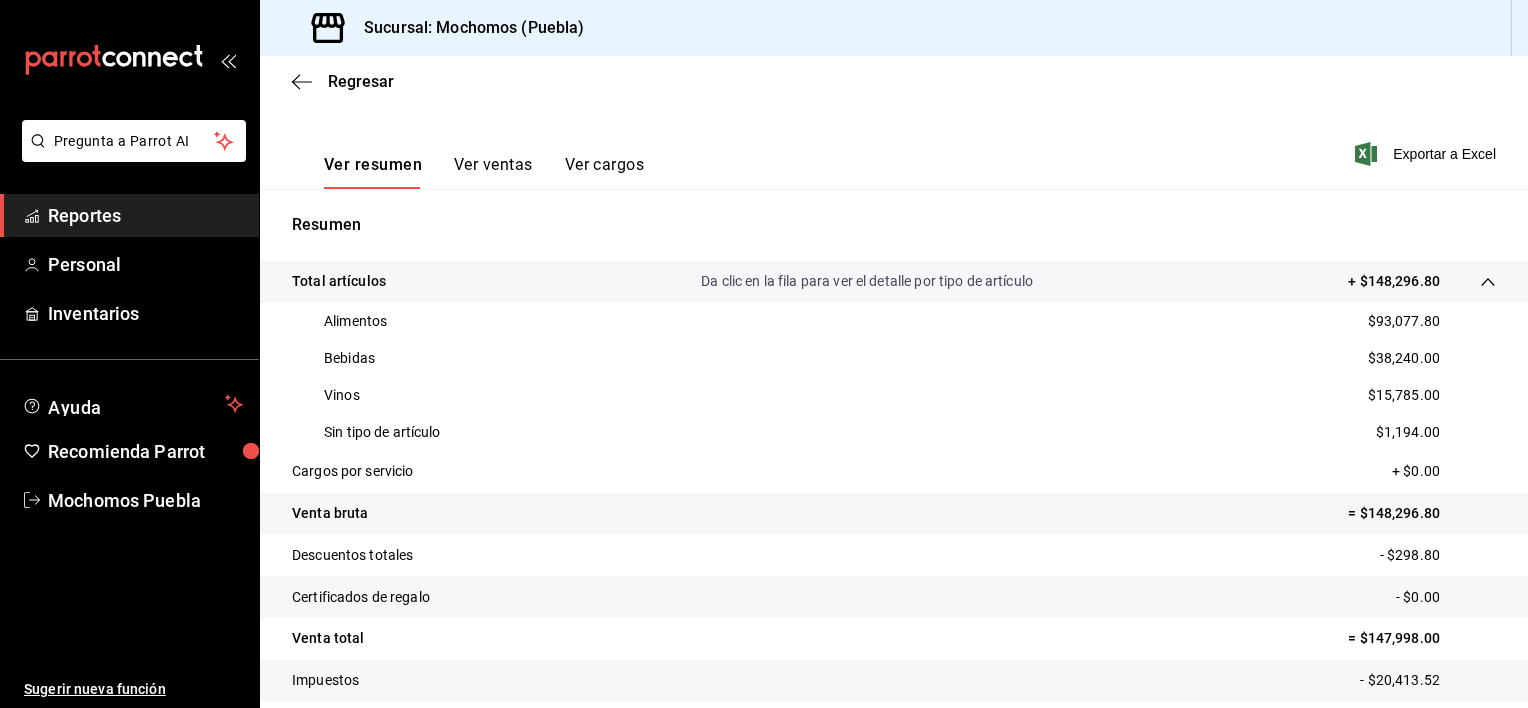 scroll, scrollTop: 284, scrollLeft: 0, axis: vertical 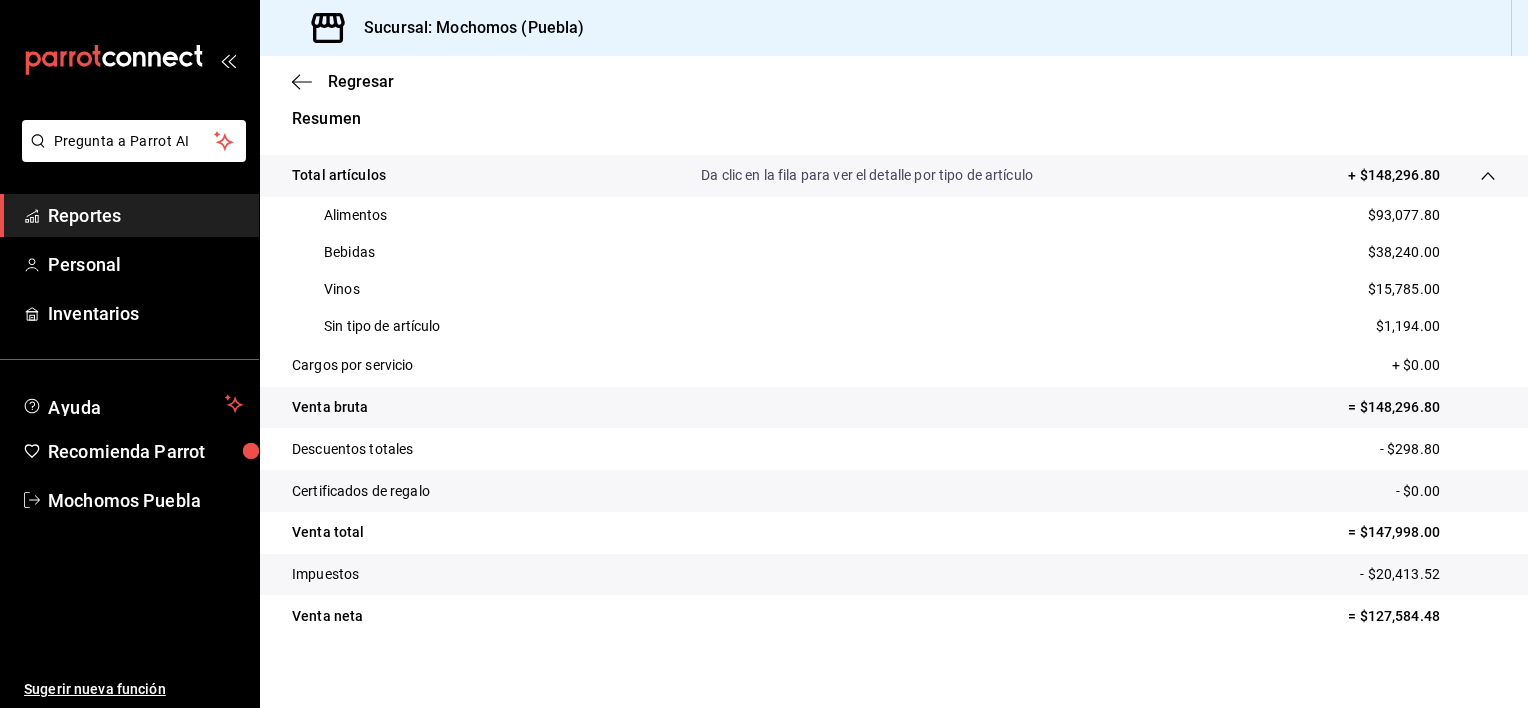 click on "Reportes" at bounding box center (145, 215) 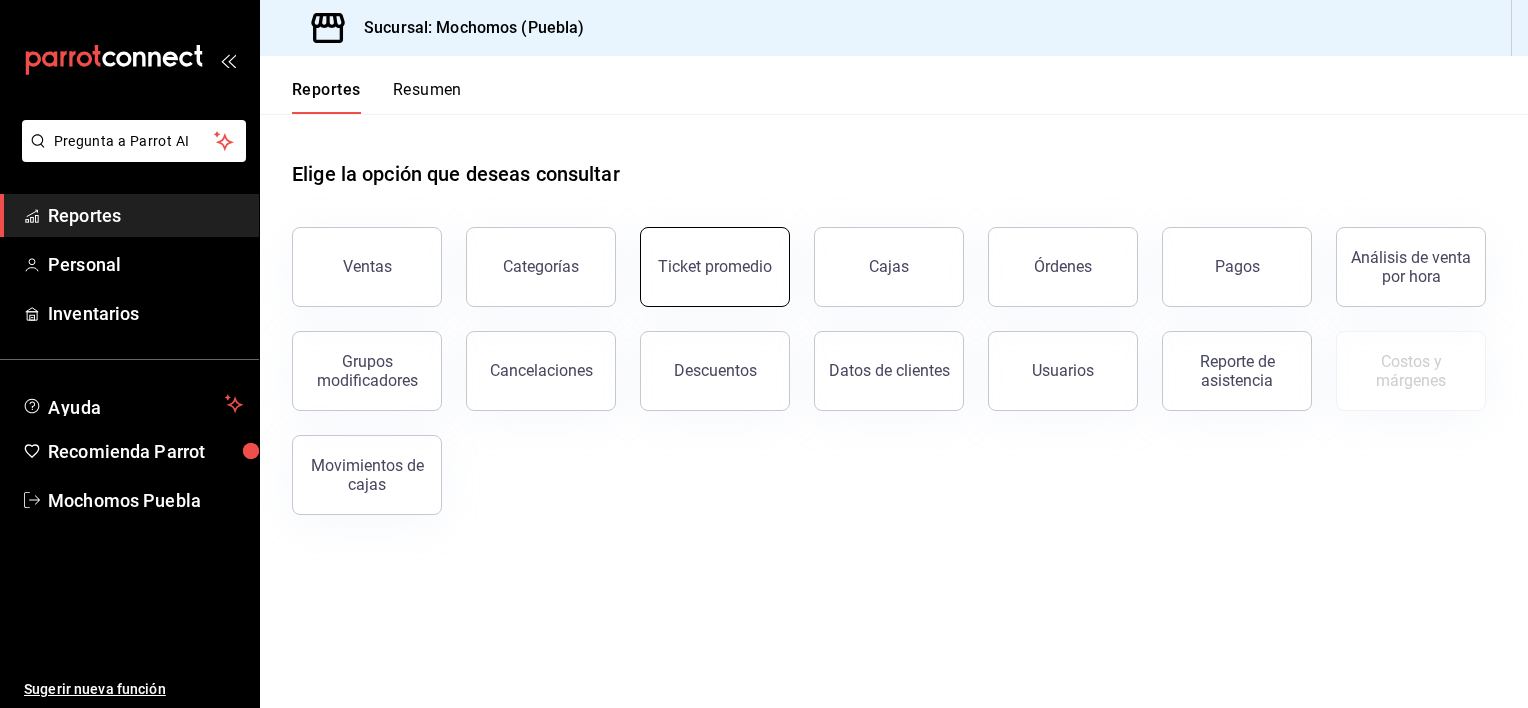 click on "Ticket promedio" at bounding box center [715, 267] 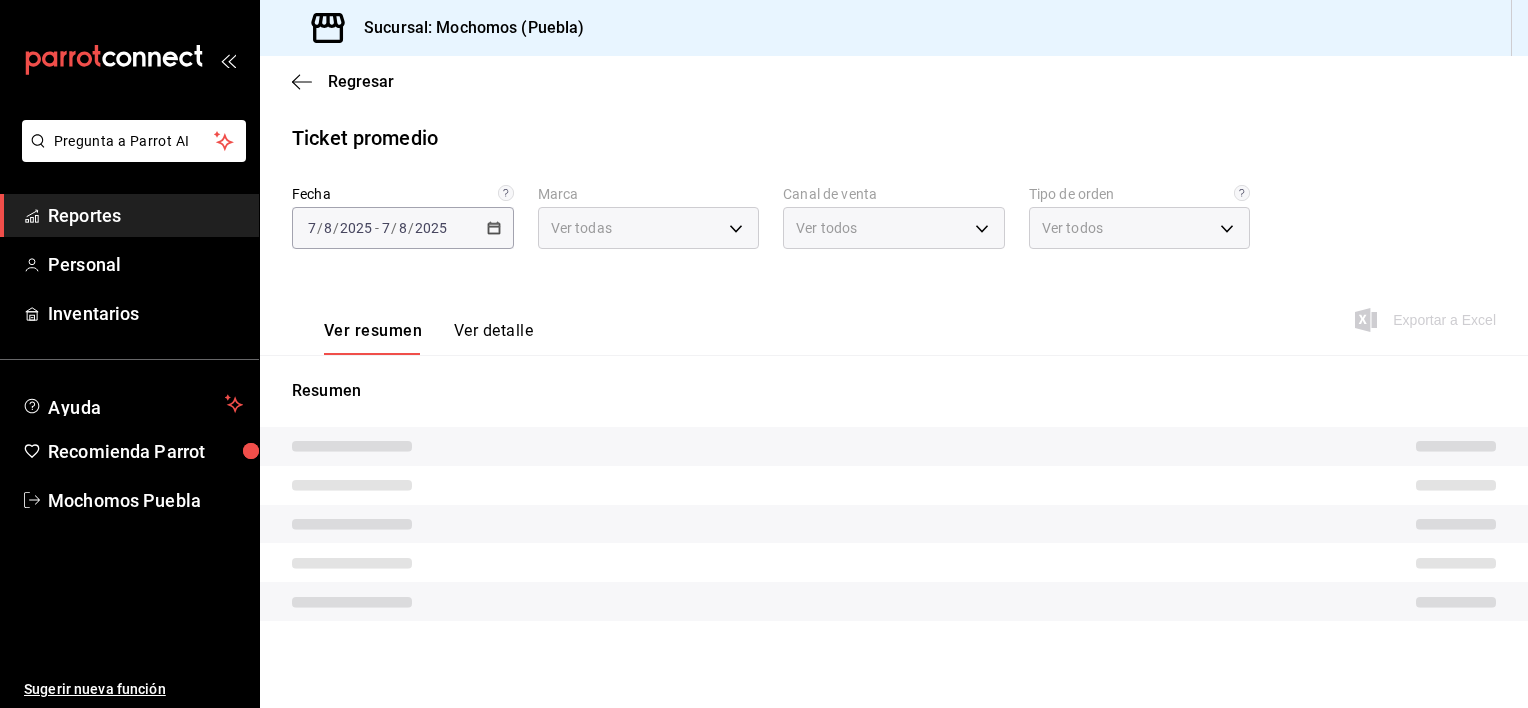 type on "65eb7388-82e4-42fa-8caf-680550c77e6f" 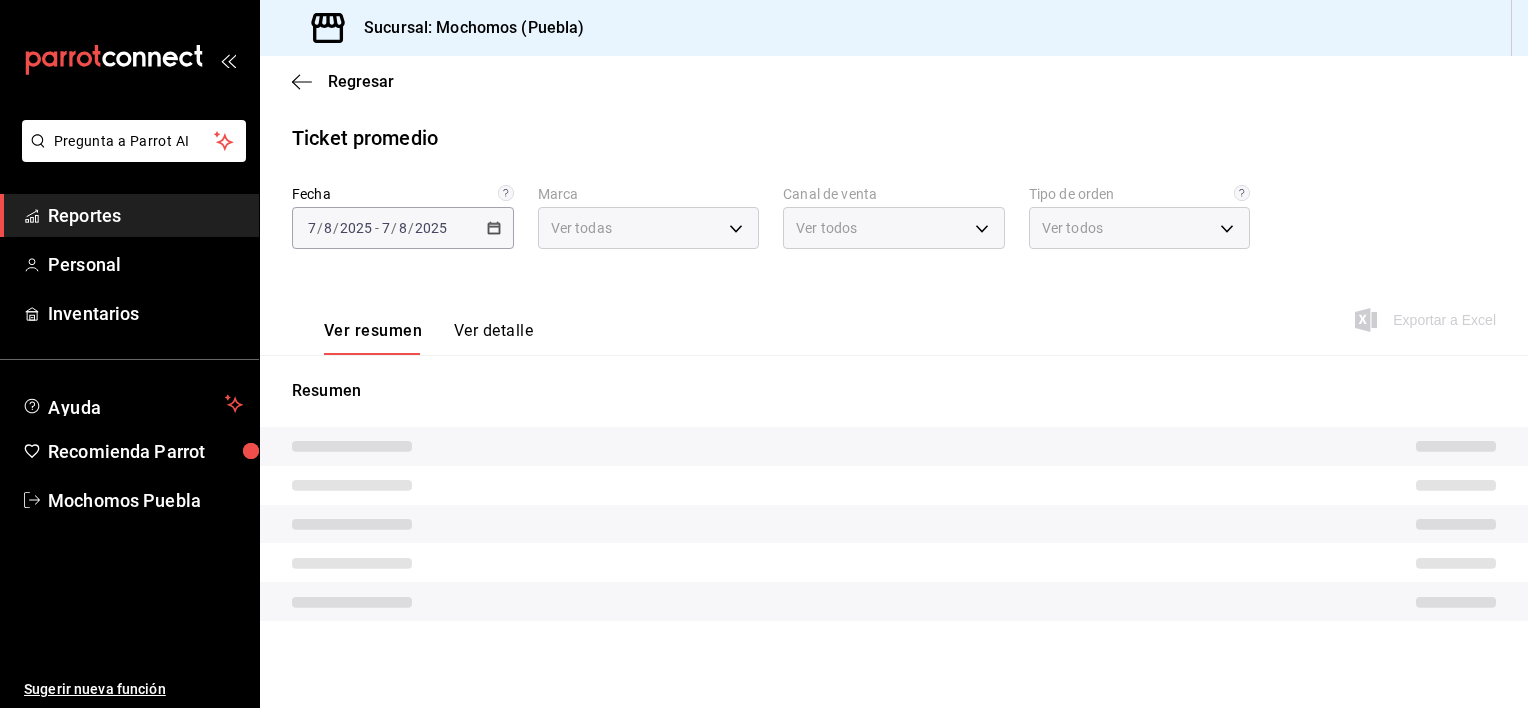 type on "PARROT,UBER_EATS,RAPPI,DIDI_FOOD,ONLINE" 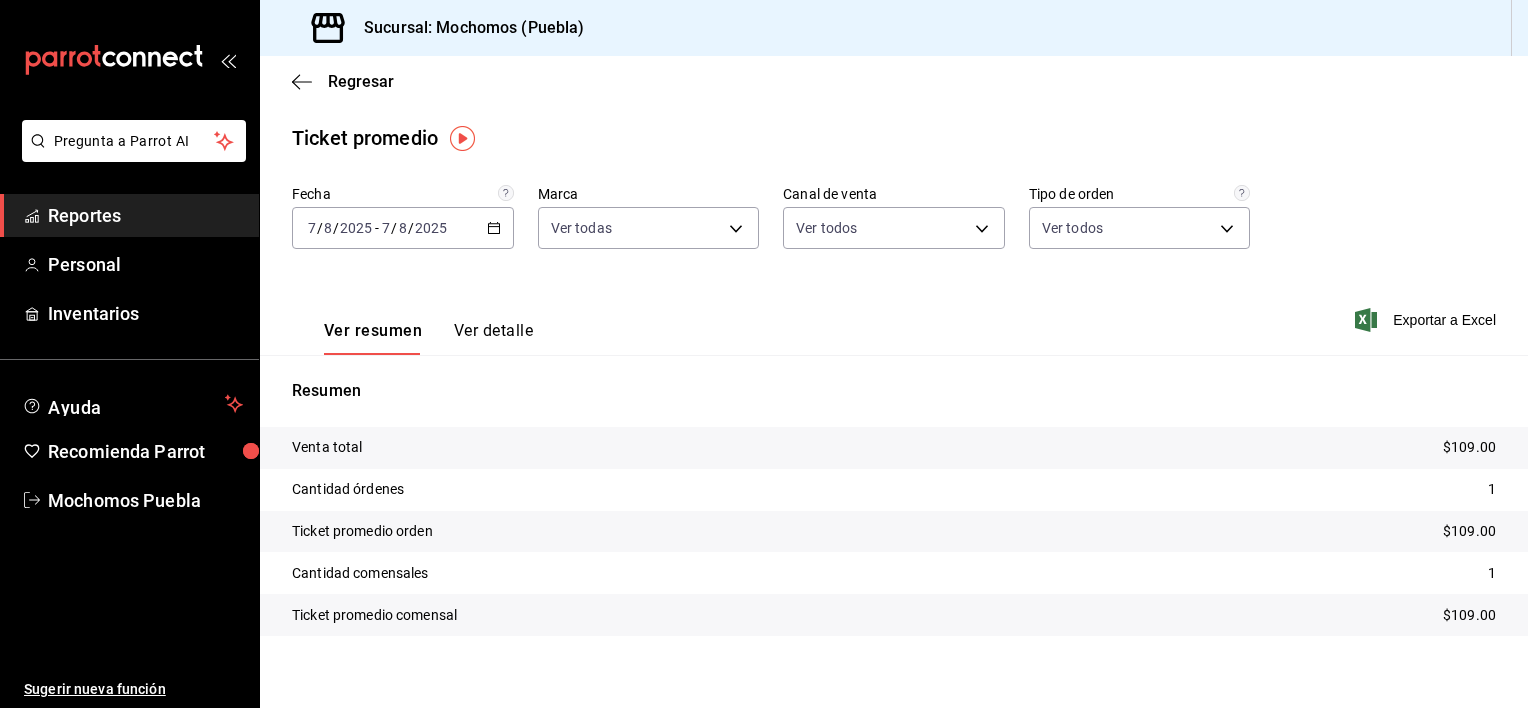 click 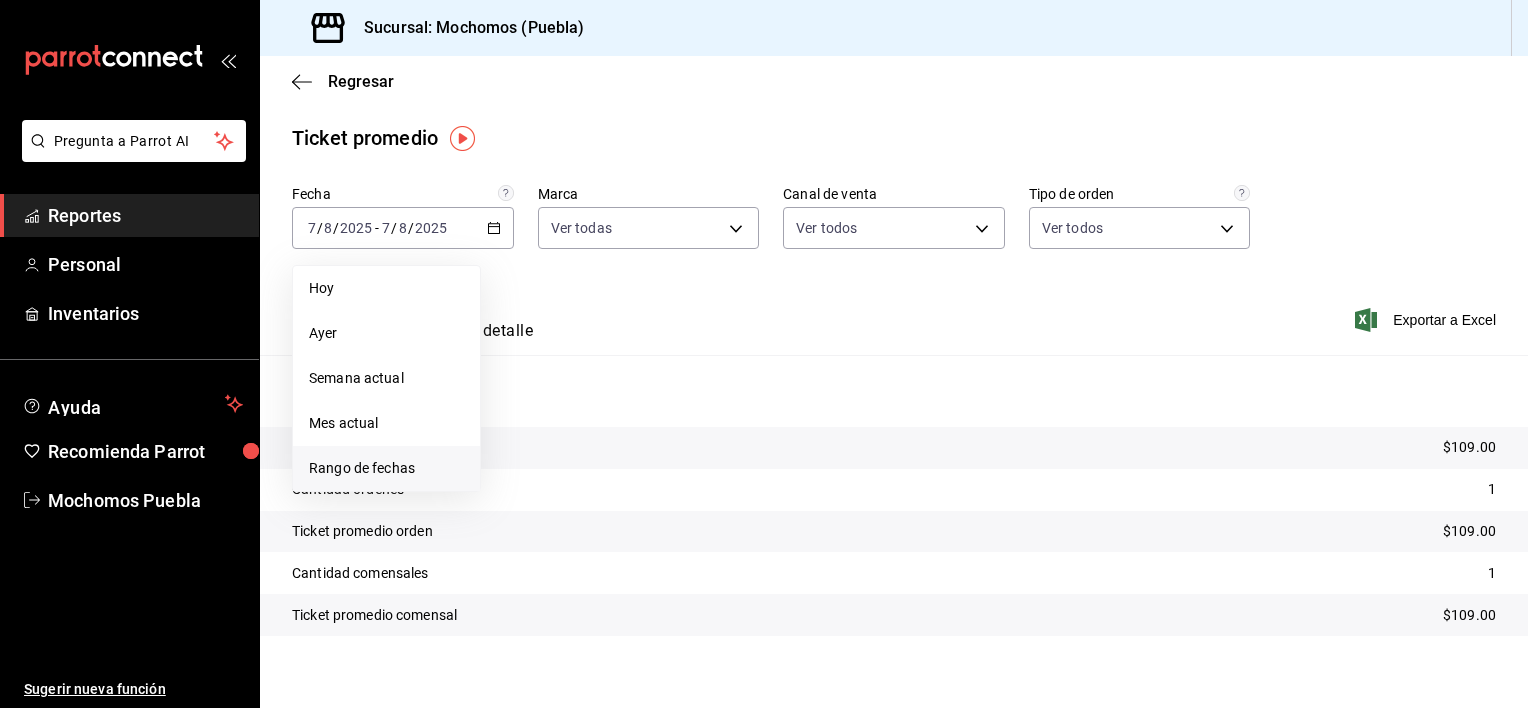 click on "Rango de fechas" at bounding box center [386, 468] 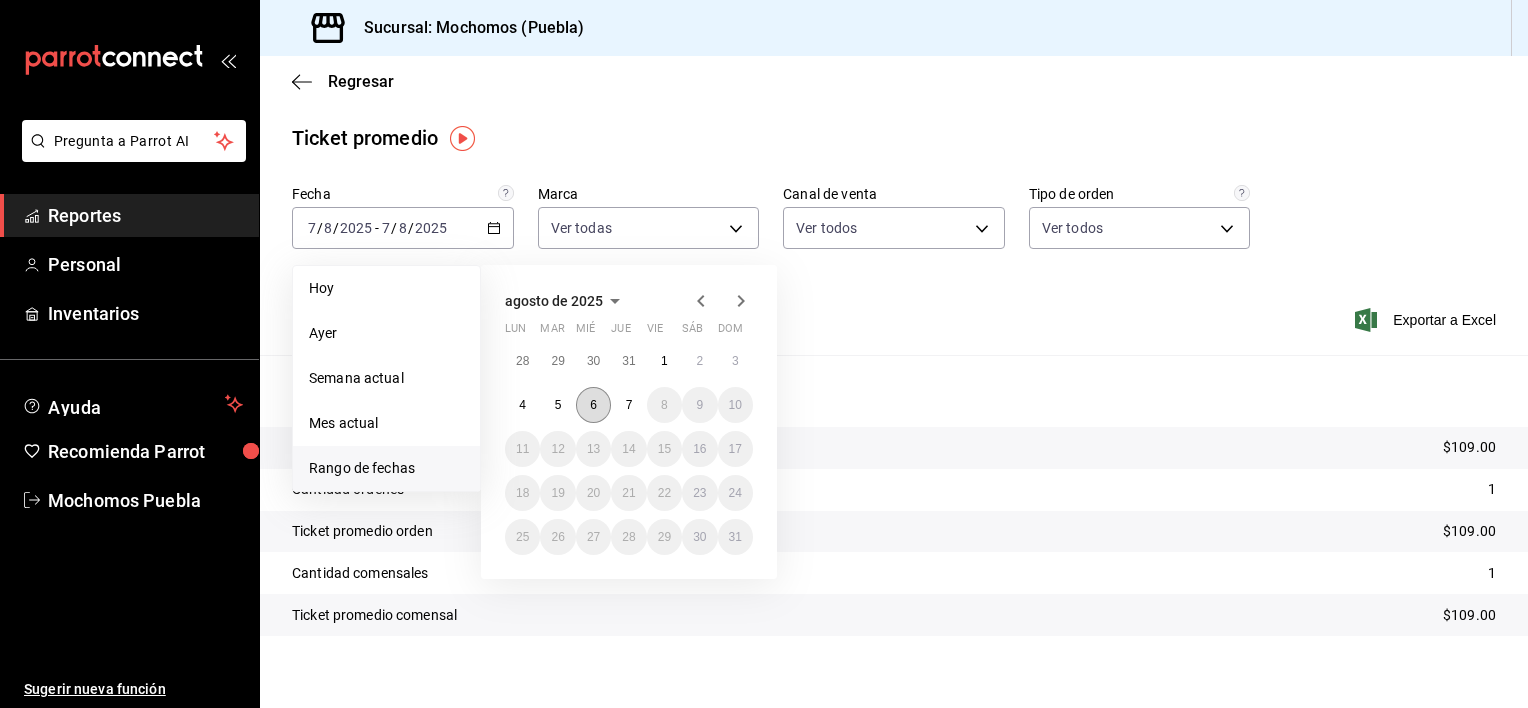 click on "6" at bounding box center (593, 405) 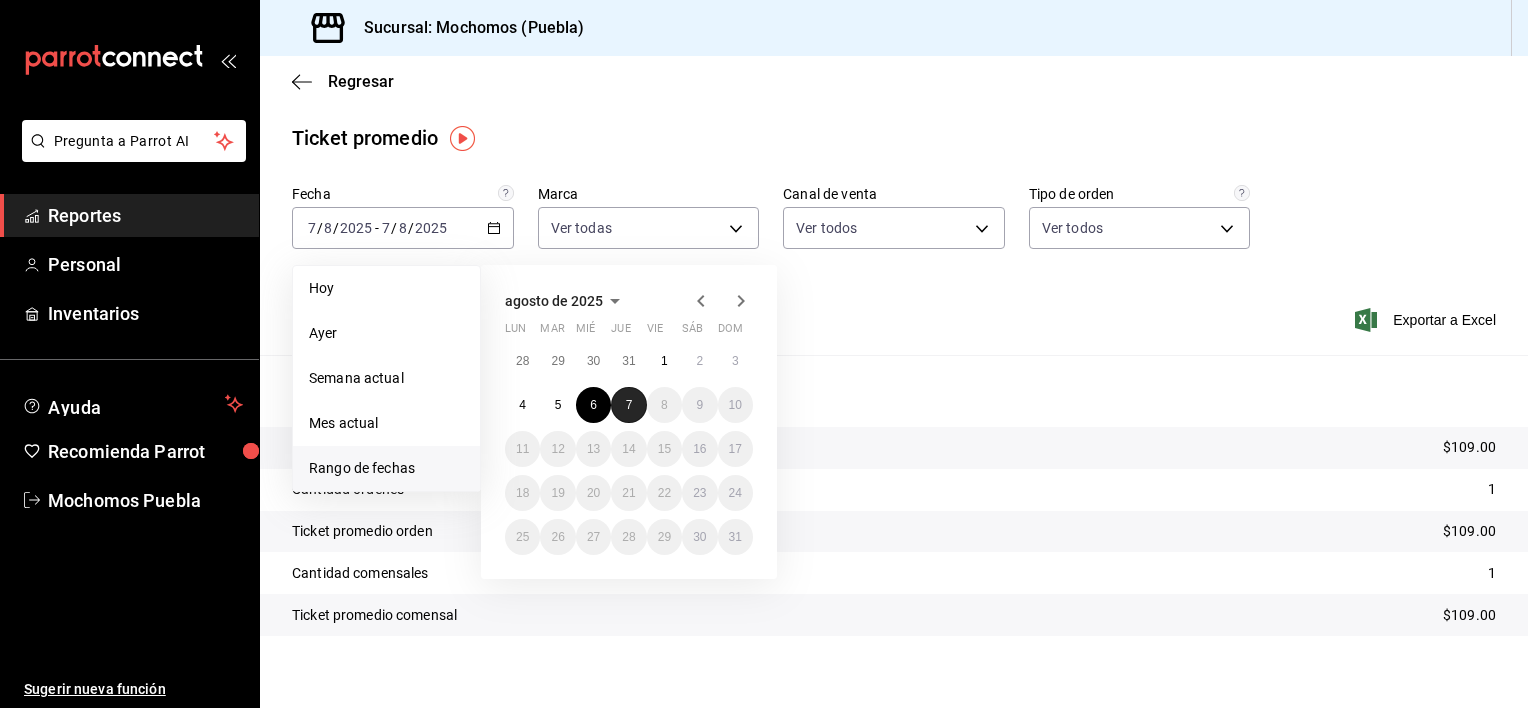click on "7" at bounding box center [628, 405] 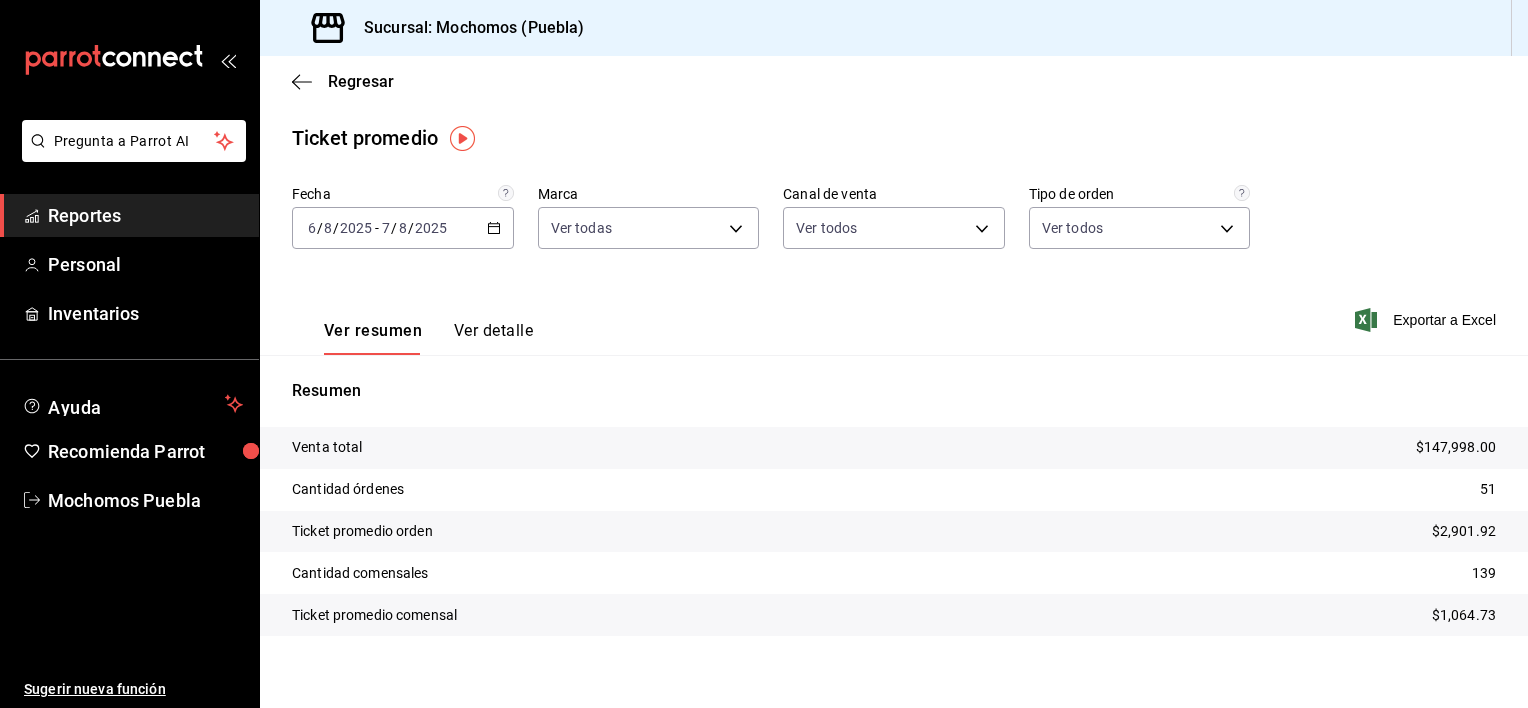 click on "Reportes" at bounding box center (145, 215) 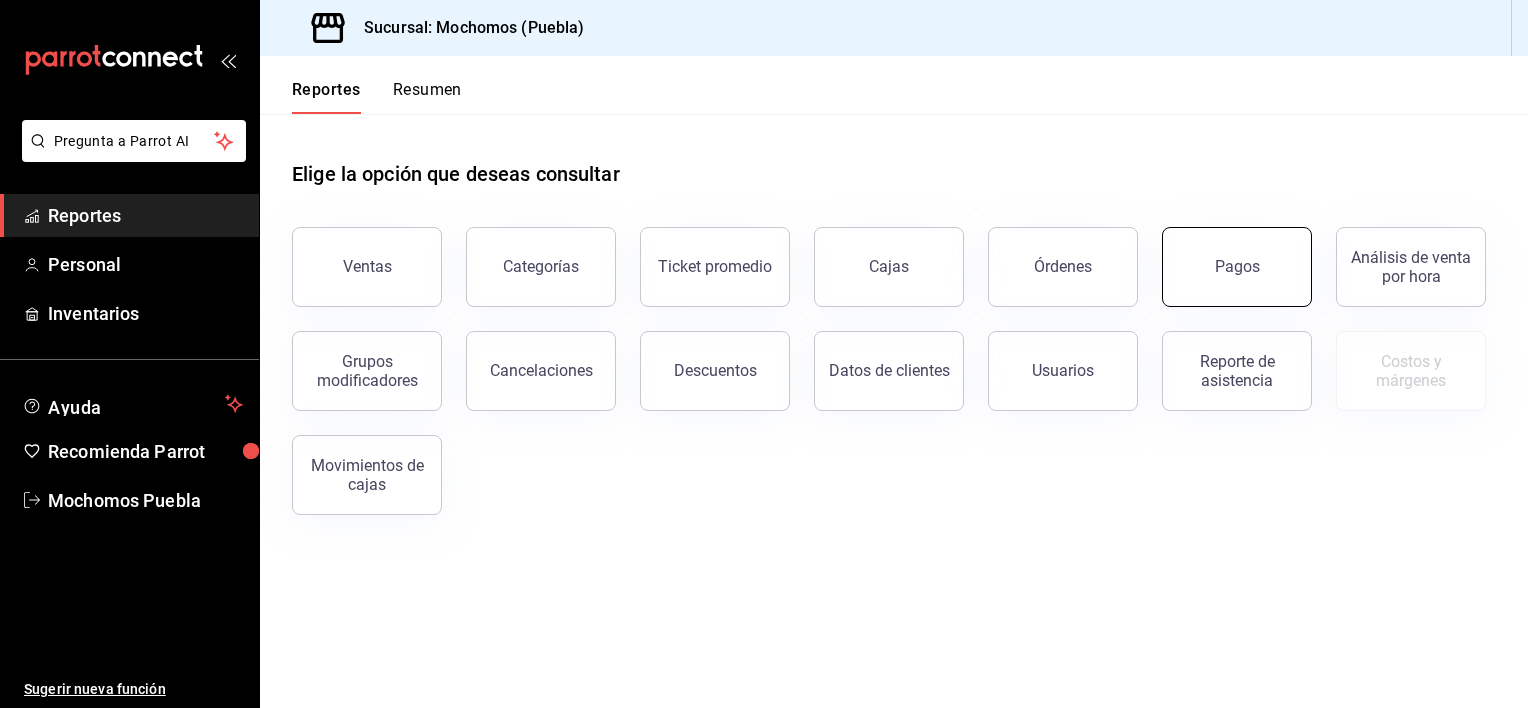 click on "Pagos" at bounding box center (1237, 267) 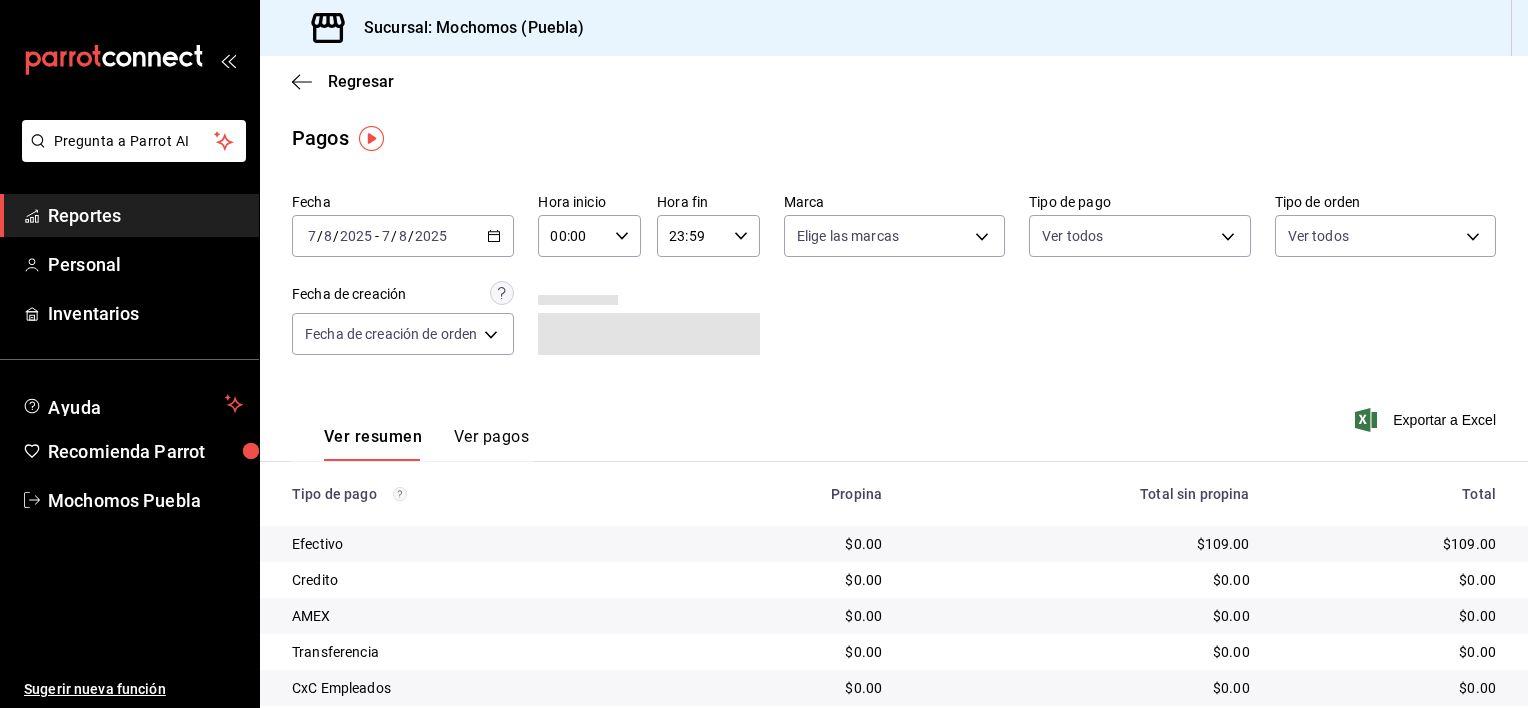 click on "2025-08-07 7 / 8 / 2025 - 2025-08-07 7 / 8 / 2025" at bounding box center (403, 236) 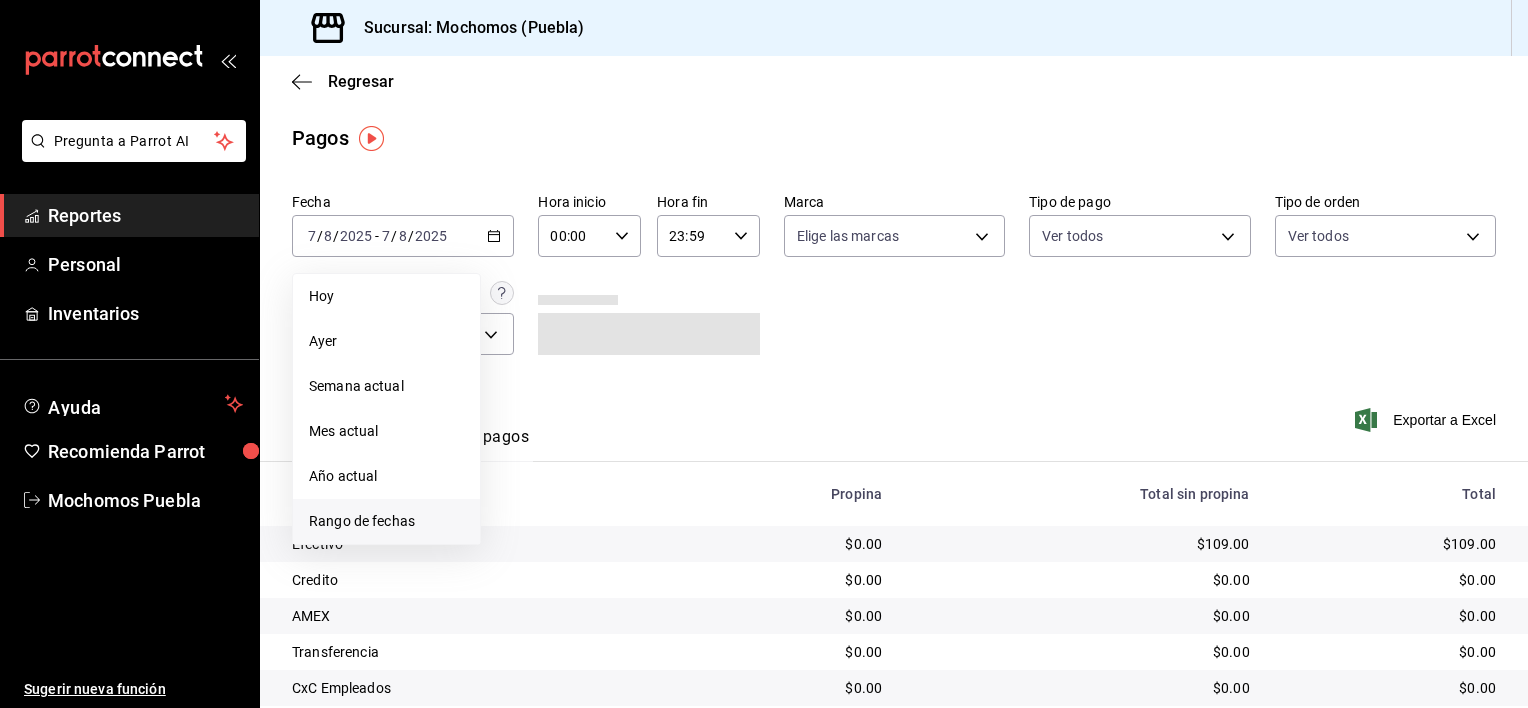 click on "Rango de fechas" at bounding box center [386, 521] 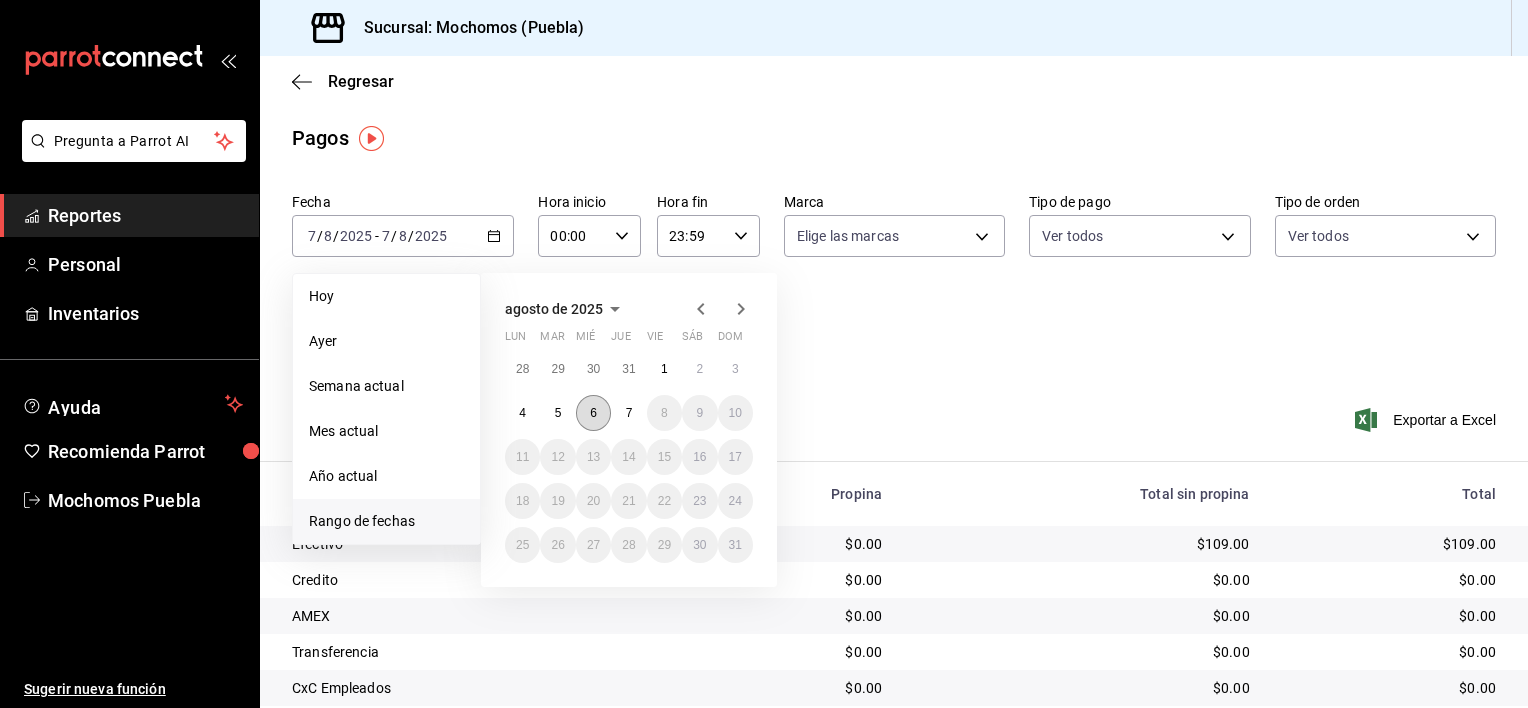 click on "6" at bounding box center (593, 413) 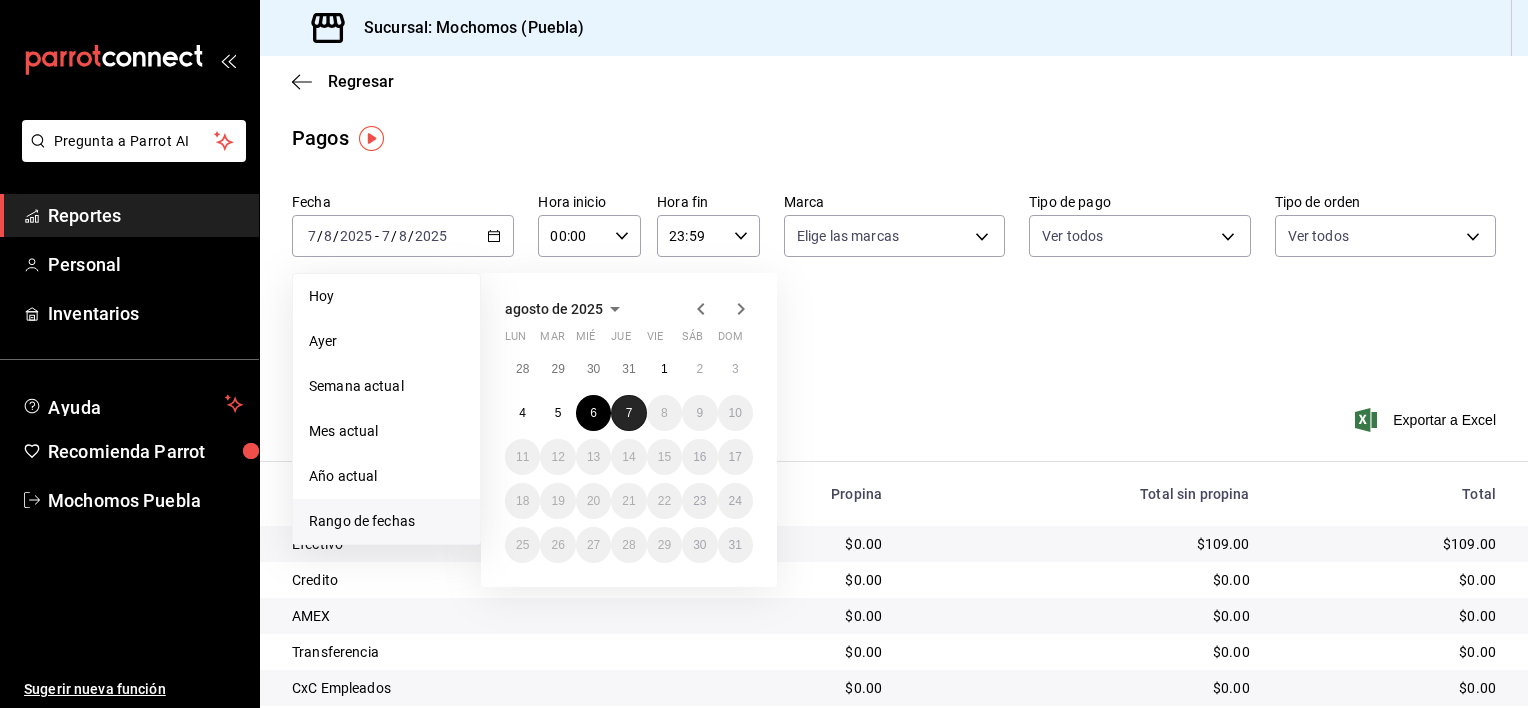 click on "7" at bounding box center (629, 413) 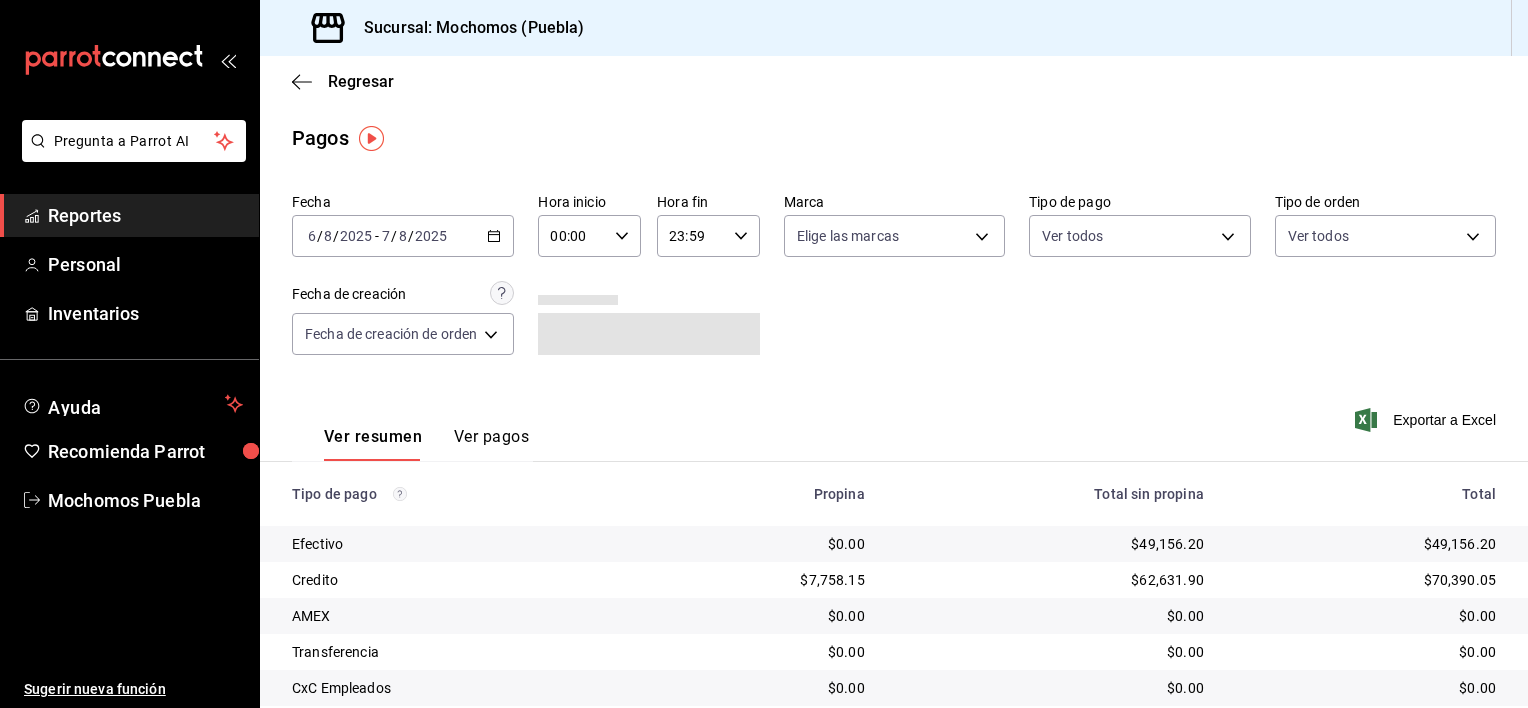 click 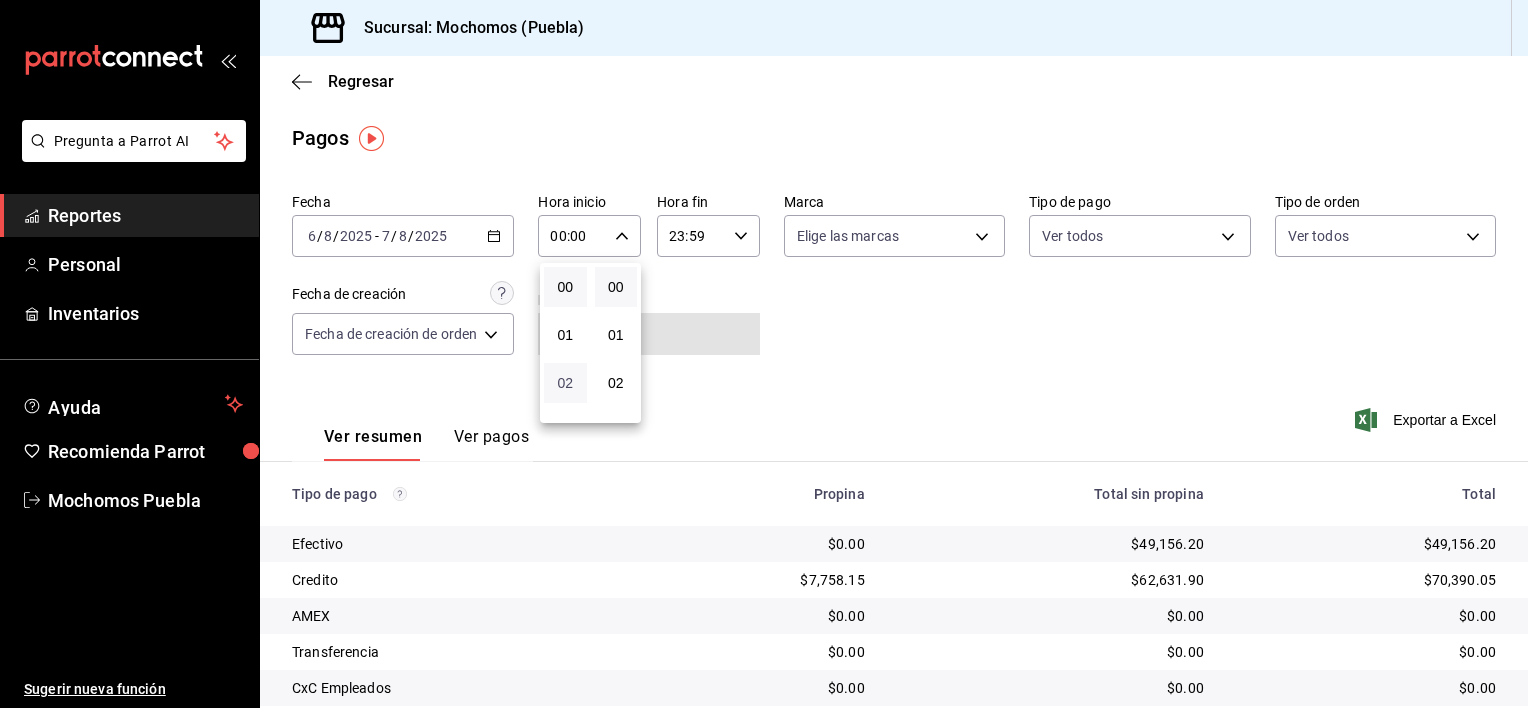 click on "02" at bounding box center [565, 383] 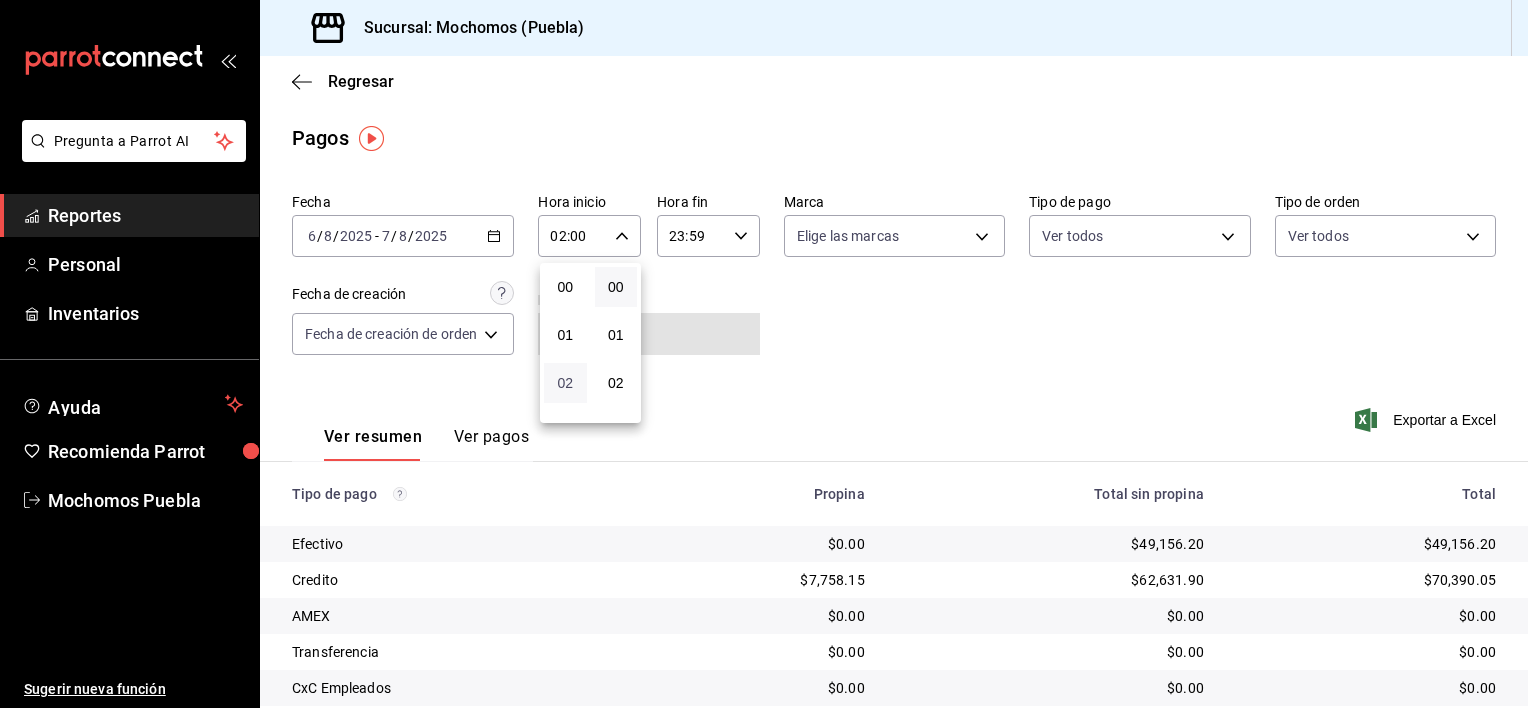 type 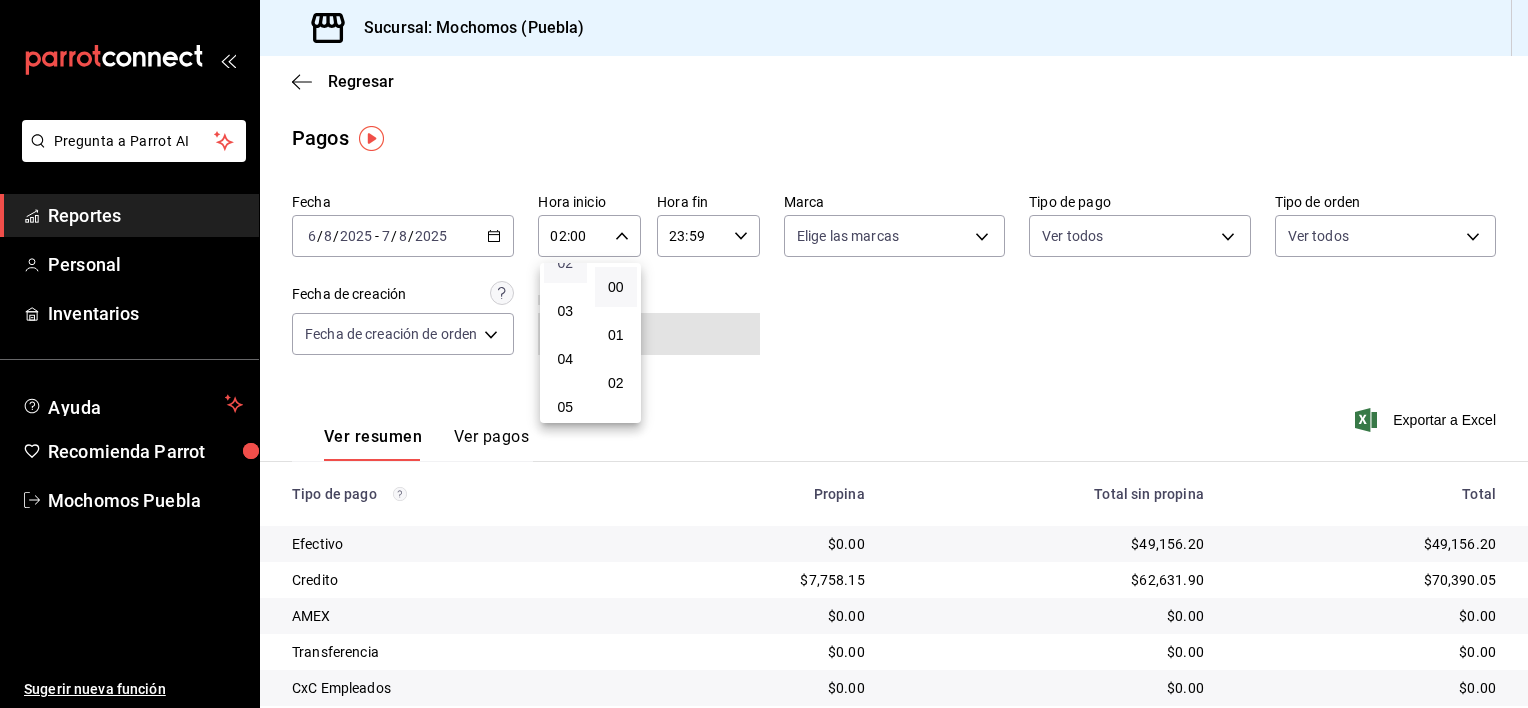 scroll, scrollTop: 160, scrollLeft: 0, axis: vertical 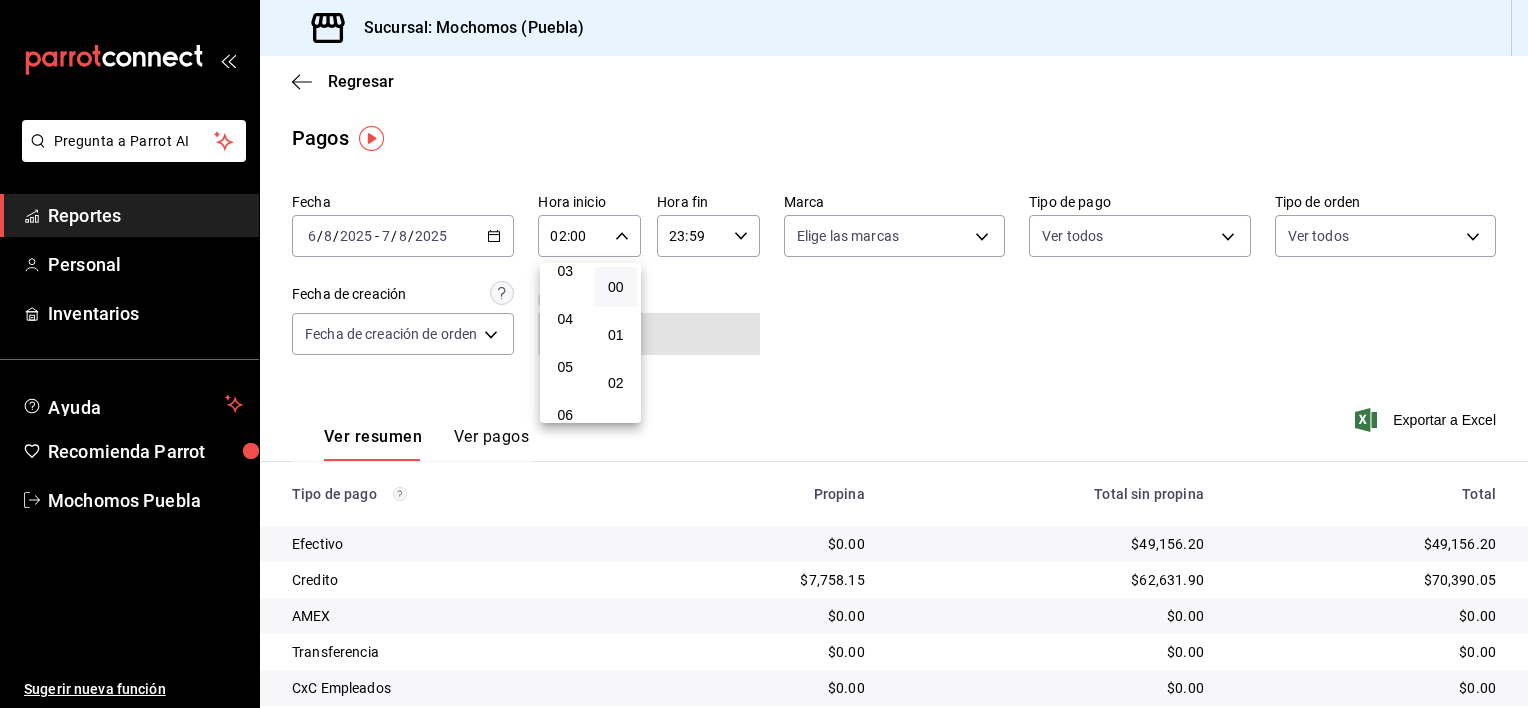click on "05" at bounding box center (565, 367) 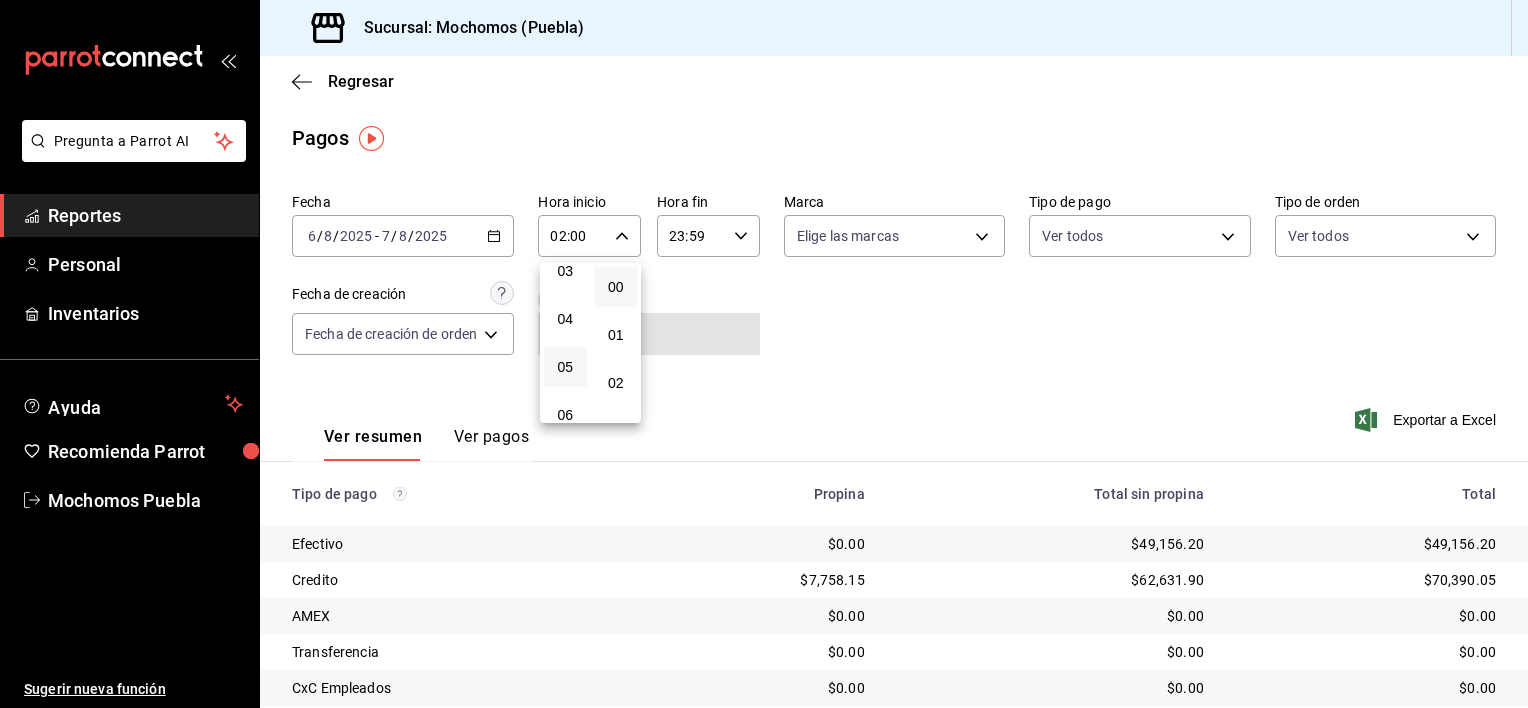 click on "05" at bounding box center [565, 367] 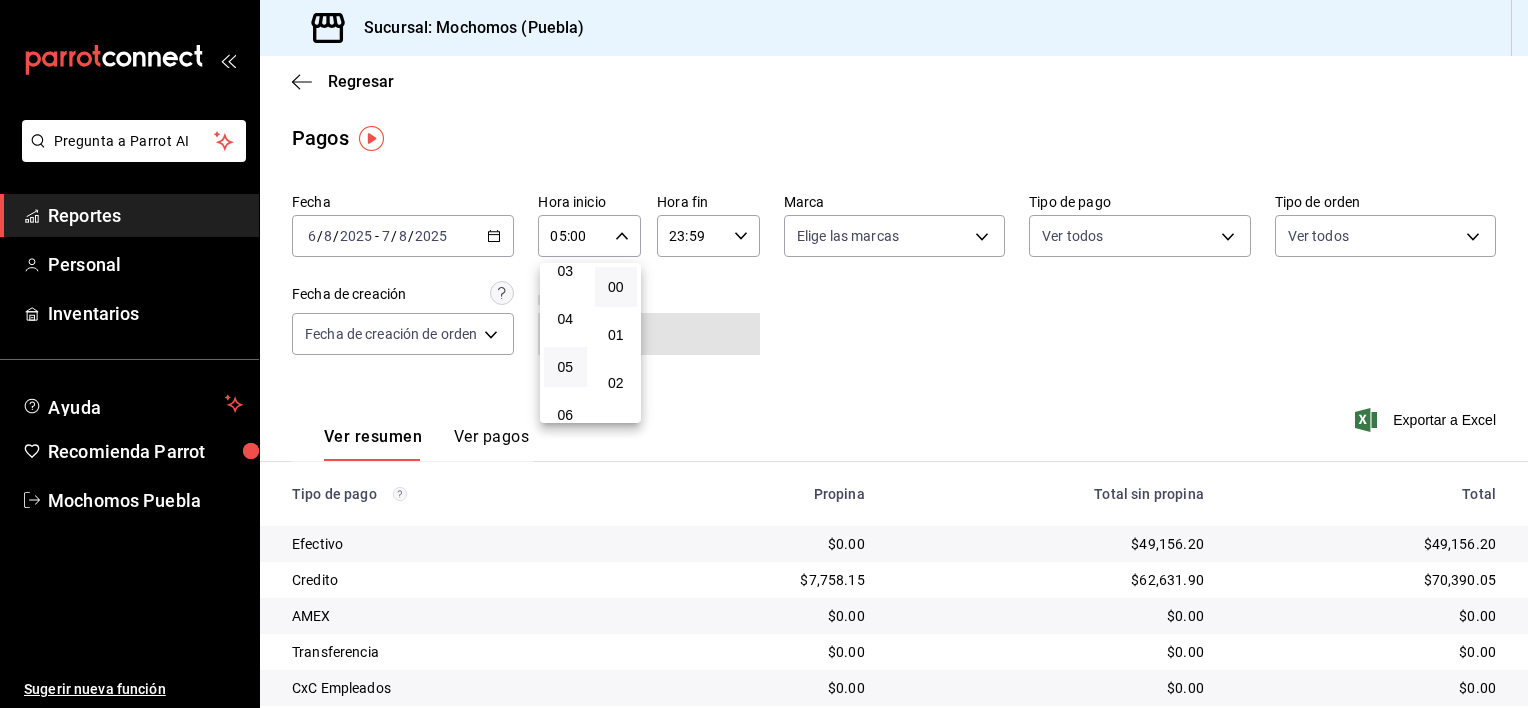 click at bounding box center (764, 354) 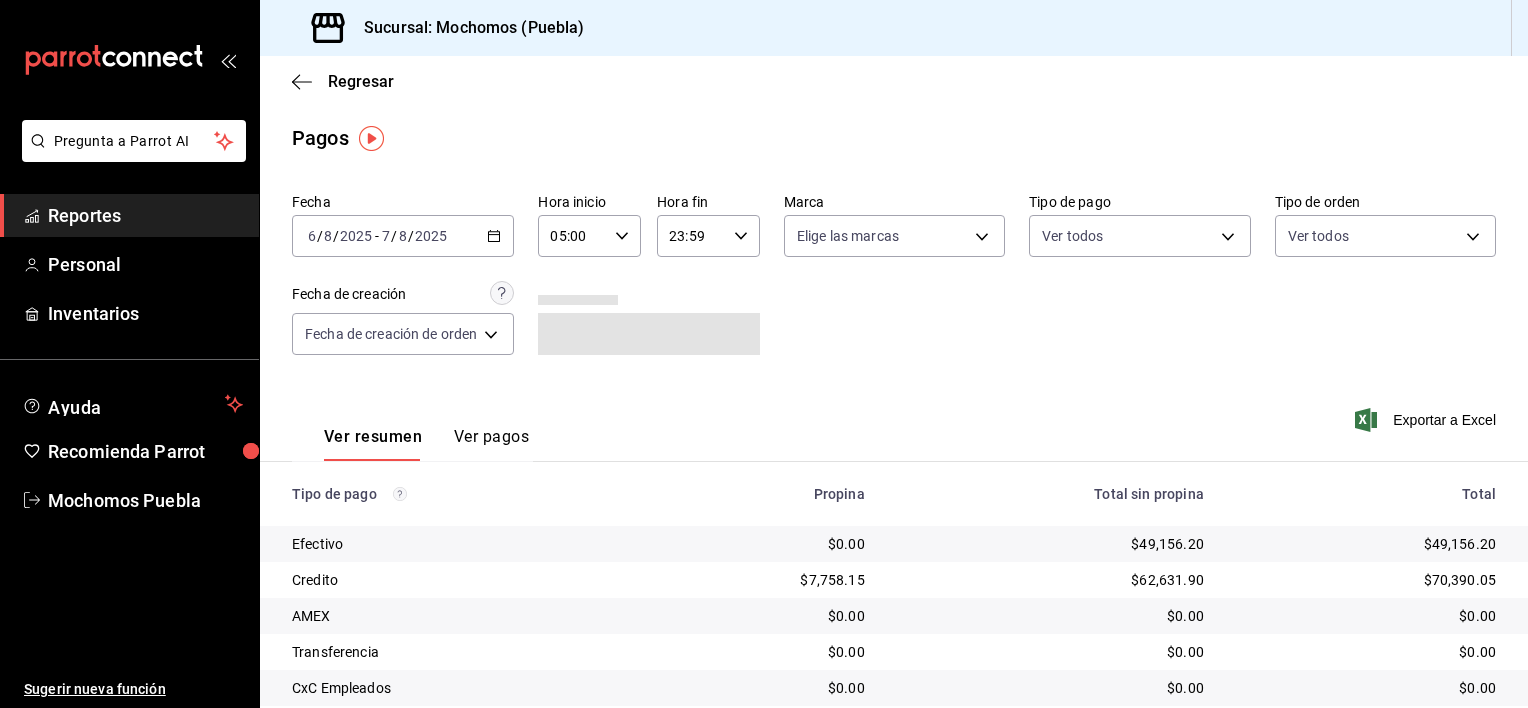 click 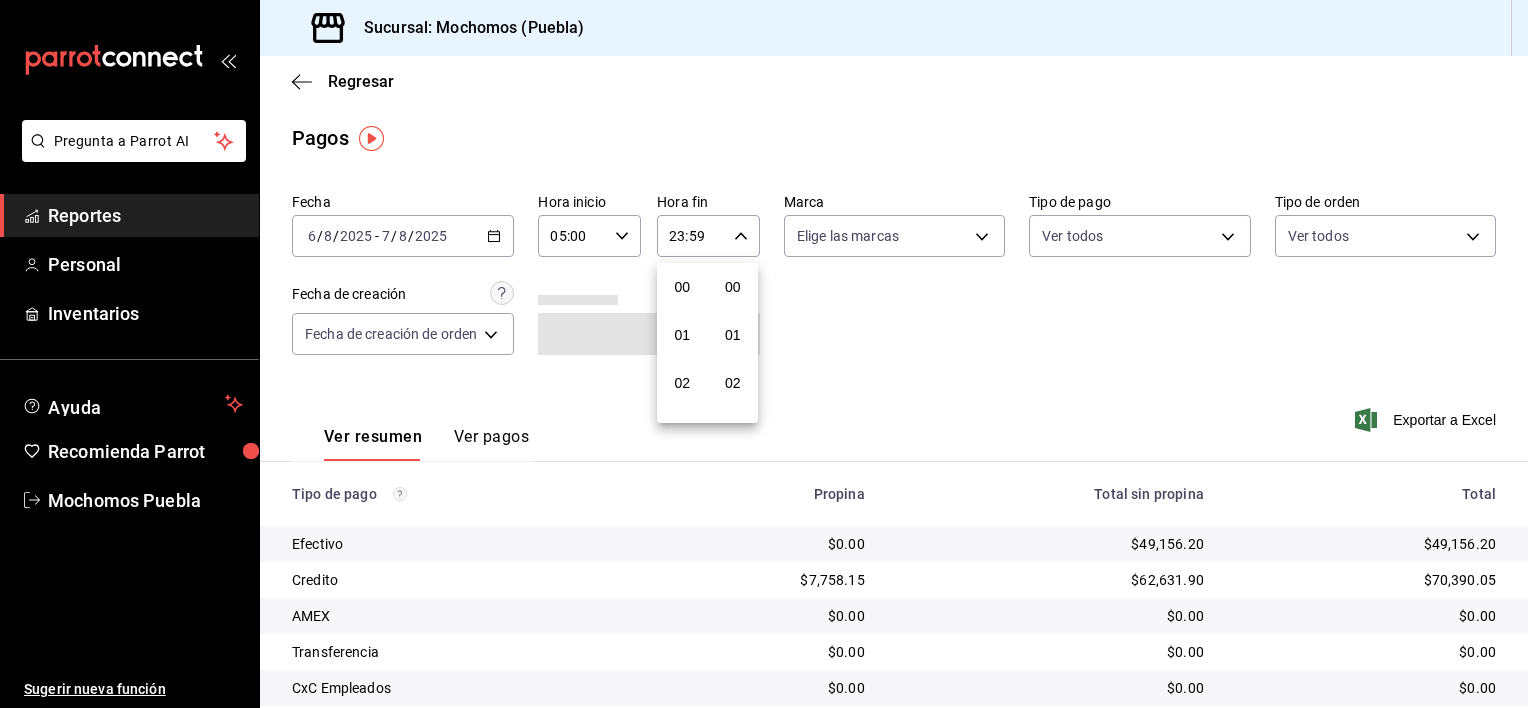 scroll, scrollTop: 1011, scrollLeft: 0, axis: vertical 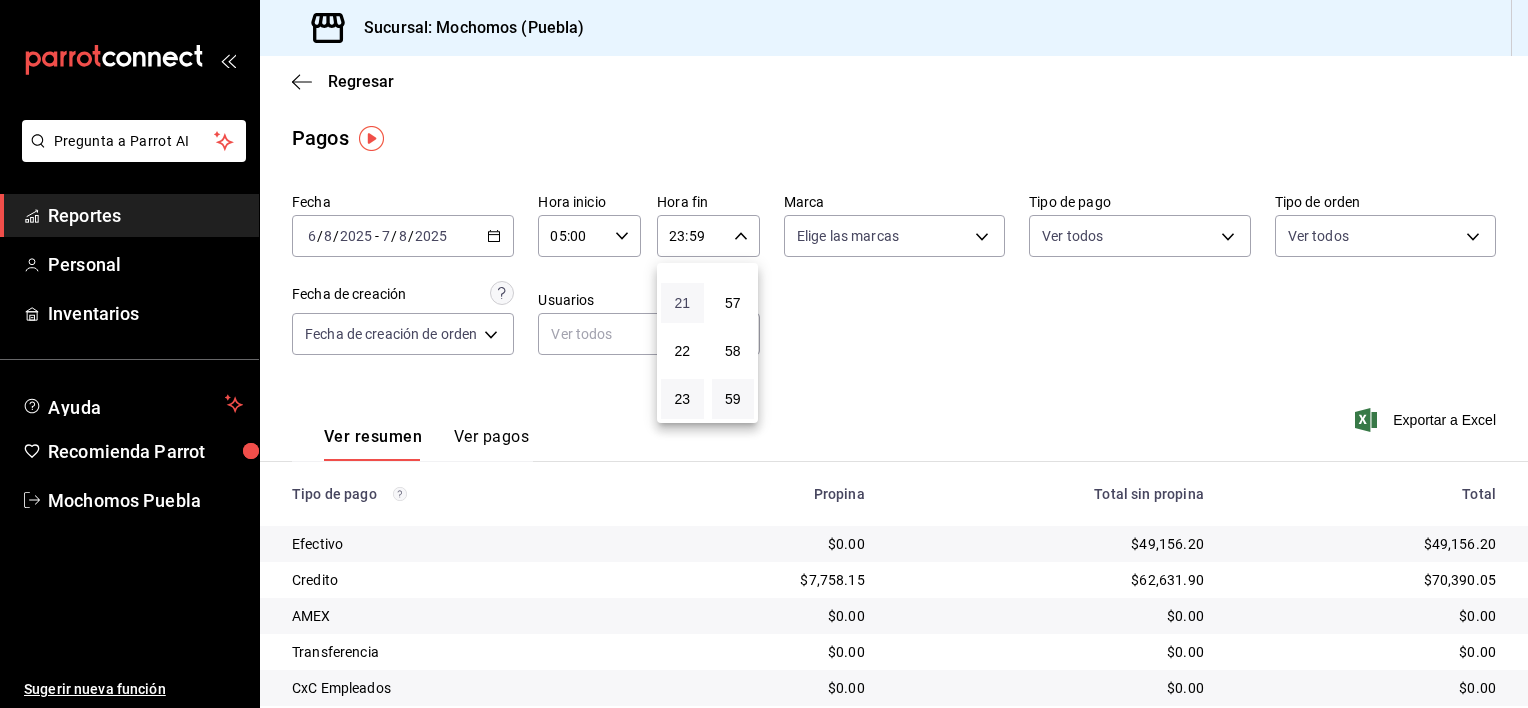 click on "21" at bounding box center [682, 303] 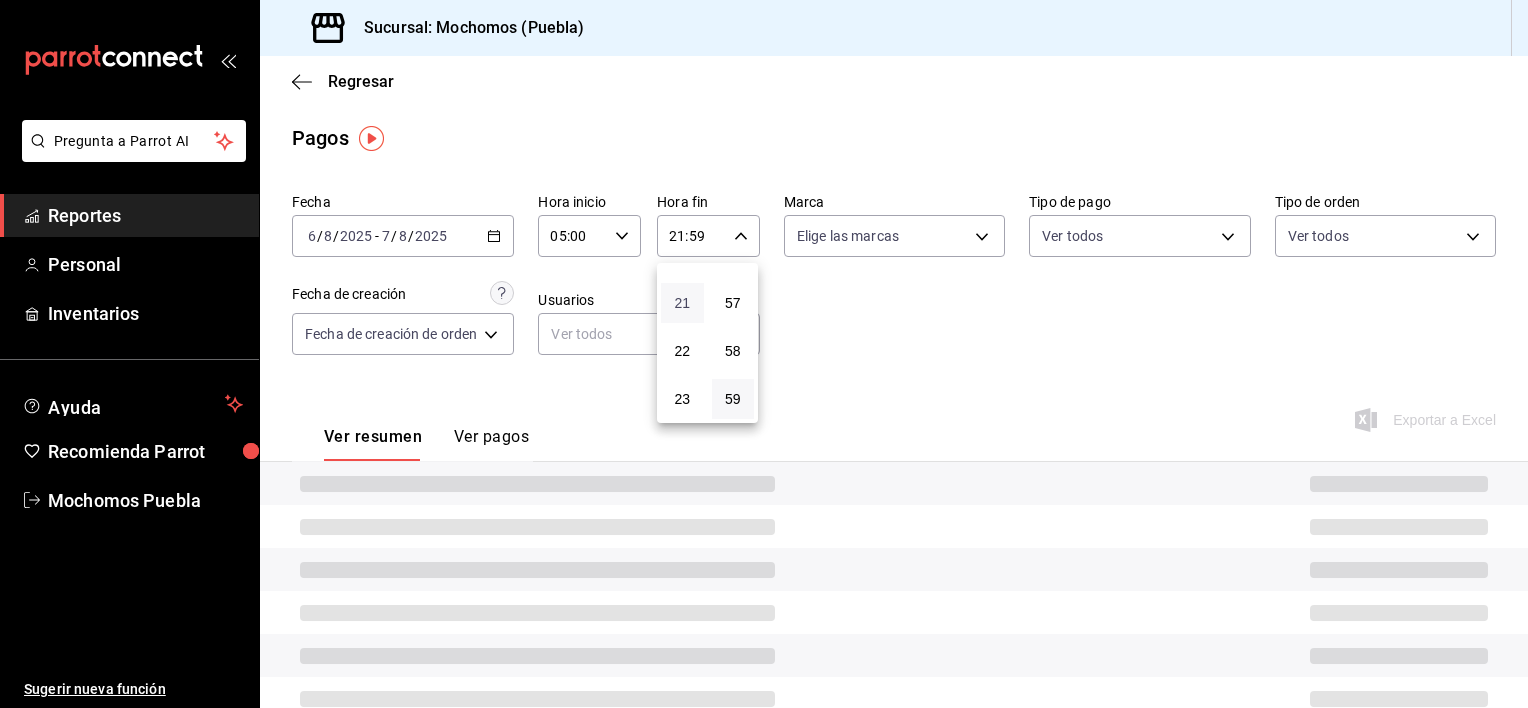 type 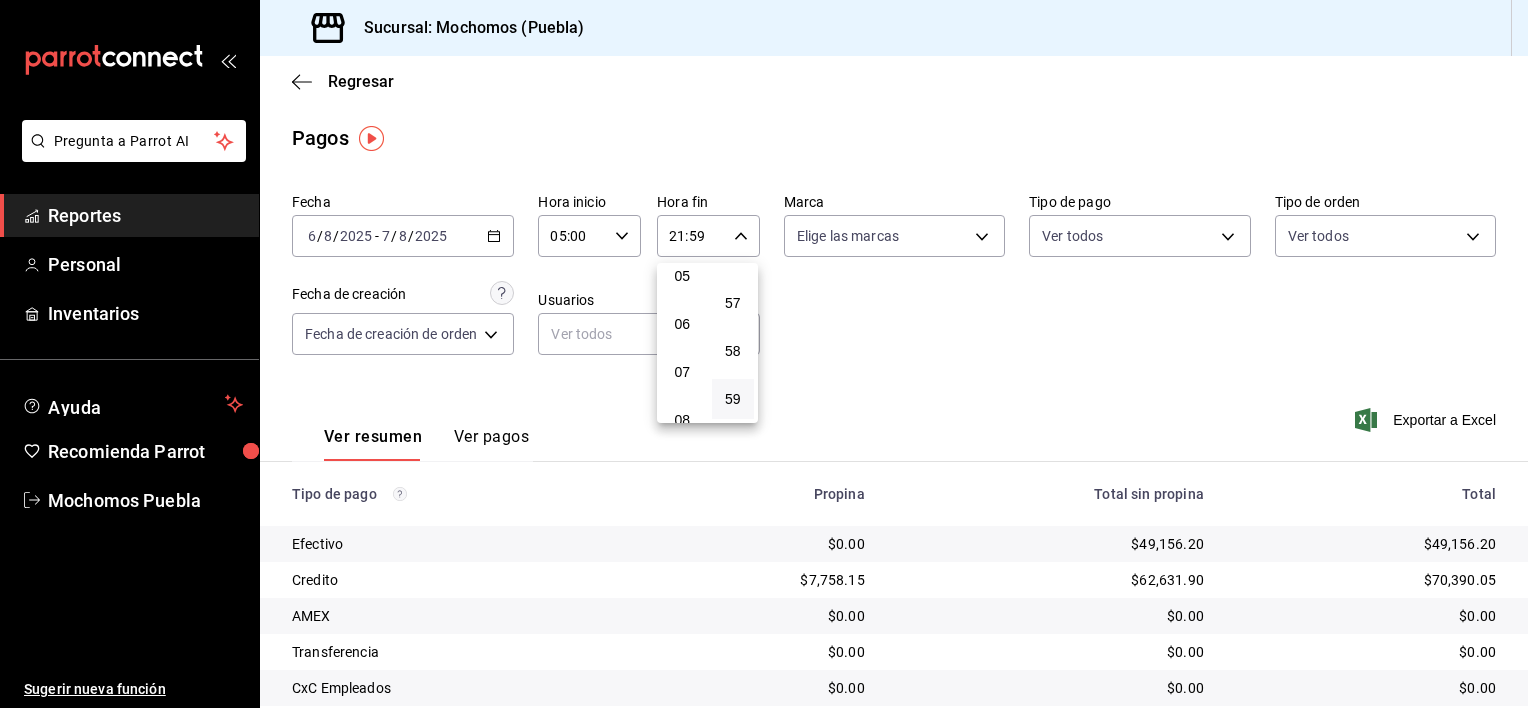 scroll, scrollTop: 211, scrollLeft: 0, axis: vertical 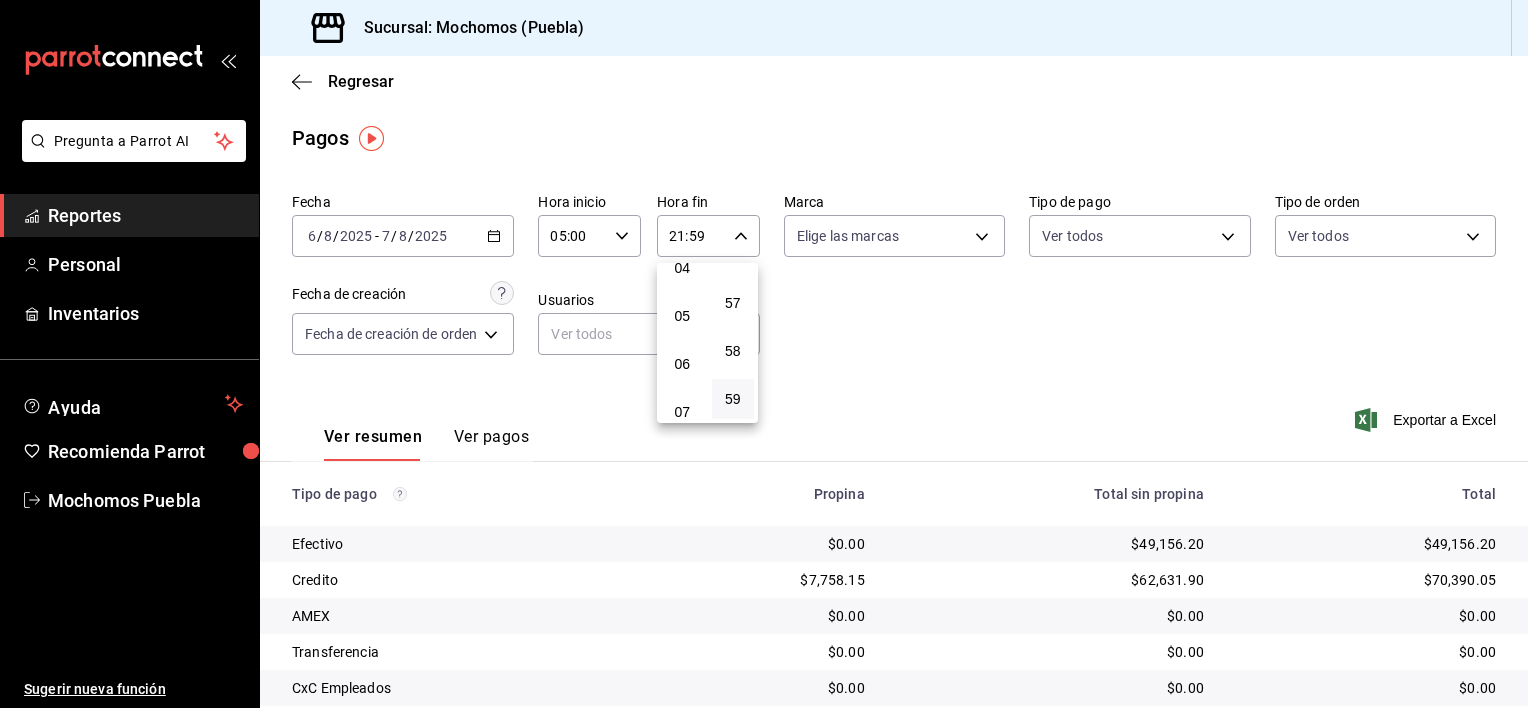click on "05" at bounding box center [682, 316] 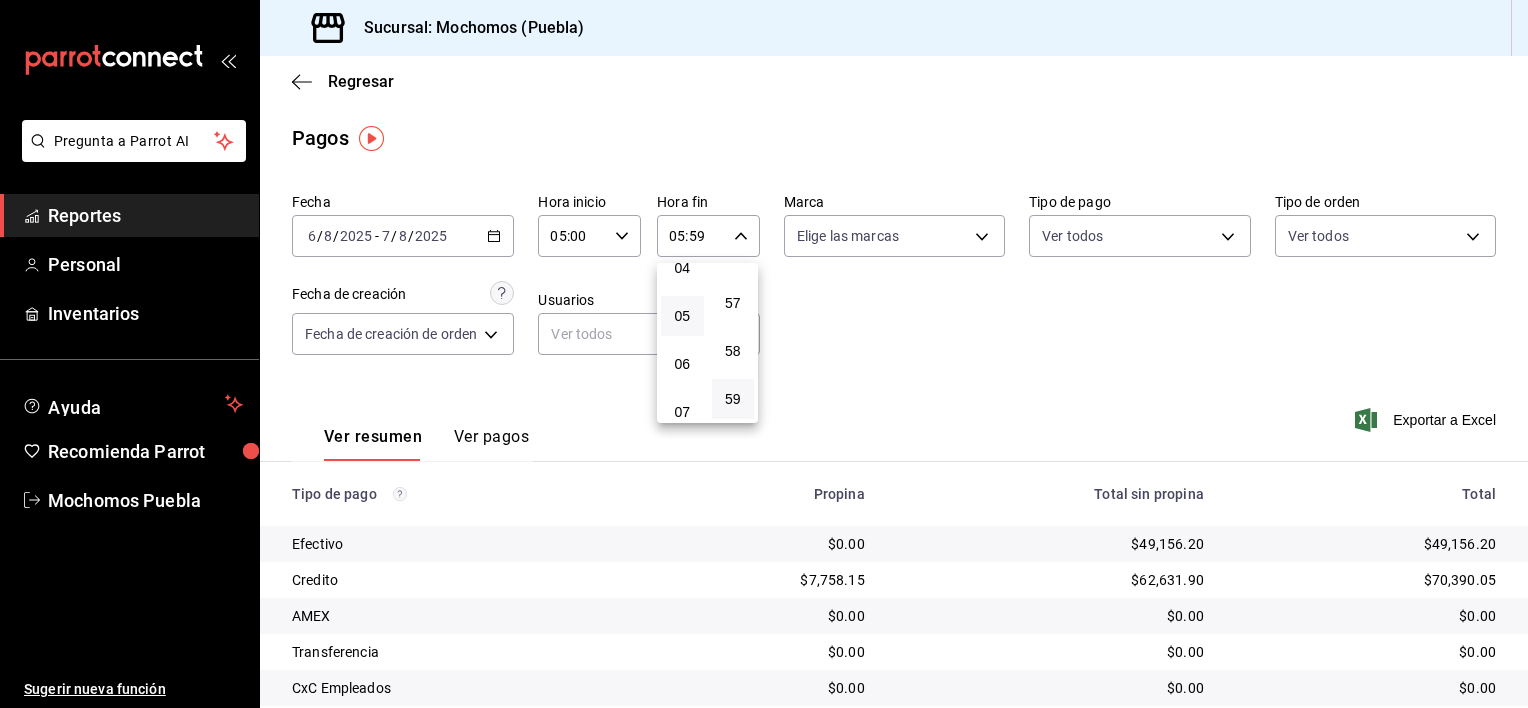 click at bounding box center [764, 354] 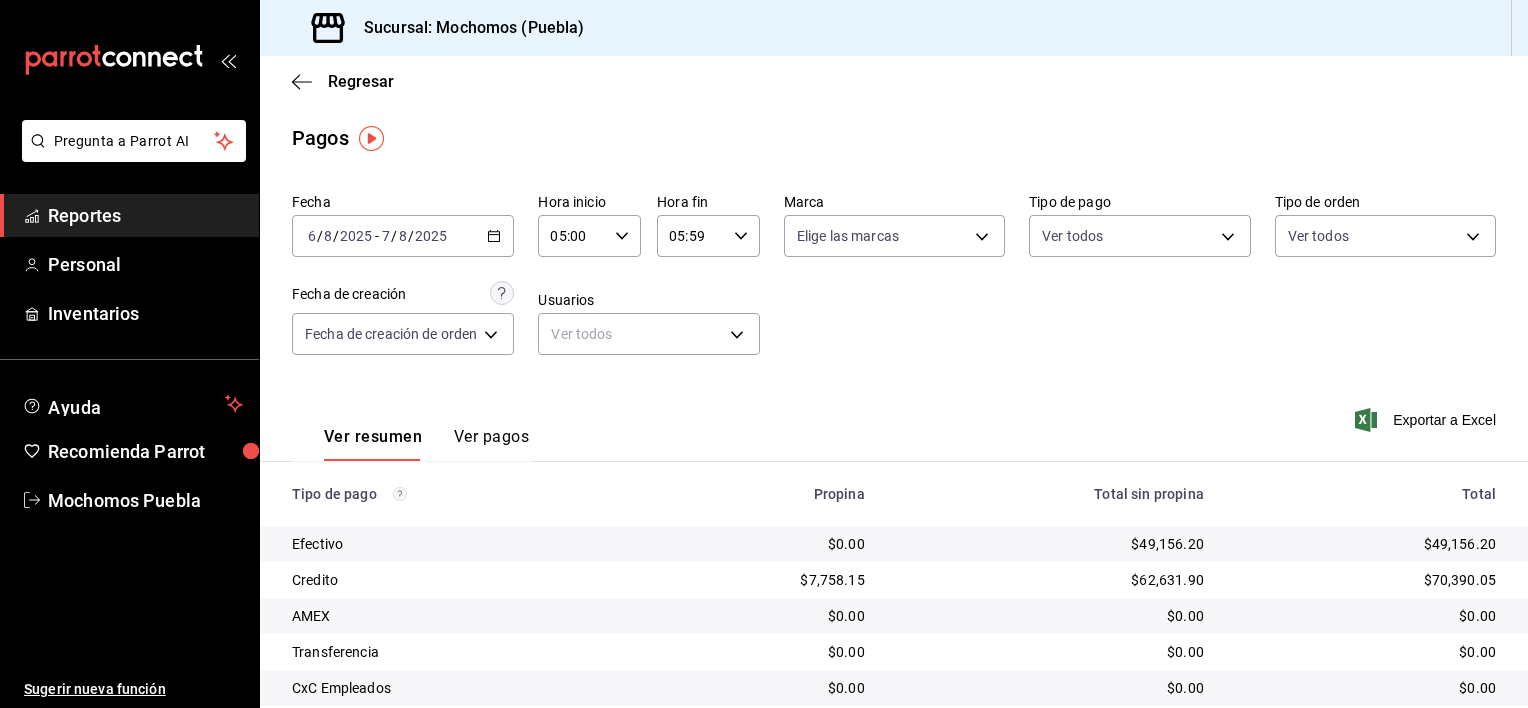 click 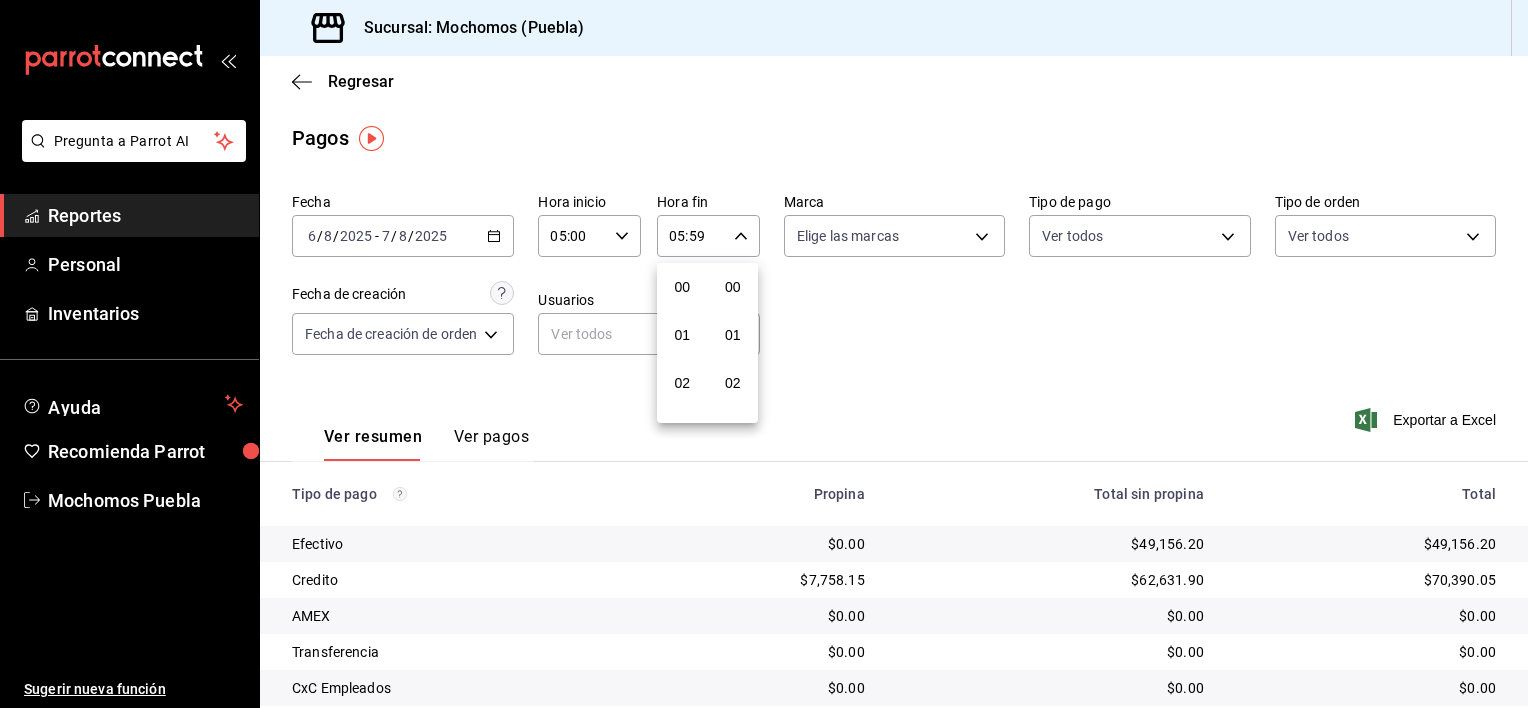 scroll, scrollTop: 244, scrollLeft: 0, axis: vertical 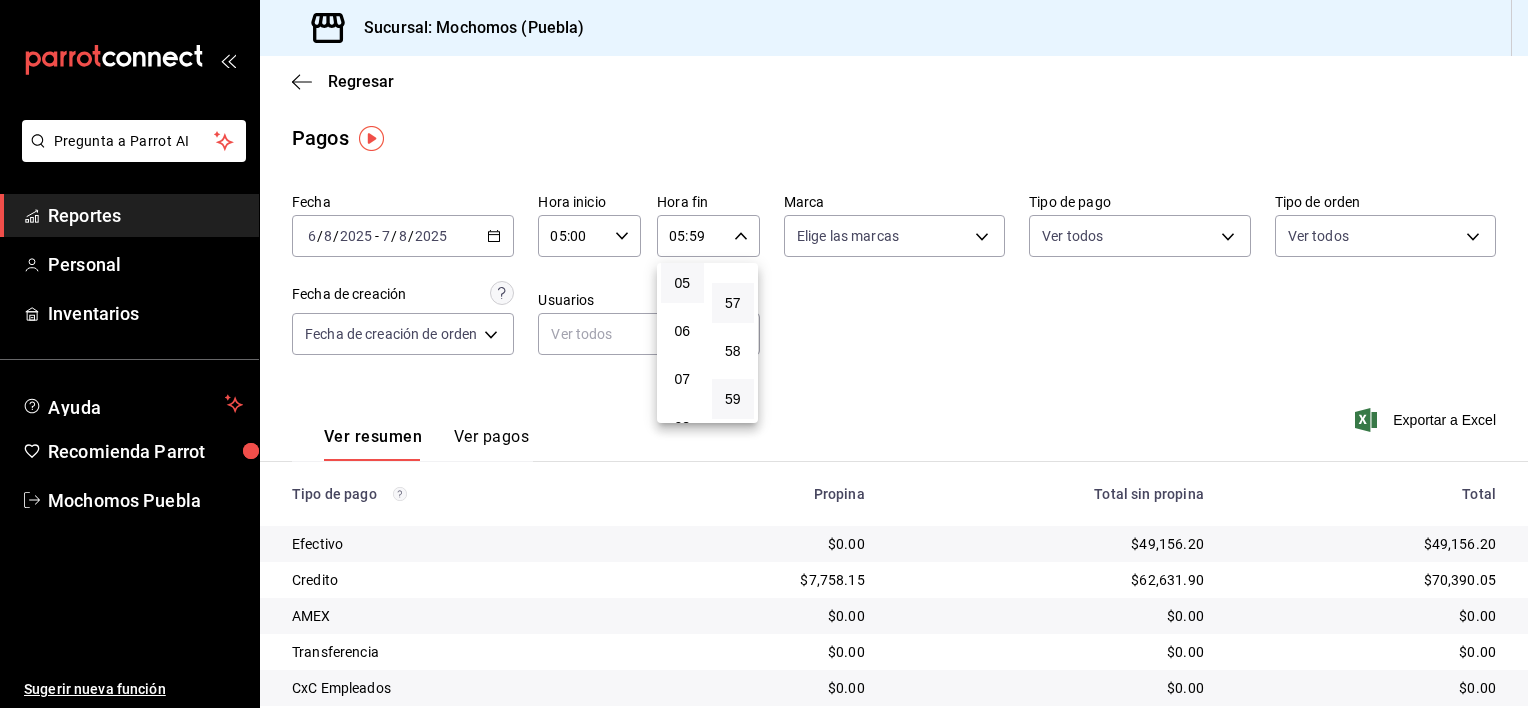 click on "57" at bounding box center [733, 303] 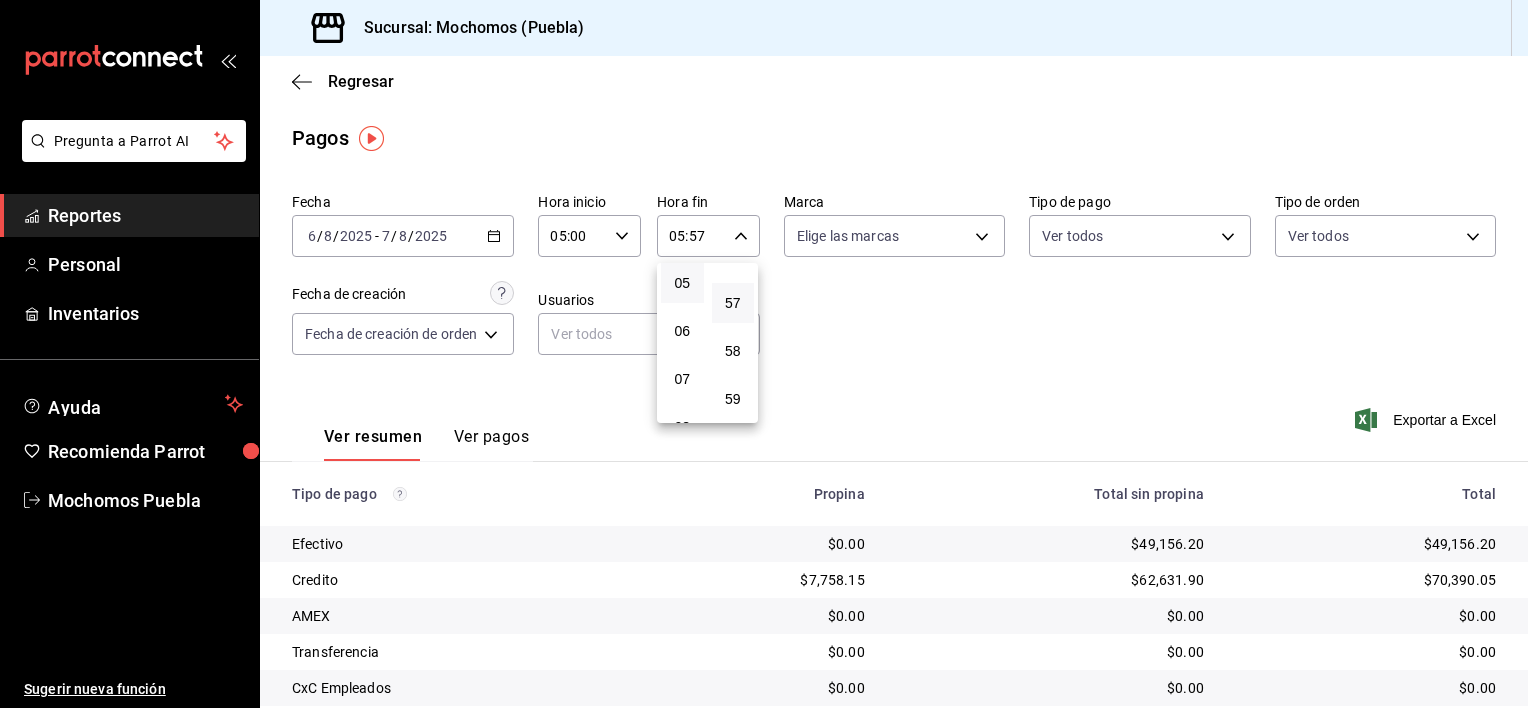 type 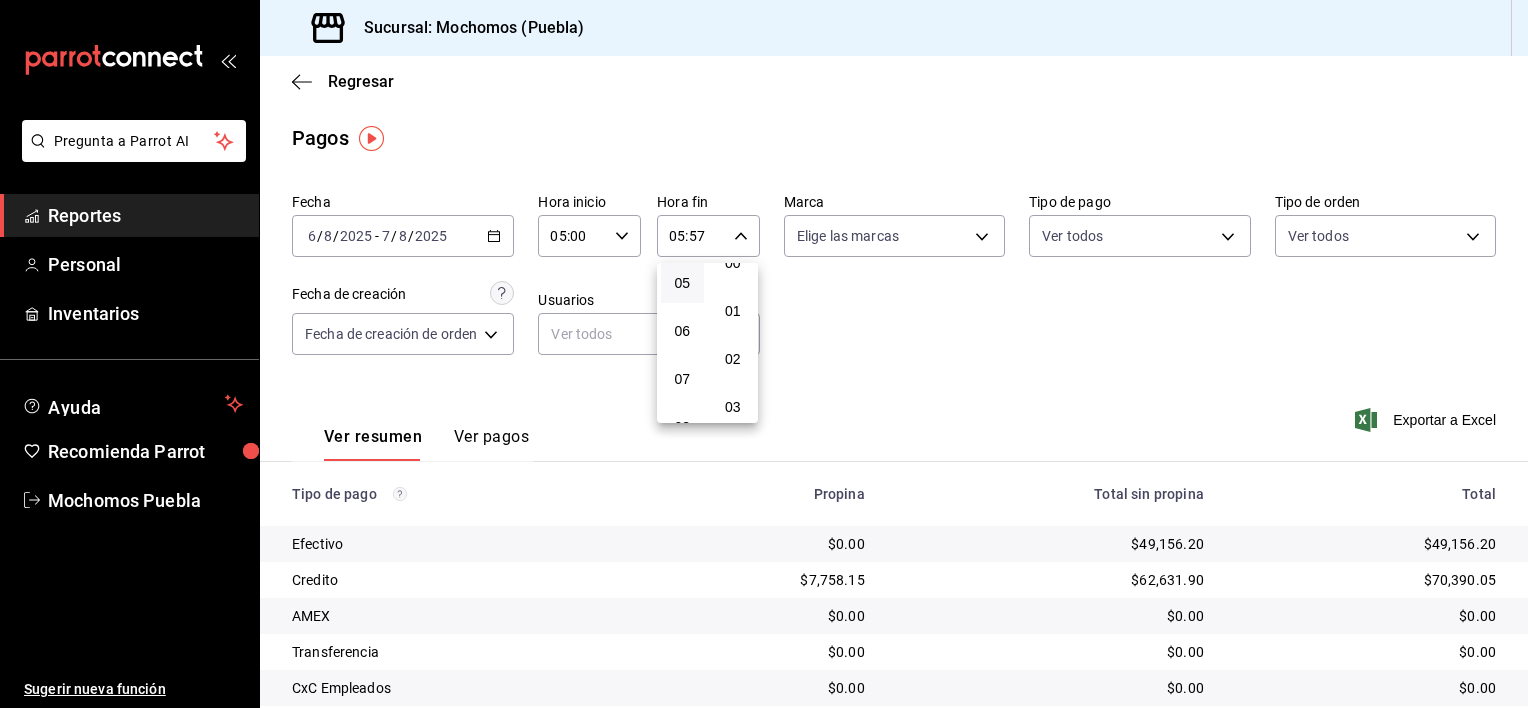scroll, scrollTop: 0, scrollLeft: 0, axis: both 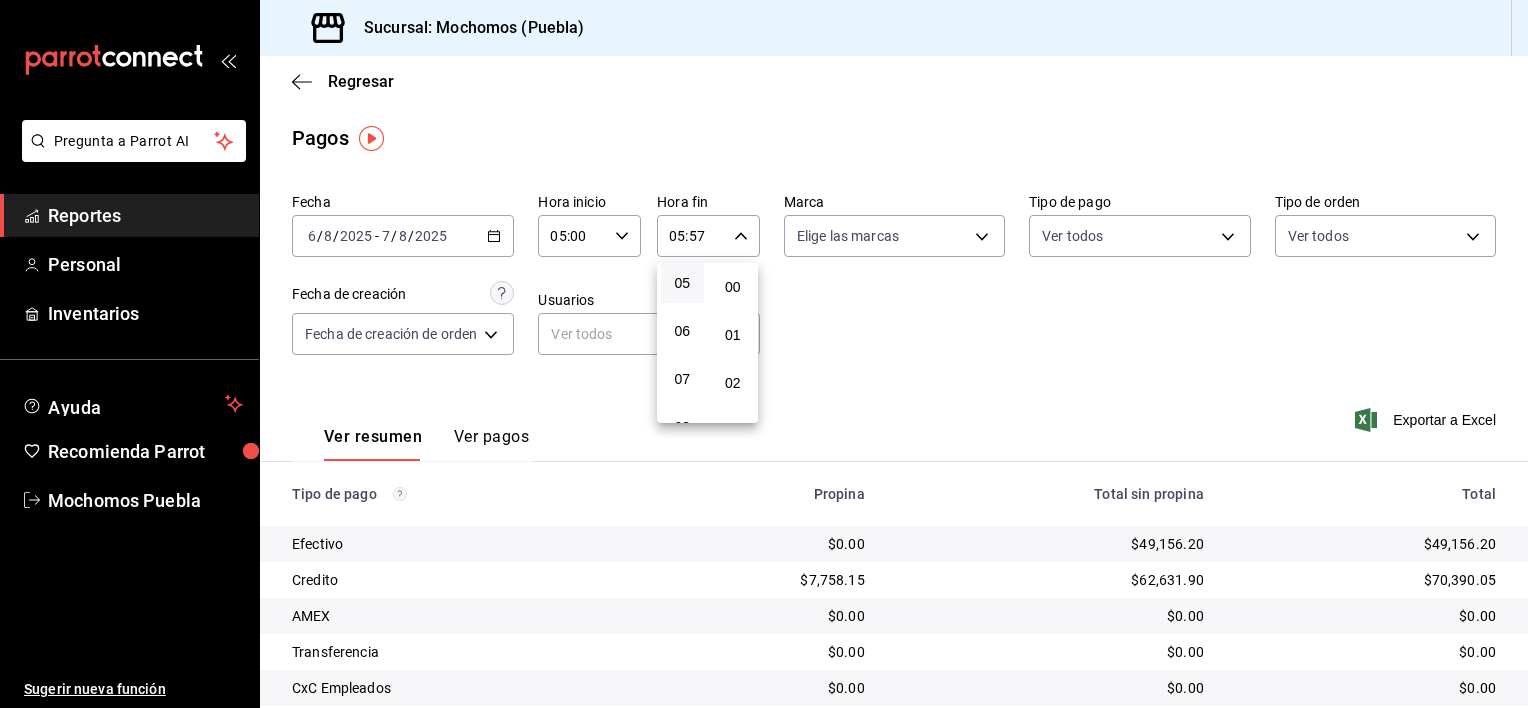 click on "00" at bounding box center (733, 287) 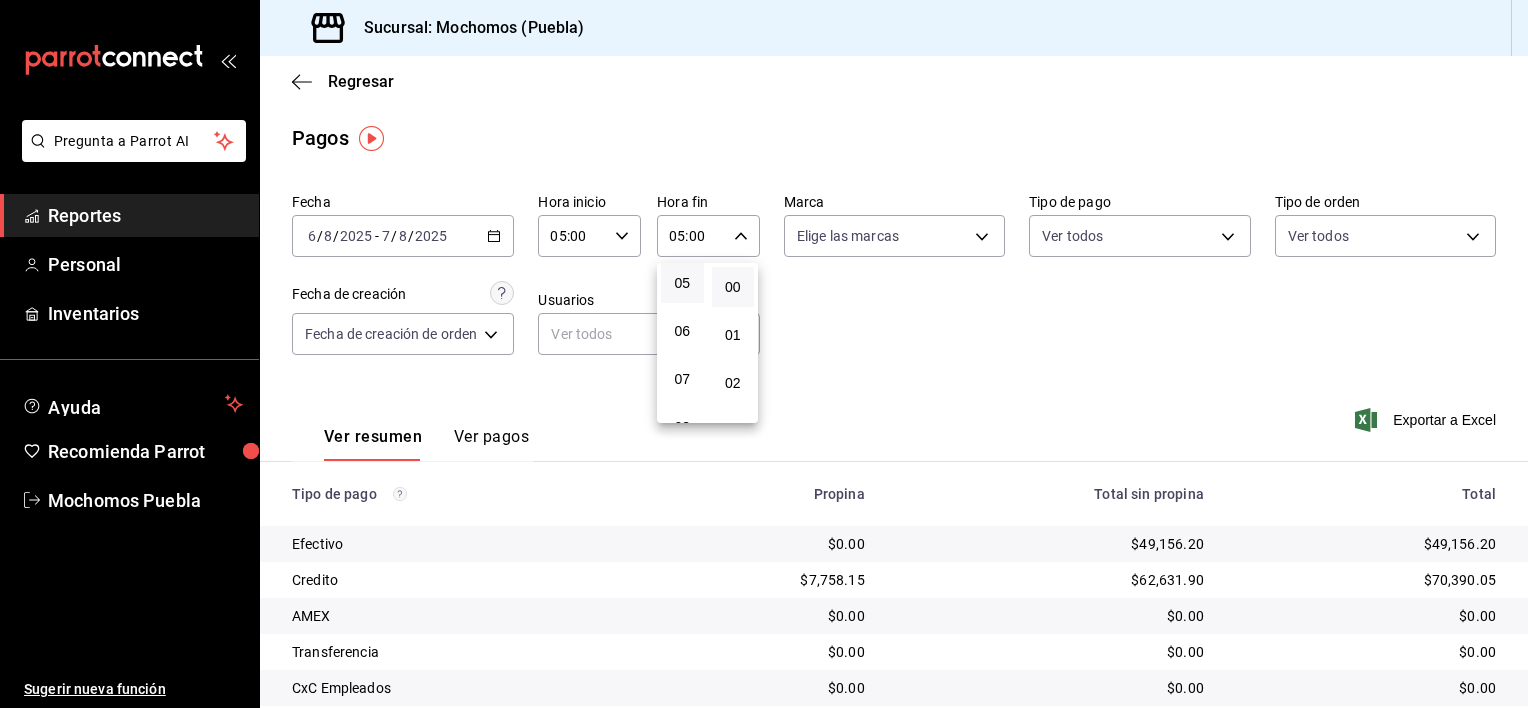 click at bounding box center (764, 354) 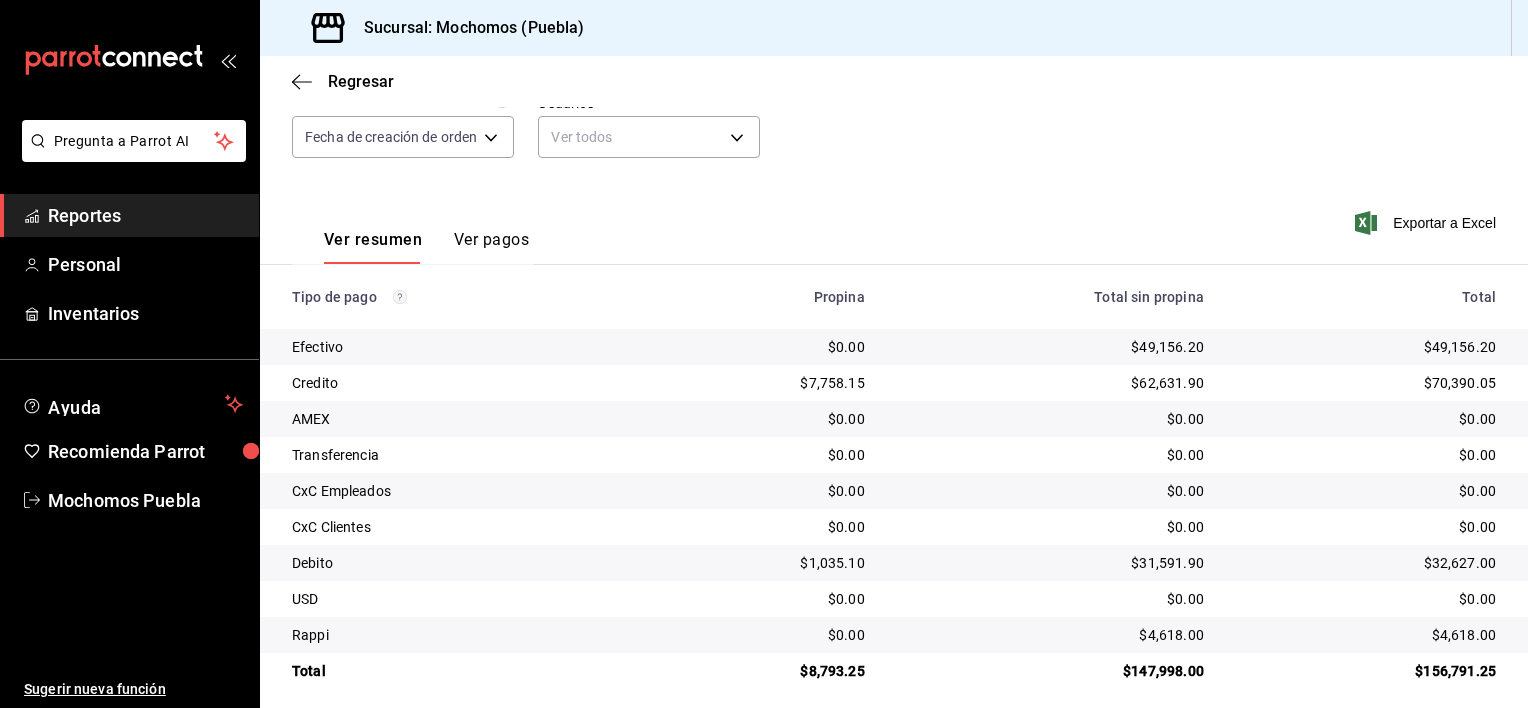 scroll, scrollTop: 203, scrollLeft: 0, axis: vertical 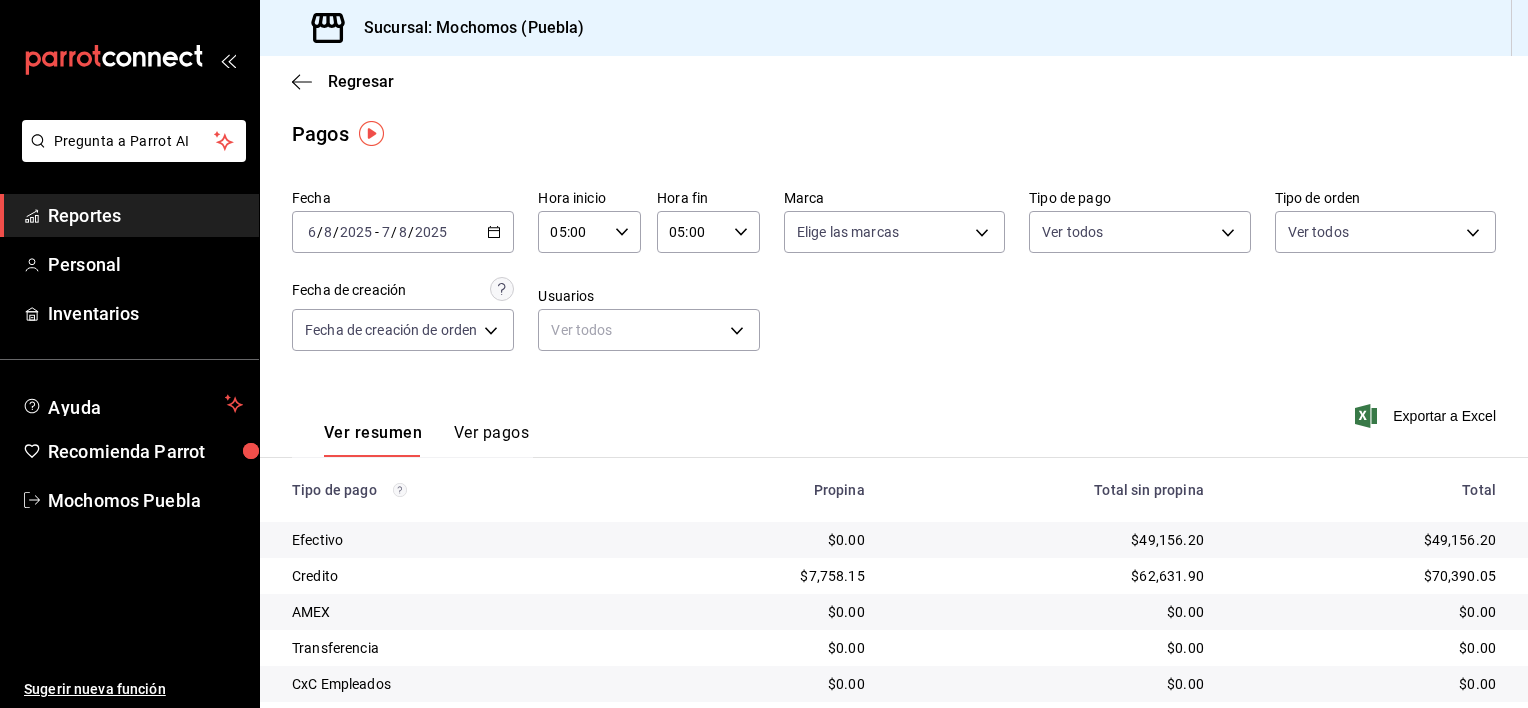 click on "Reportes" at bounding box center [145, 215] 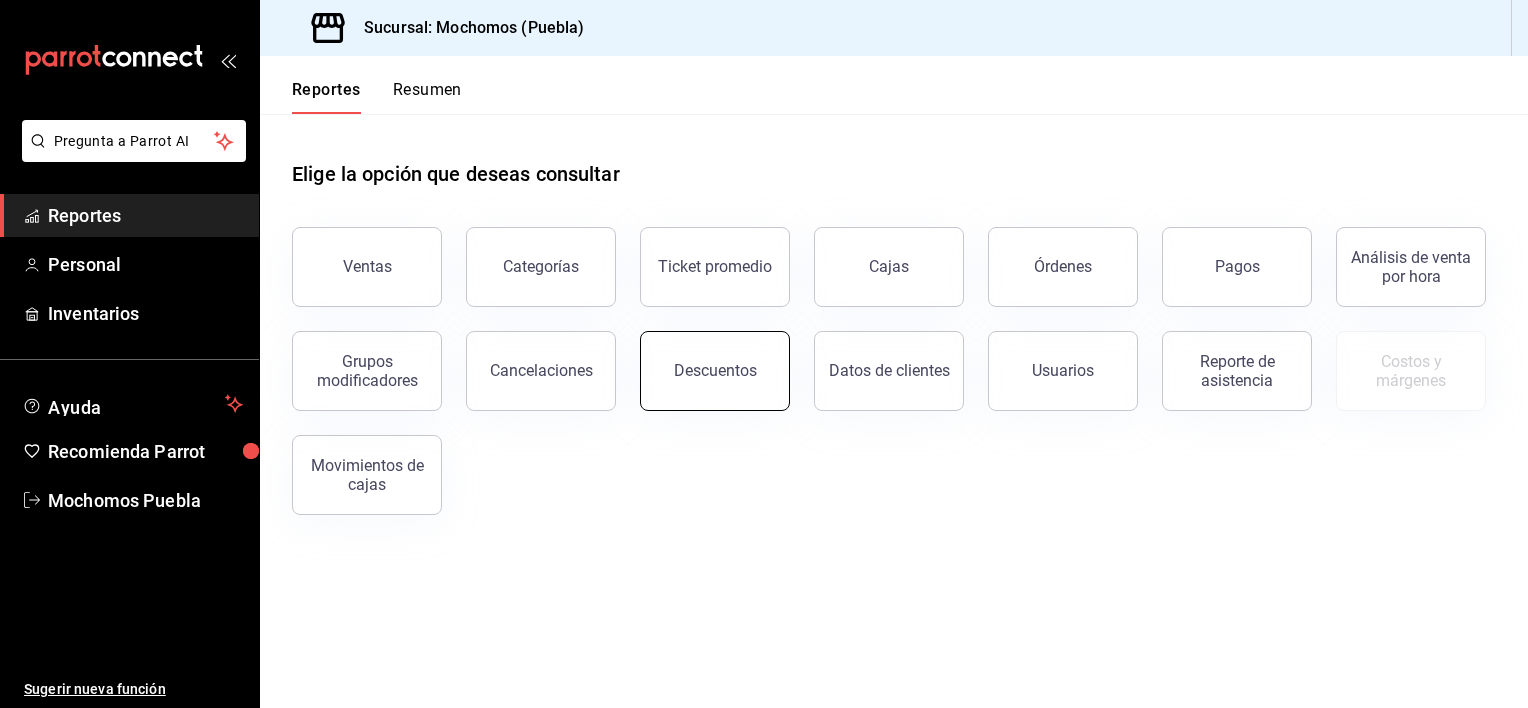 click on "Descuentos" at bounding box center [715, 371] 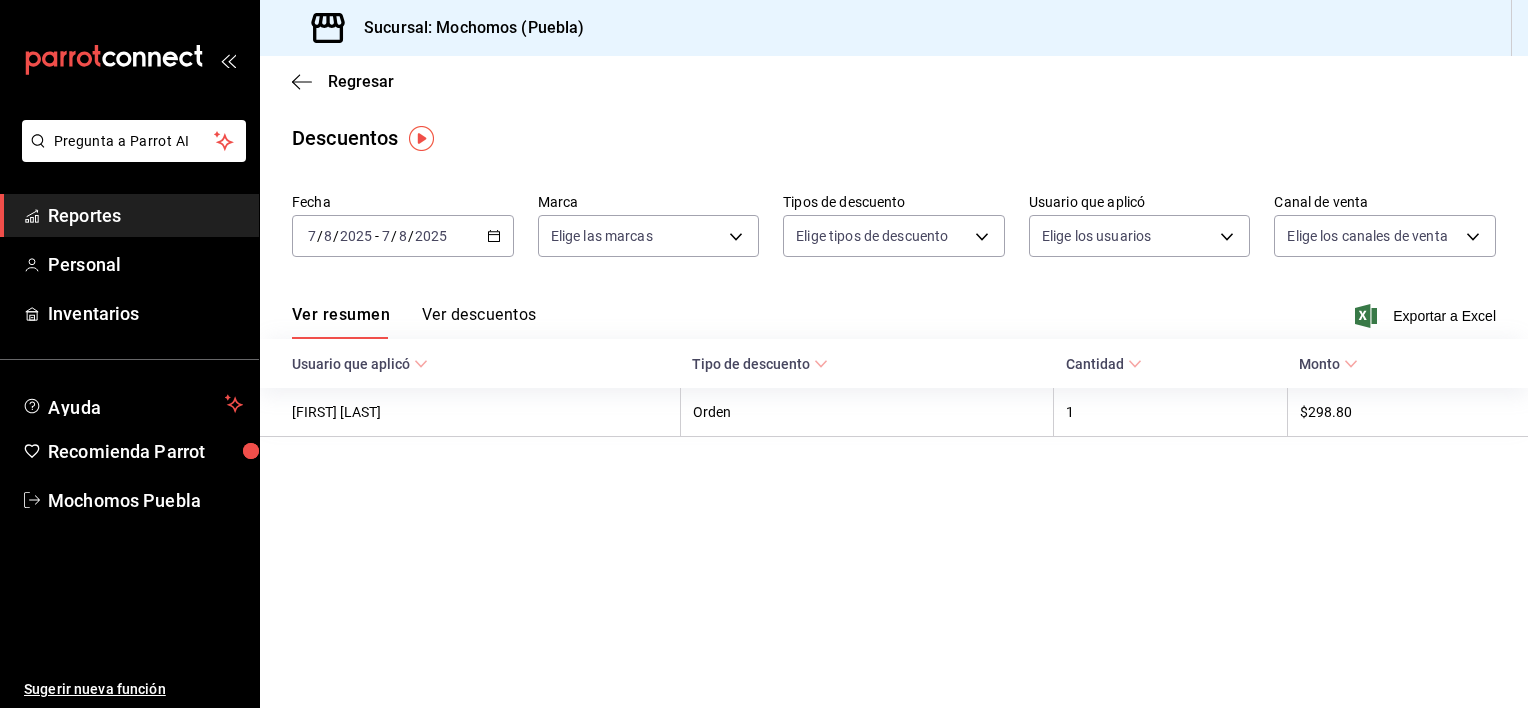 click on "Reportes" at bounding box center (145, 215) 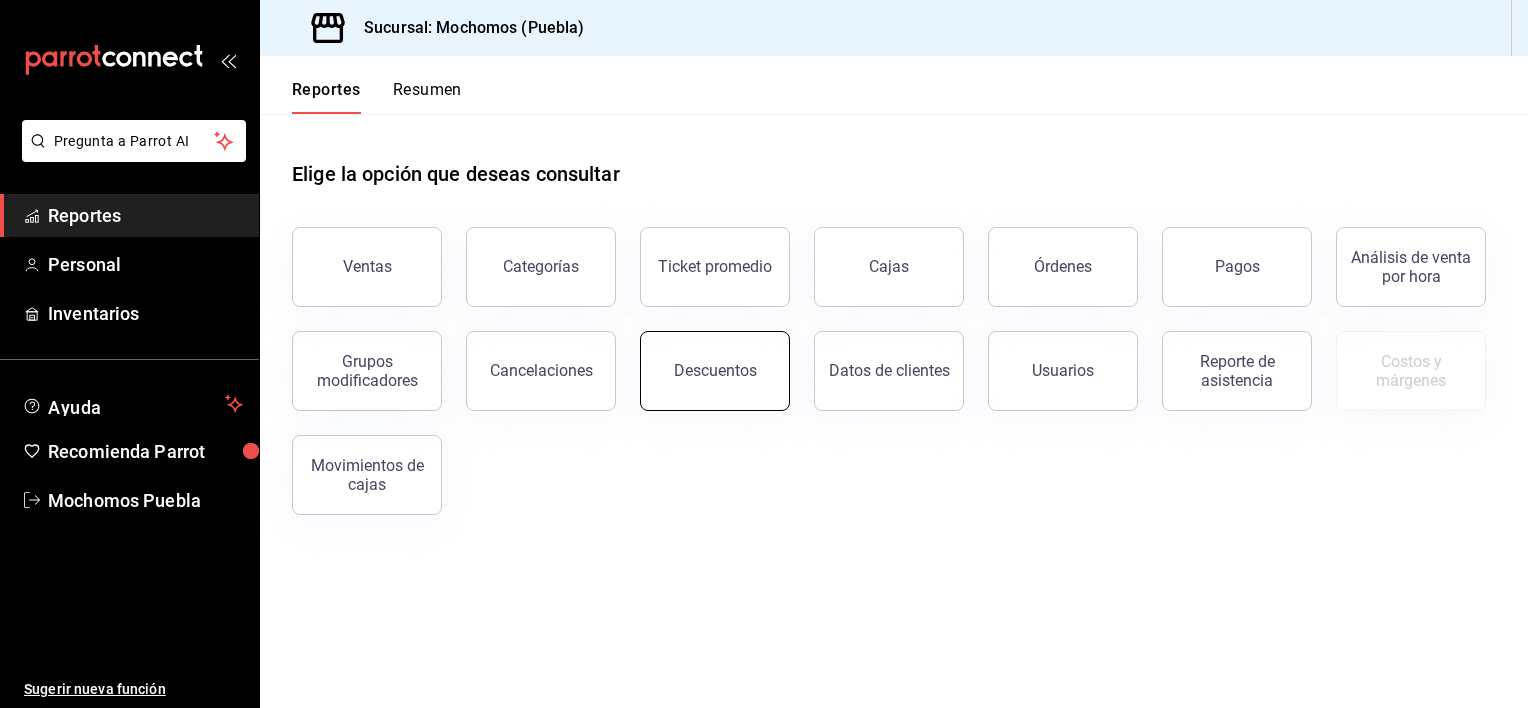 click on "Descuentos" at bounding box center (715, 371) 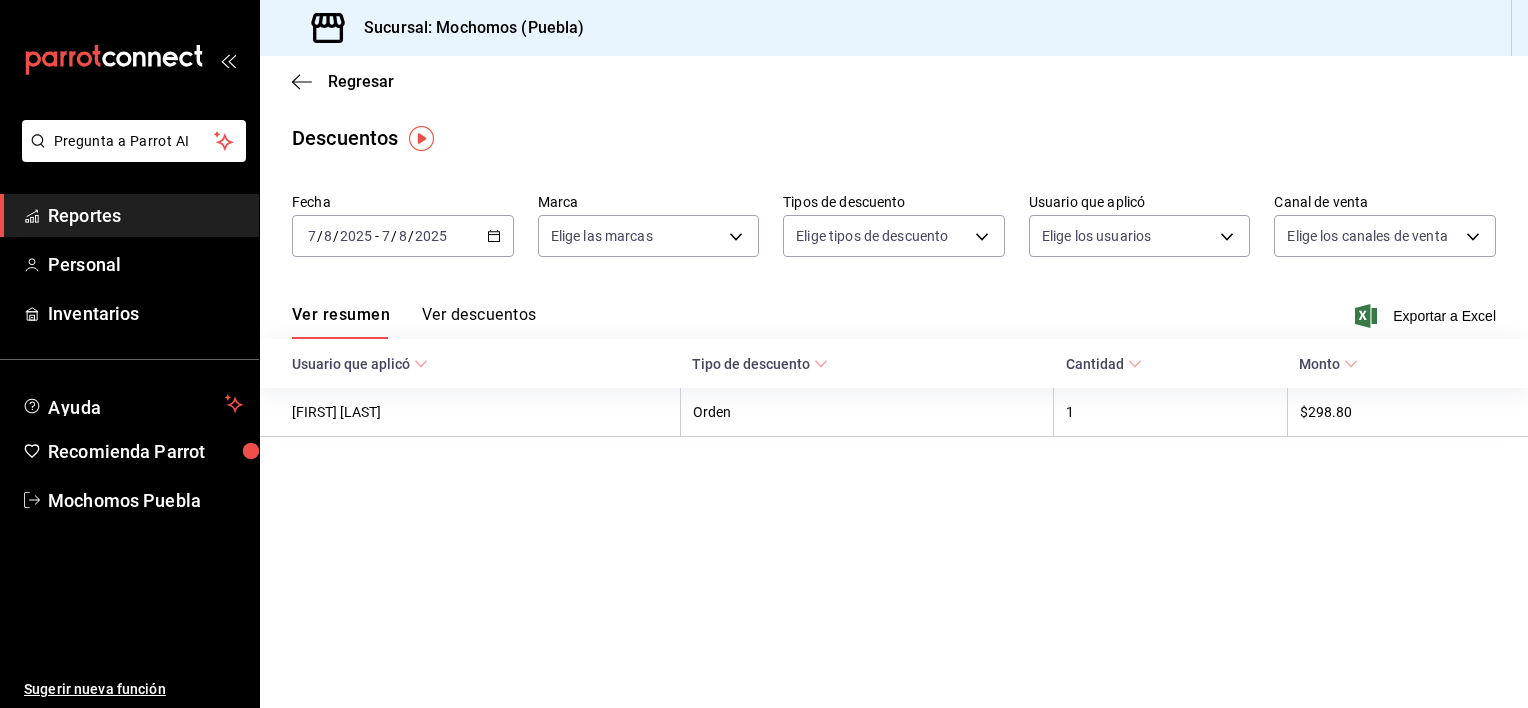 click on "2025-08-07 7 / 8 / 2025 - 2025-08-07 7 / 8 / 2025" at bounding box center [403, 236] 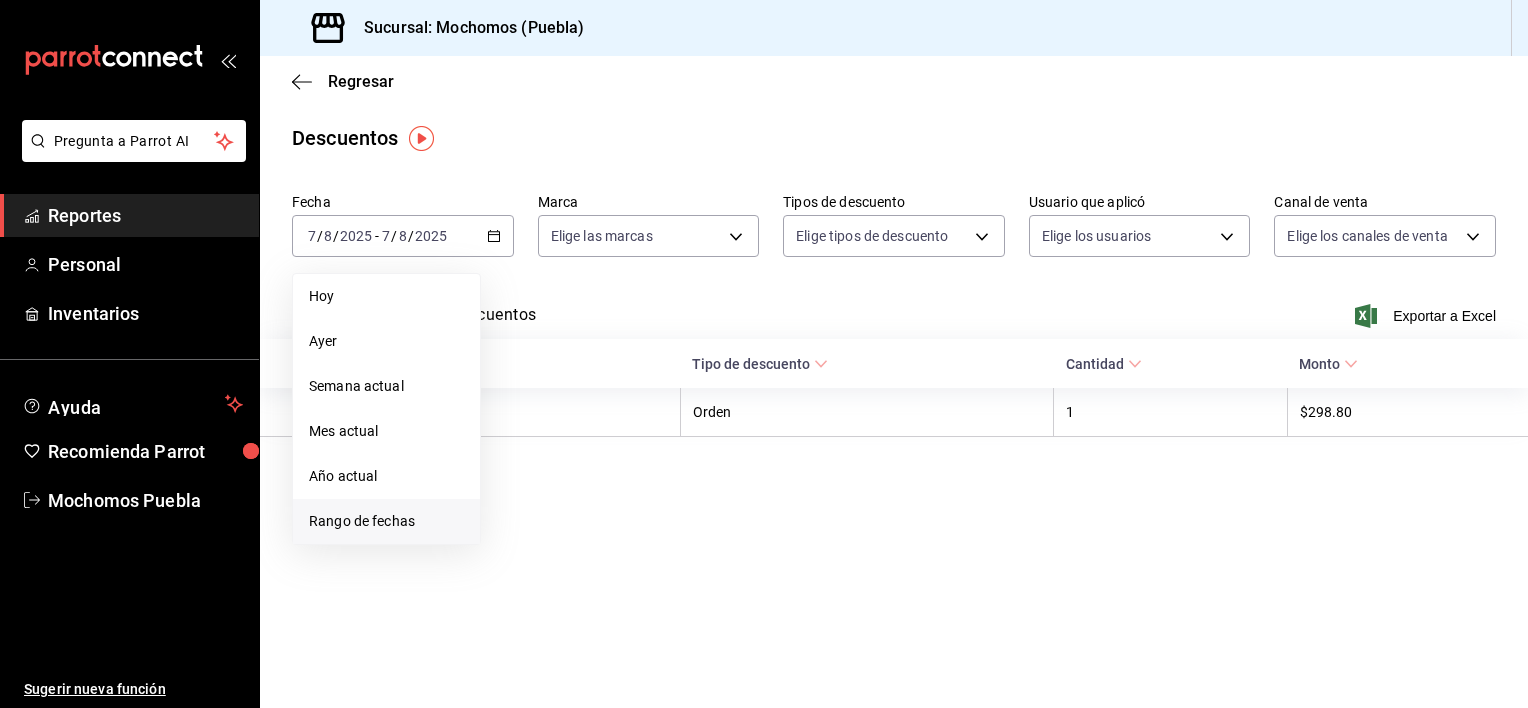 click on "Rango de fechas" at bounding box center [386, 521] 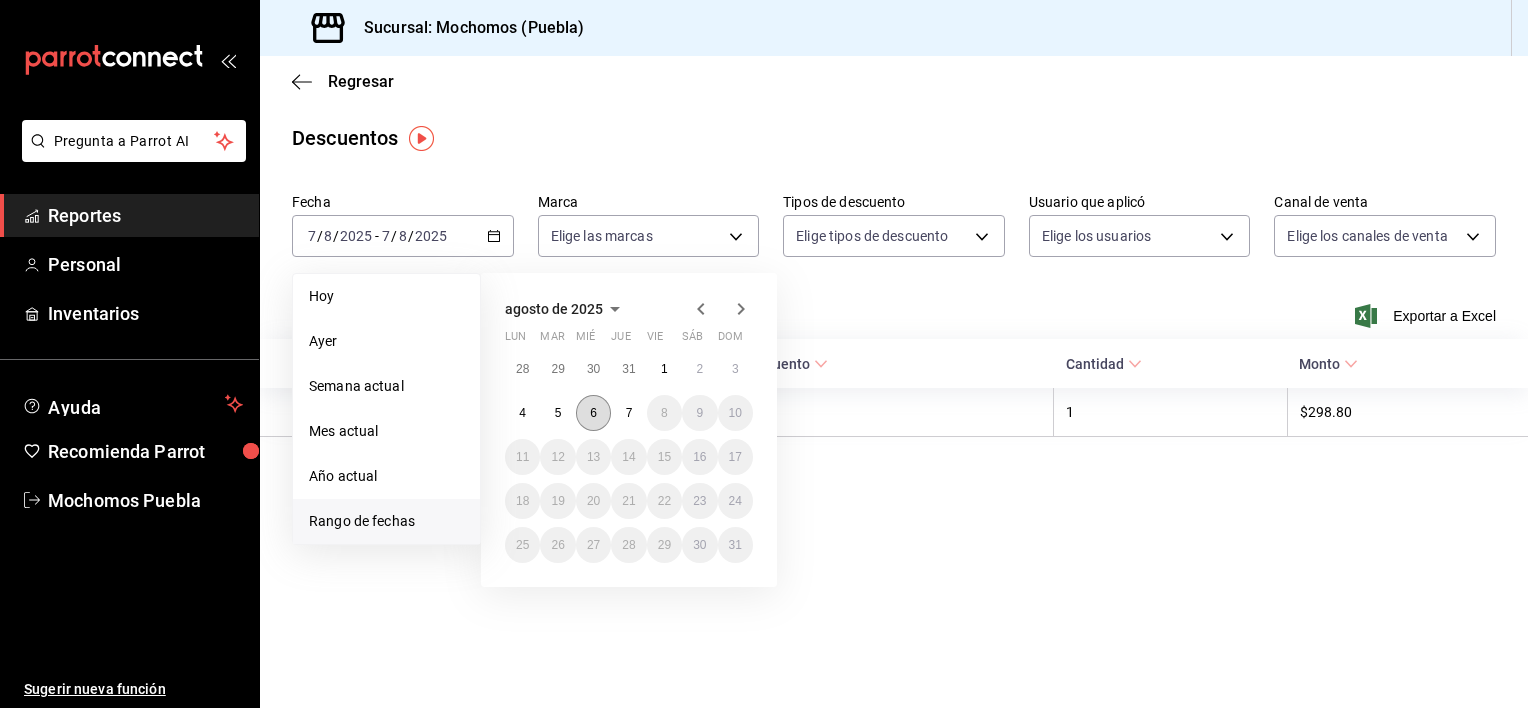click on "6" at bounding box center (593, 413) 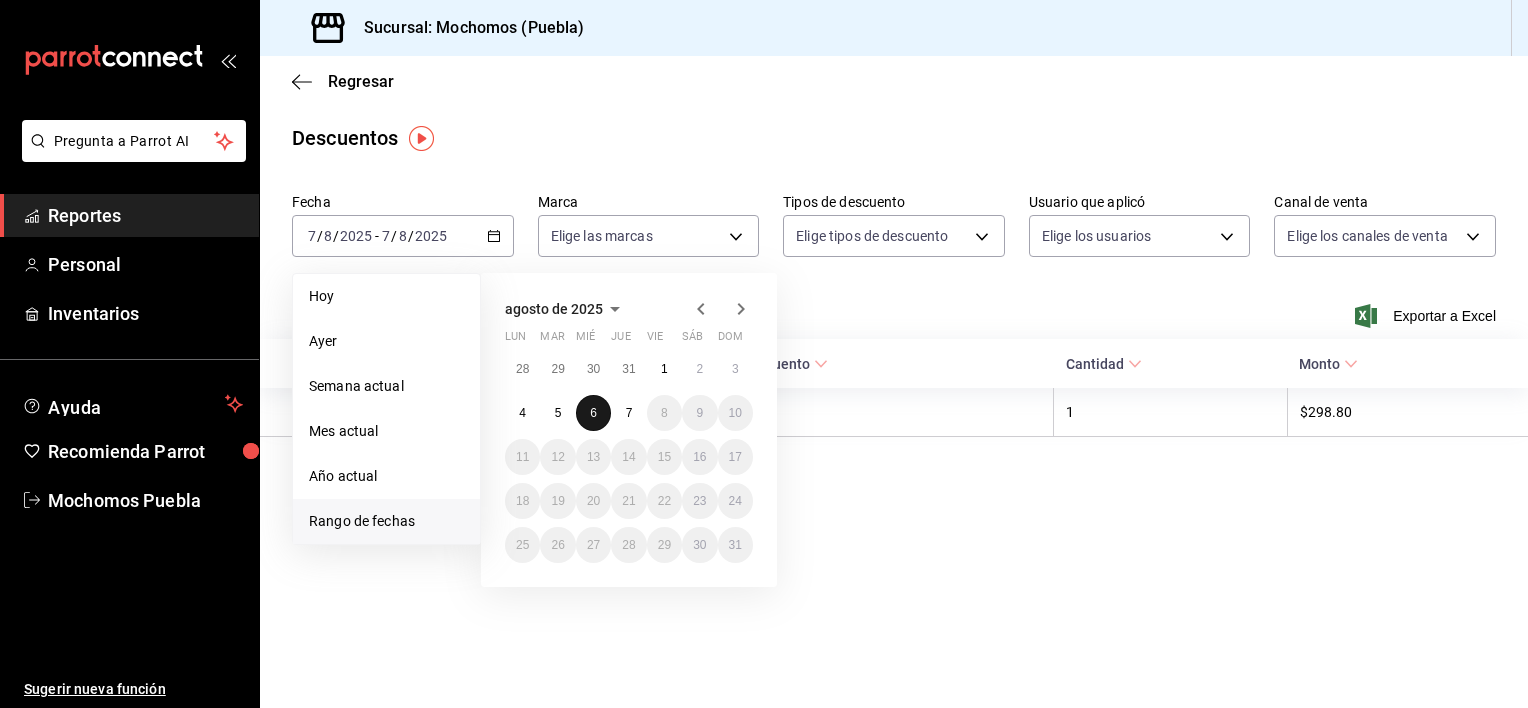 click on "6" at bounding box center (593, 413) 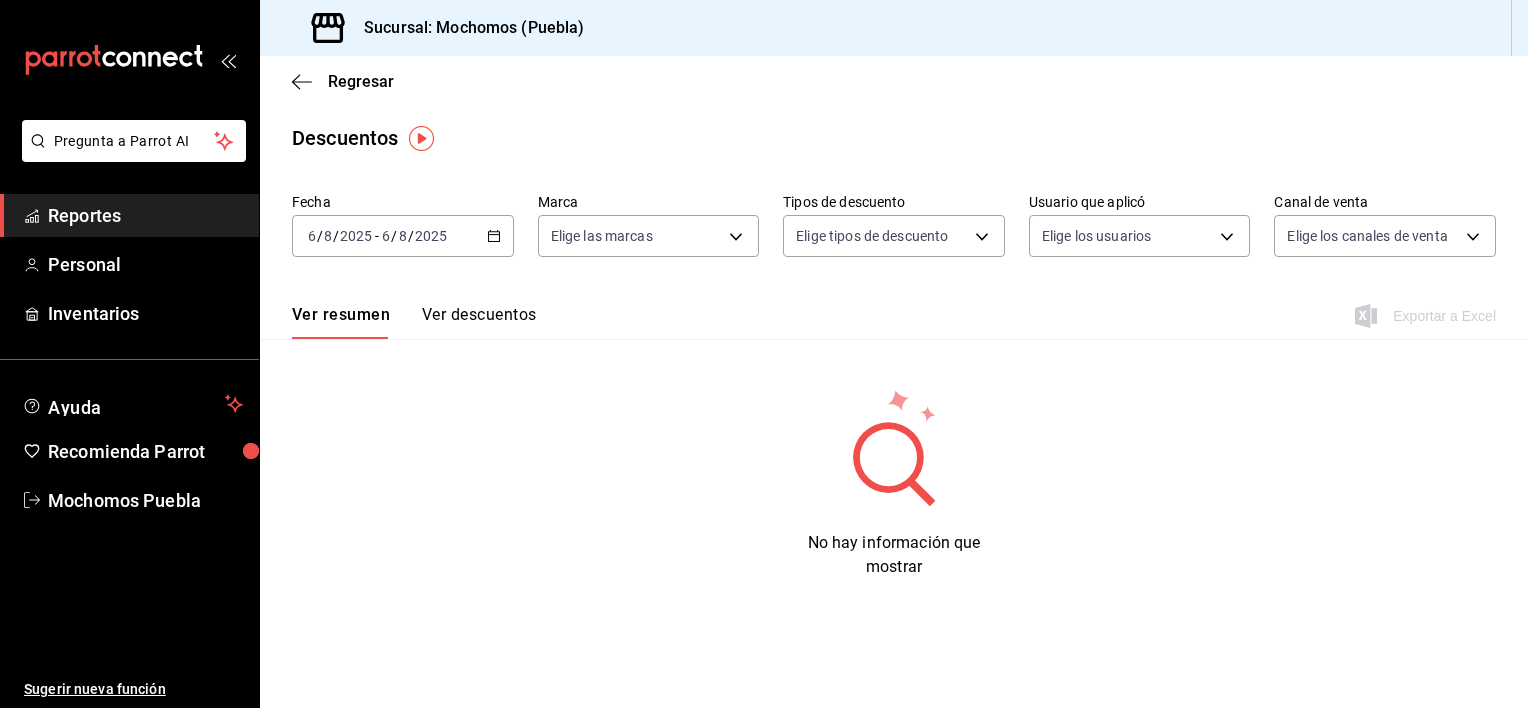 click 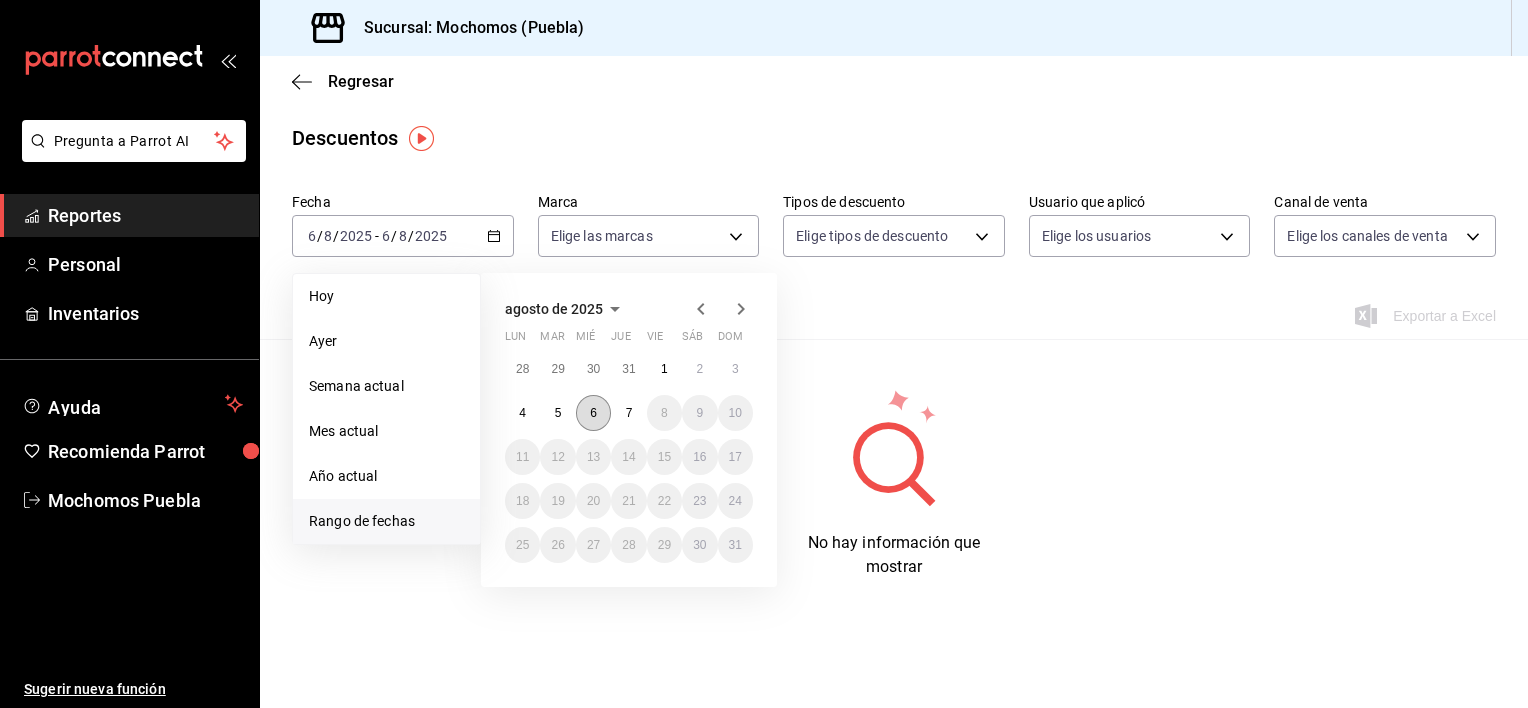 click on "6" at bounding box center [593, 413] 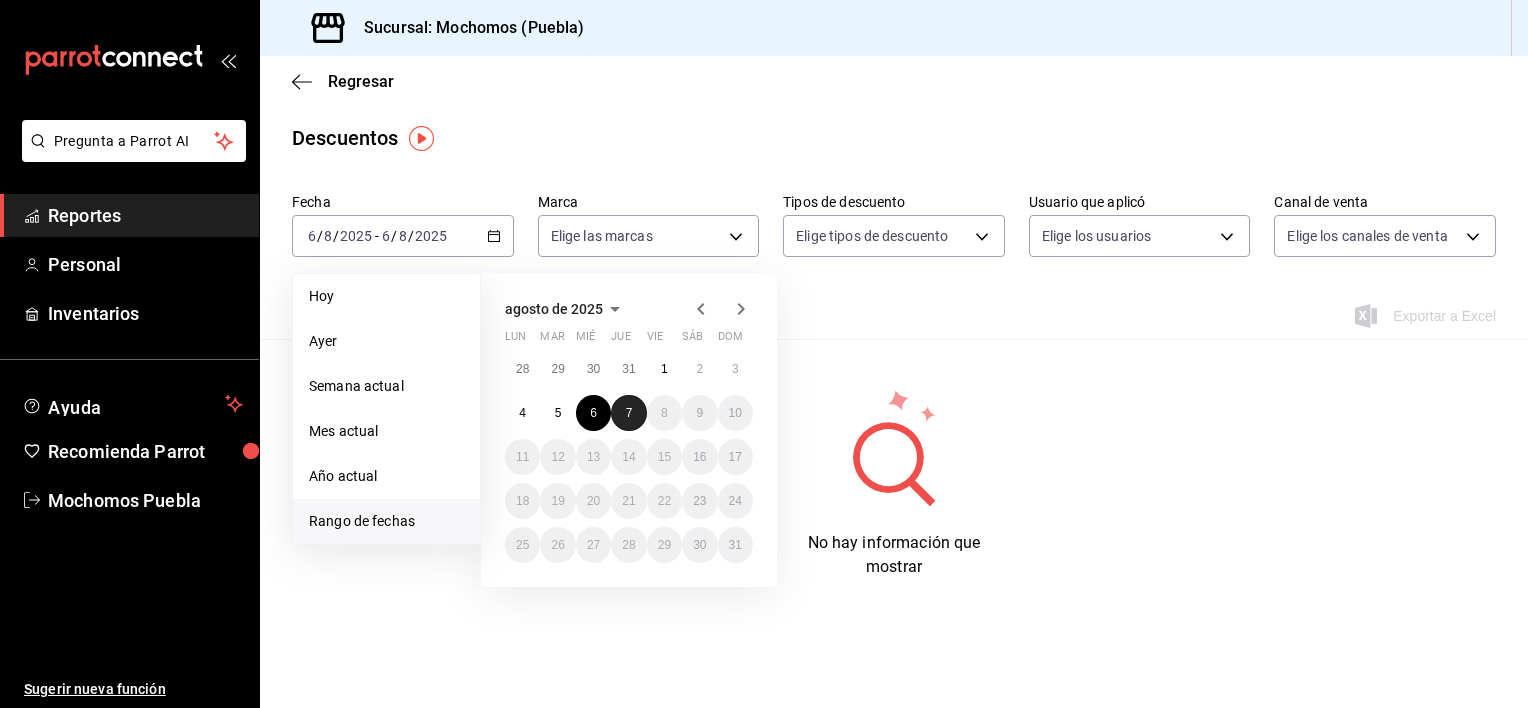 click on "7" at bounding box center [628, 413] 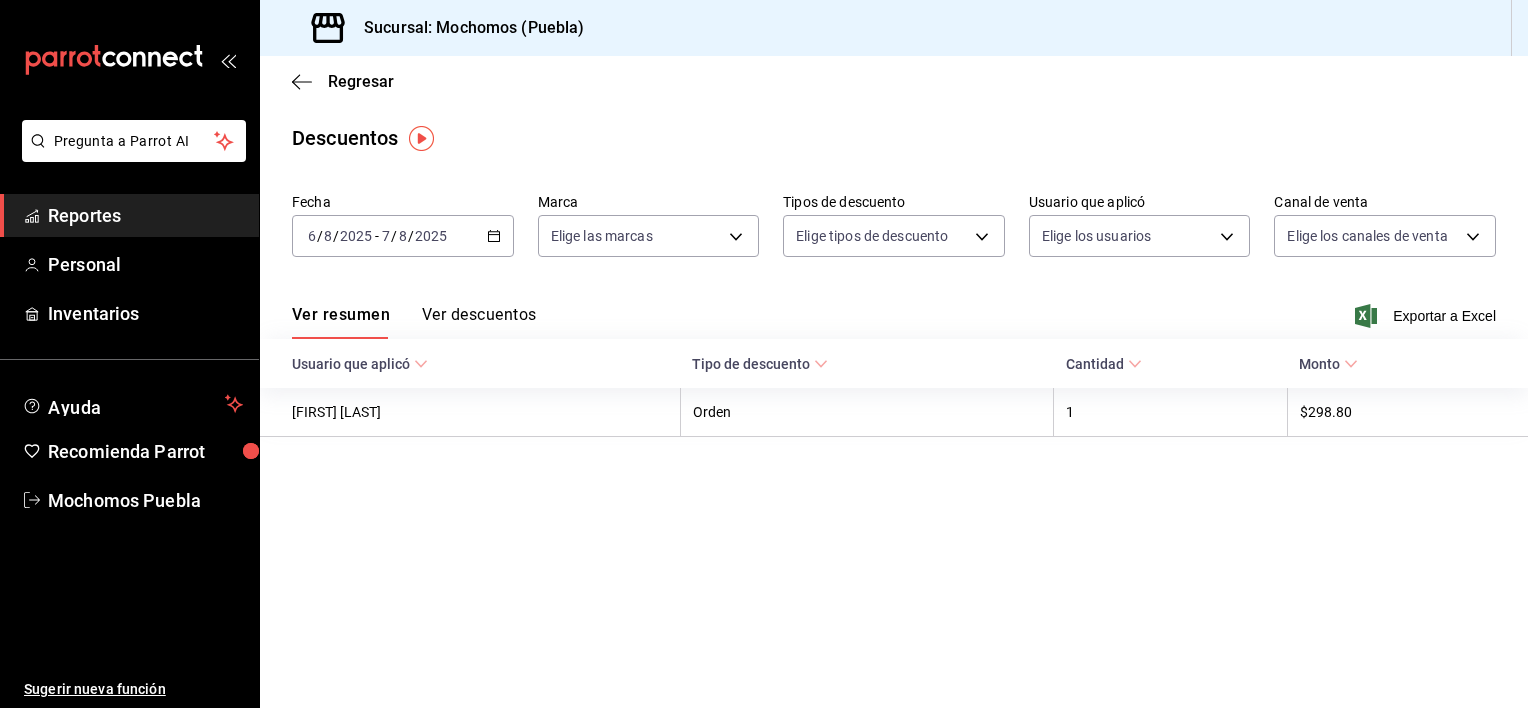 click on "Cantidad" at bounding box center (1104, 364) 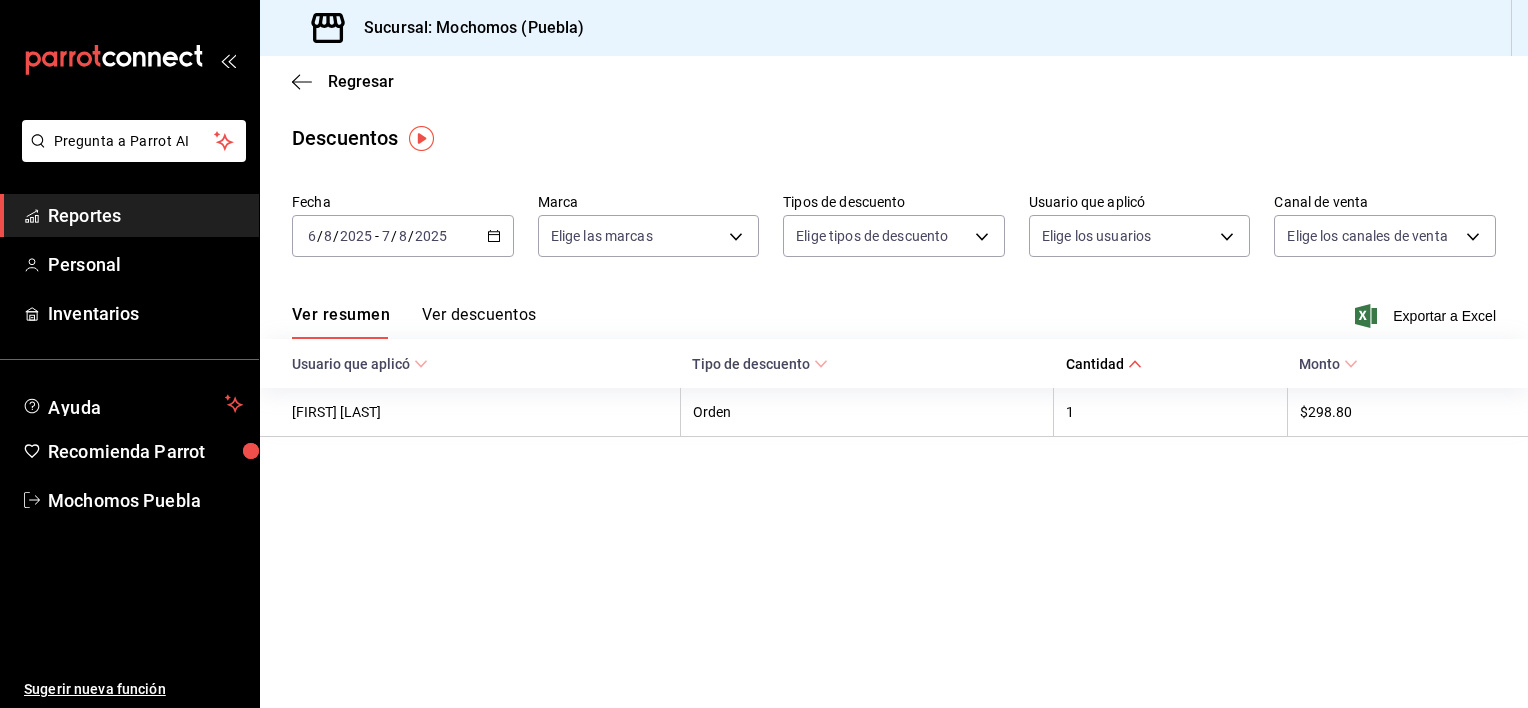 click on "Tipo de descuento" at bounding box center [760, 364] 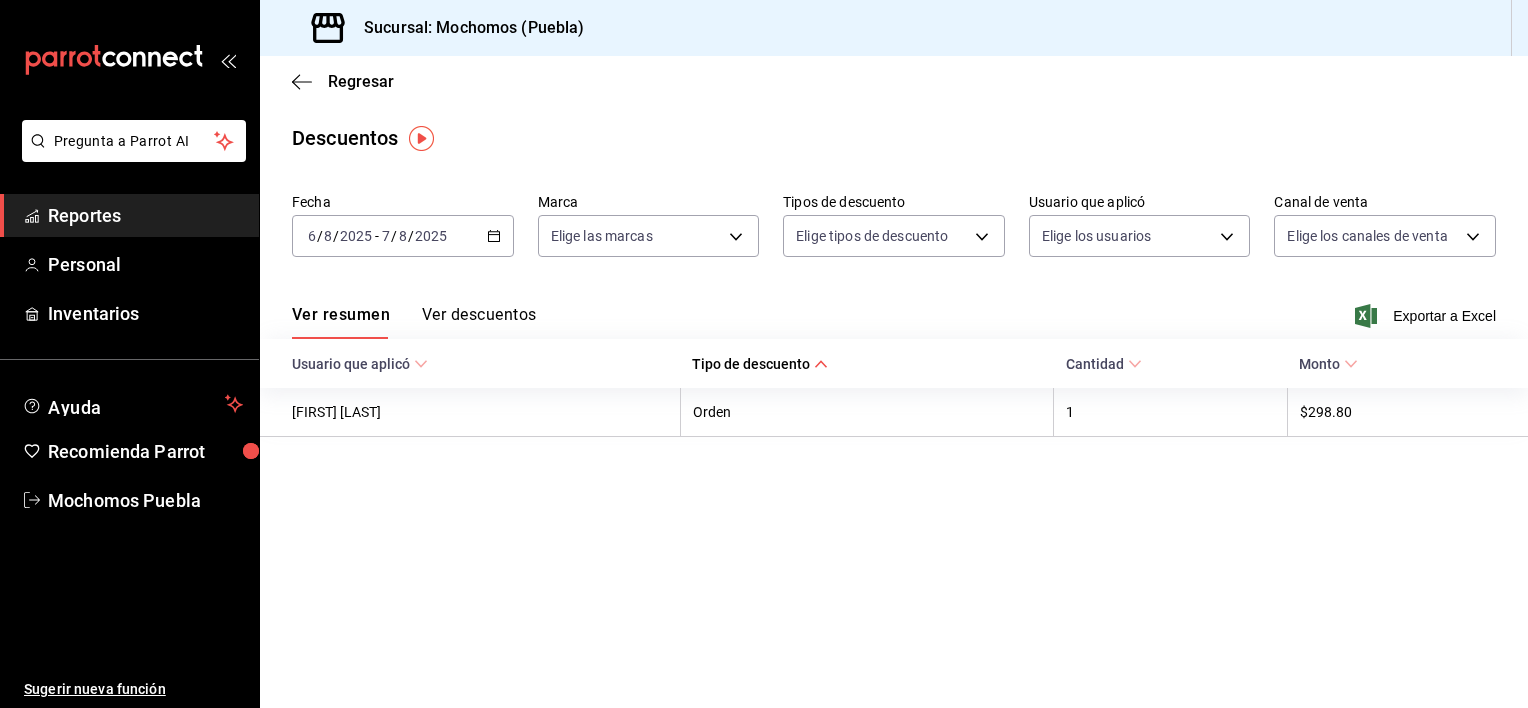 click on "Reportes" at bounding box center [145, 215] 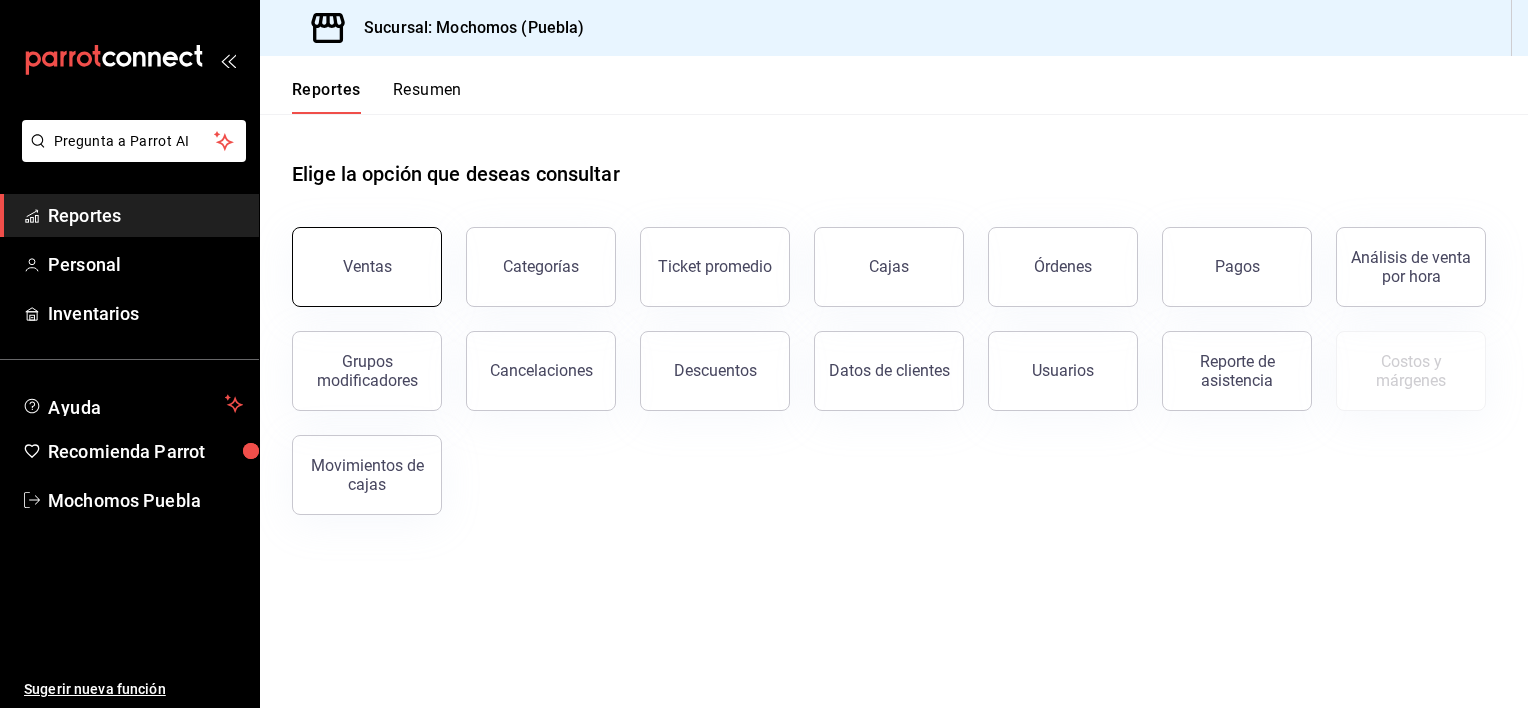 click on "Ventas" at bounding box center [367, 267] 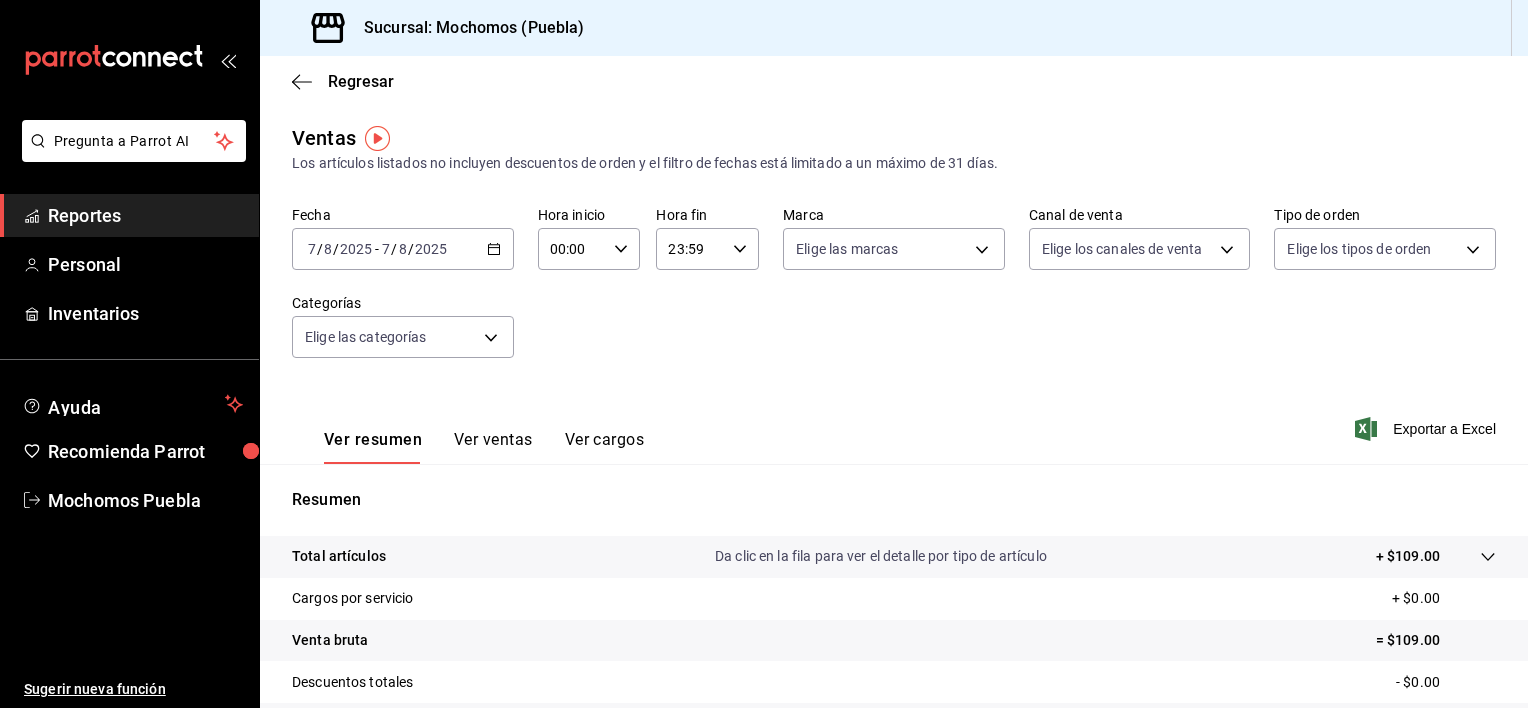 click on "2025-08-07 7 / 8 / 2025 - 2025-08-07 7 / 8 / 2025" at bounding box center [403, 249] 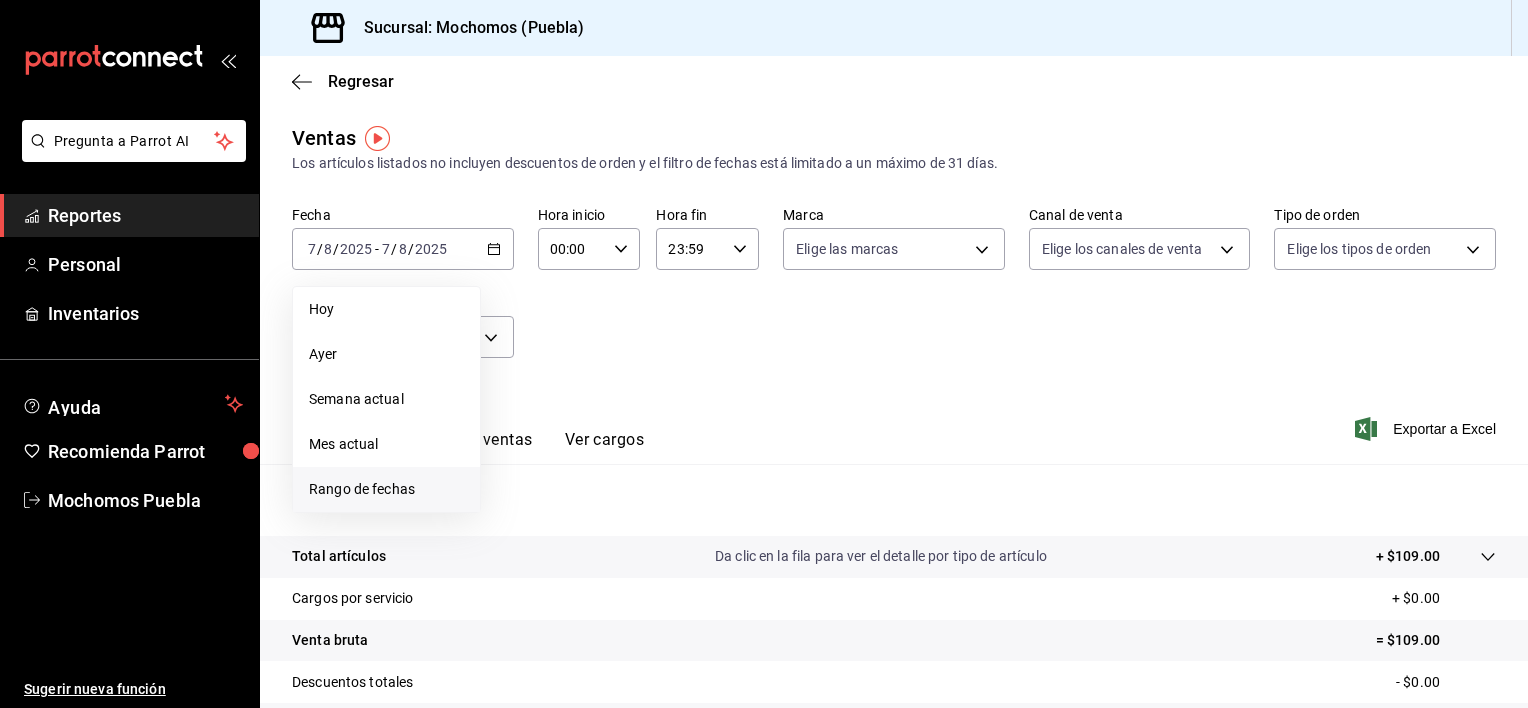 click on "Rango de fechas" at bounding box center (386, 489) 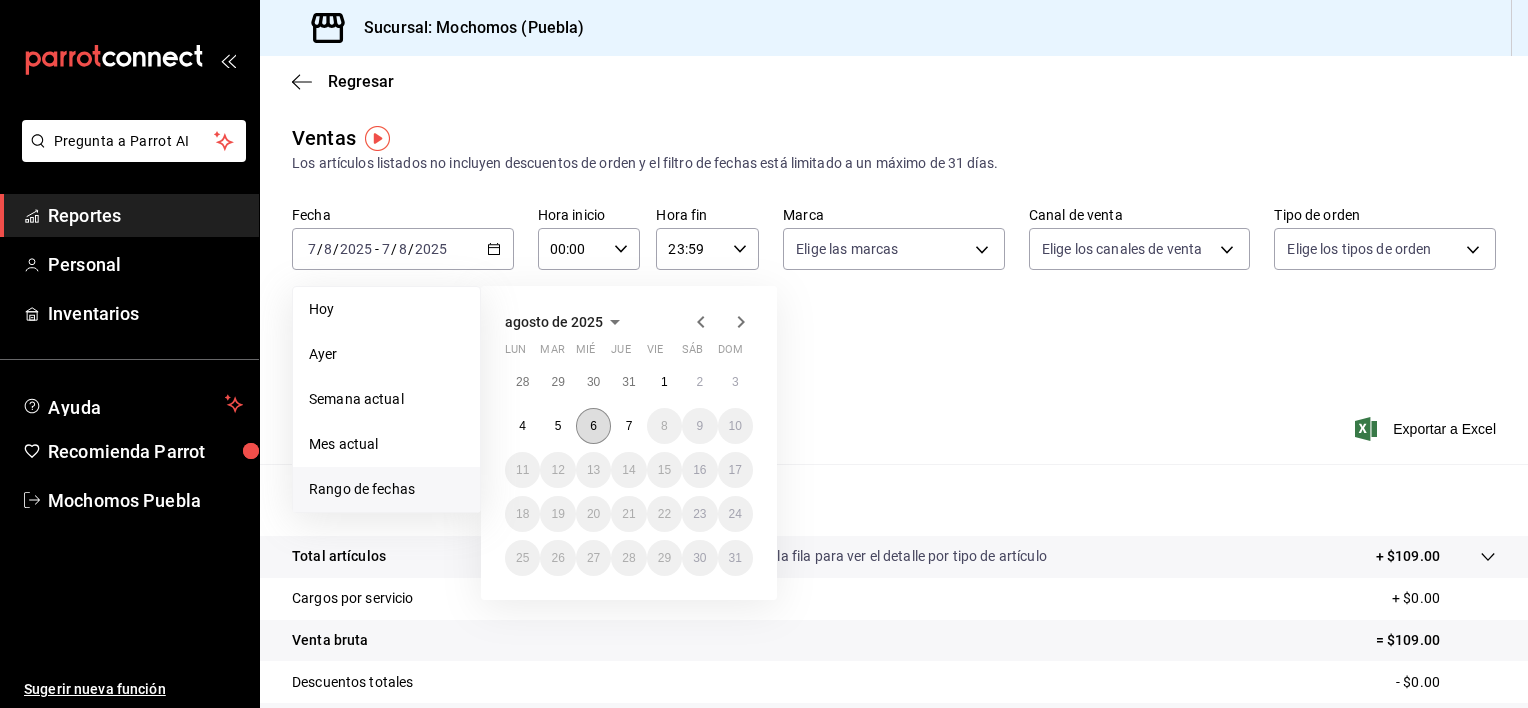 click on "6" at bounding box center (593, 426) 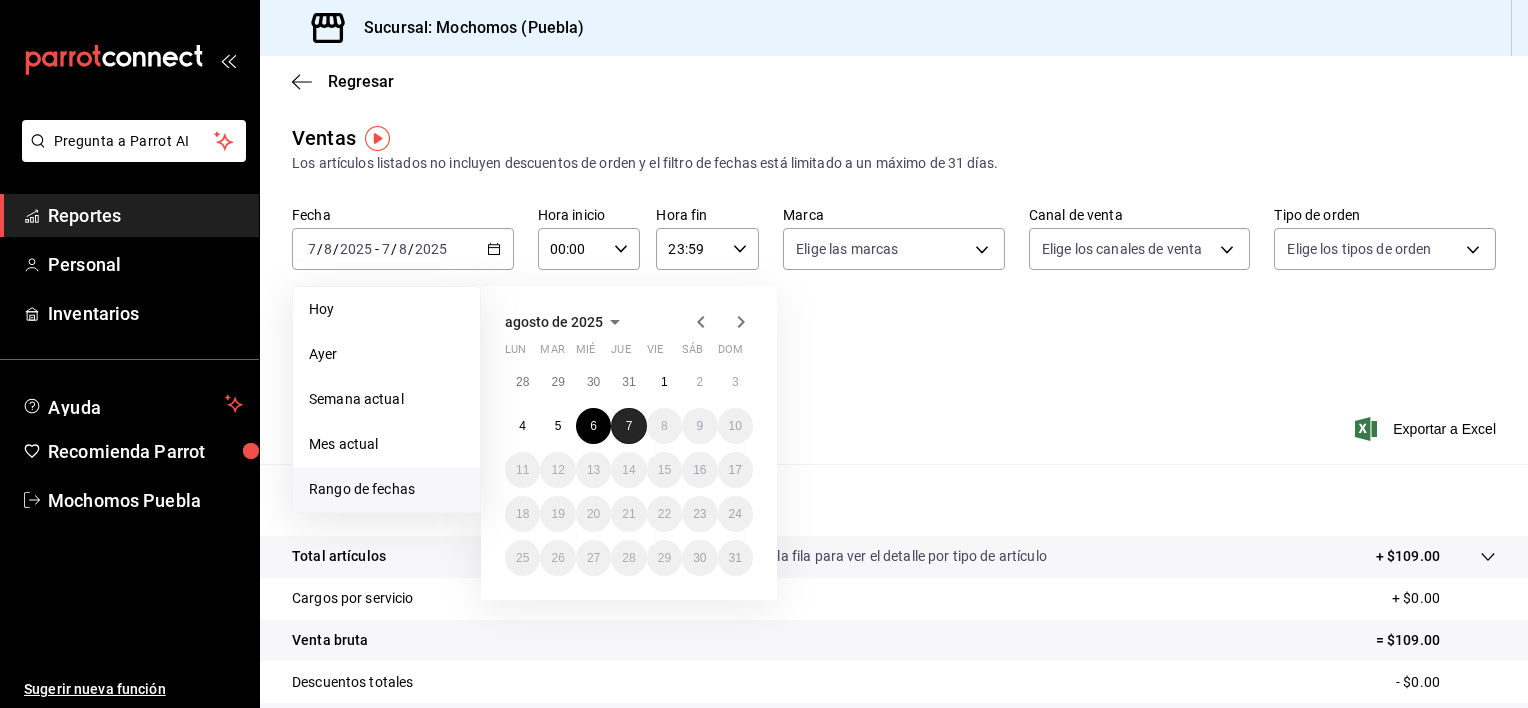 click on "7" at bounding box center [628, 426] 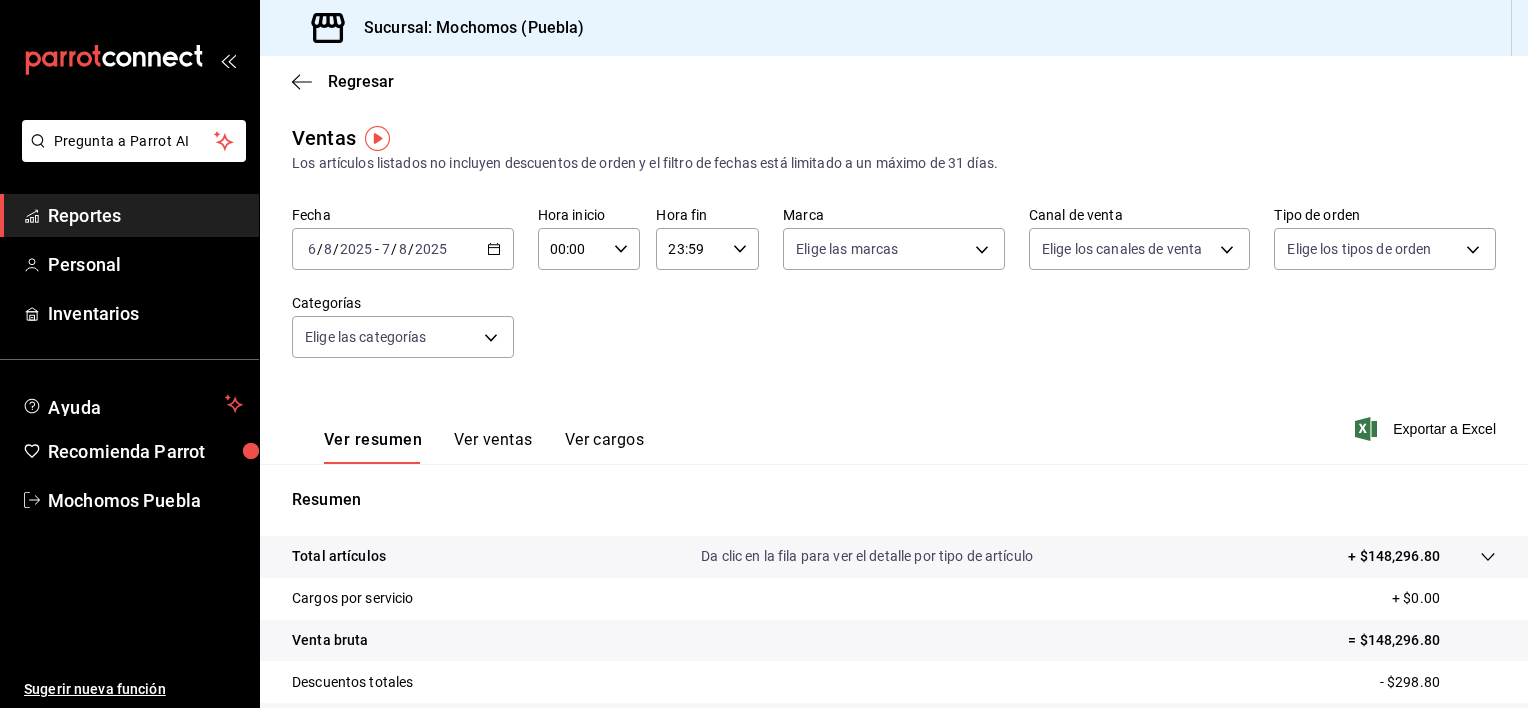 click on "00:00 Hora inicio" at bounding box center (589, 249) 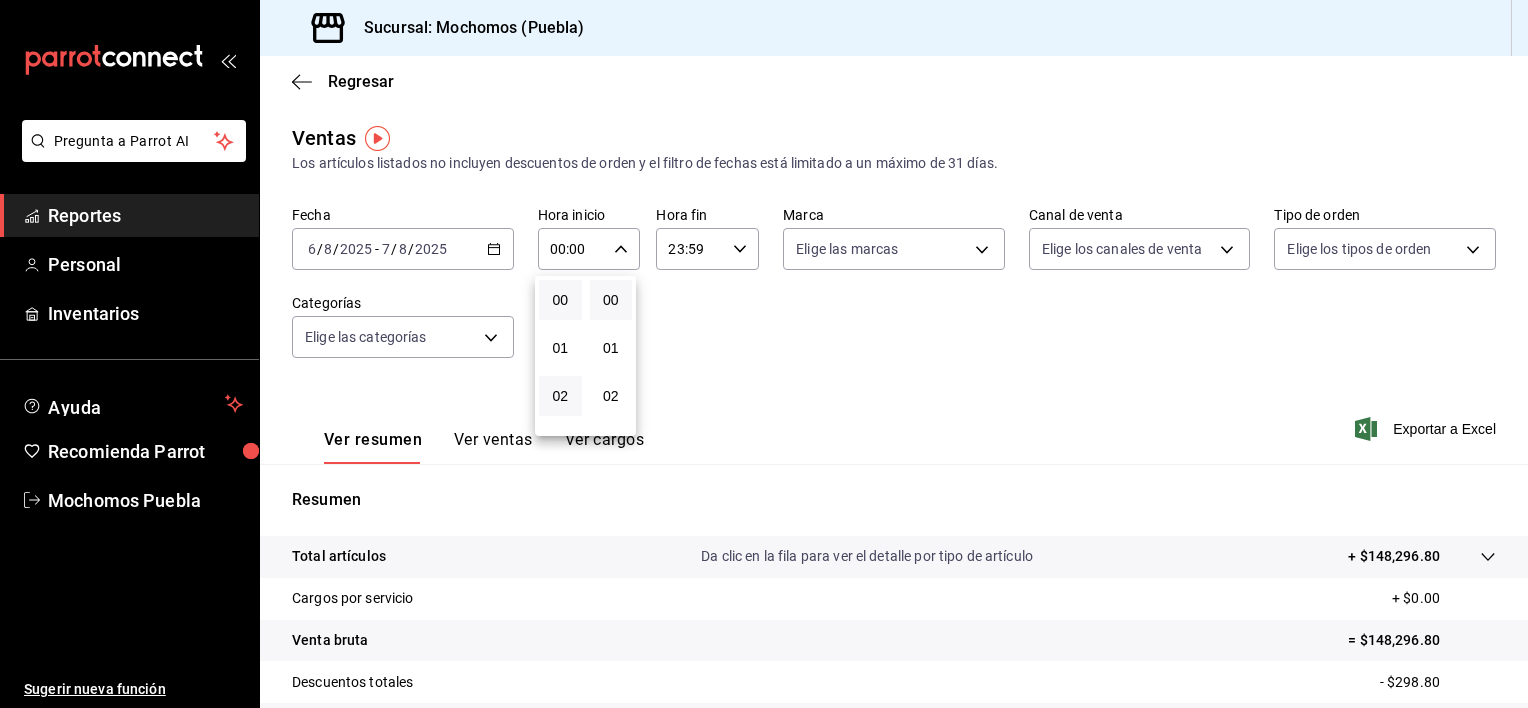 click on "02" at bounding box center [560, 396] 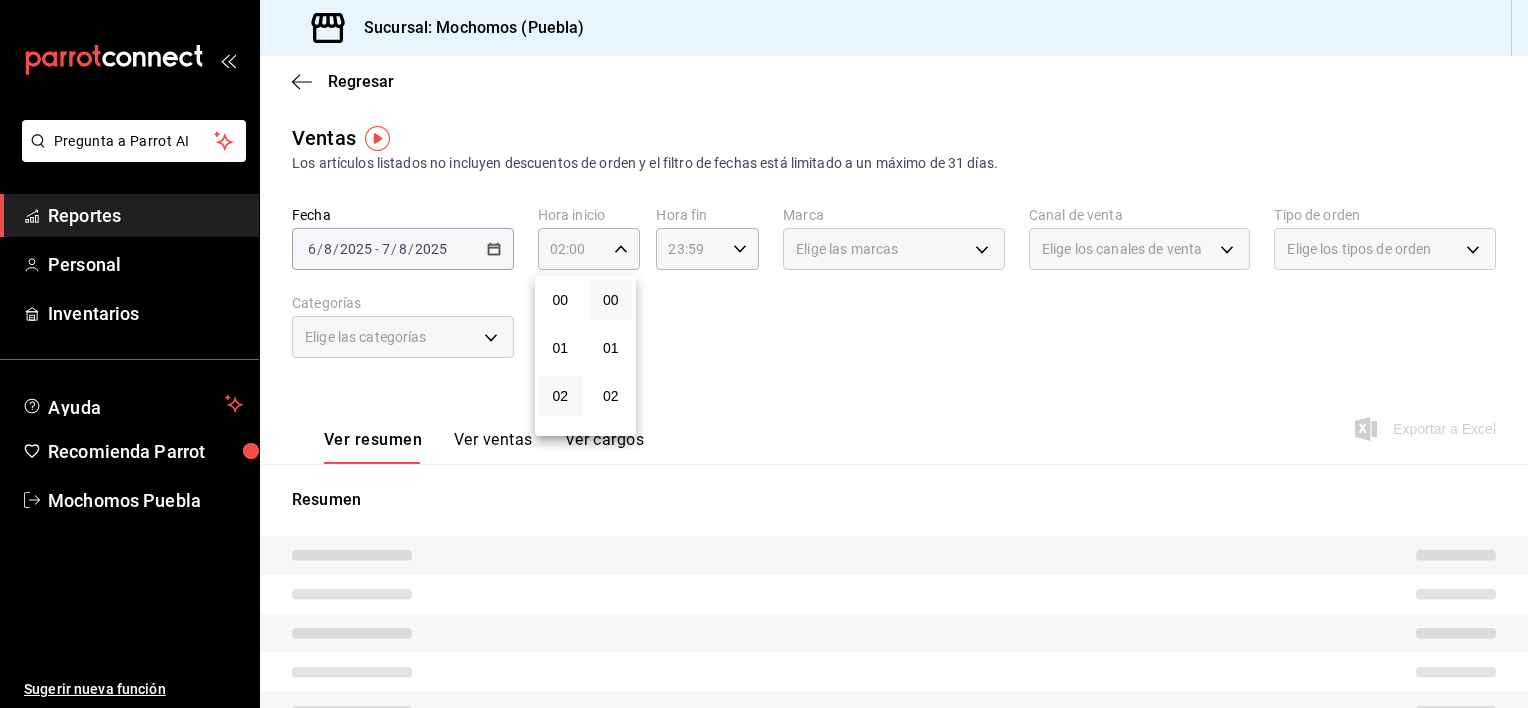 type 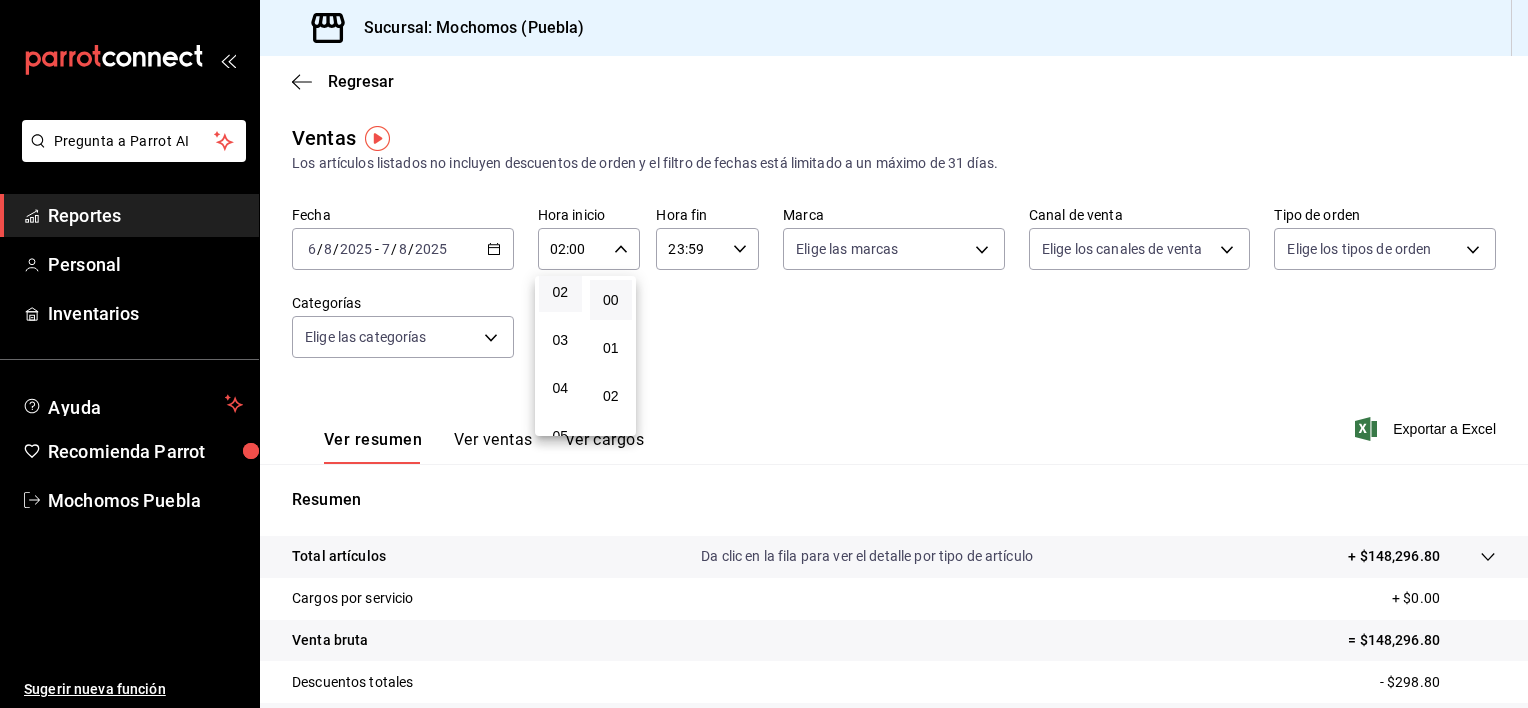 scroll, scrollTop: 120, scrollLeft: 0, axis: vertical 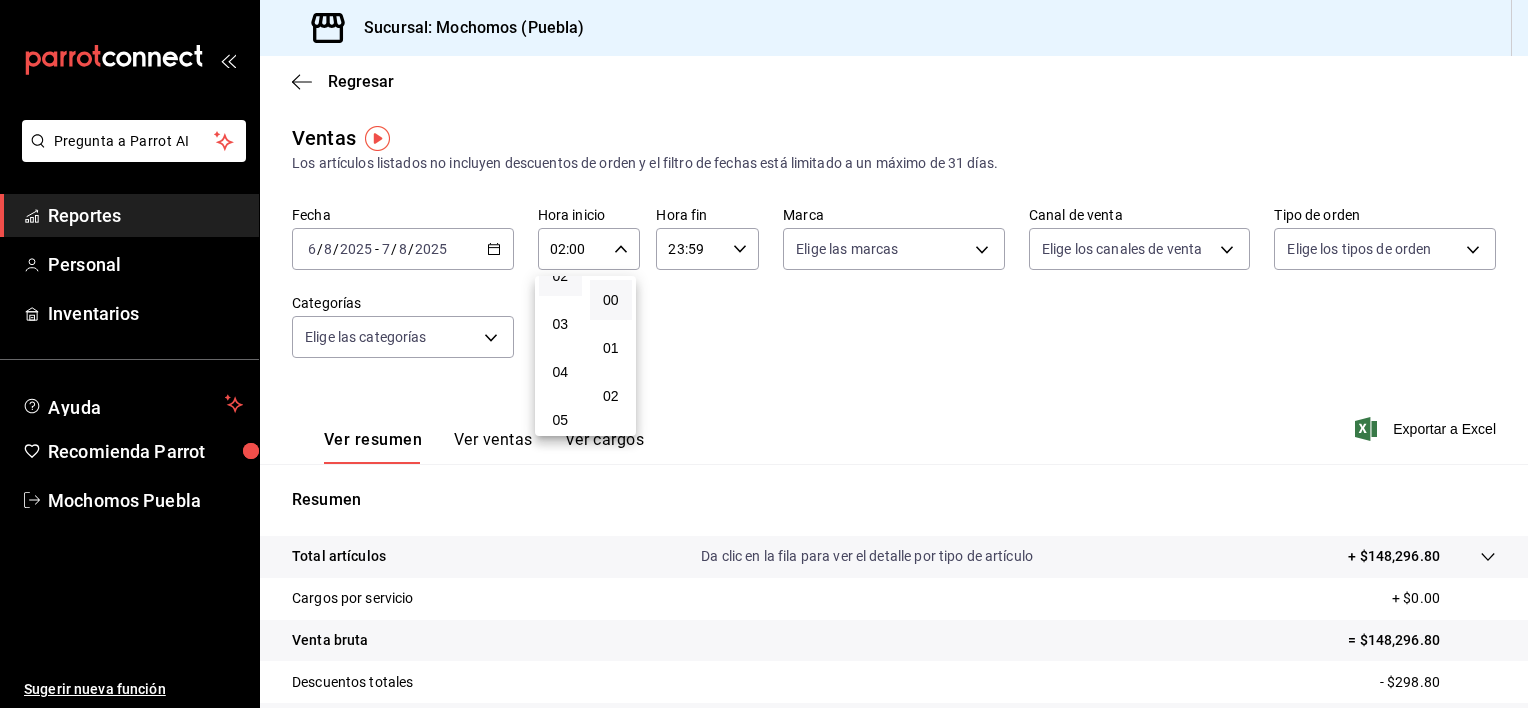 click on "05" at bounding box center (560, 420) 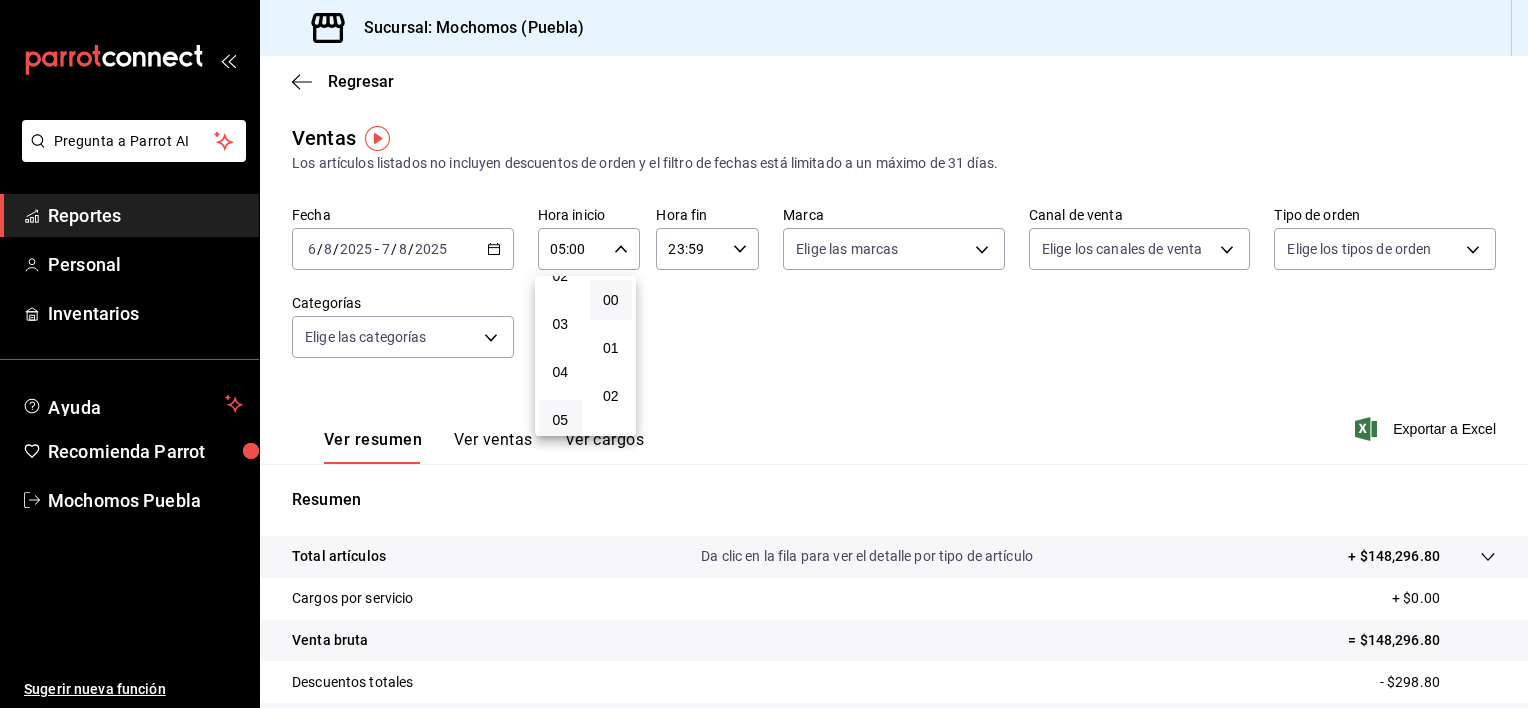 click at bounding box center (764, 354) 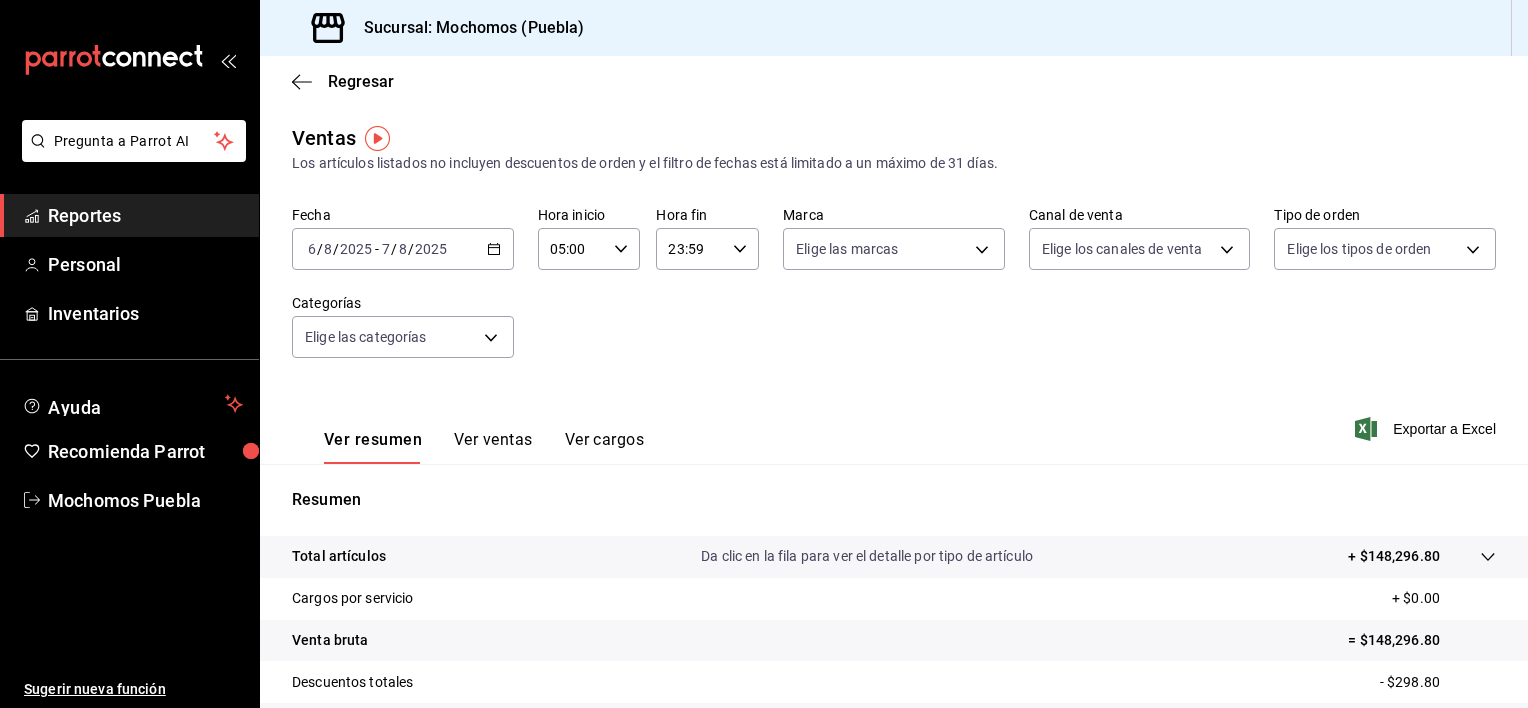 click on "23:59 Hora fin" at bounding box center (707, 249) 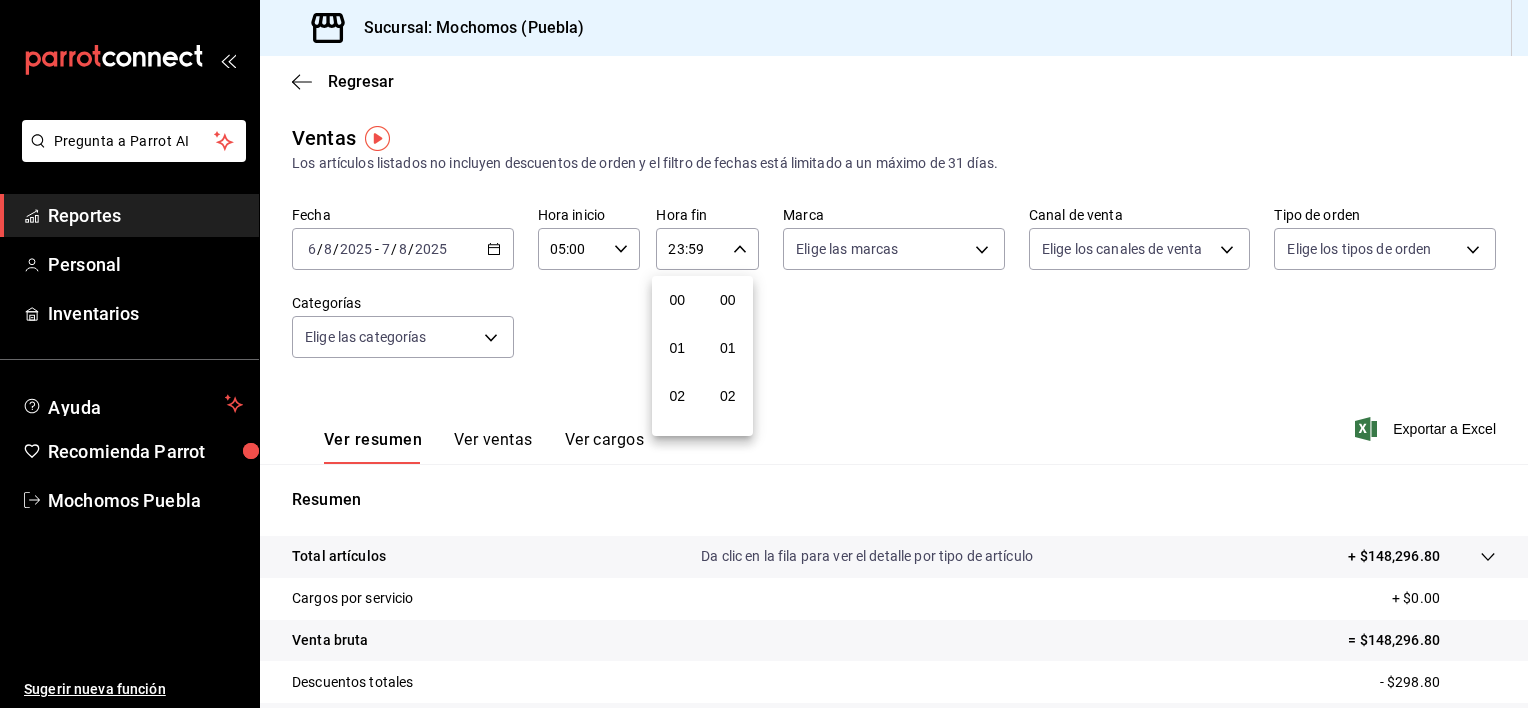 scroll, scrollTop: 1011, scrollLeft: 0, axis: vertical 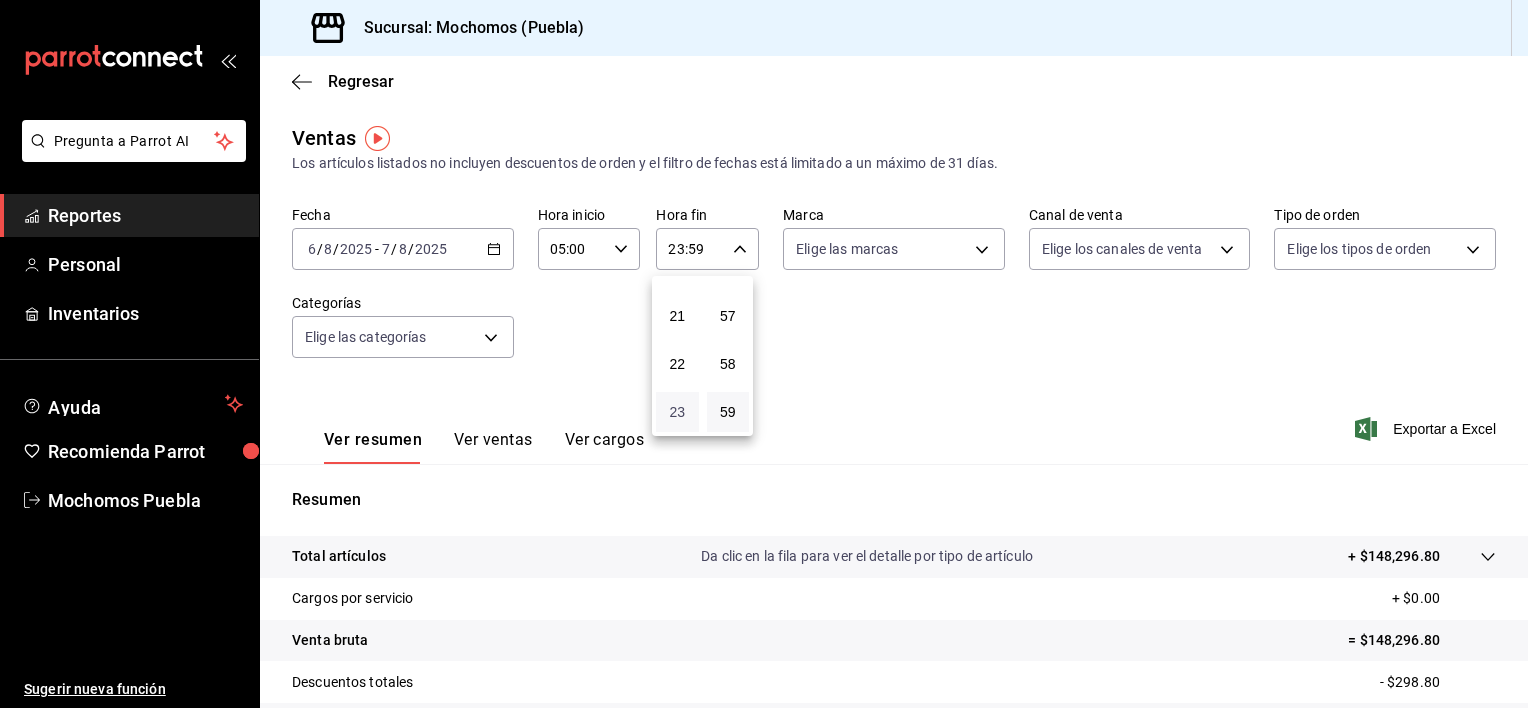 click on "23" at bounding box center (677, 412) 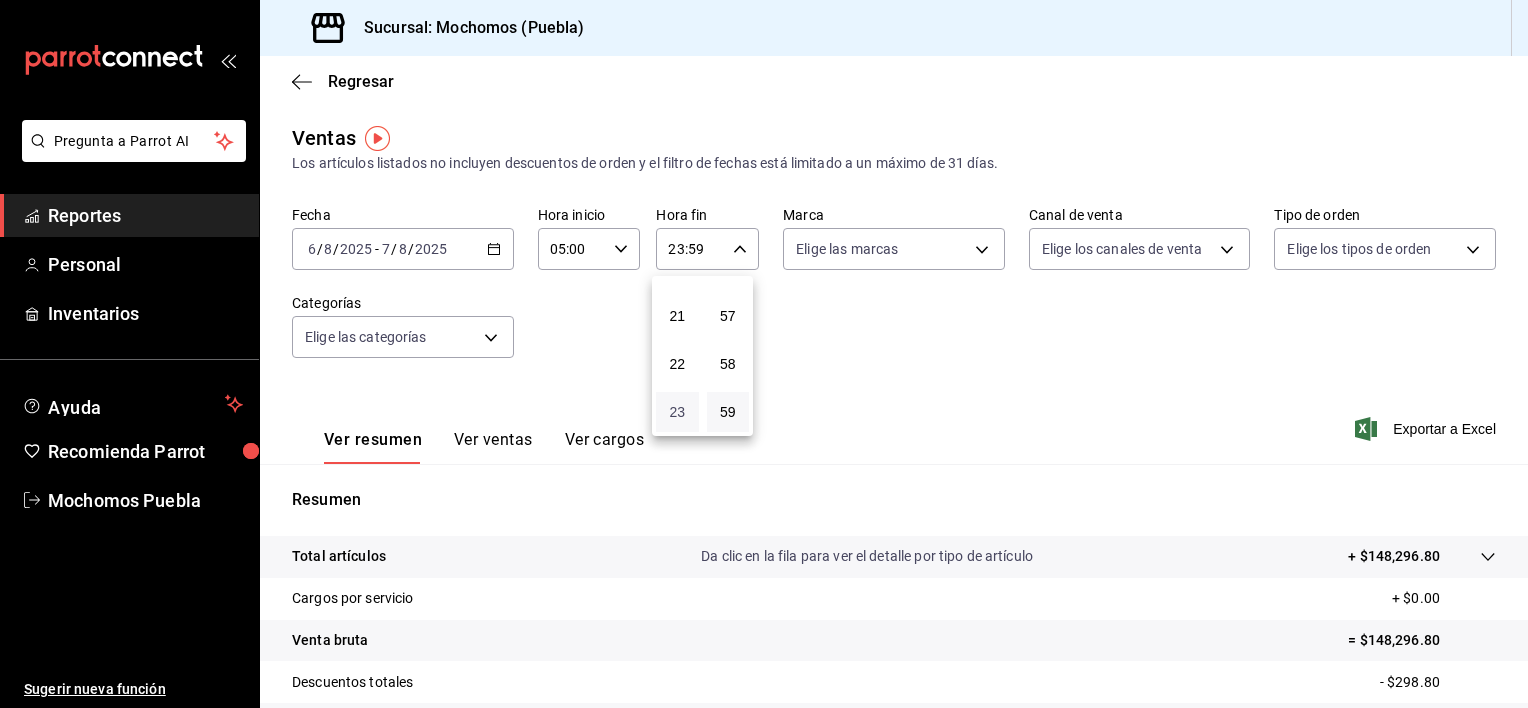 type 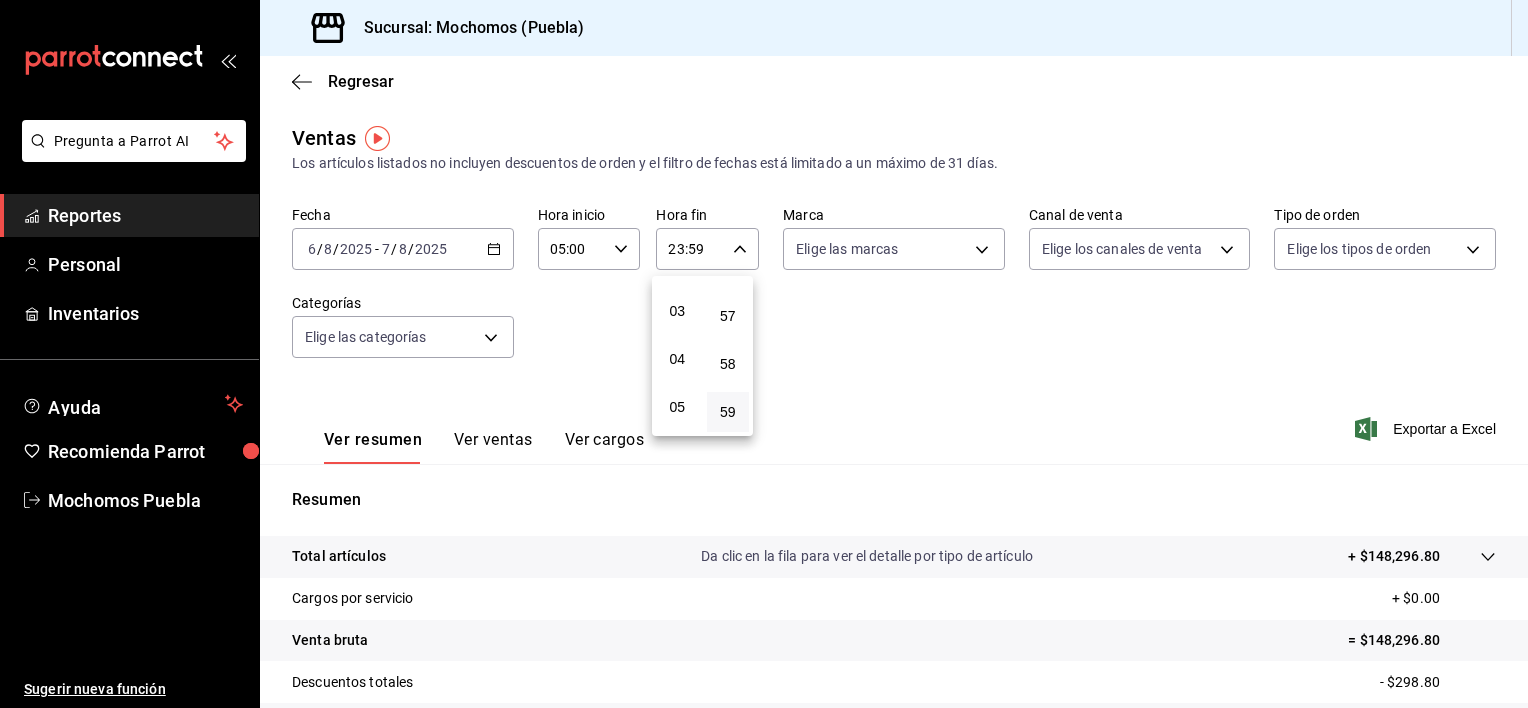 scroll, scrollTop: 120, scrollLeft: 0, axis: vertical 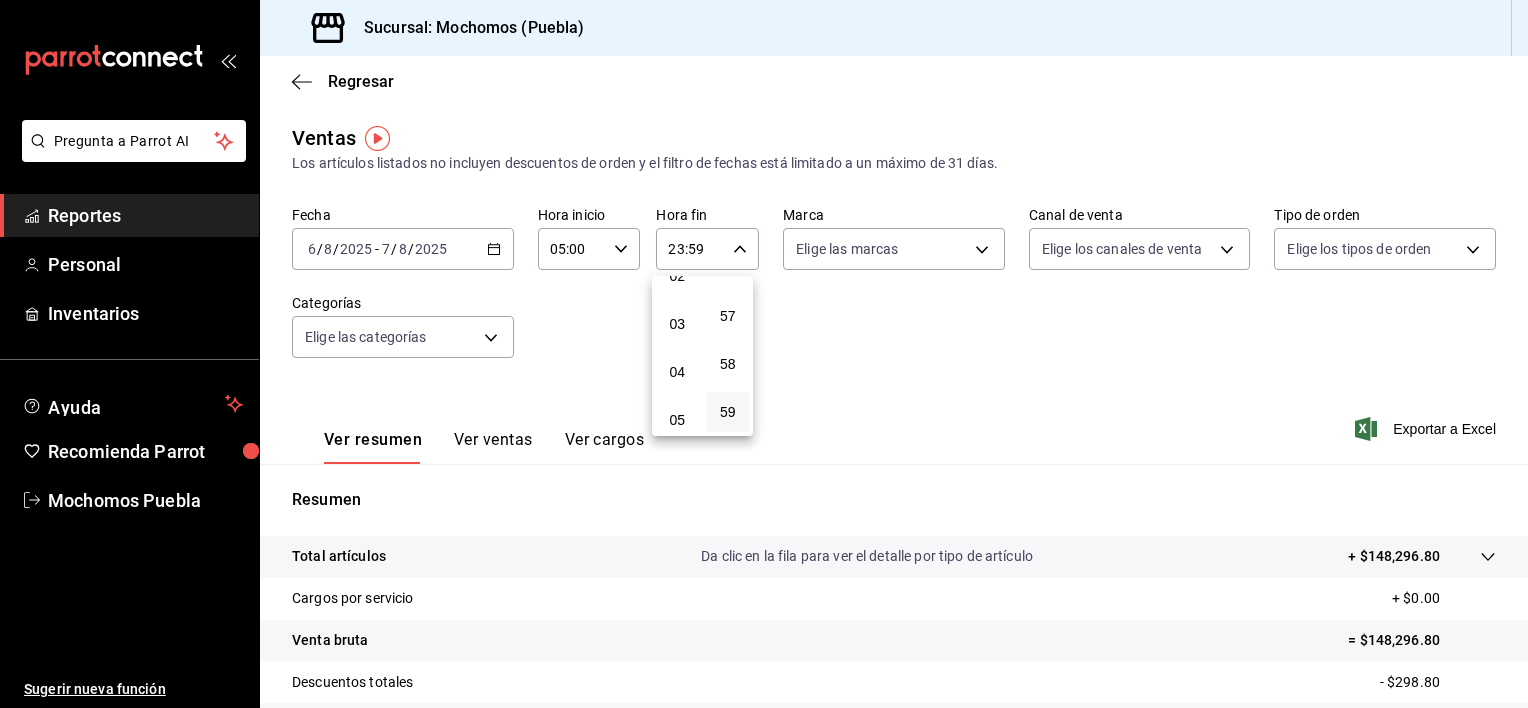 click on "05" at bounding box center (677, 420) 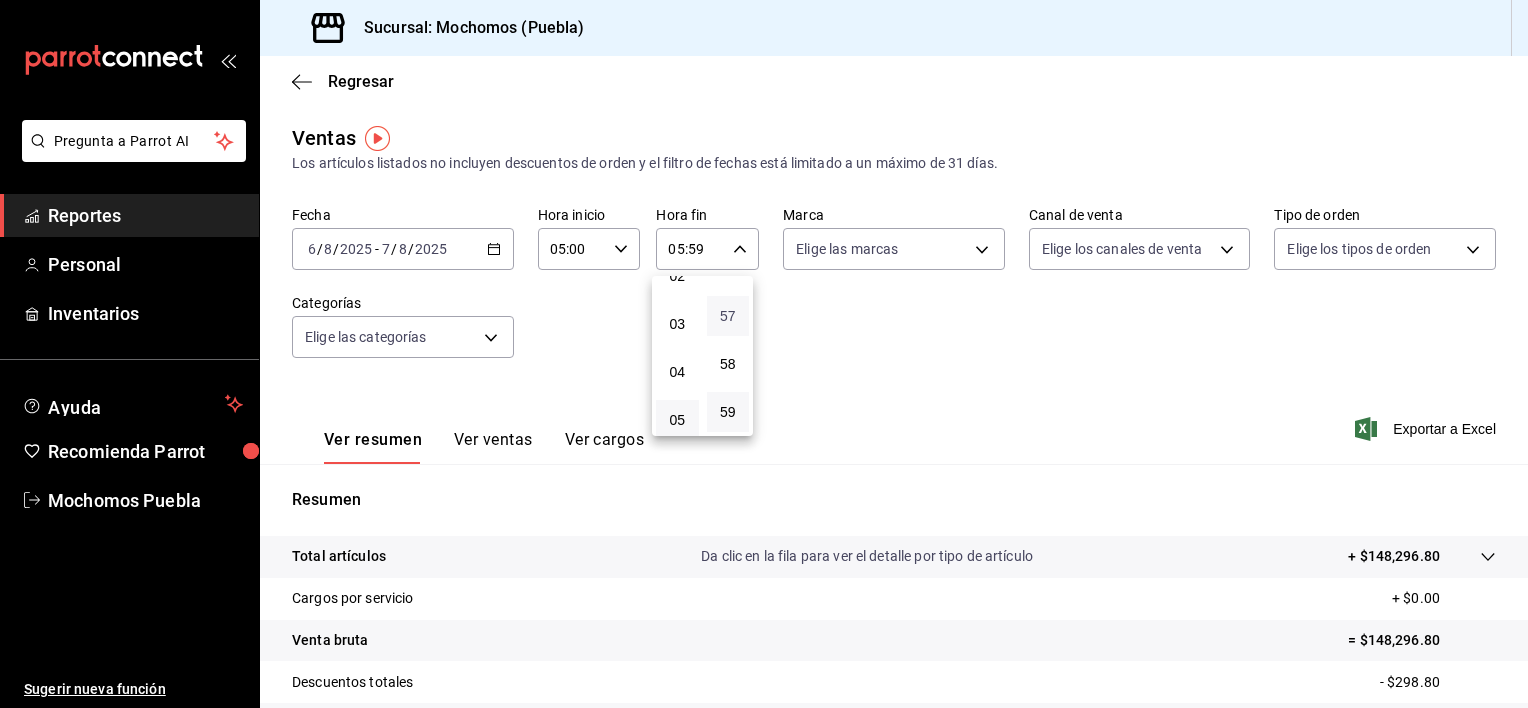 click on "57" at bounding box center [728, 316] 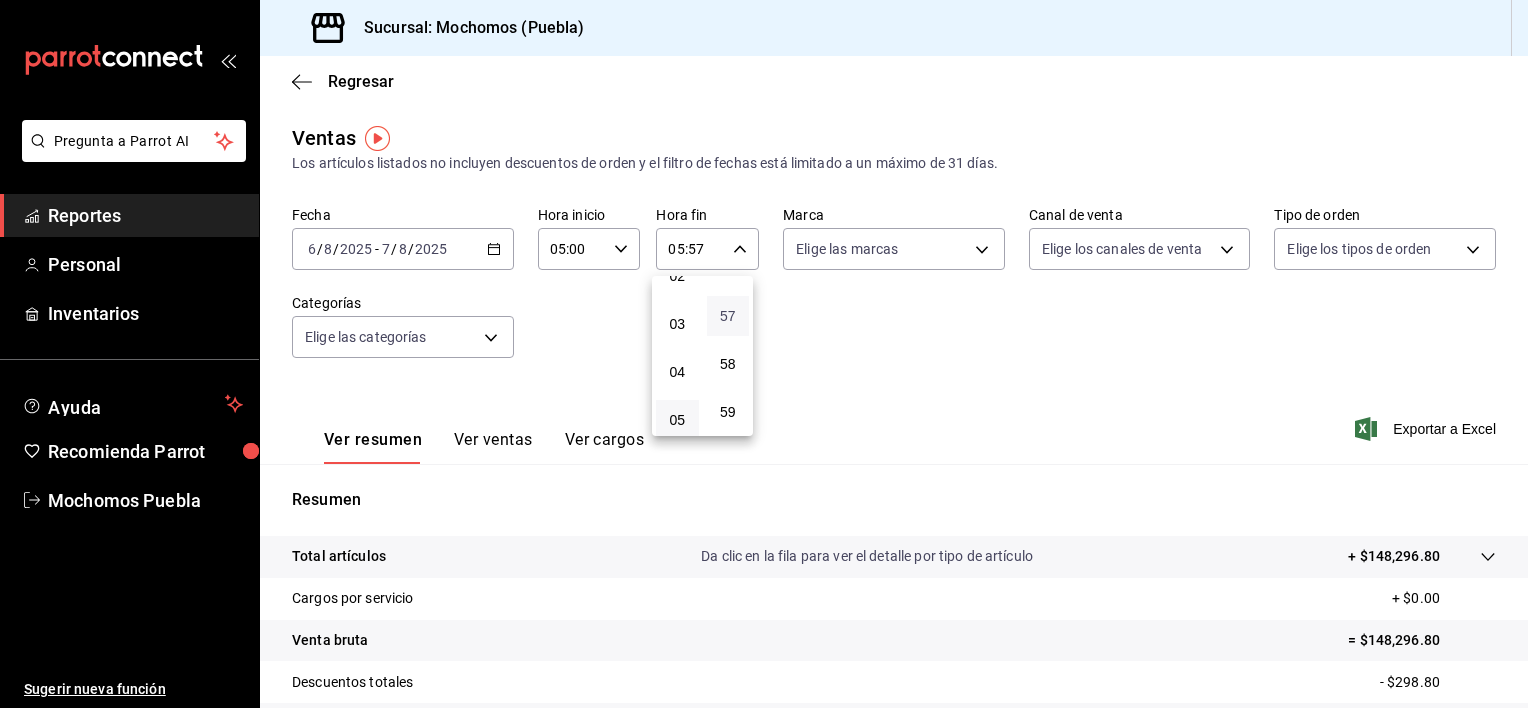 type 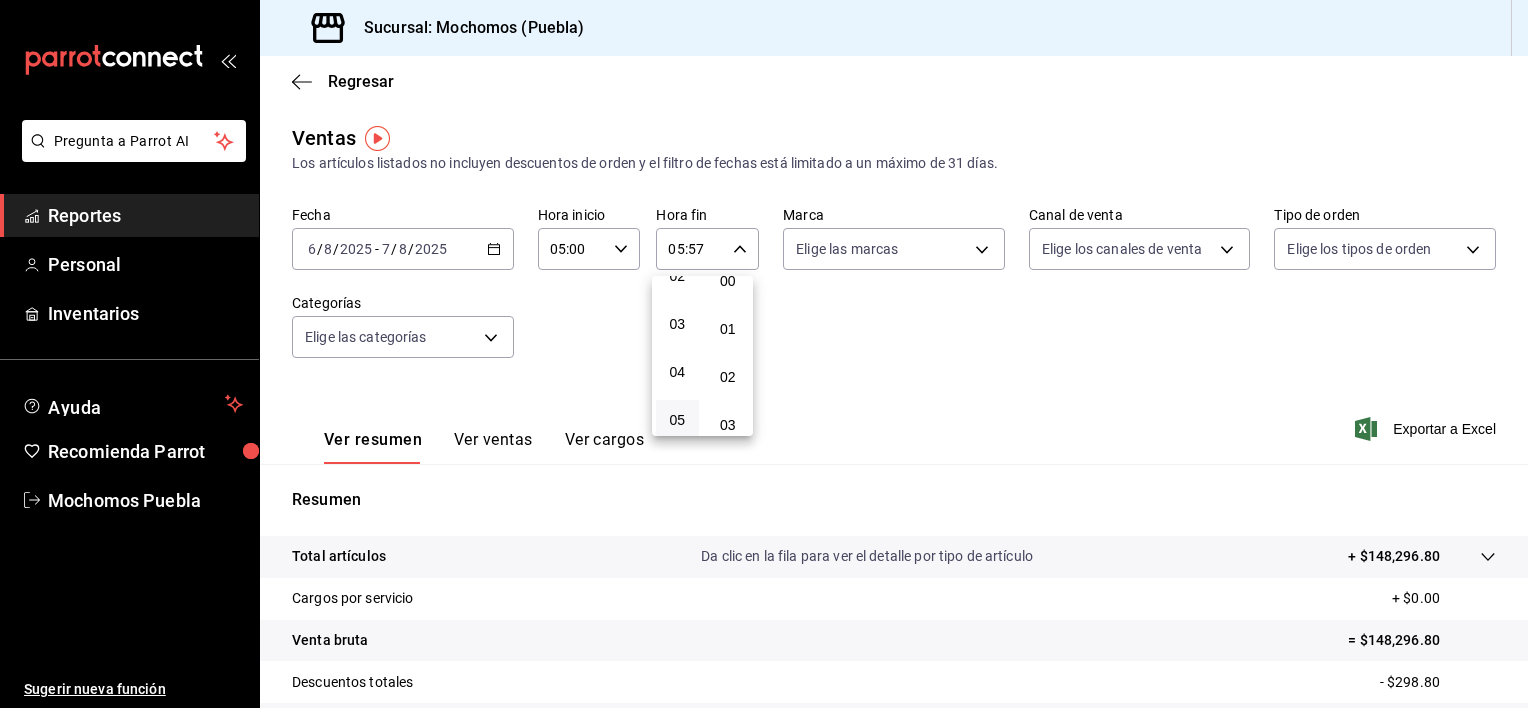 scroll, scrollTop: 0, scrollLeft: 0, axis: both 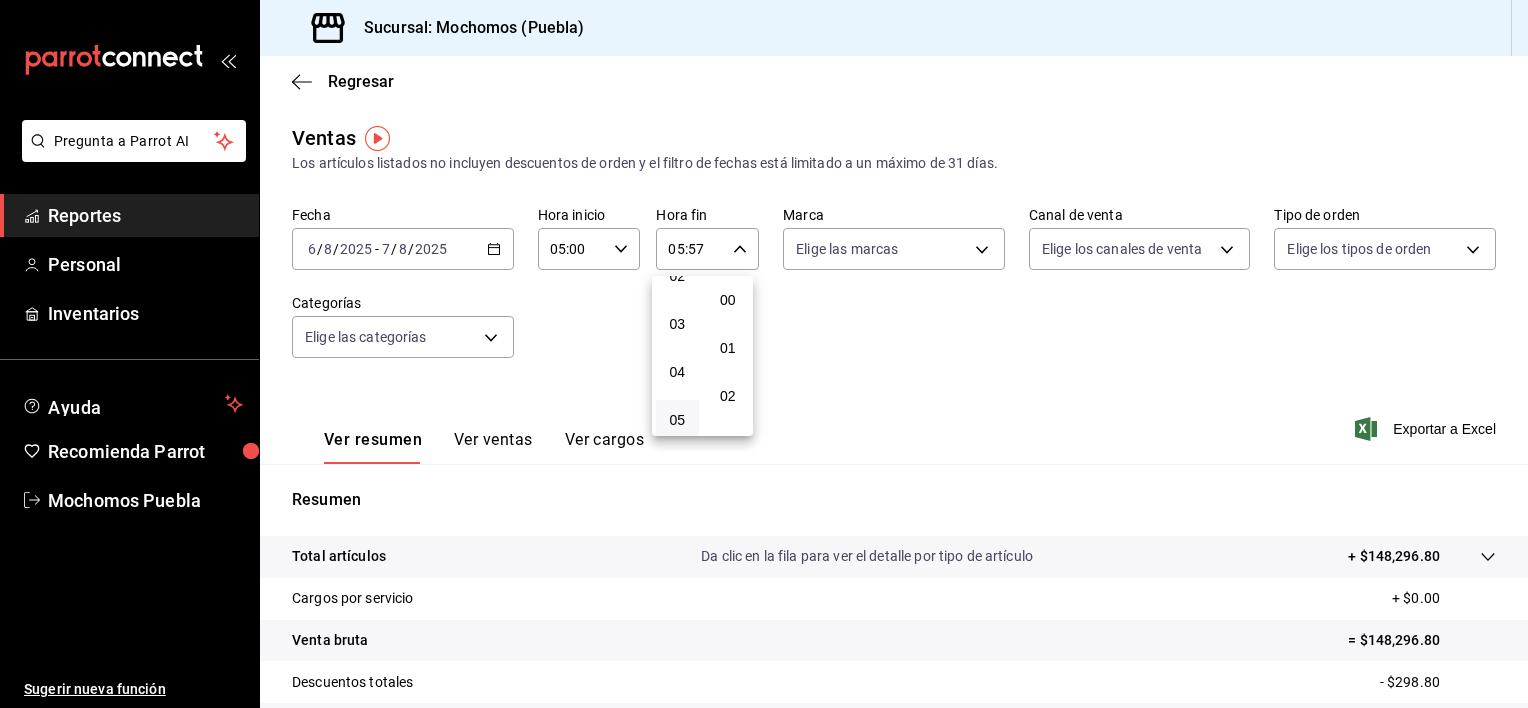 click on "00" at bounding box center [728, 300] 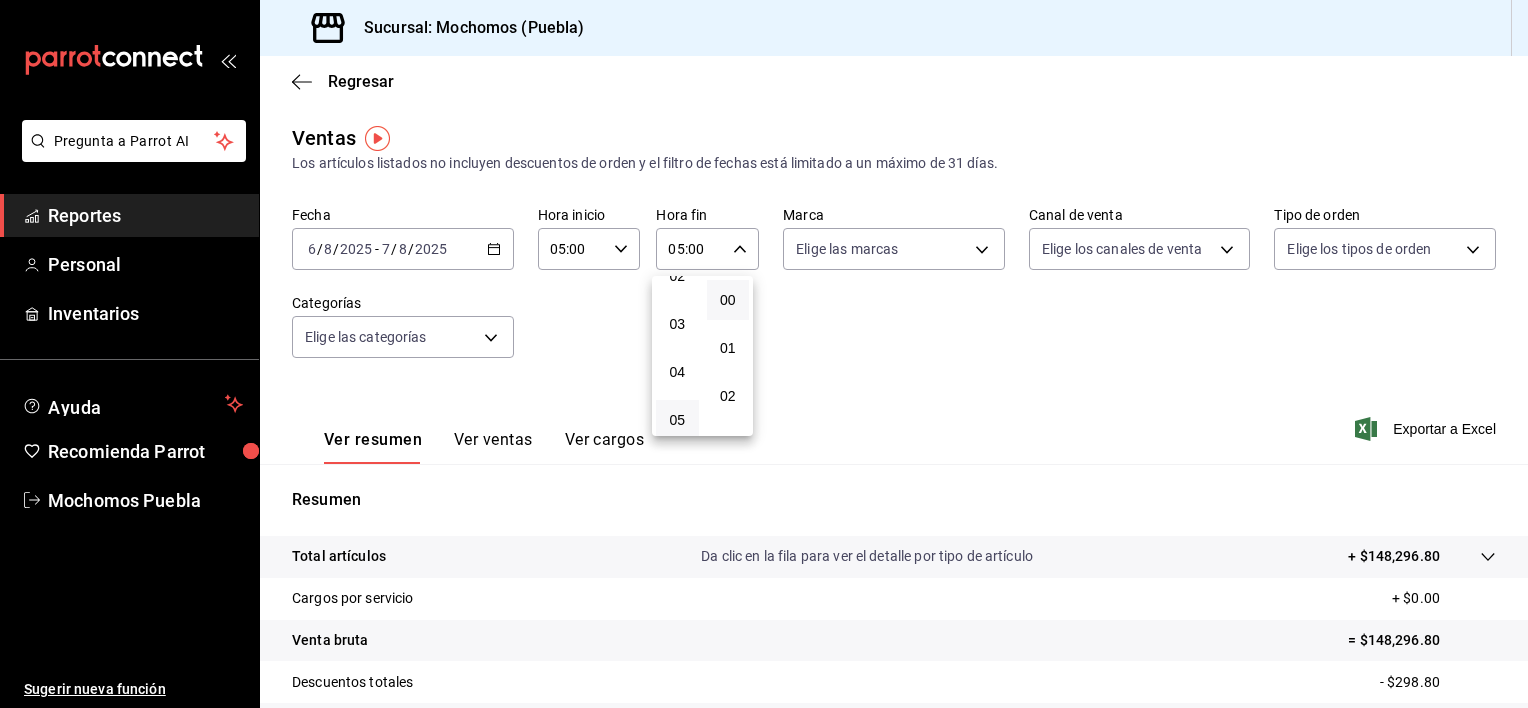 drag, startPoint x: 1516, startPoint y: 395, endPoint x: 1531, endPoint y: 651, distance: 256.4391 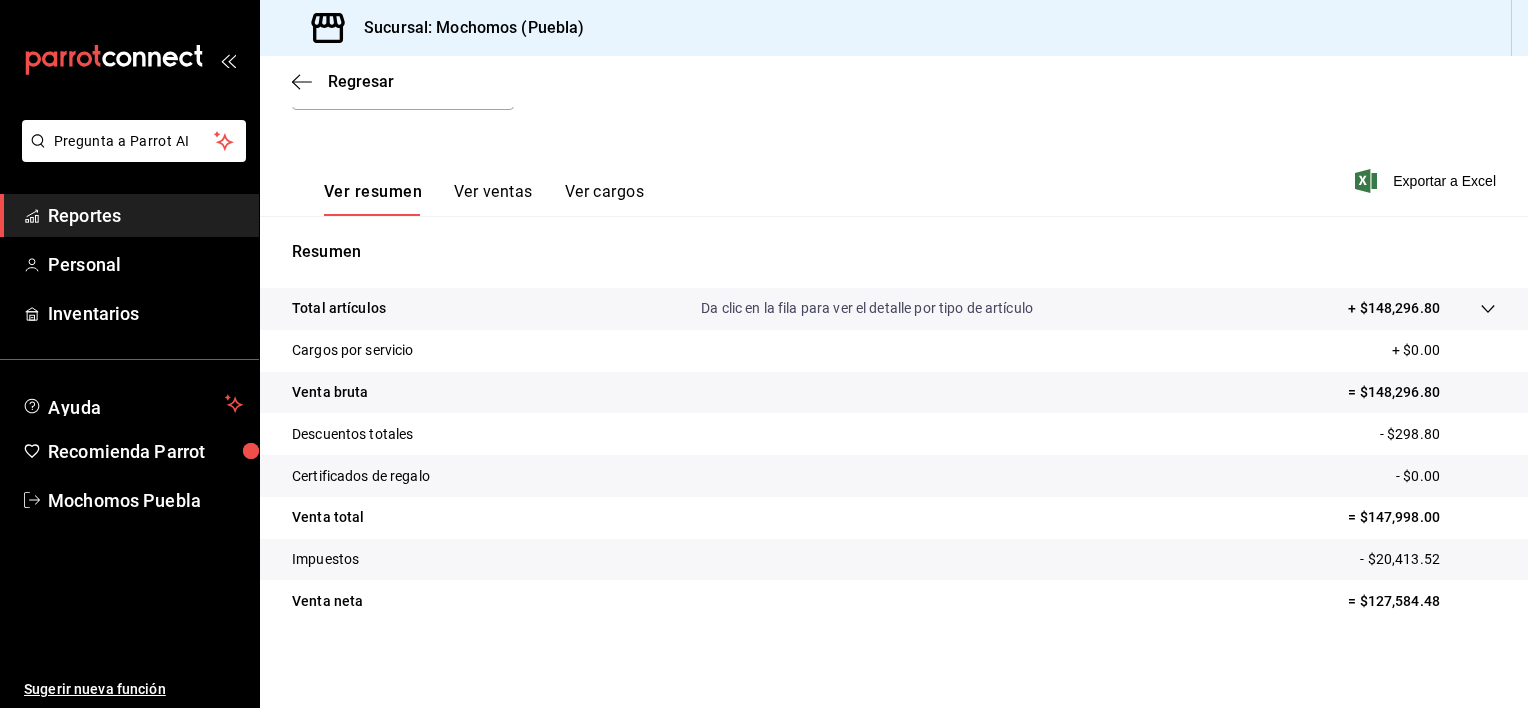 scroll, scrollTop: 250, scrollLeft: 0, axis: vertical 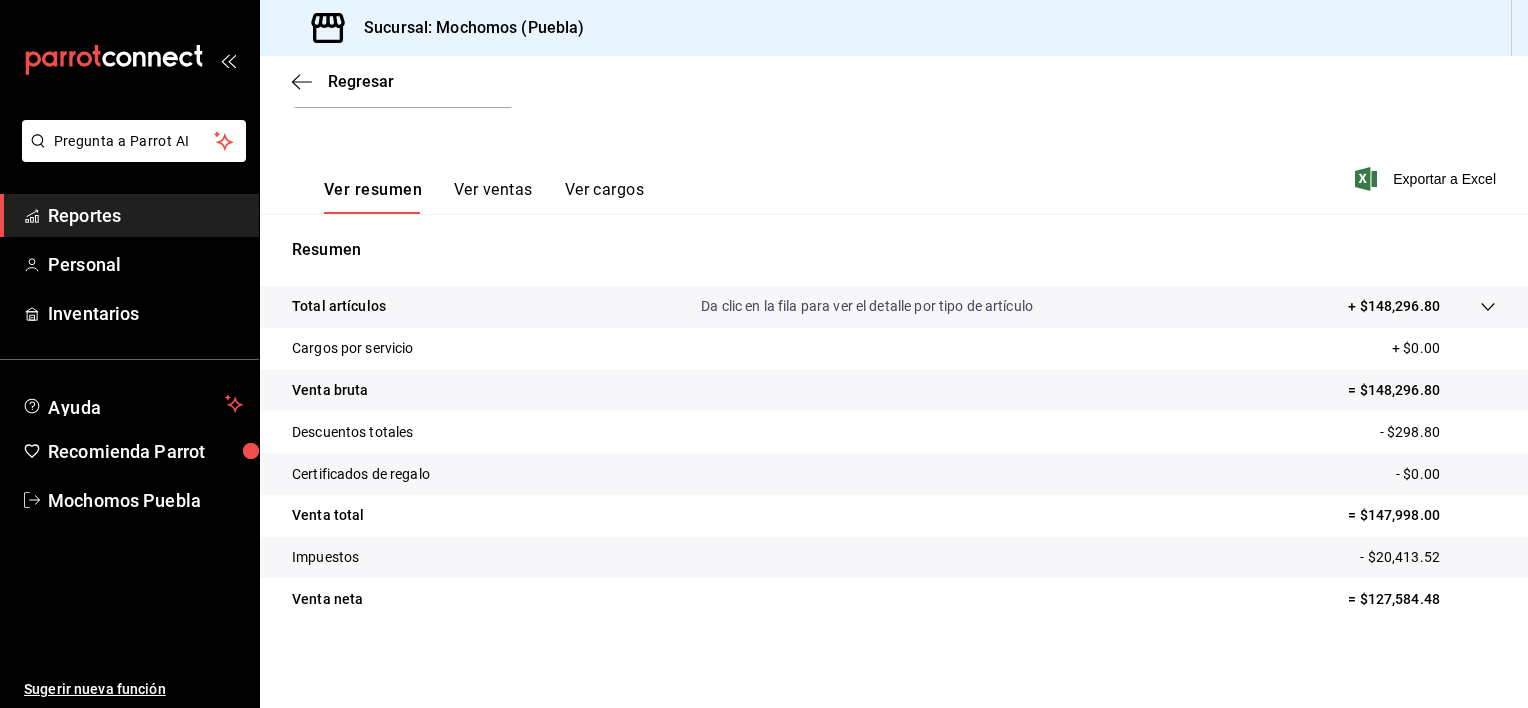 click on "Reportes" at bounding box center (145, 215) 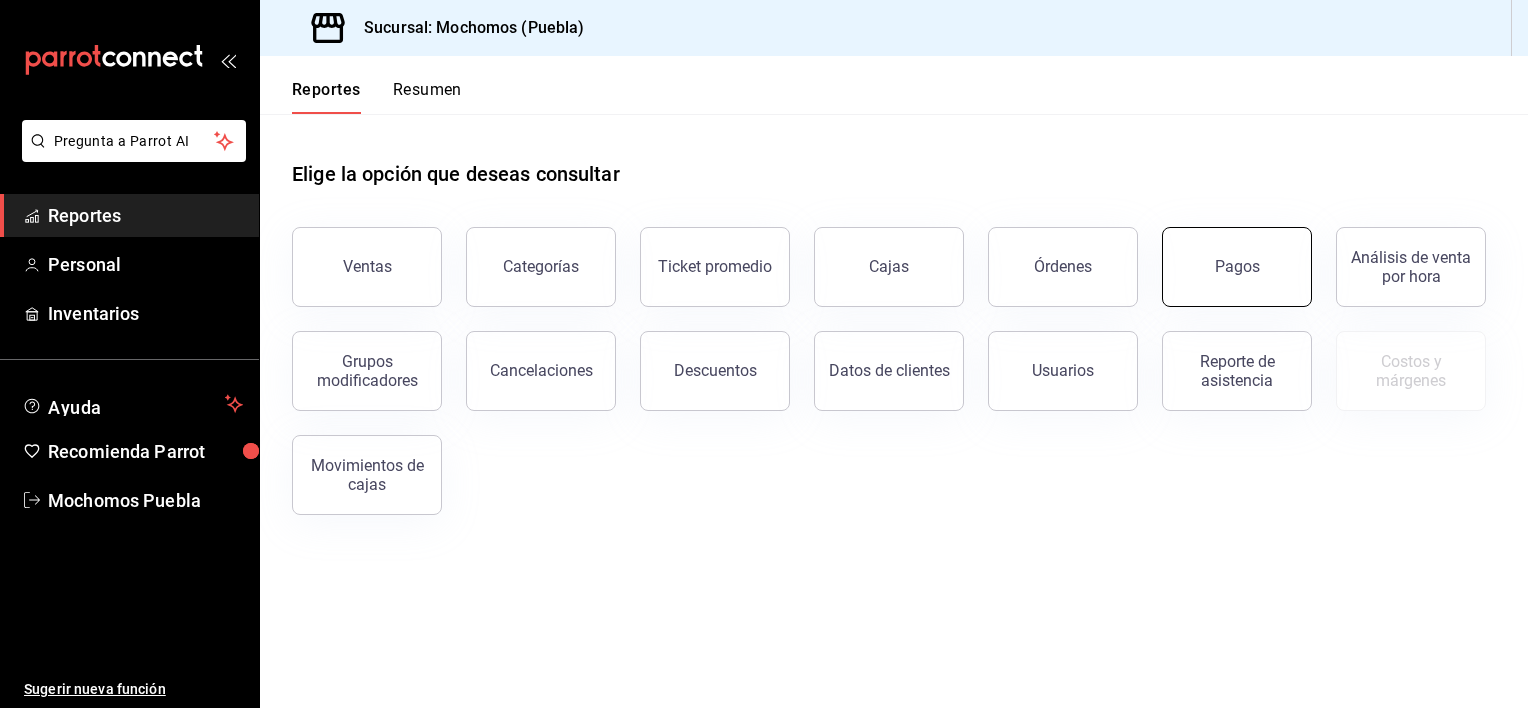 click on "Pagos" at bounding box center [1237, 267] 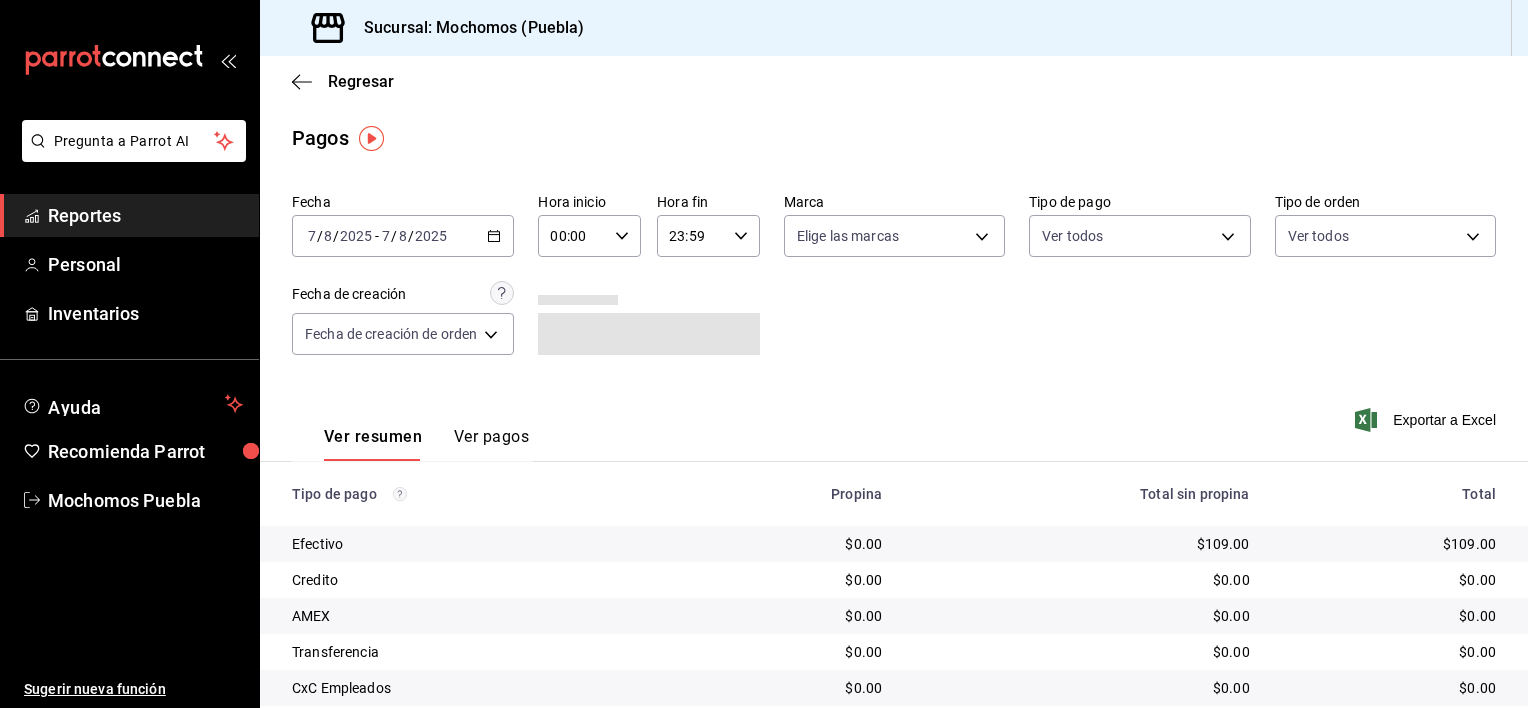 click 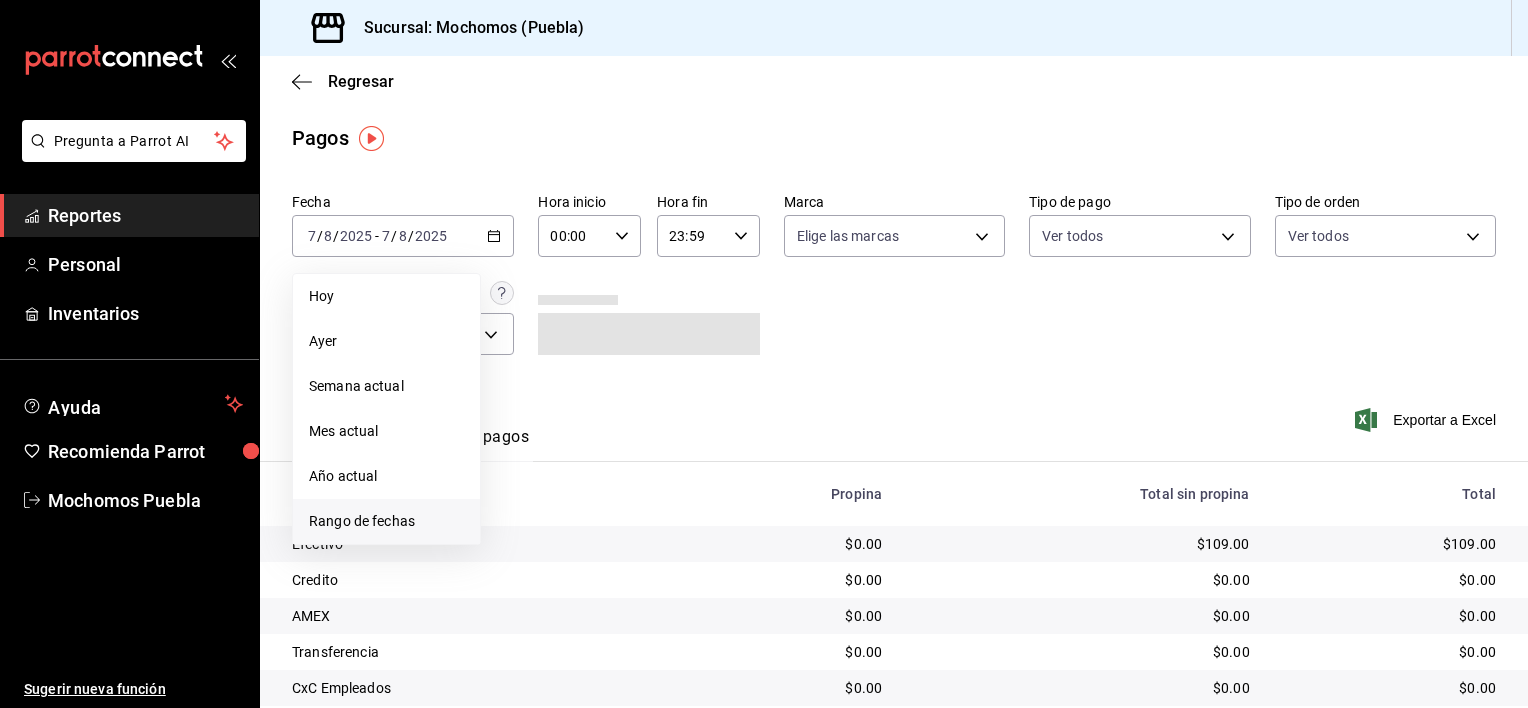 click on "Rango de fechas" at bounding box center (386, 521) 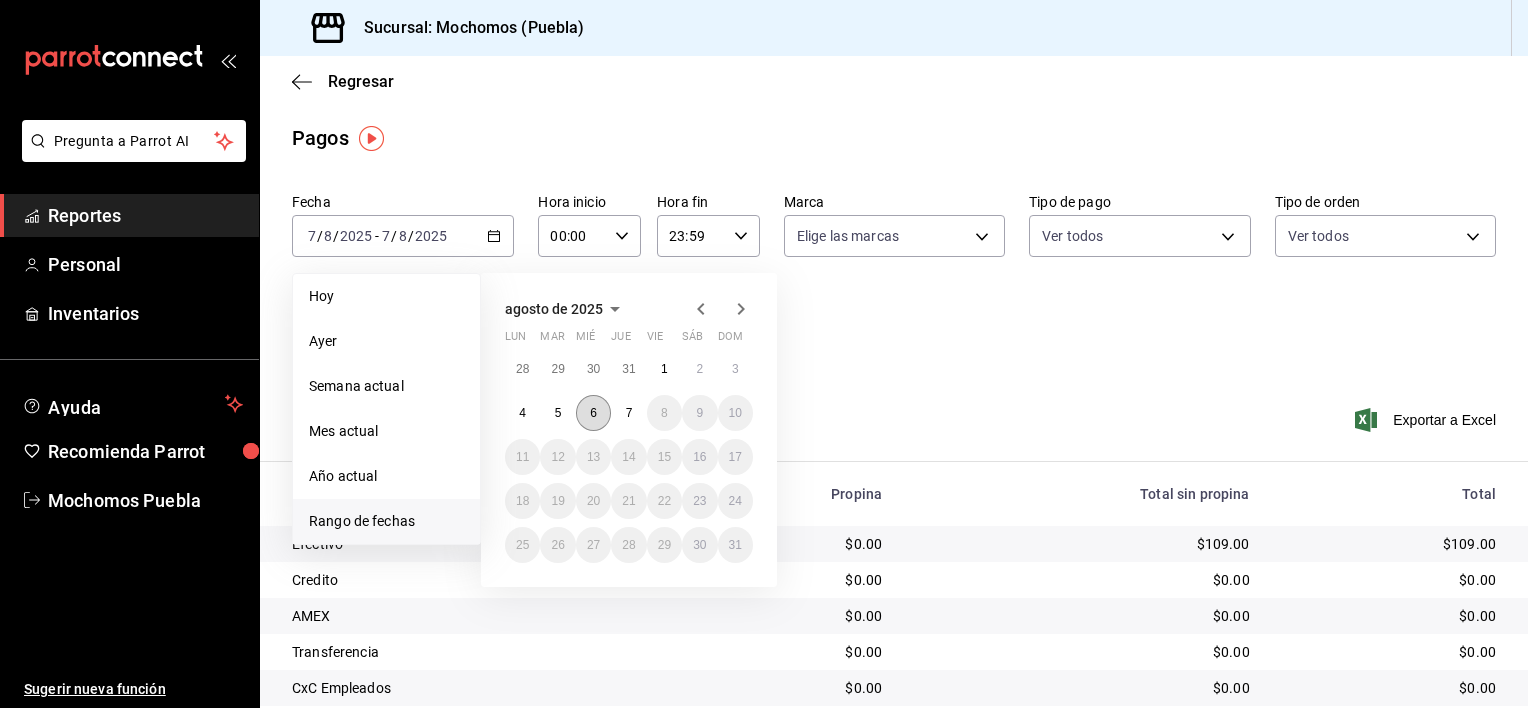 click on "6" at bounding box center [593, 413] 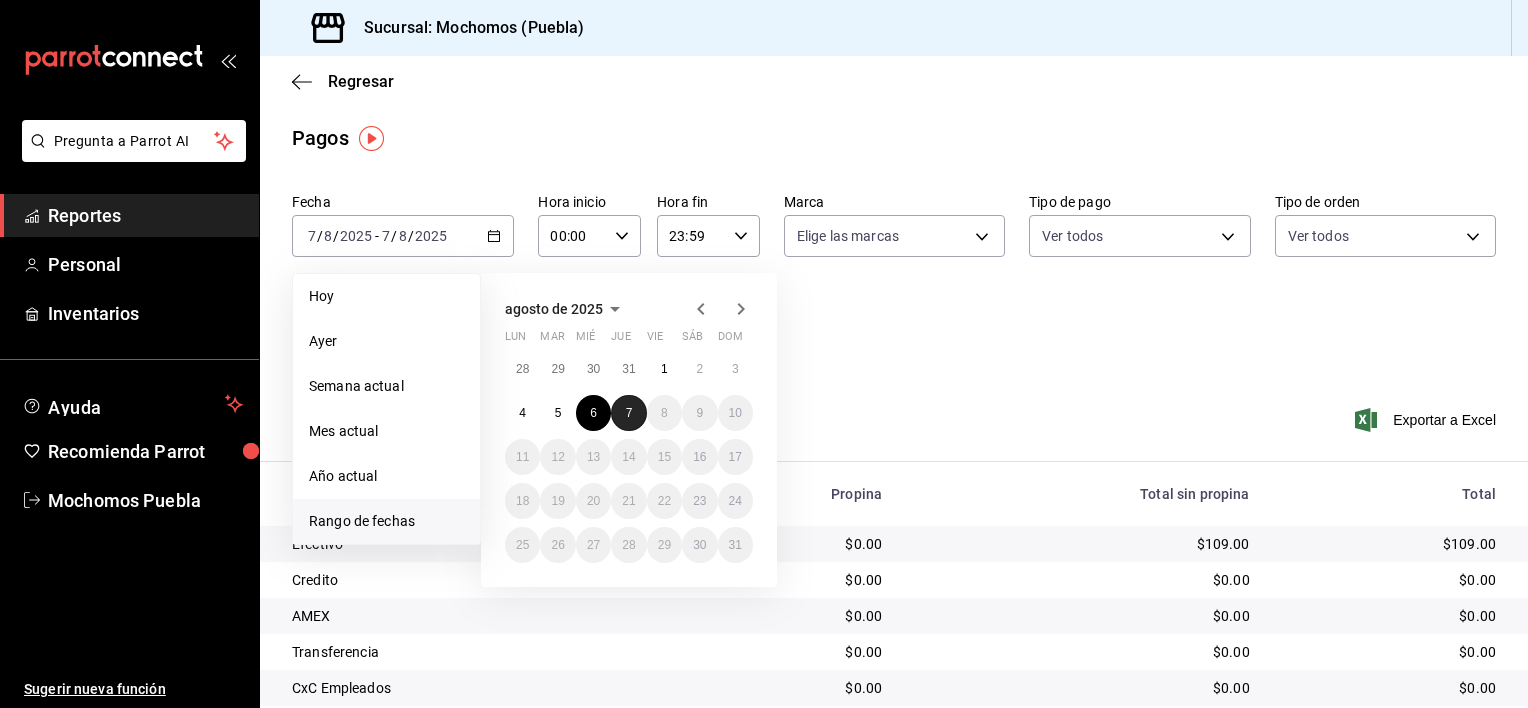 click on "7" at bounding box center [628, 413] 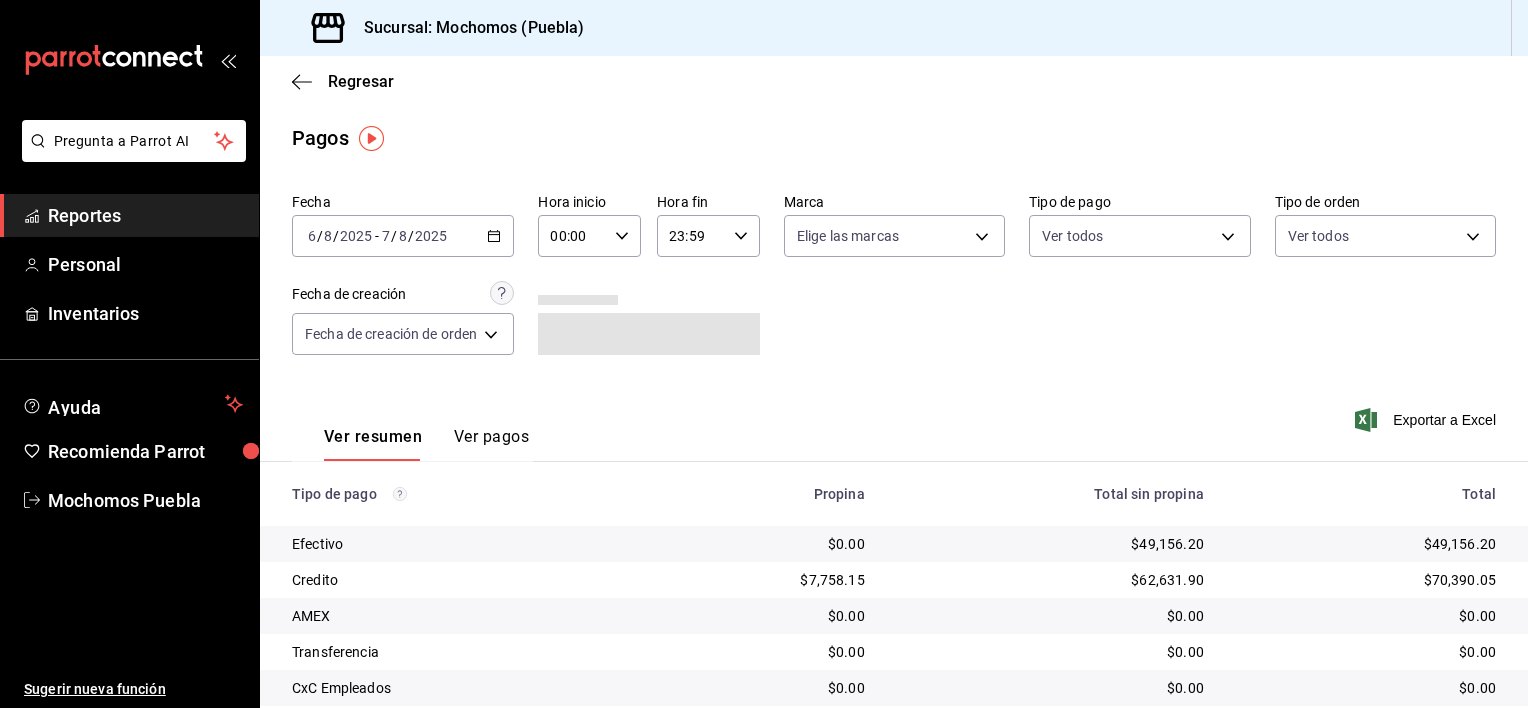 click 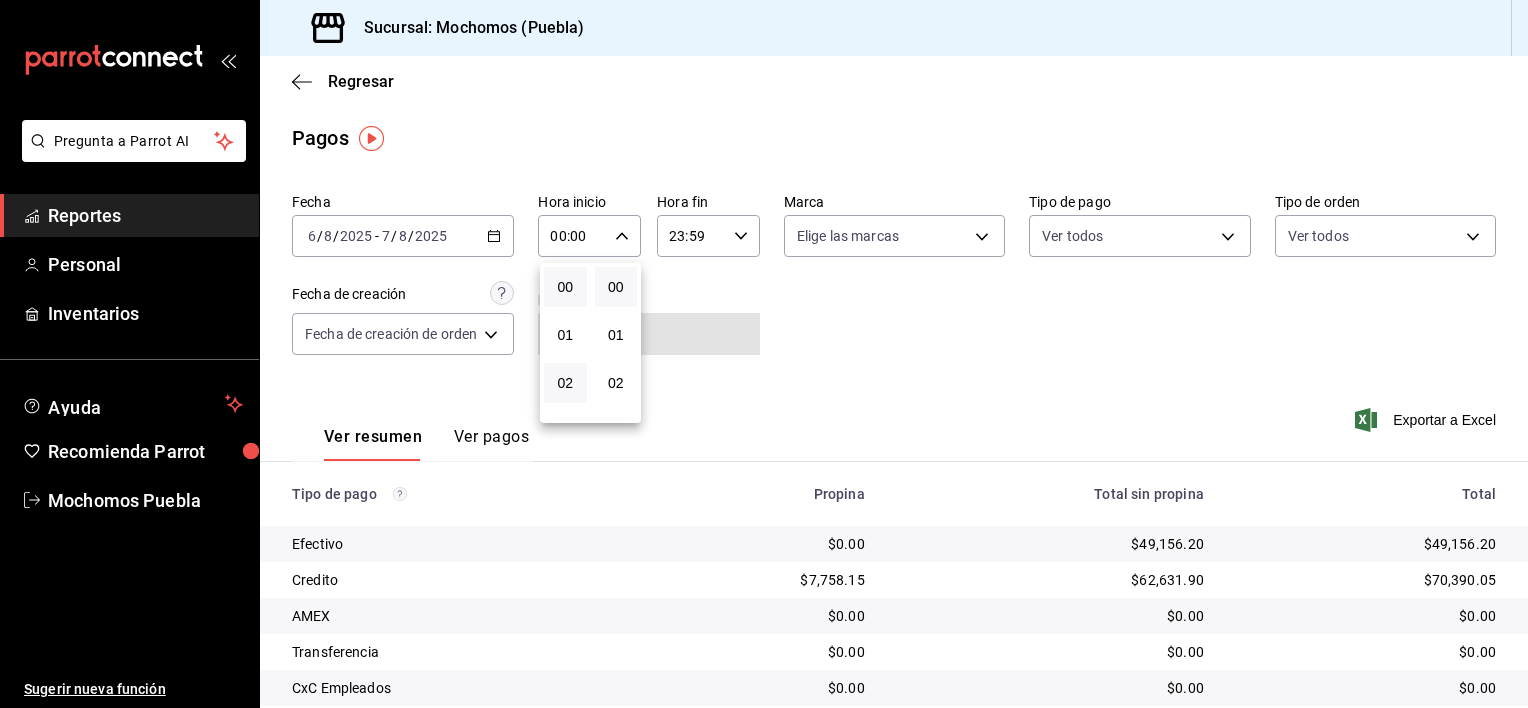 click on "02" at bounding box center (565, 383) 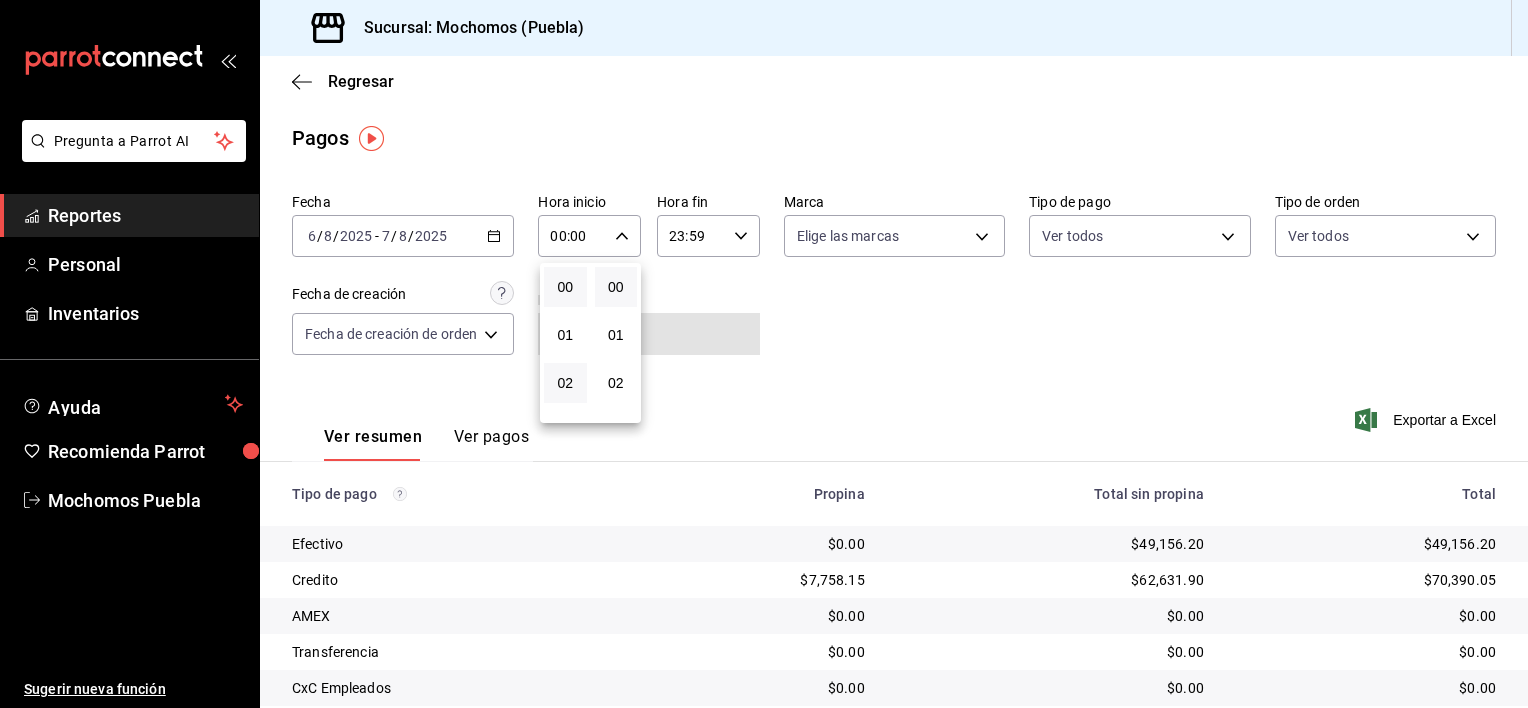 type on "02:00" 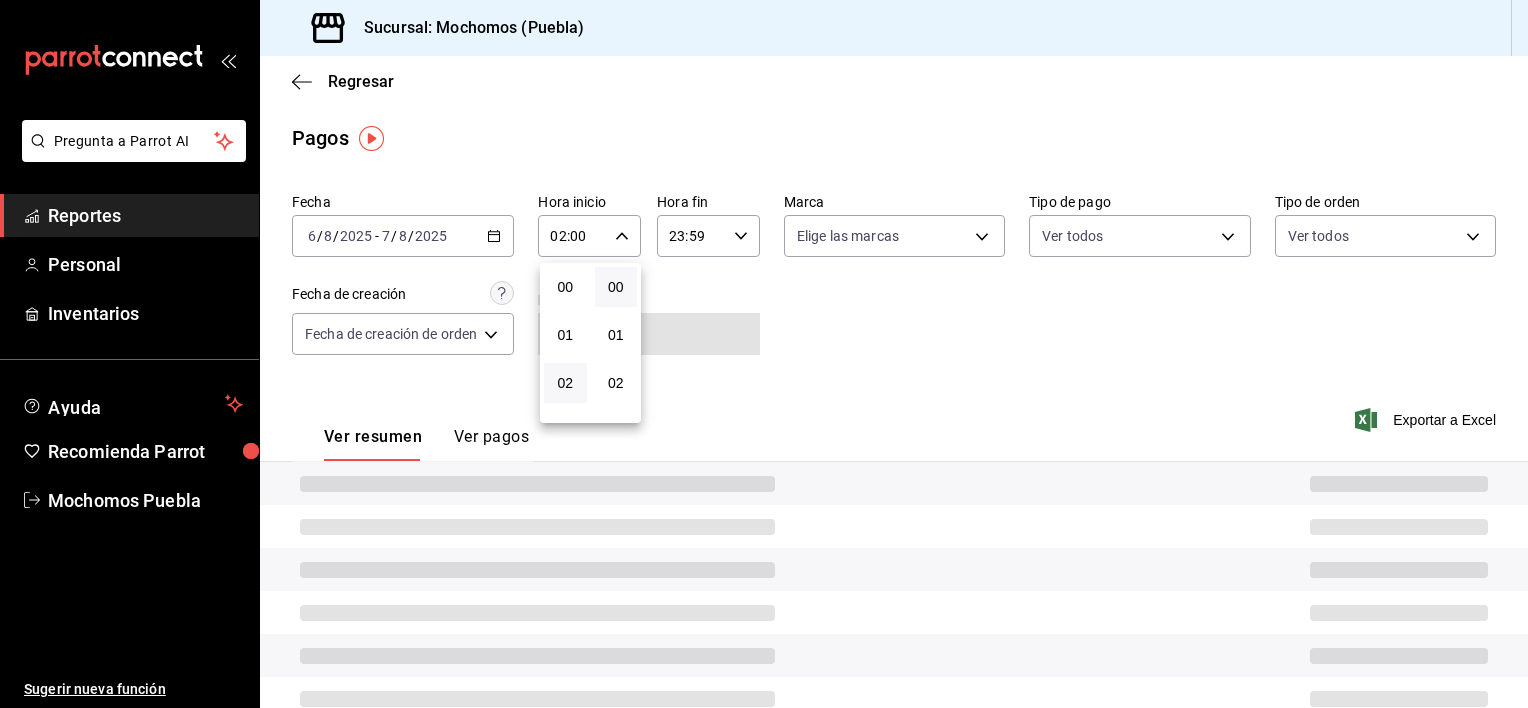 type 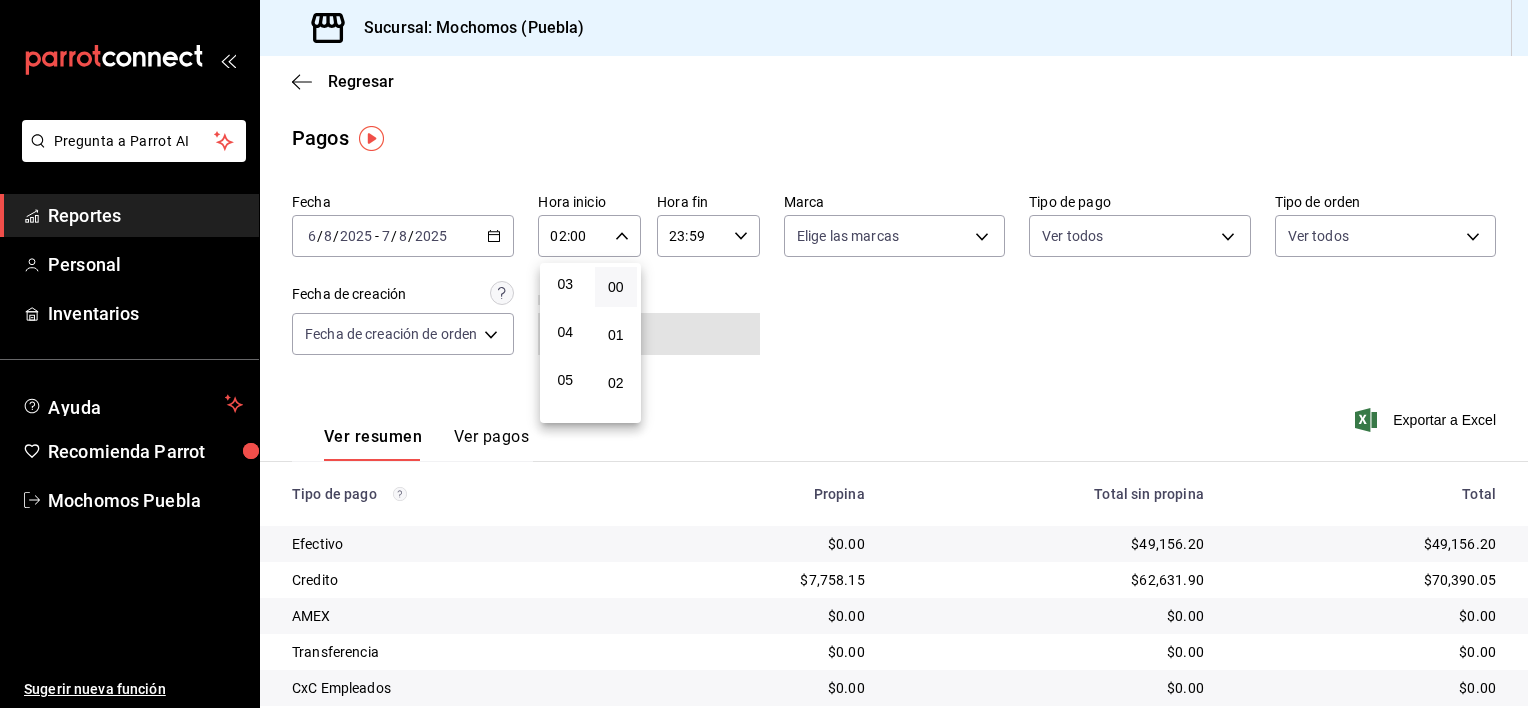 scroll, scrollTop: 160, scrollLeft: 0, axis: vertical 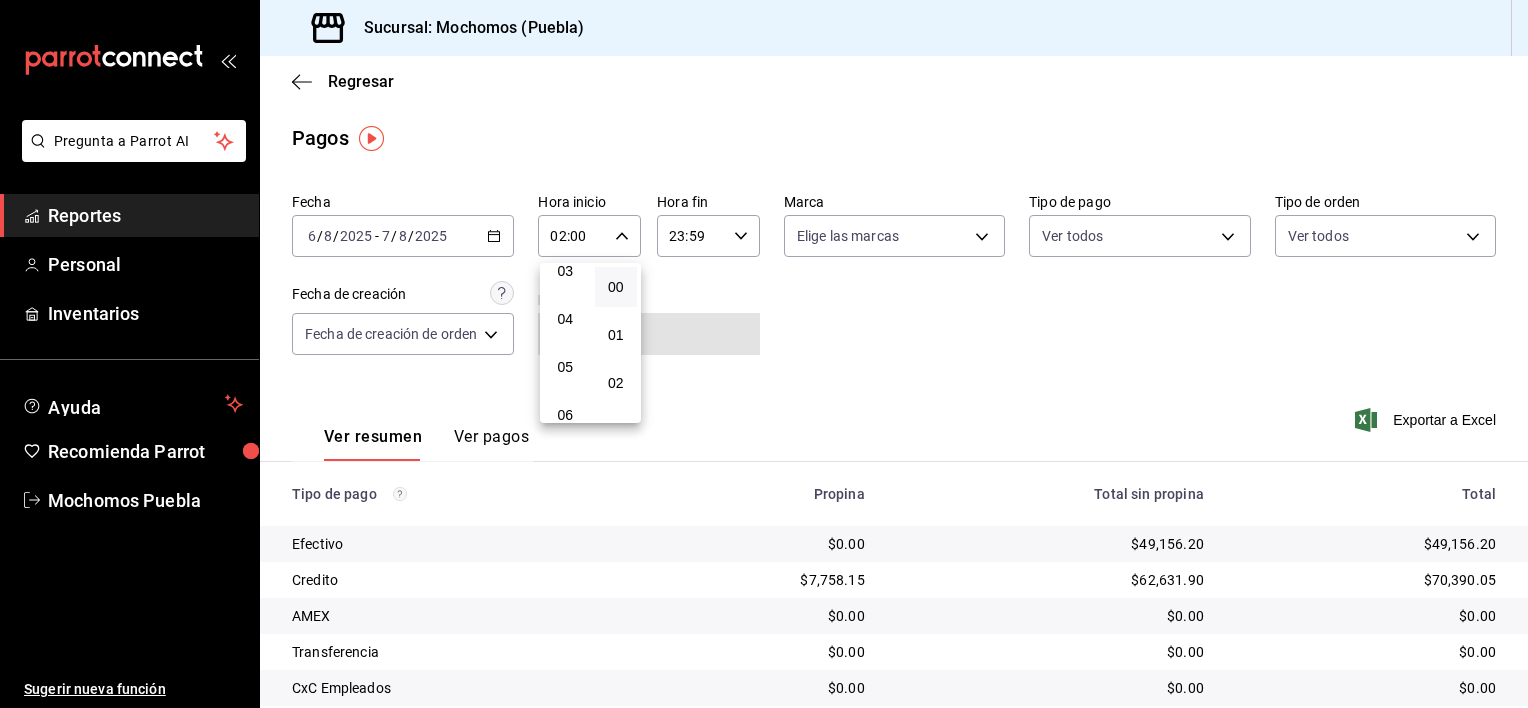 click on "05" at bounding box center (565, 367) 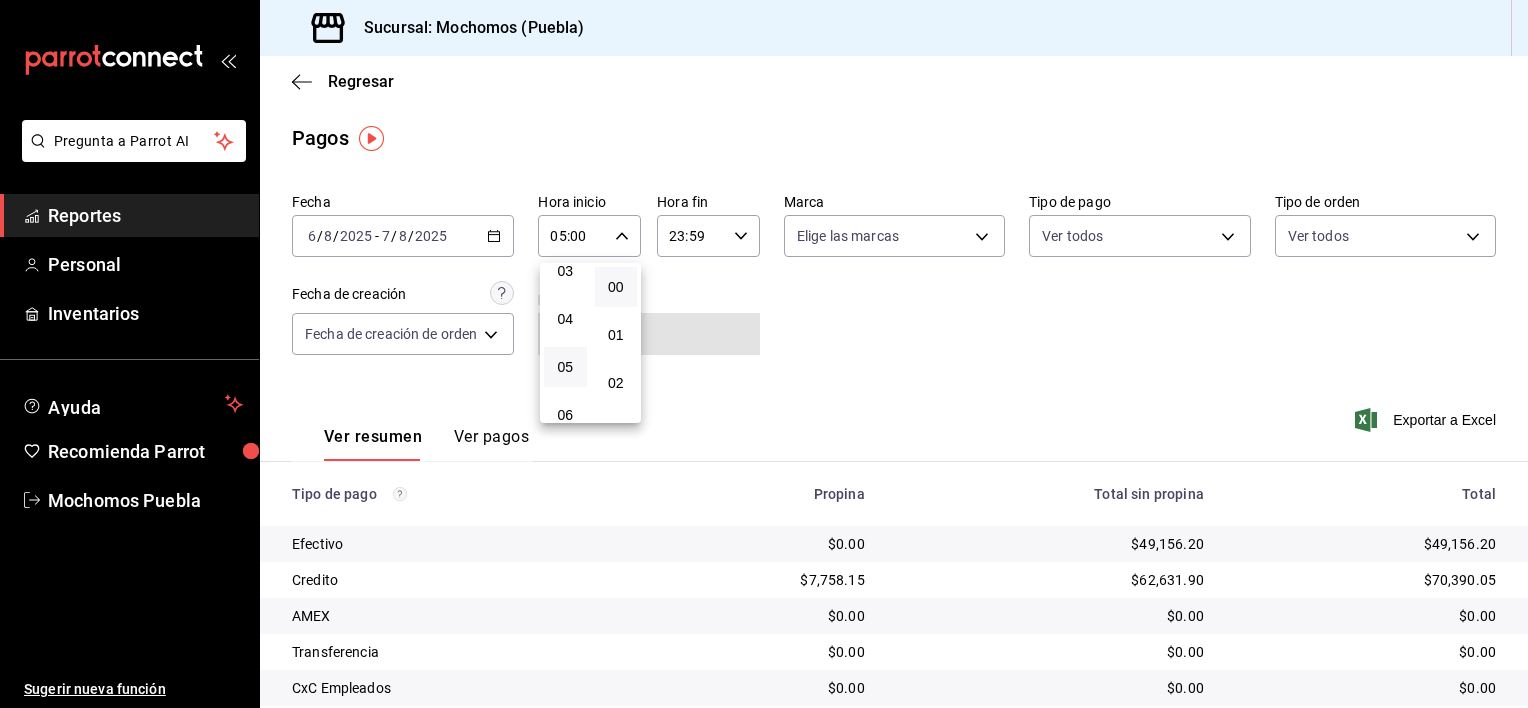 click at bounding box center (764, 354) 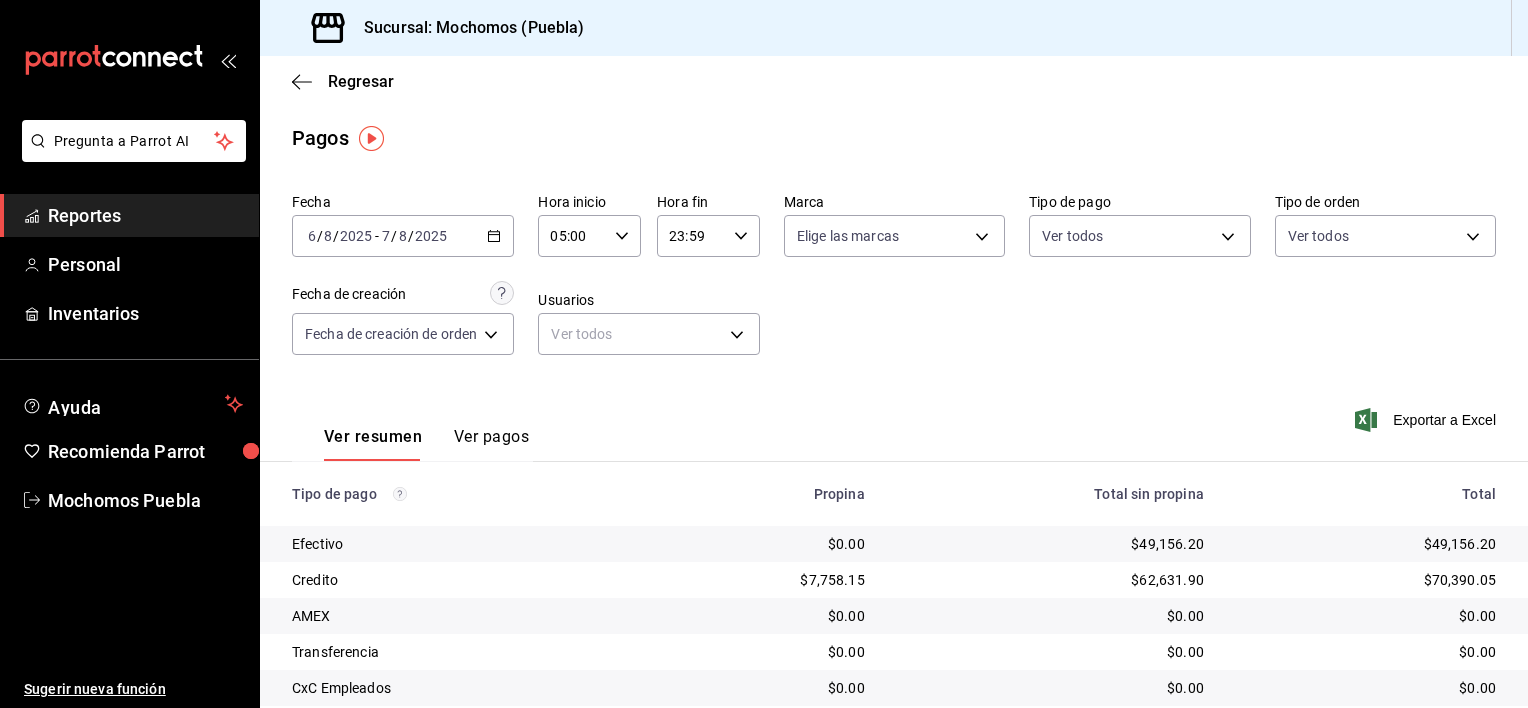 click on "23:59 Hora fin" at bounding box center [708, 236] 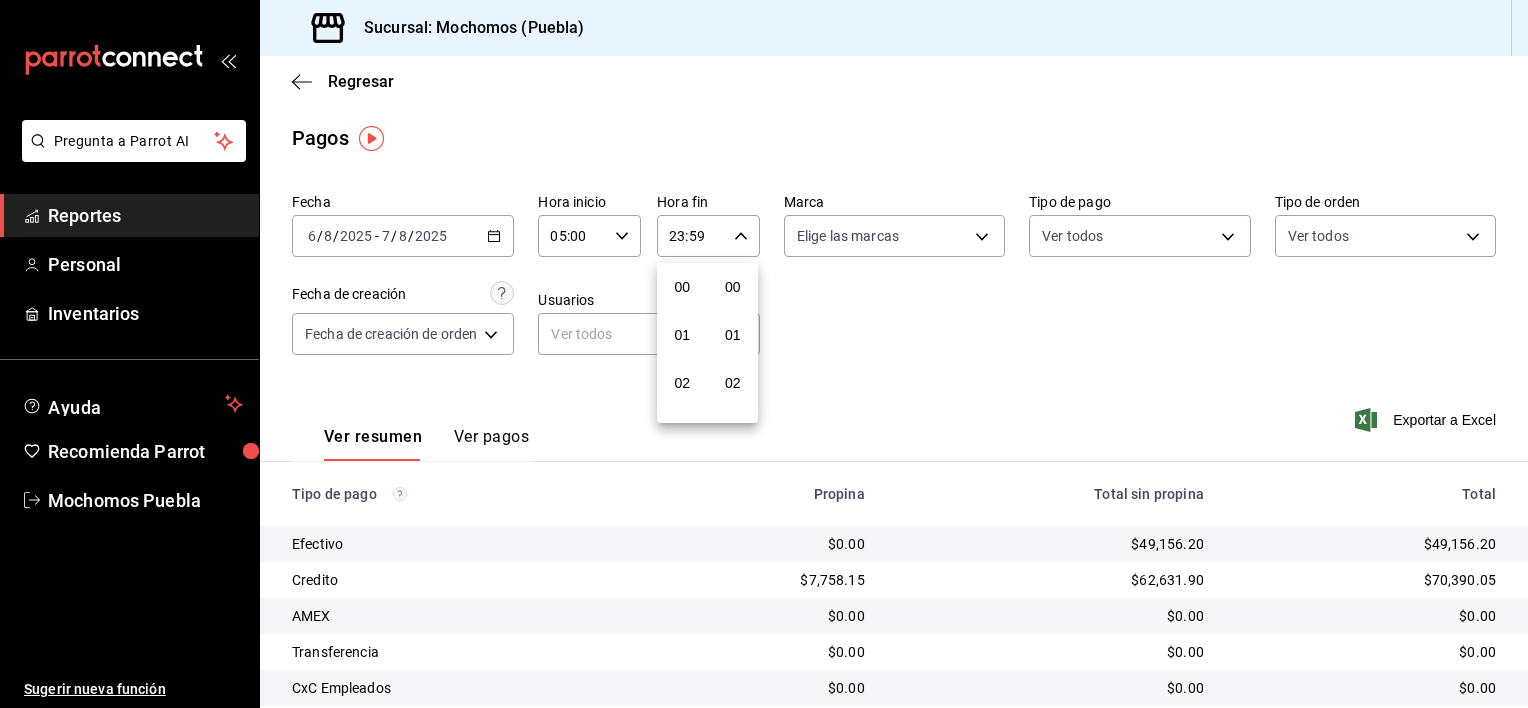 scroll, scrollTop: 1011, scrollLeft: 0, axis: vertical 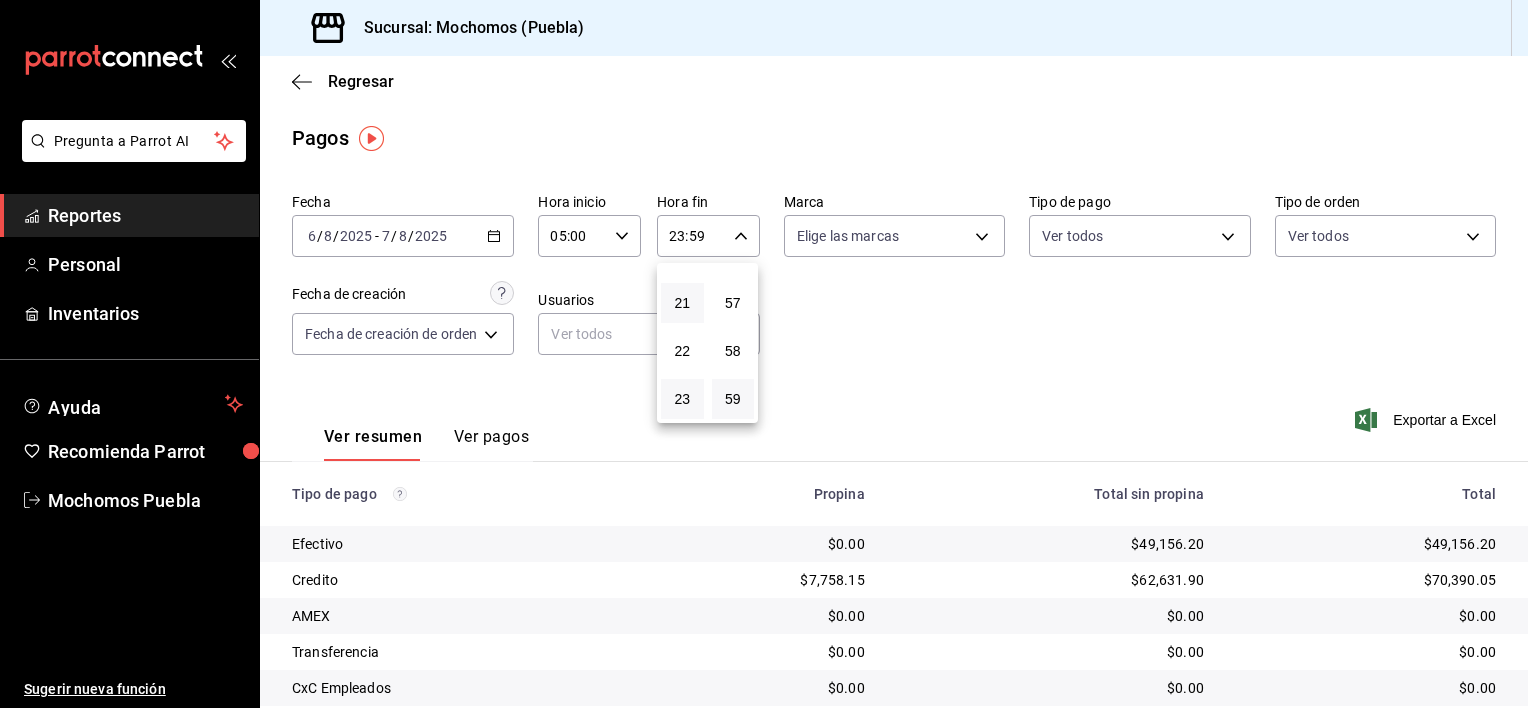 click on "21" at bounding box center (682, 303) 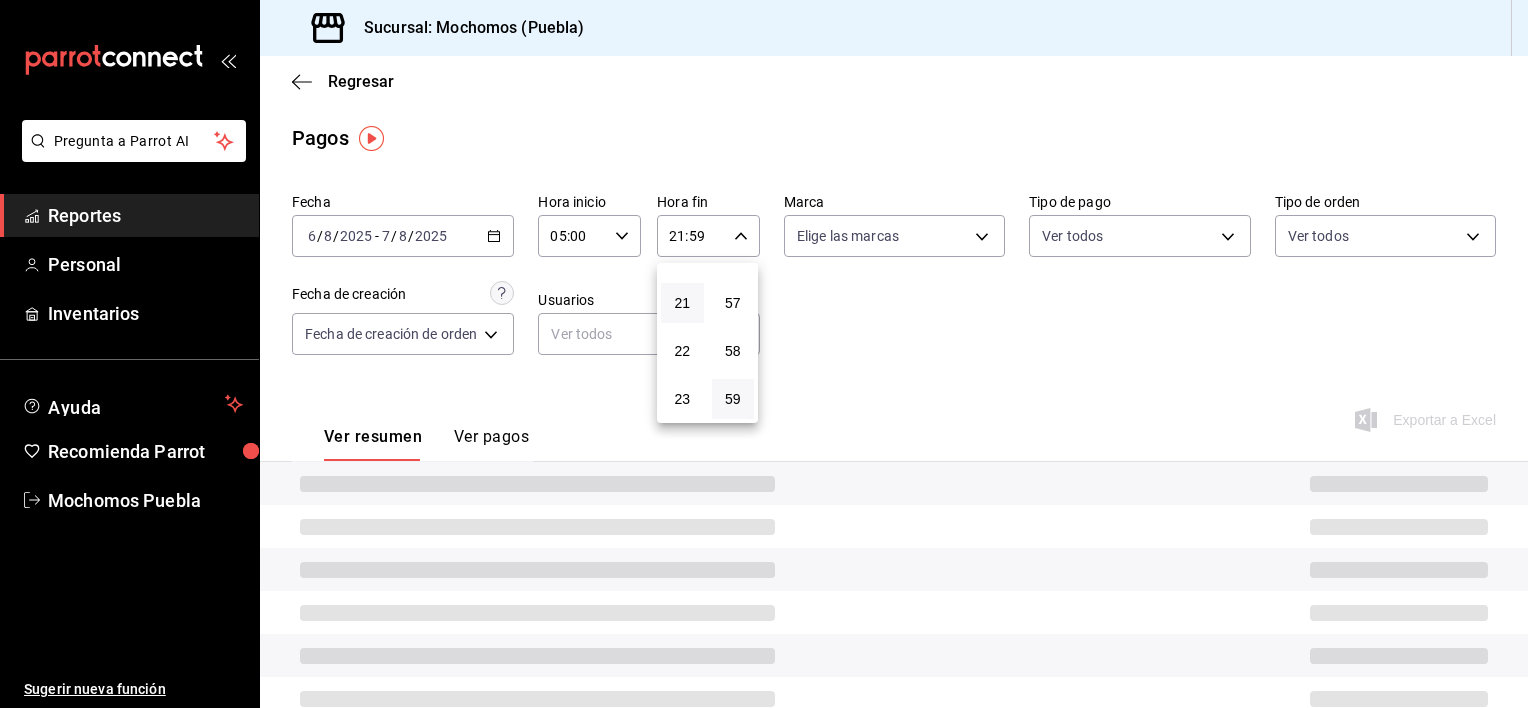 type 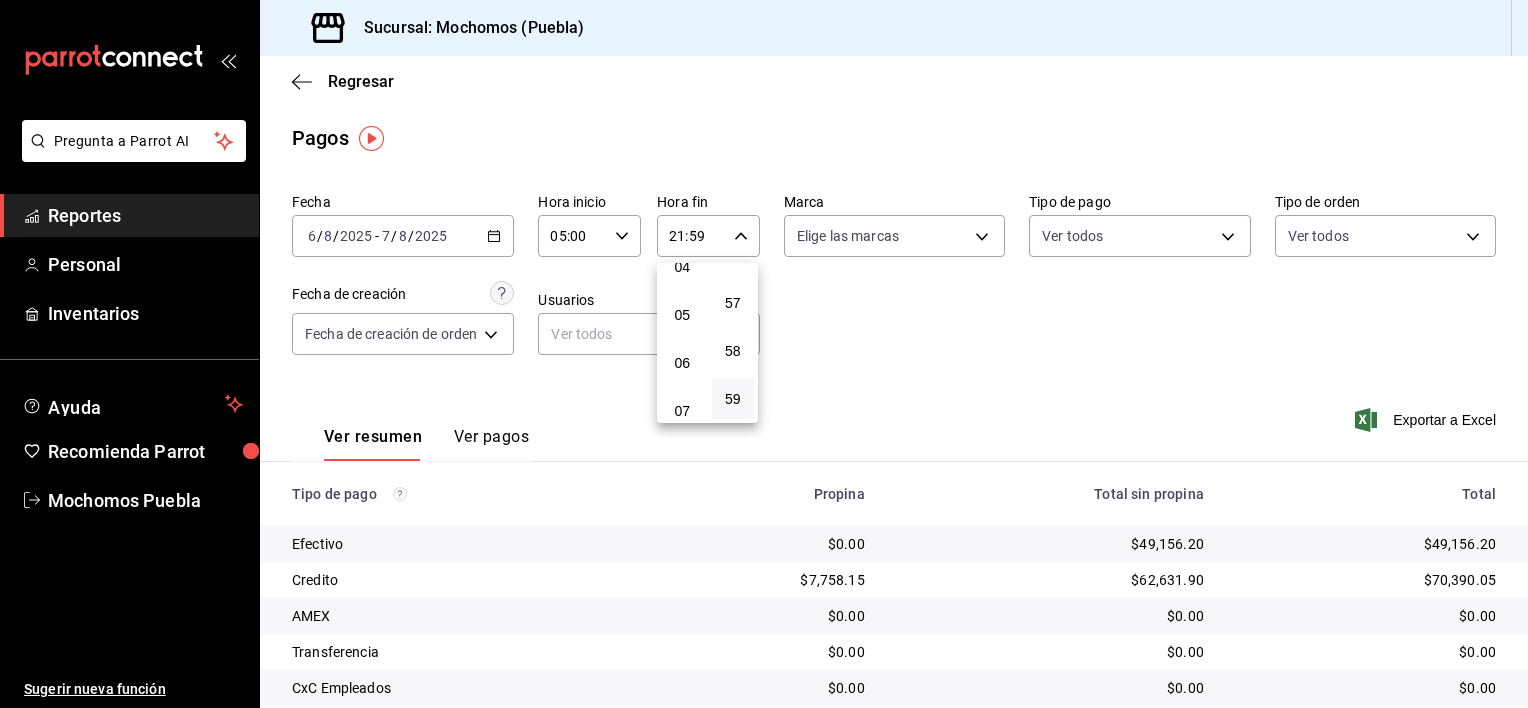 scroll, scrollTop: 200, scrollLeft: 0, axis: vertical 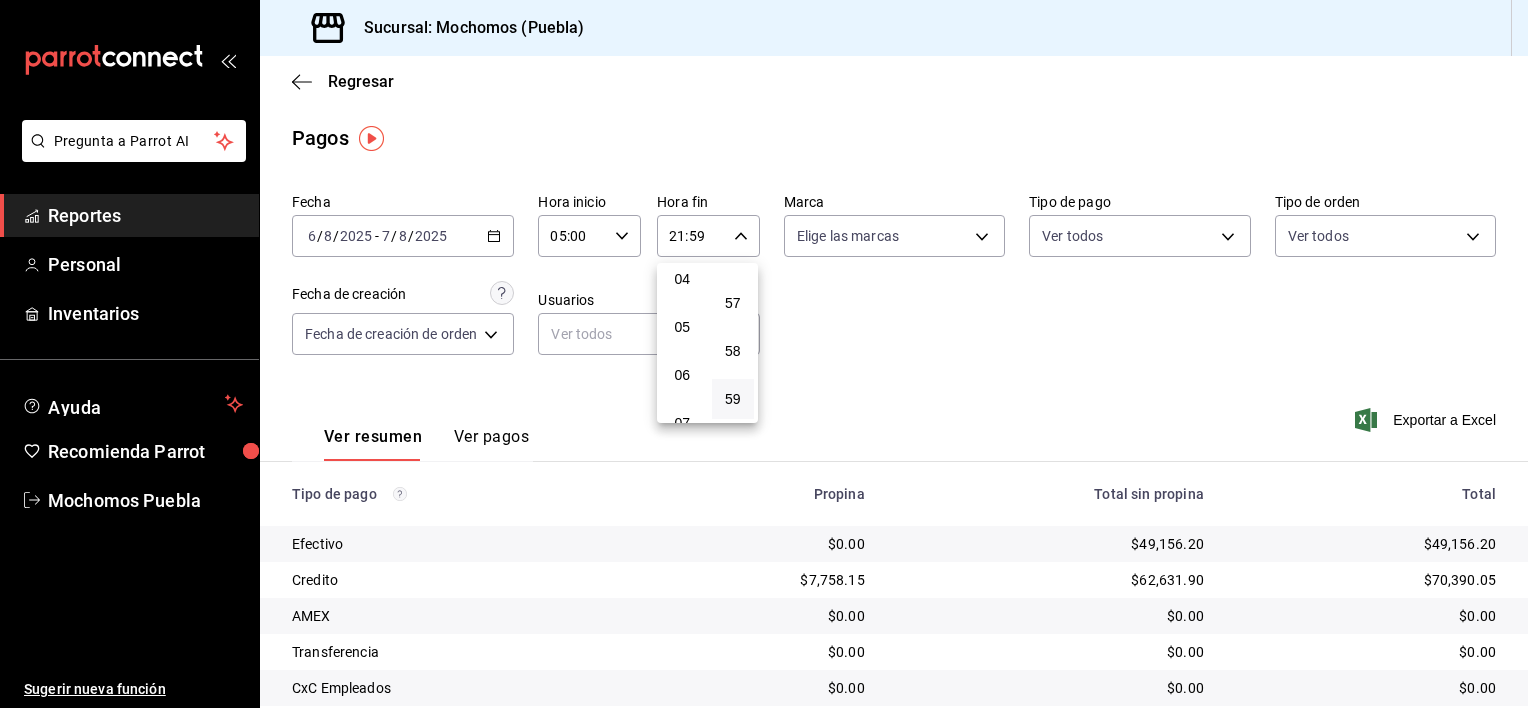 click on "05" at bounding box center [682, 327] 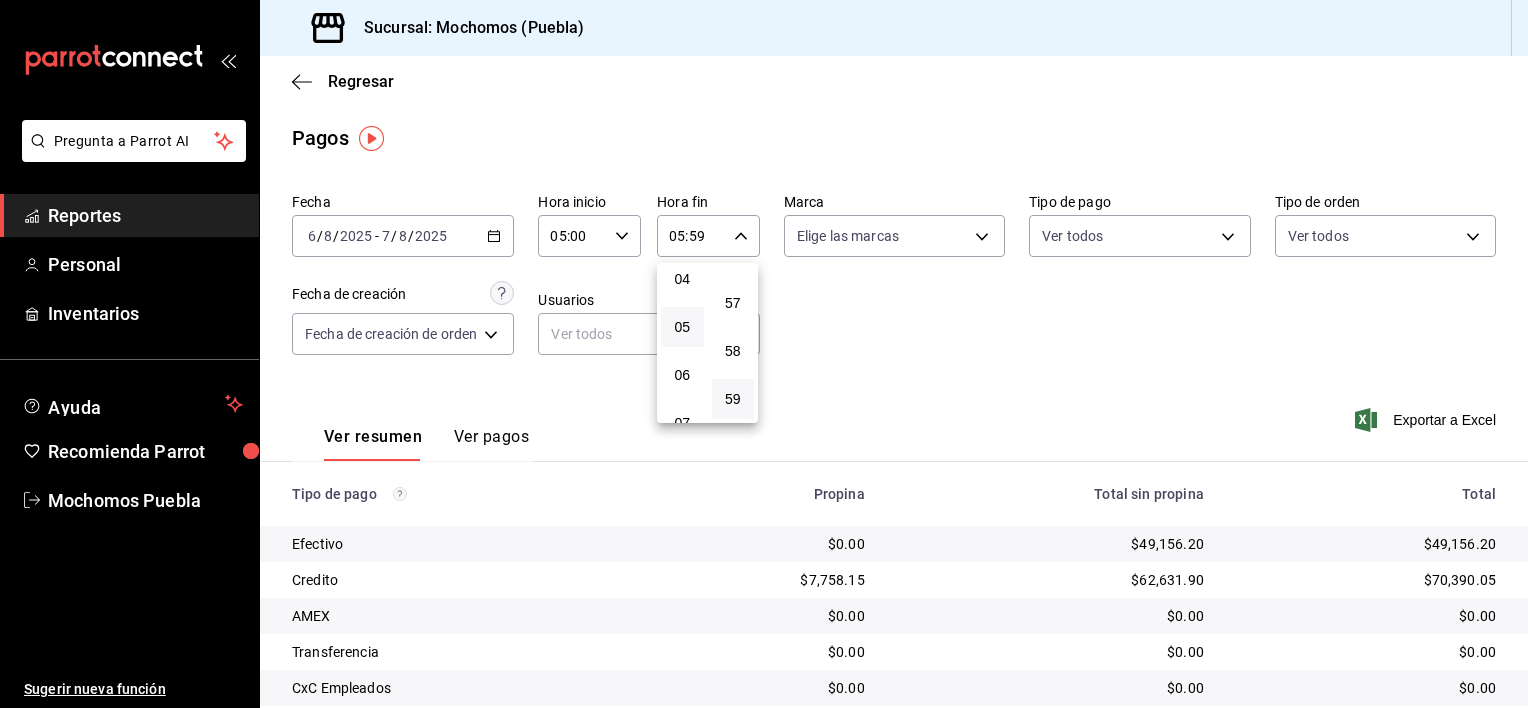 click at bounding box center (764, 354) 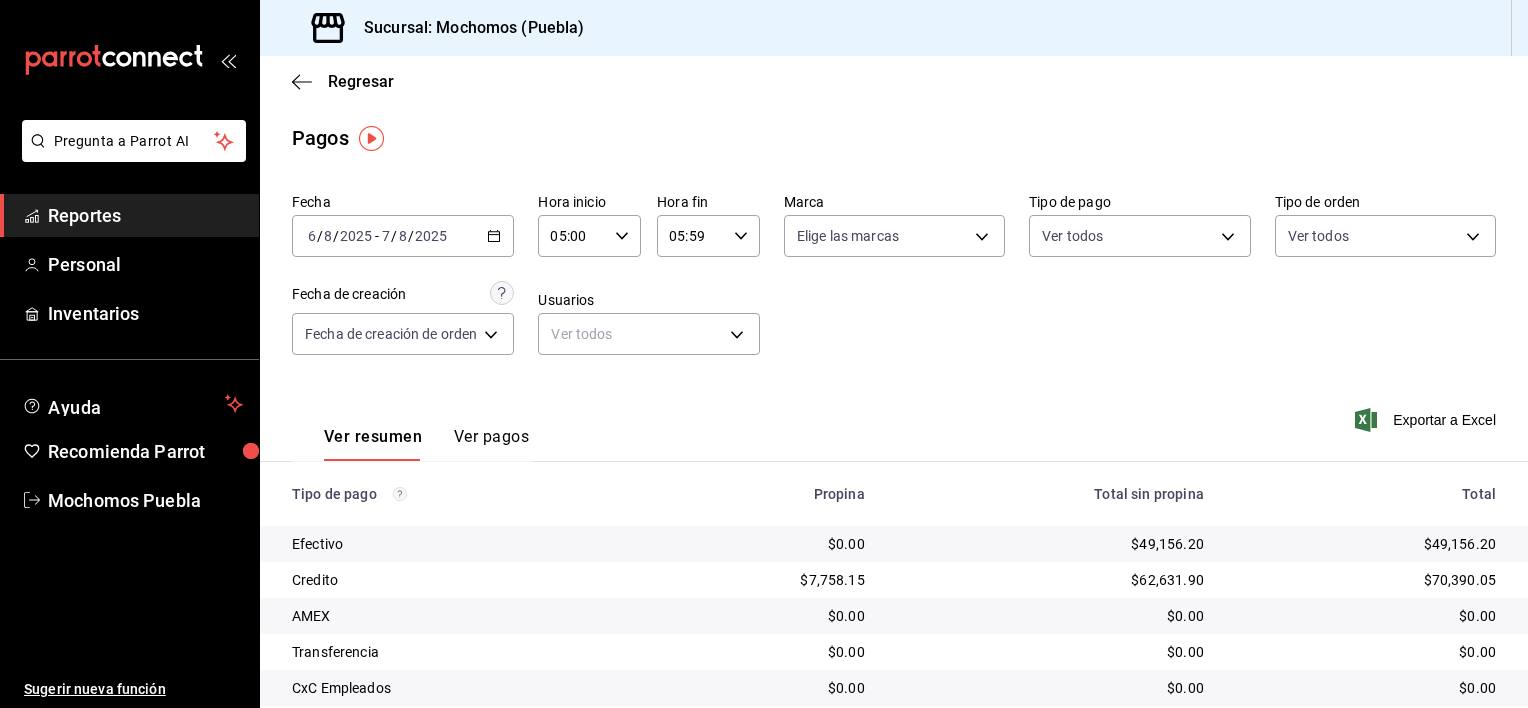 click 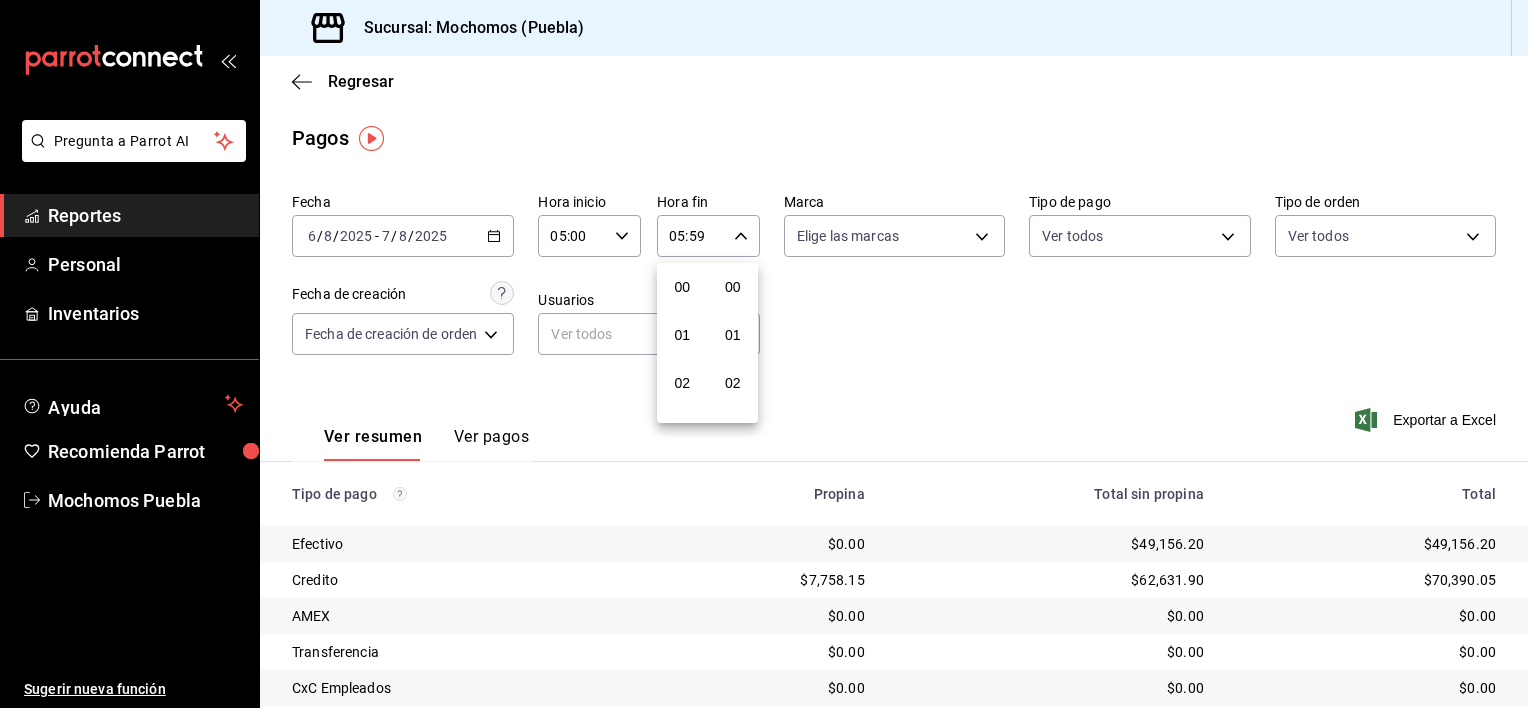 scroll, scrollTop: 244, scrollLeft: 0, axis: vertical 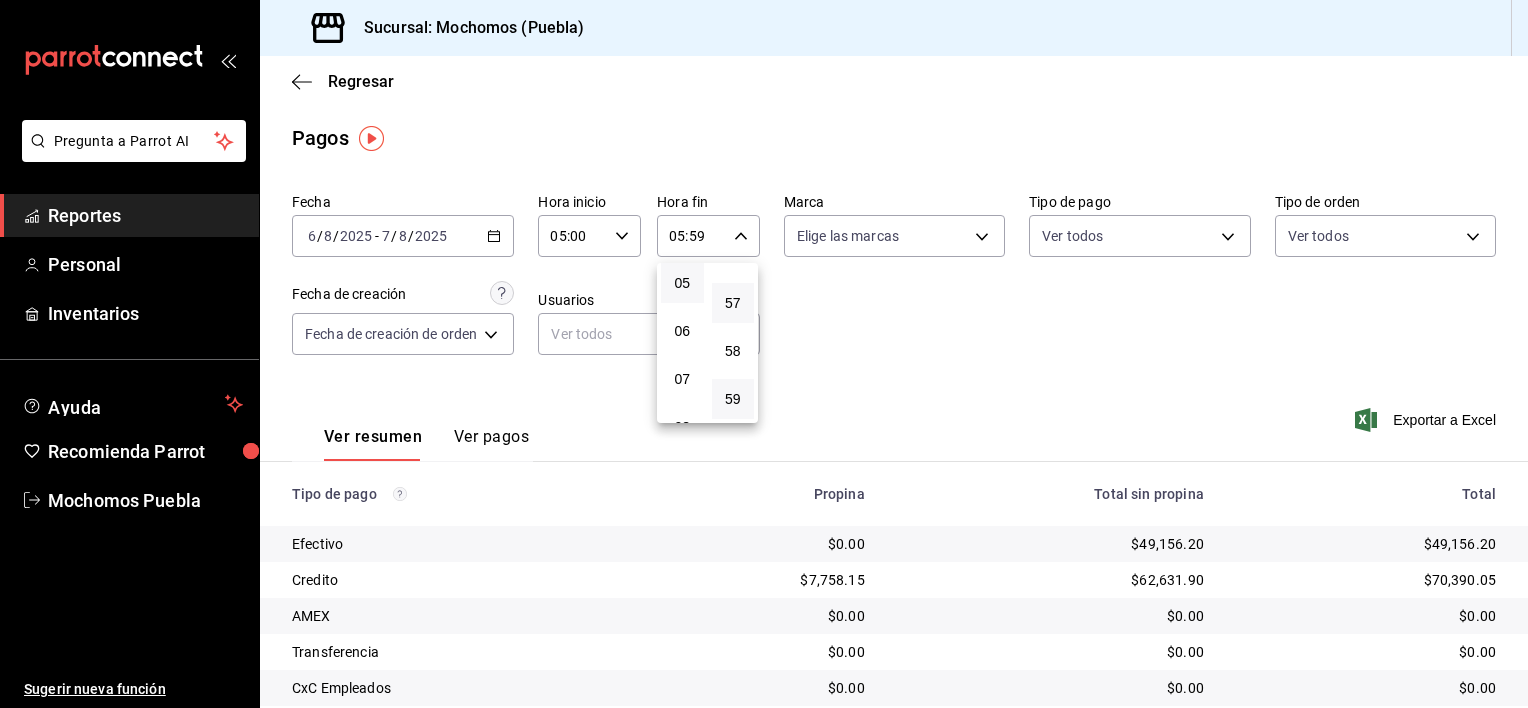 click on "57" at bounding box center (733, 303) 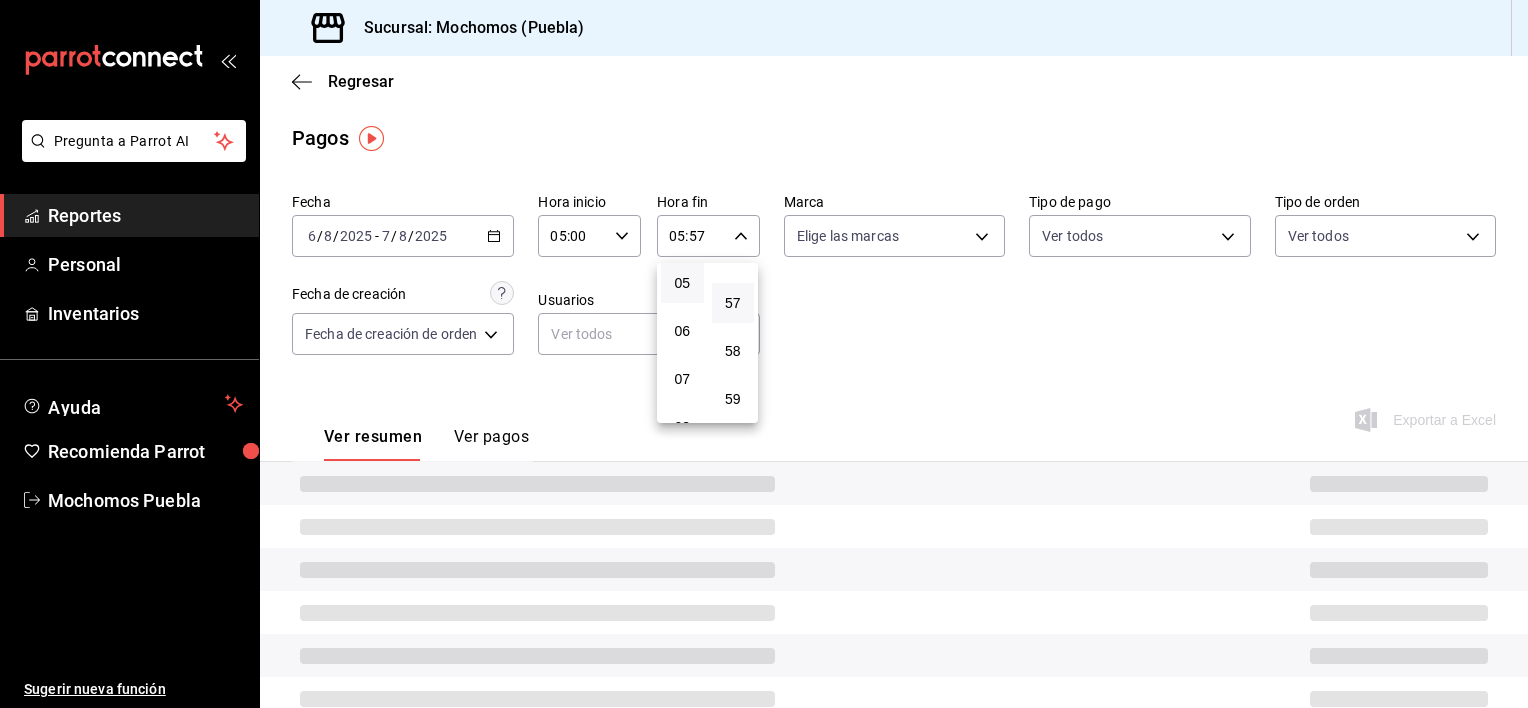 type 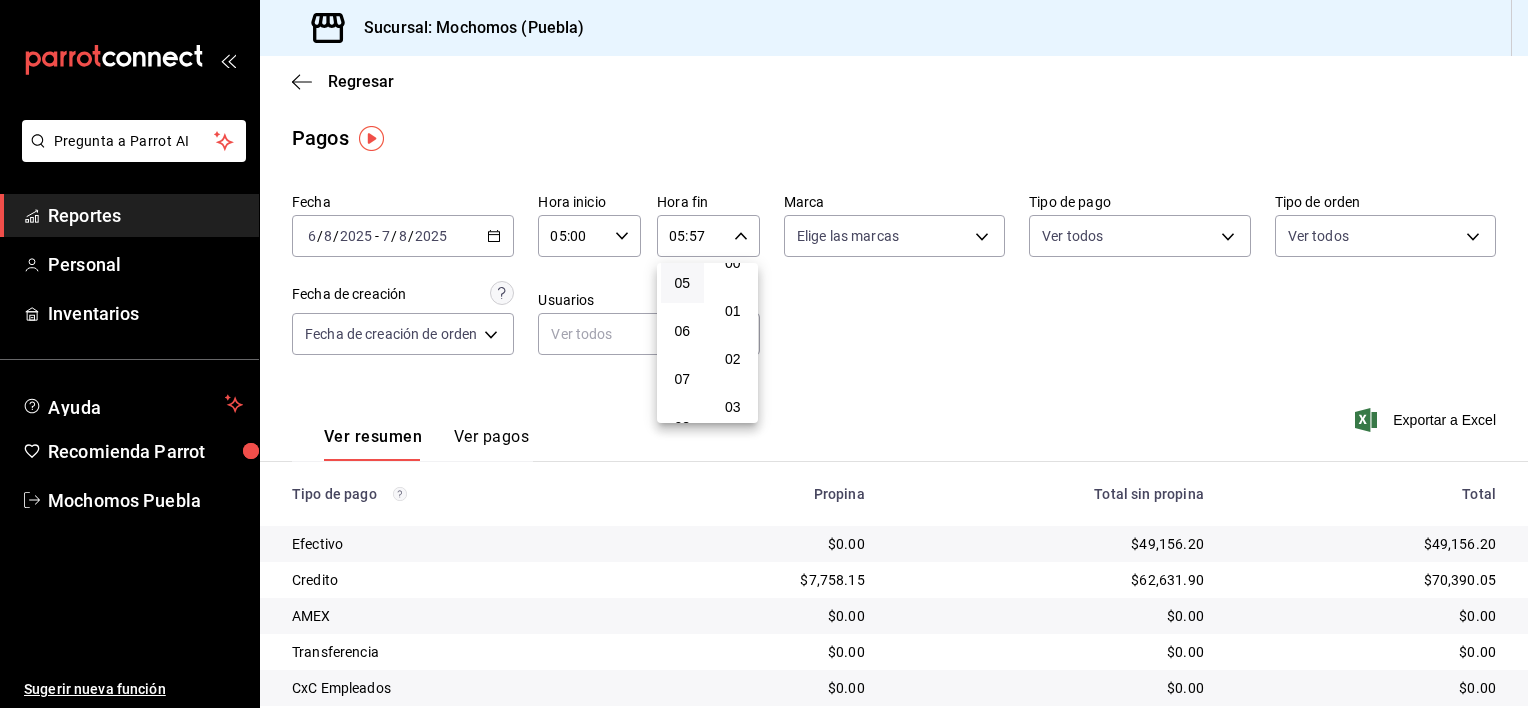 scroll, scrollTop: 0, scrollLeft: 0, axis: both 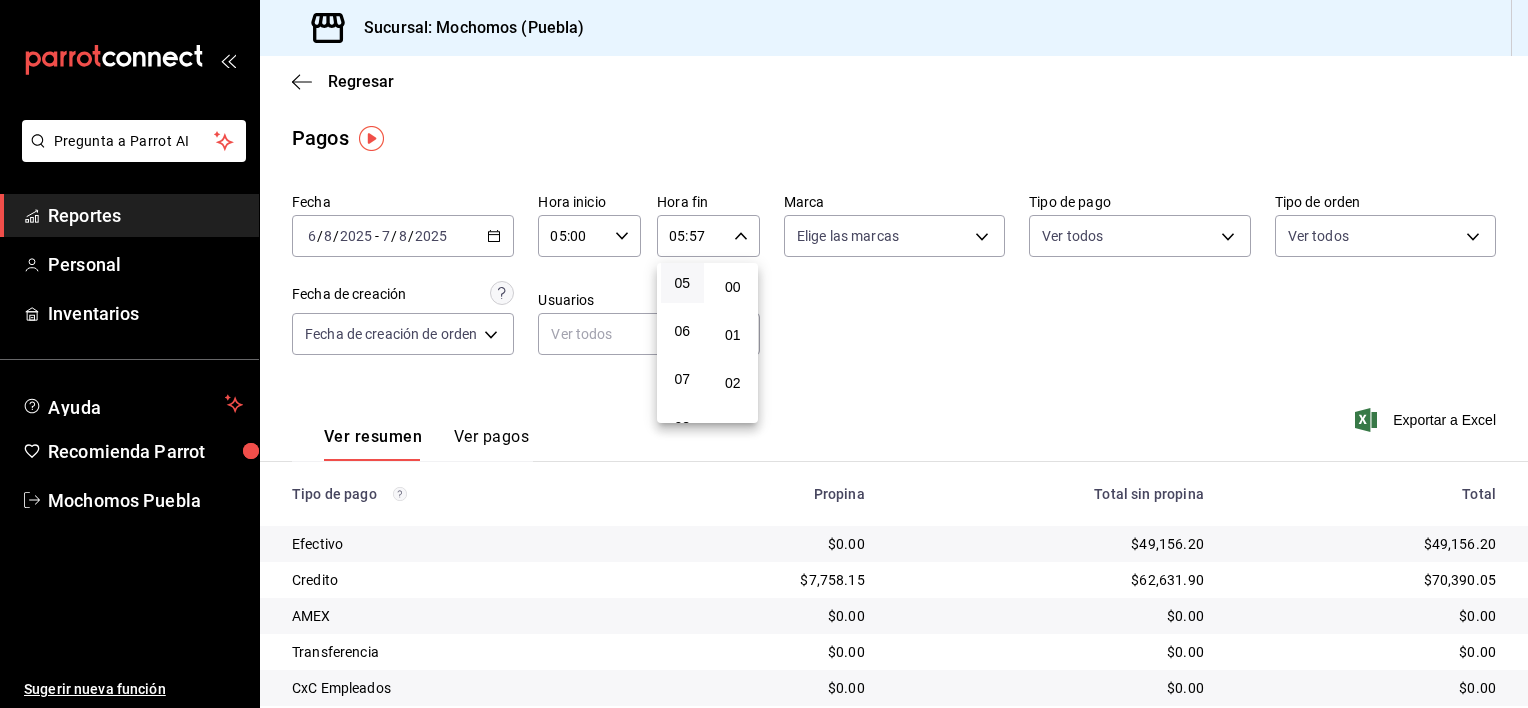 click on "00" at bounding box center [733, 287] 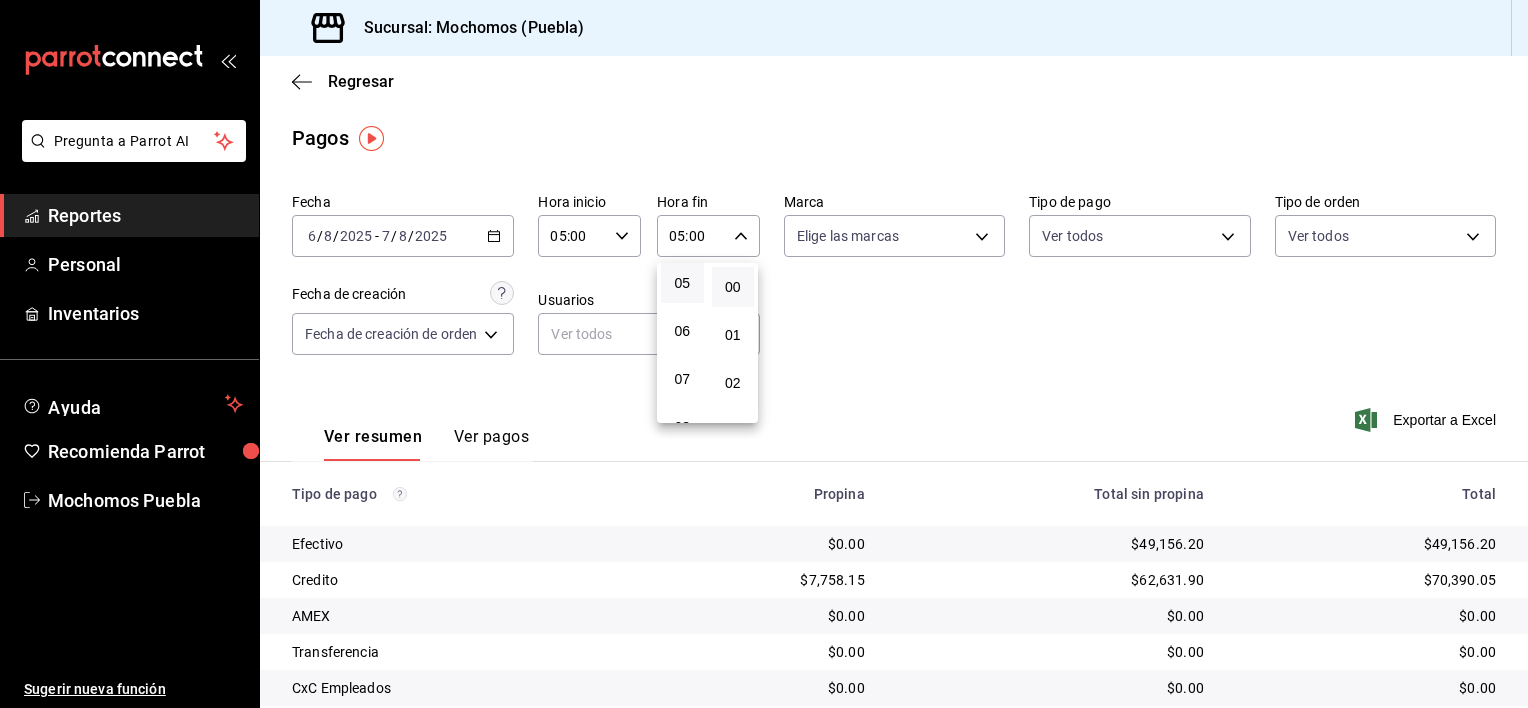 click at bounding box center (764, 354) 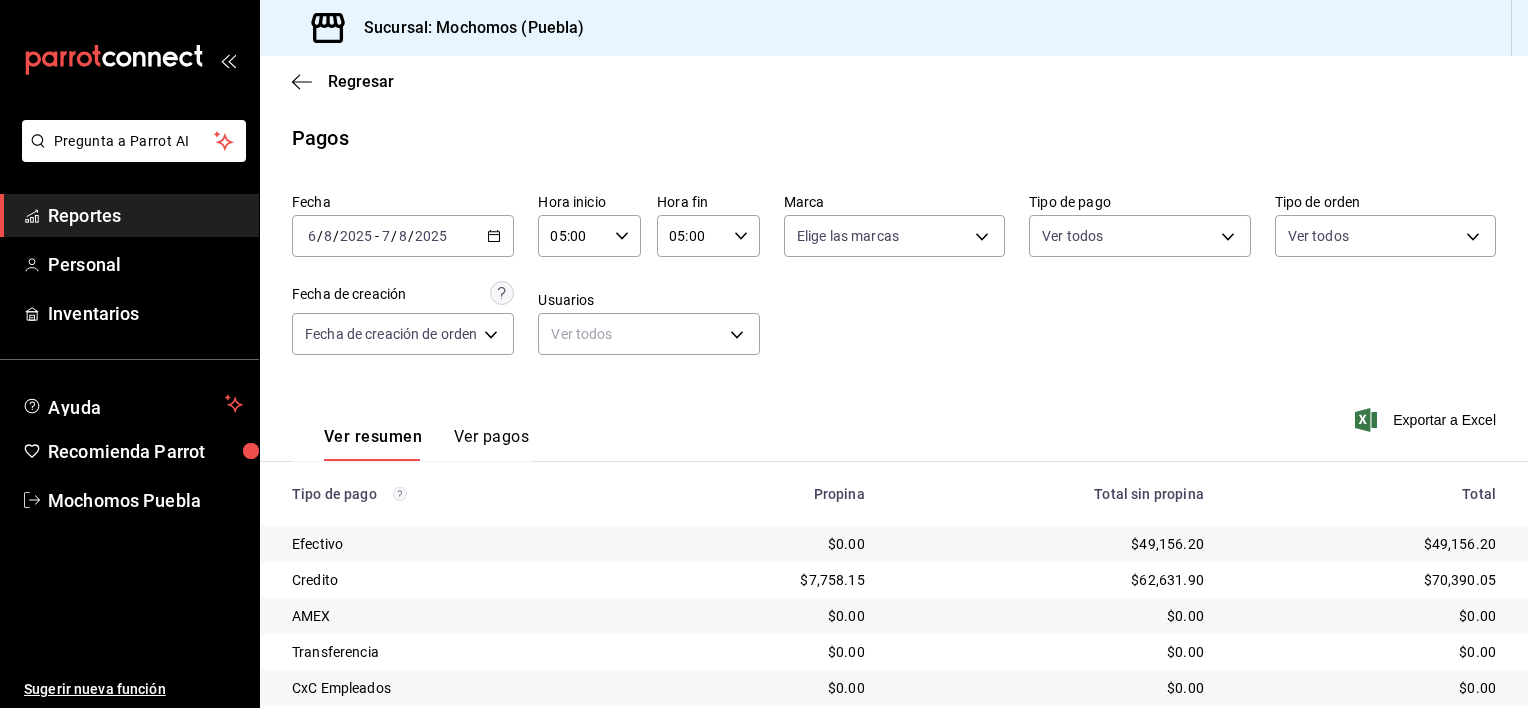 scroll, scrollTop: 211, scrollLeft: 0, axis: vertical 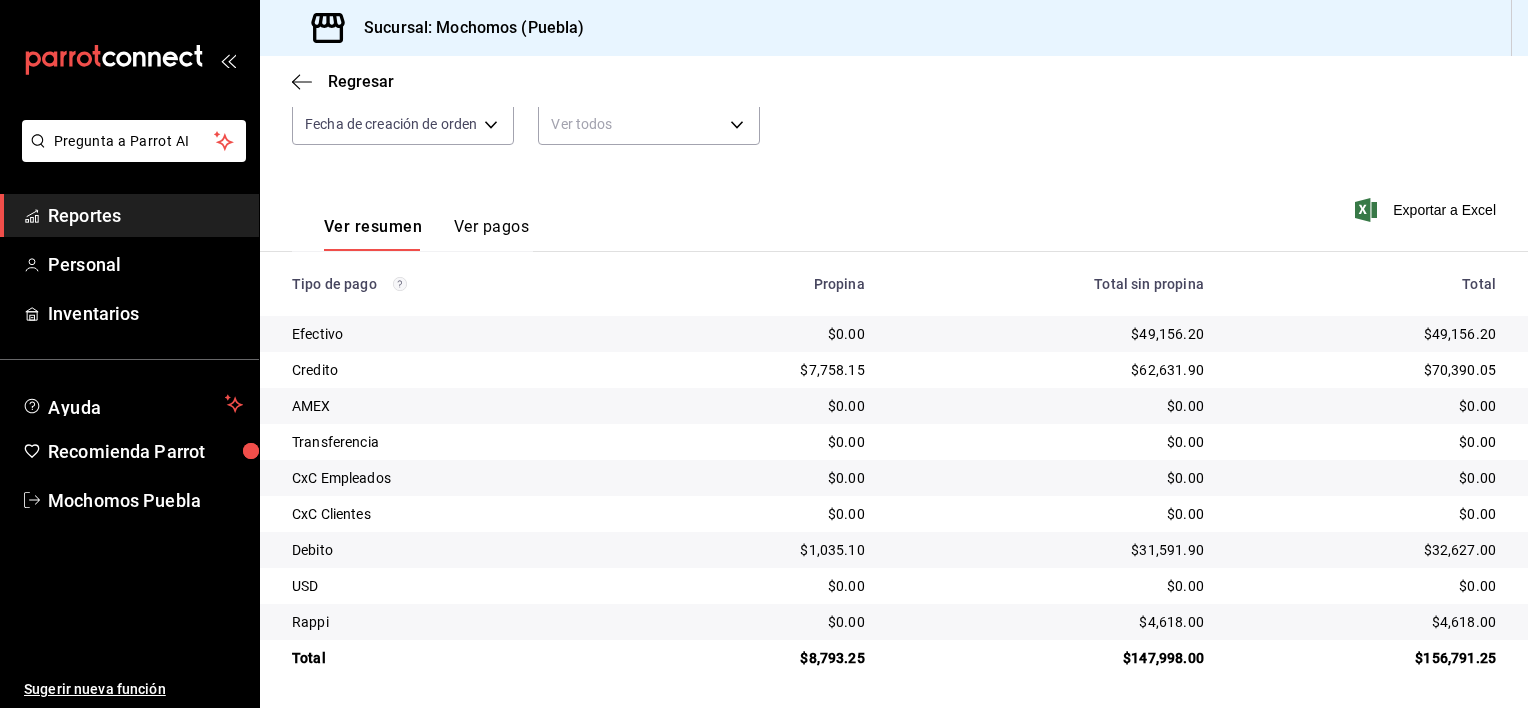 click on "Reportes" at bounding box center (145, 215) 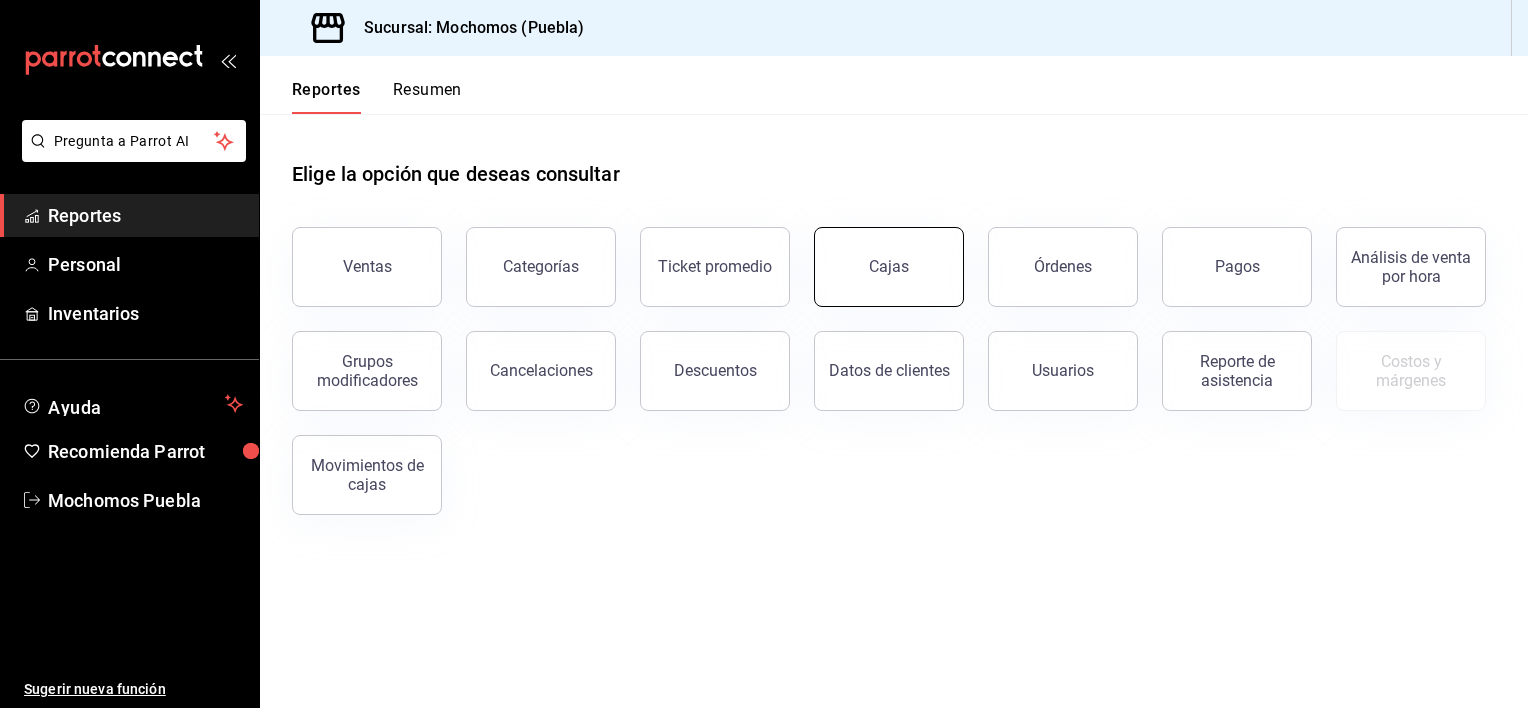 click on "Cajas" at bounding box center (889, 267) 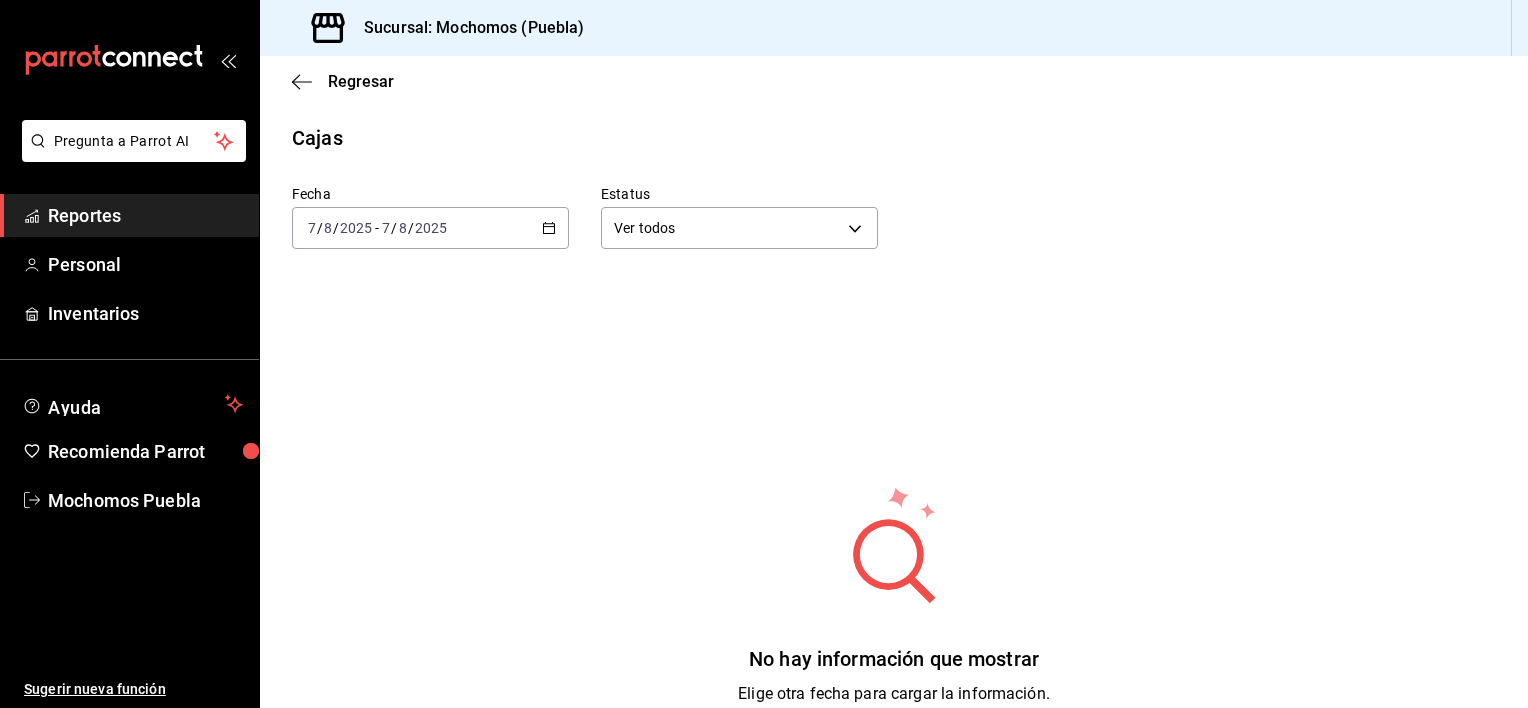 click on "2025-08-07 7 / 8 / 2025 - 2025-08-07 7 / 8 / 2025" at bounding box center (430, 228) 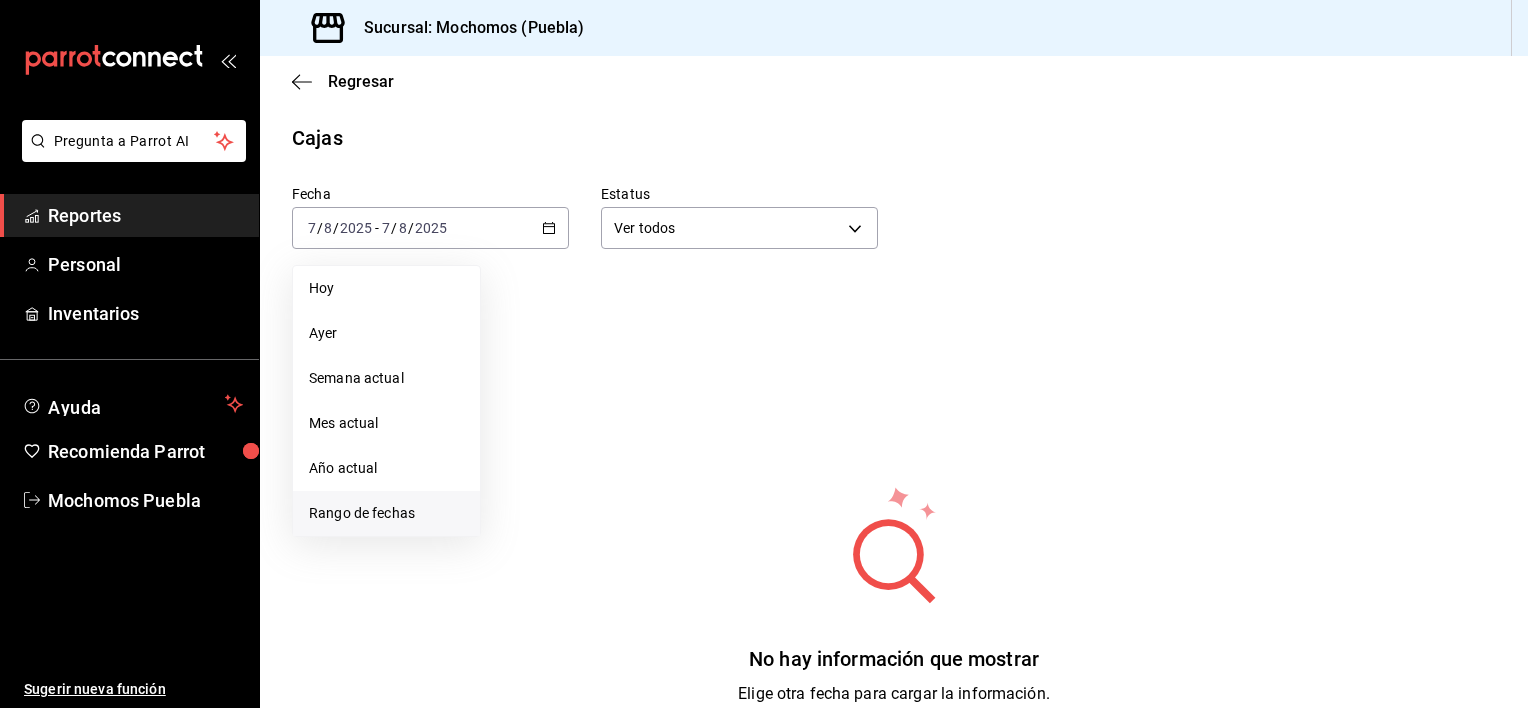 click on "Rango de fechas" at bounding box center (386, 513) 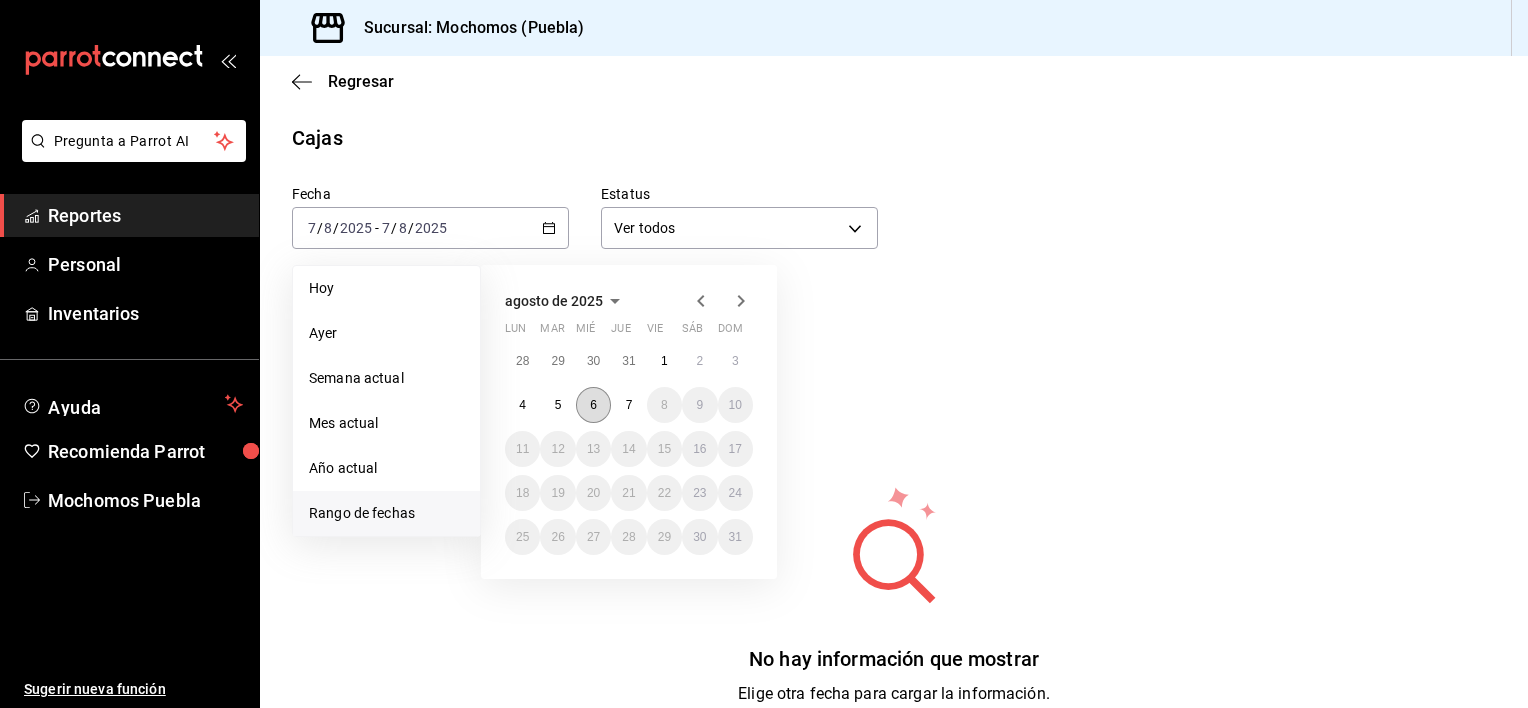 click on "6" at bounding box center [593, 405] 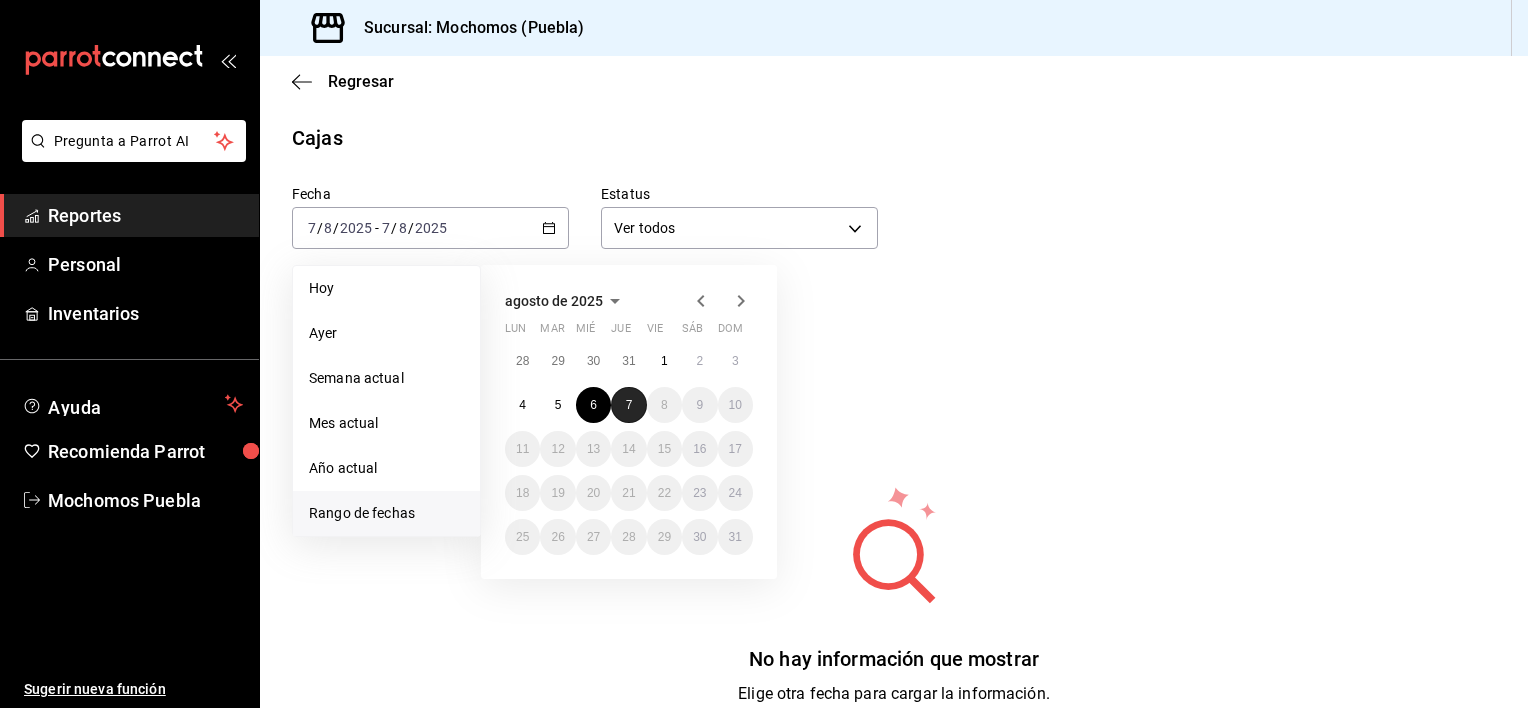 click on "7" at bounding box center (628, 405) 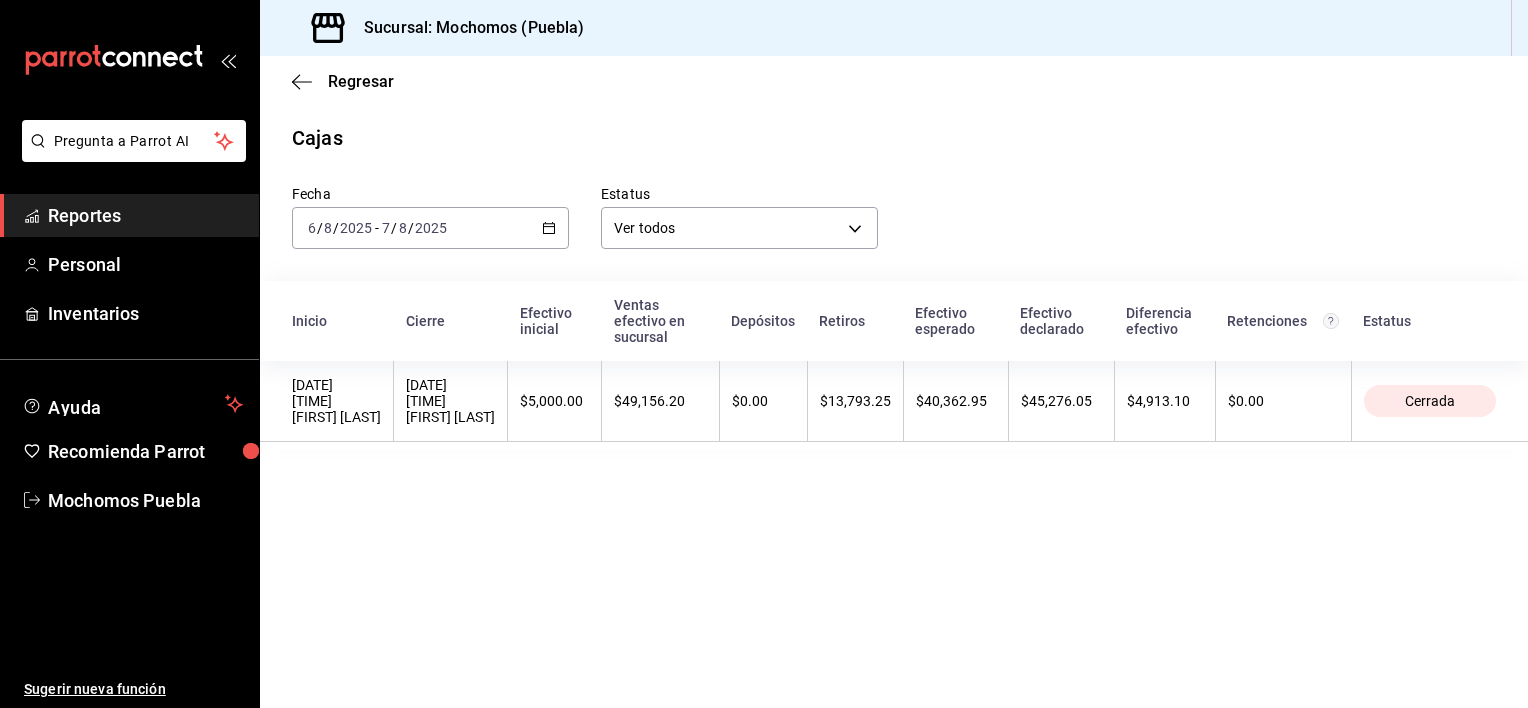 click on "[DATE] [DATE] - [DATE]" at bounding box center (430, 228) 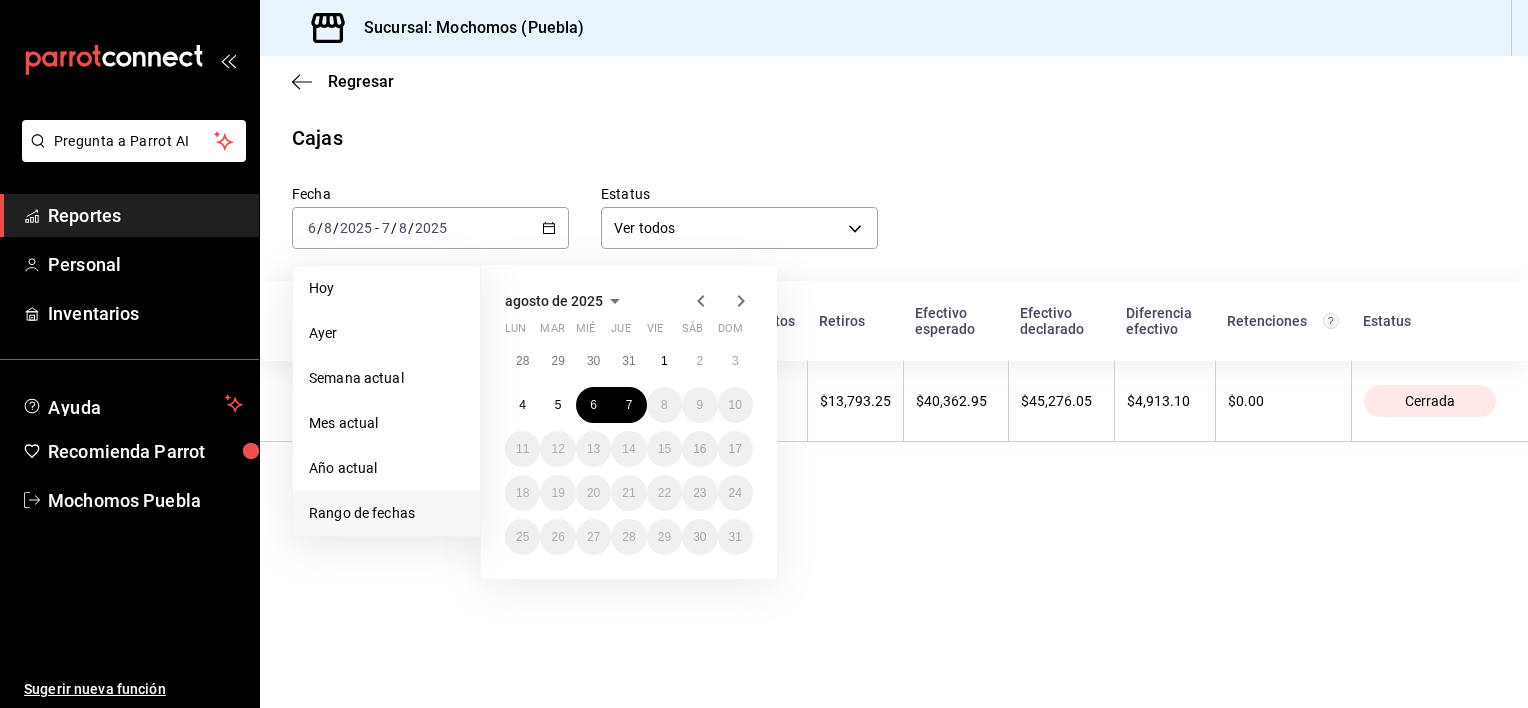 click on "Reportes" at bounding box center (145, 215) 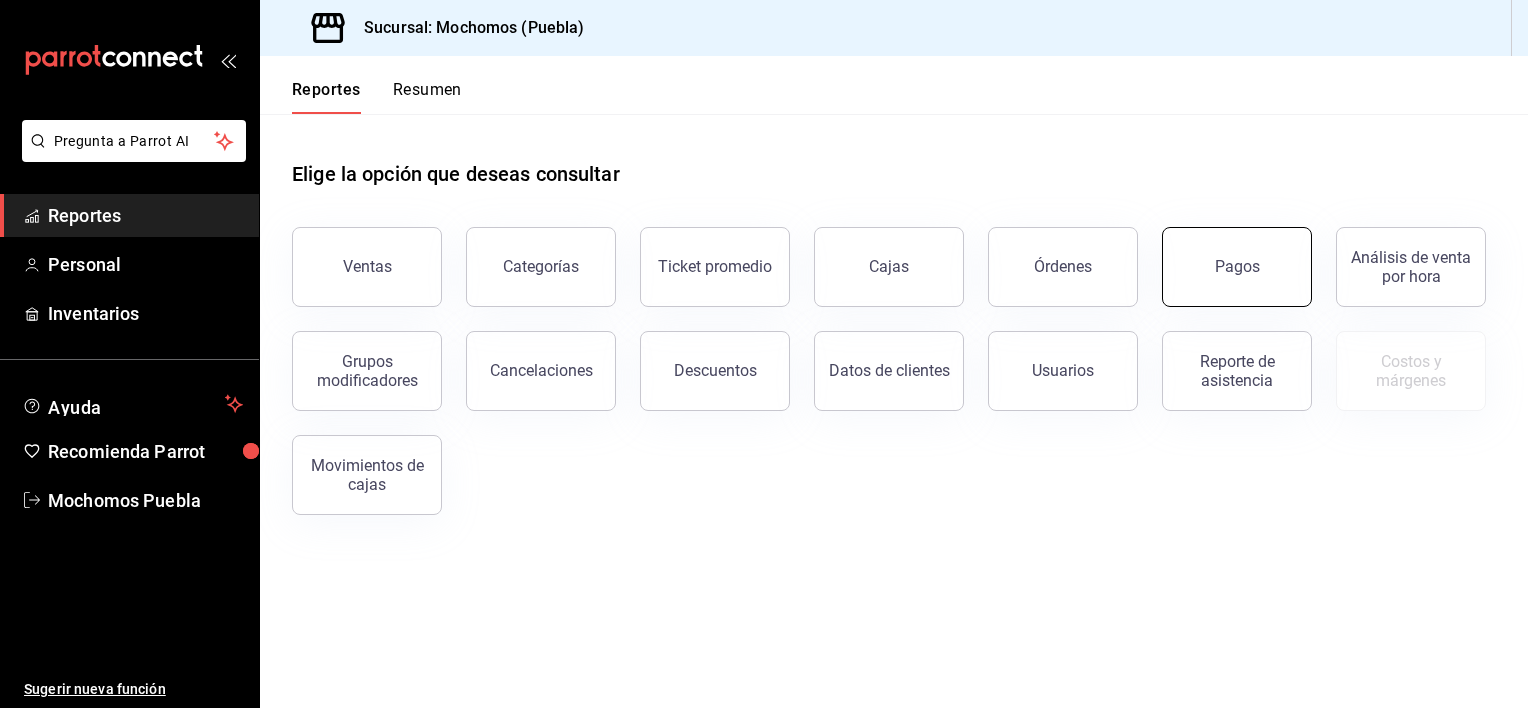 click on "Pagos" at bounding box center [1237, 267] 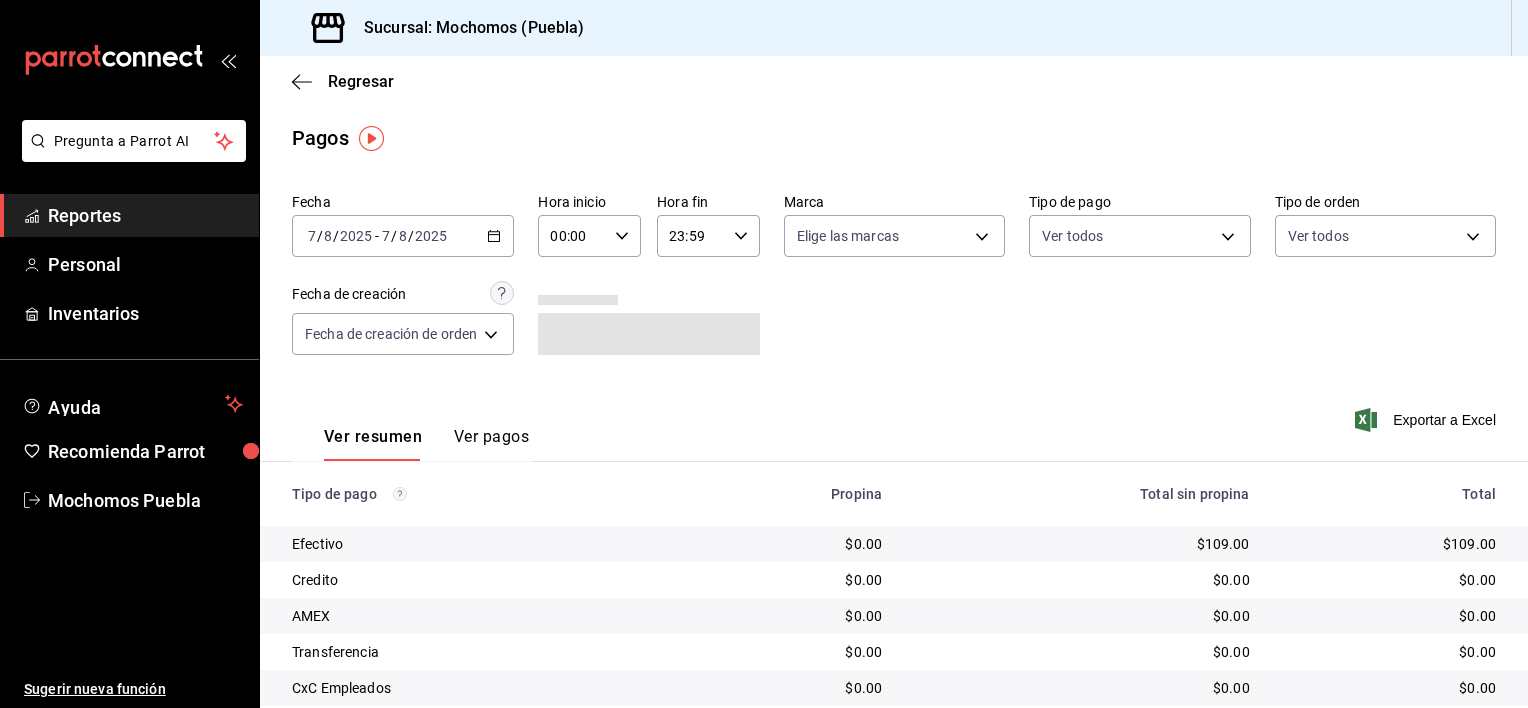 click 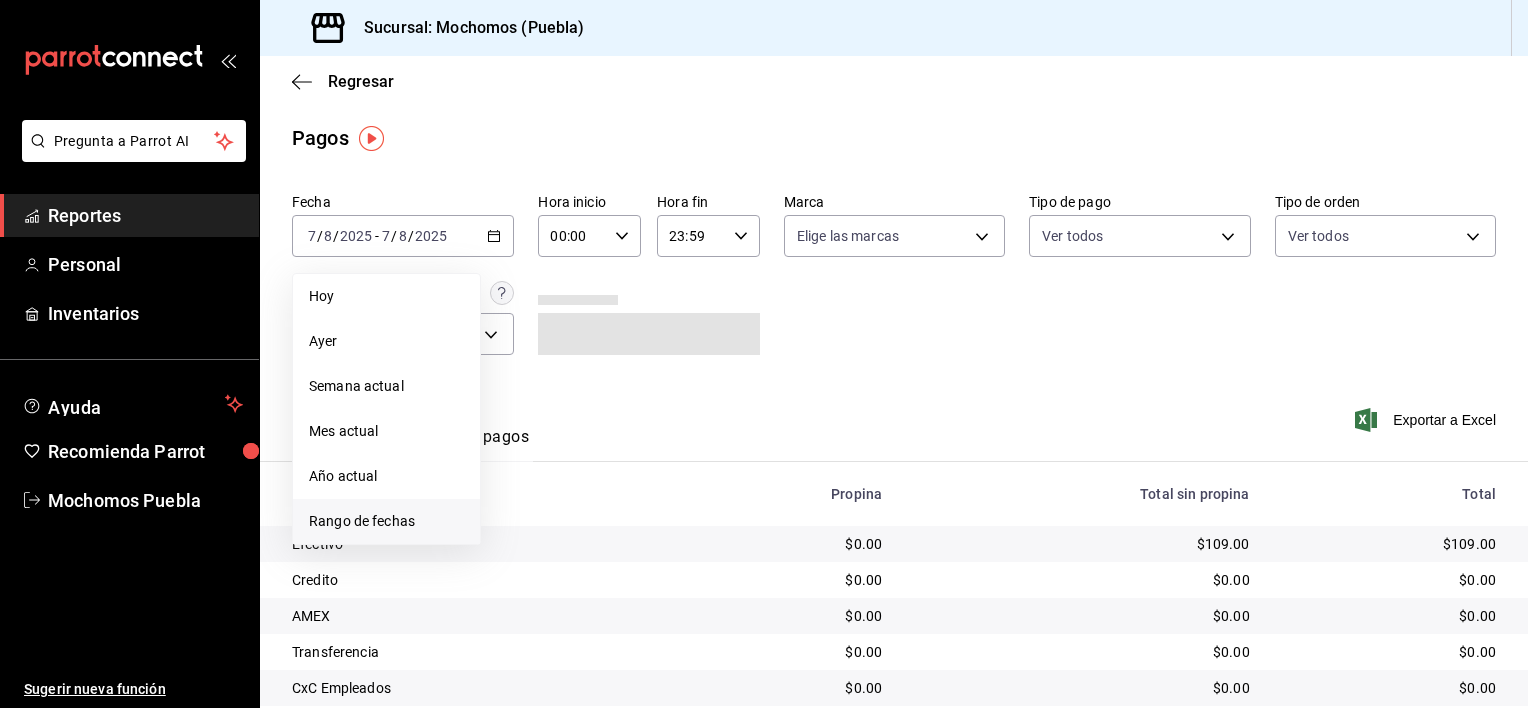 click on "Rango de fechas" at bounding box center (386, 521) 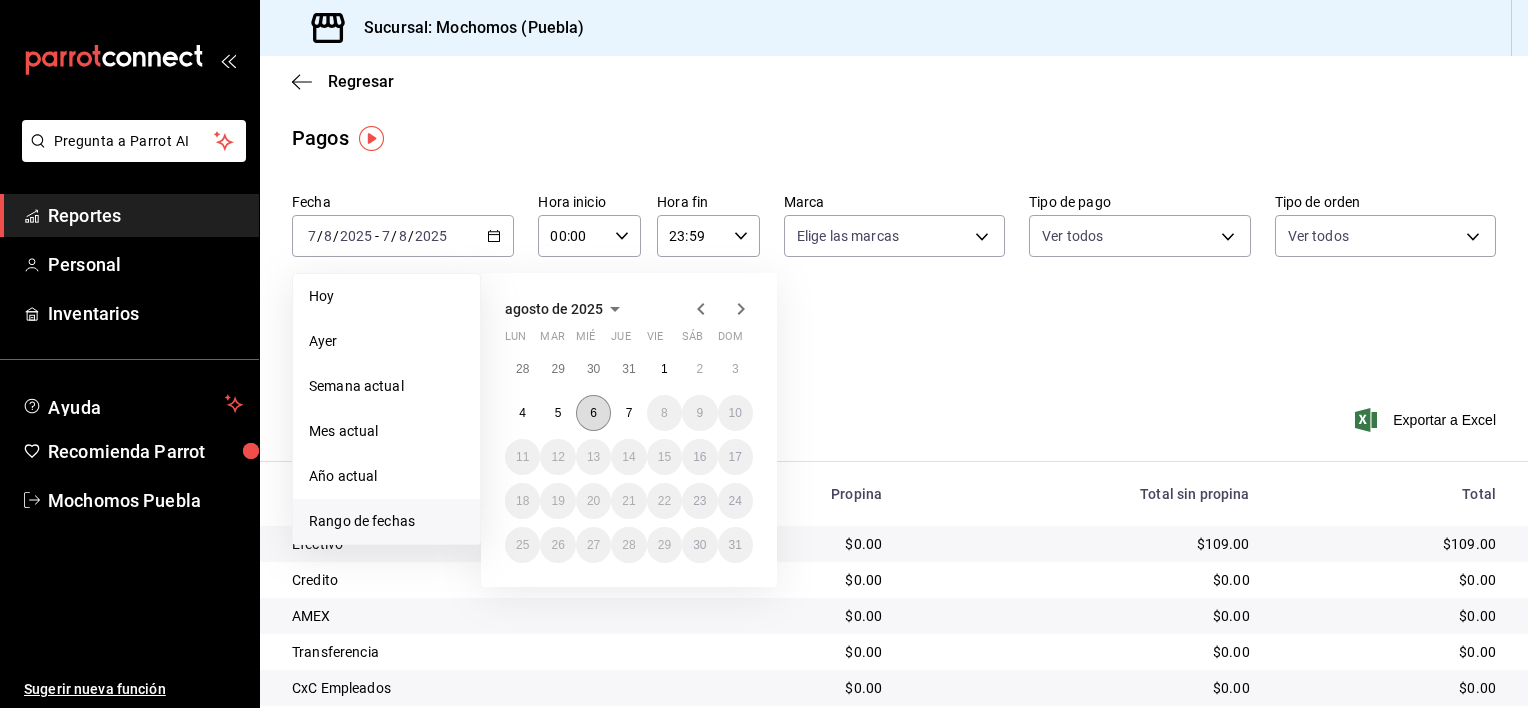 click on "6" at bounding box center (593, 413) 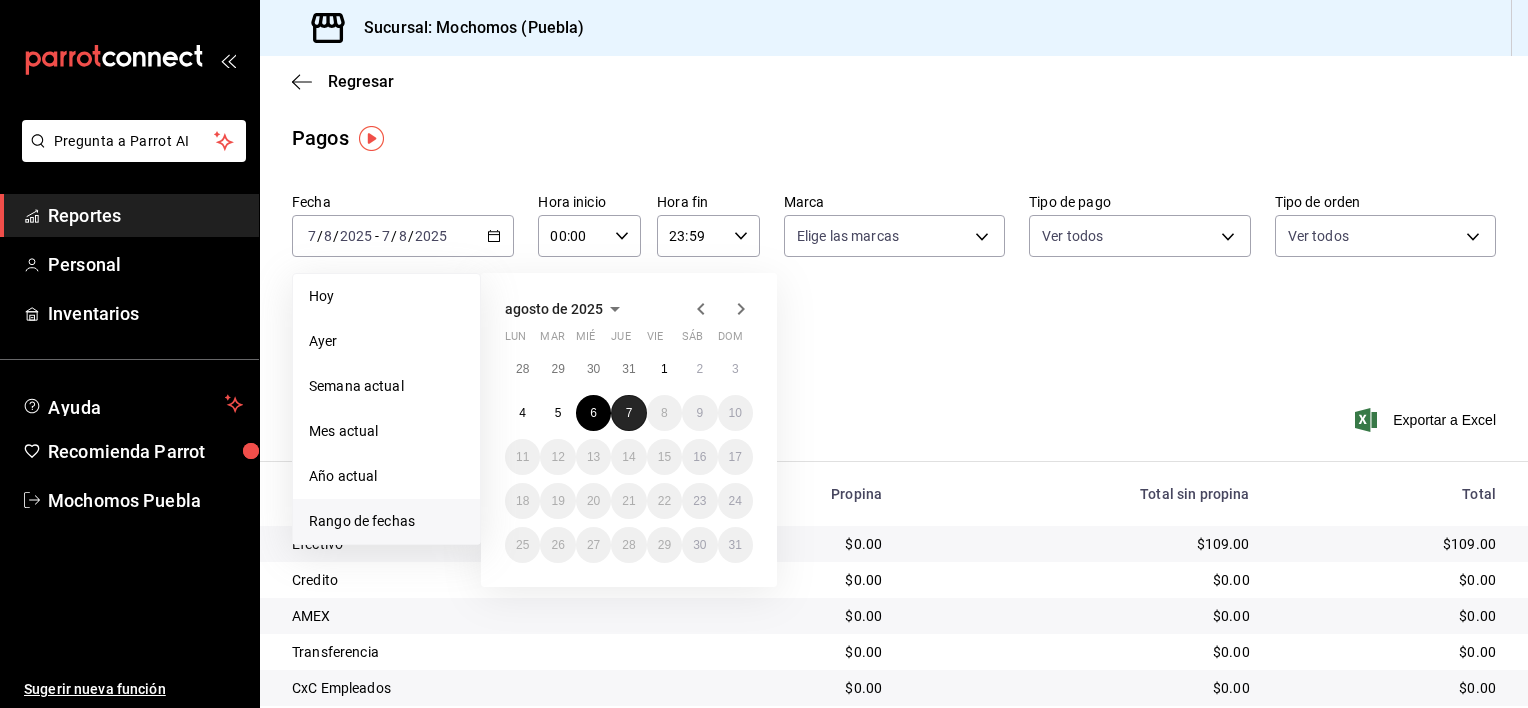 click on "7" at bounding box center (628, 413) 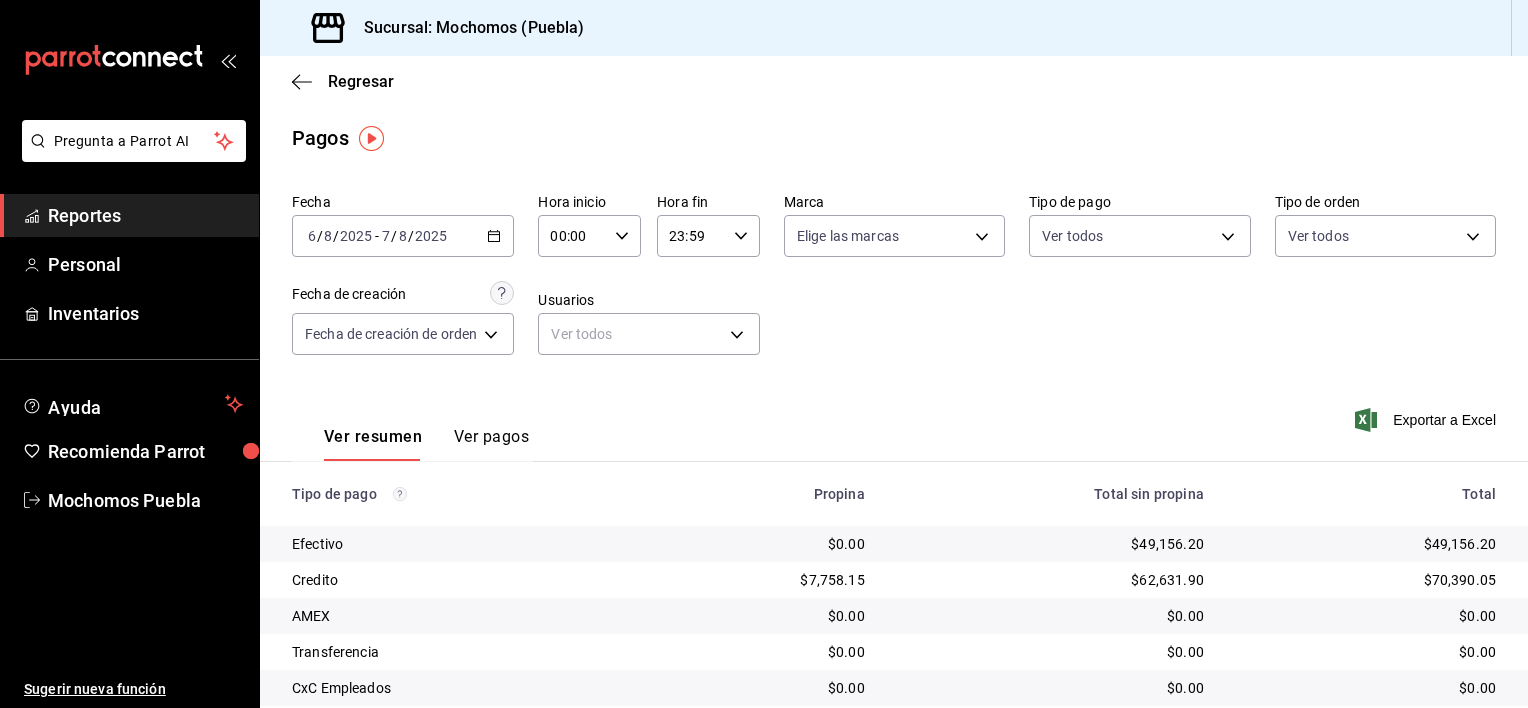click on "00:00 Hora inicio" at bounding box center [589, 236] 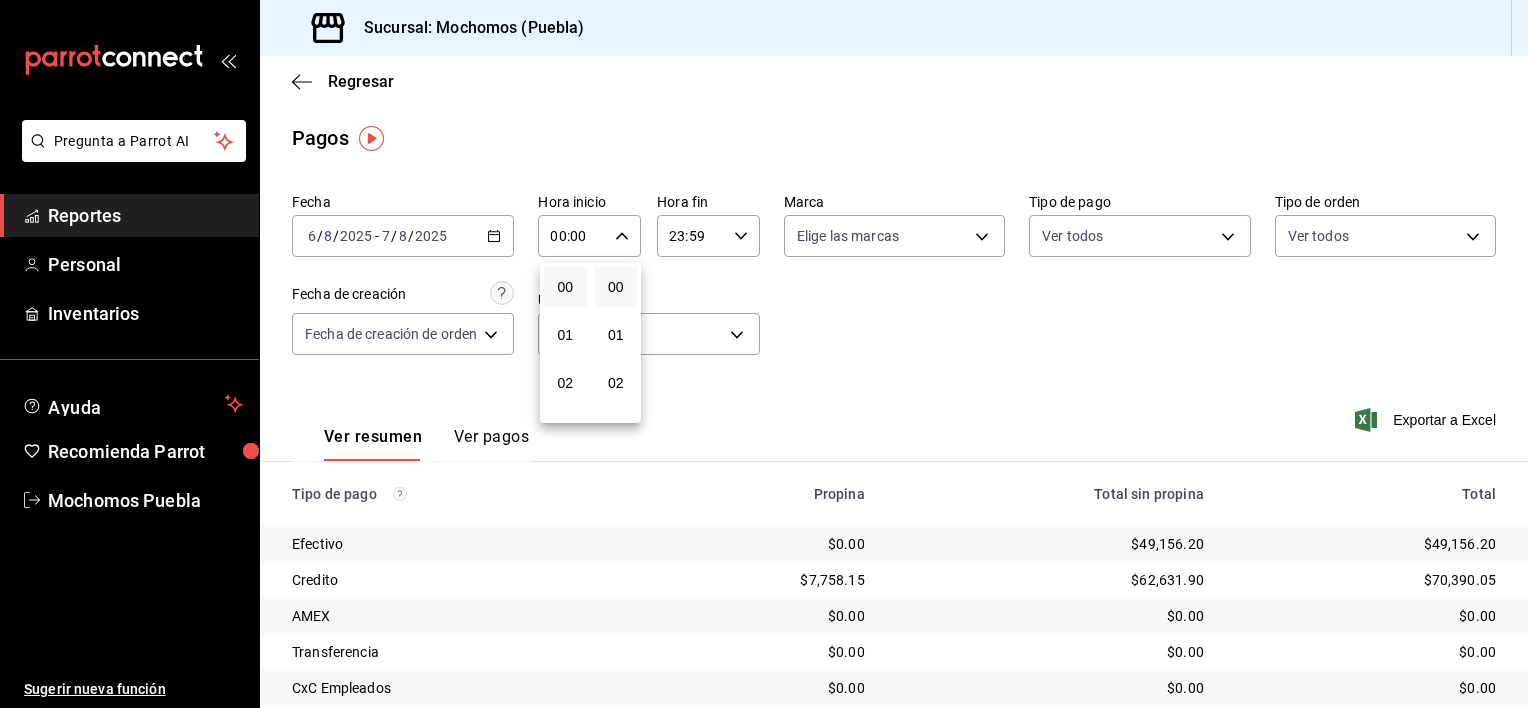 click at bounding box center [764, 354] 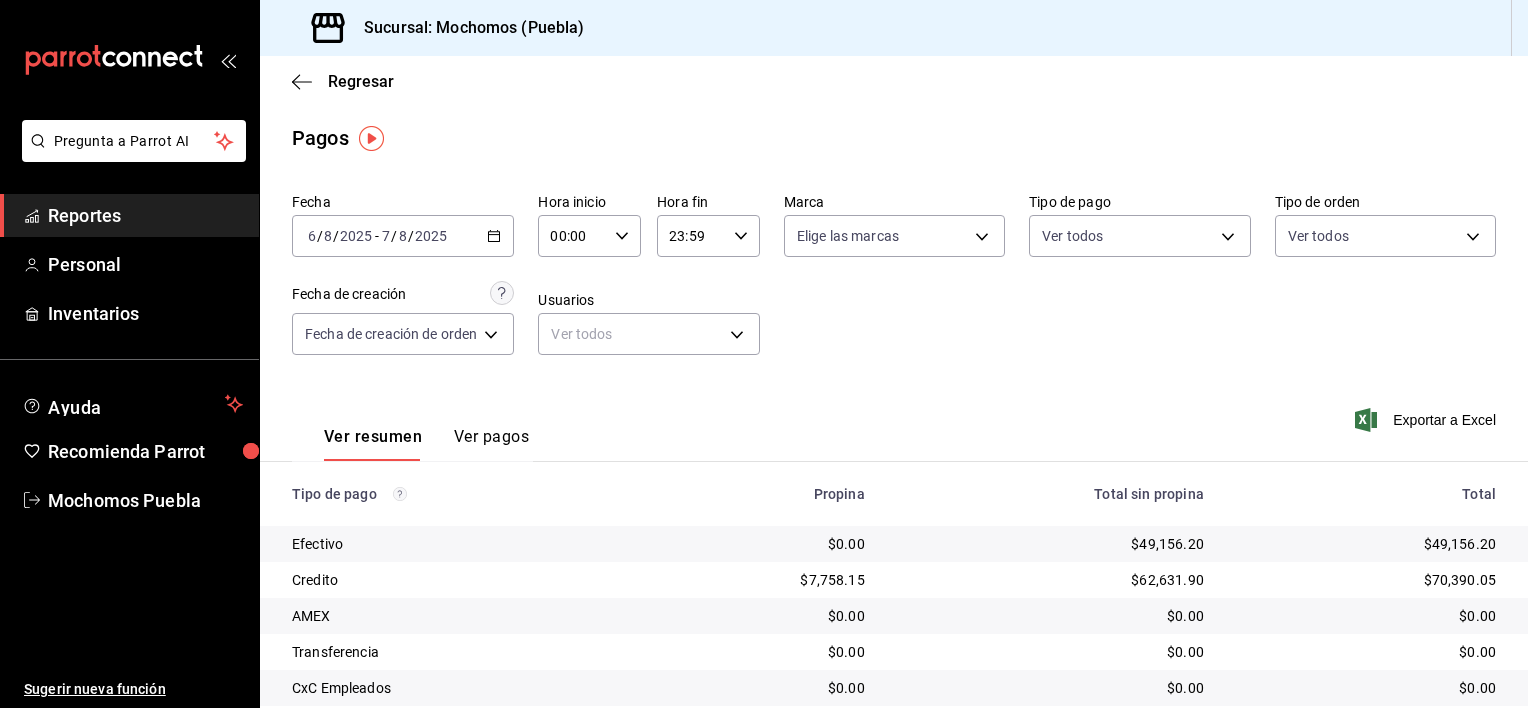 click 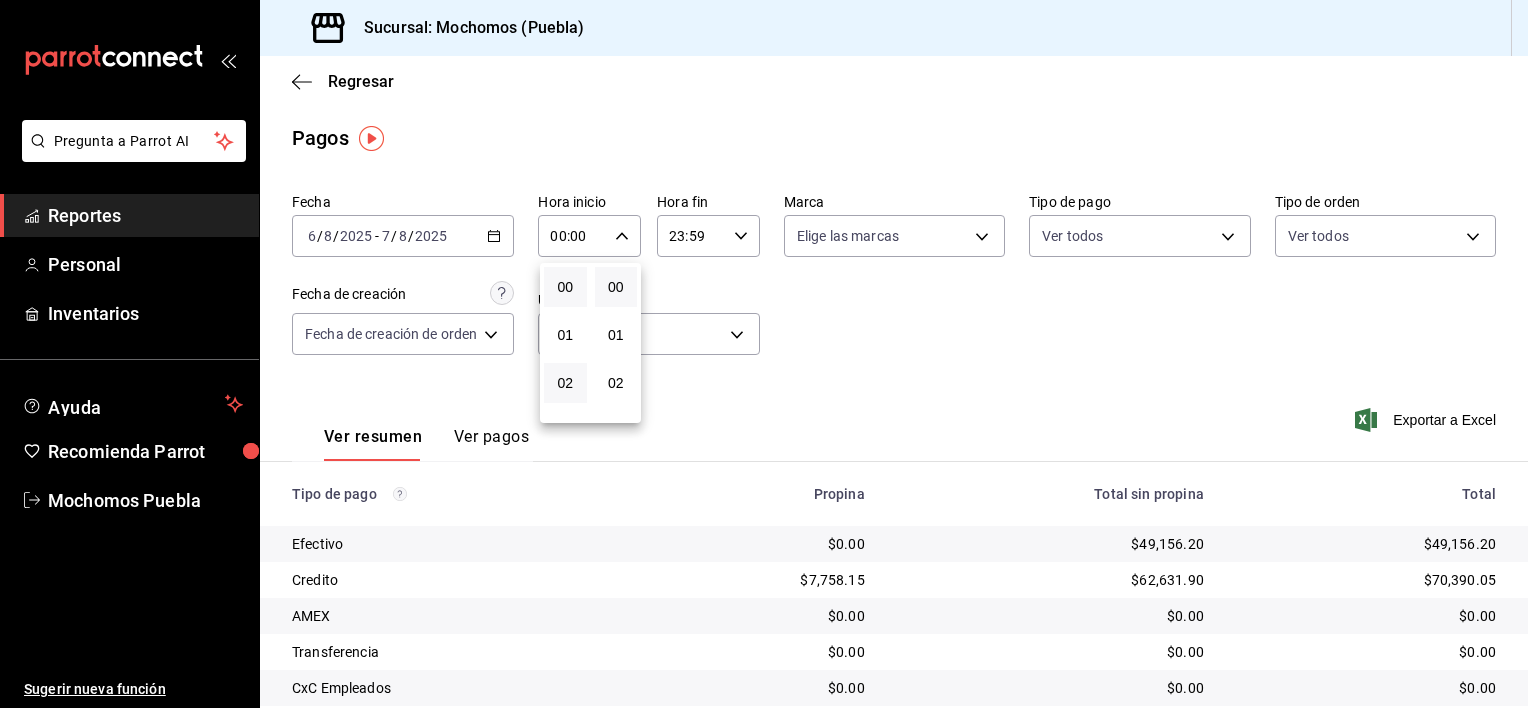 click on "02" at bounding box center (565, 383) 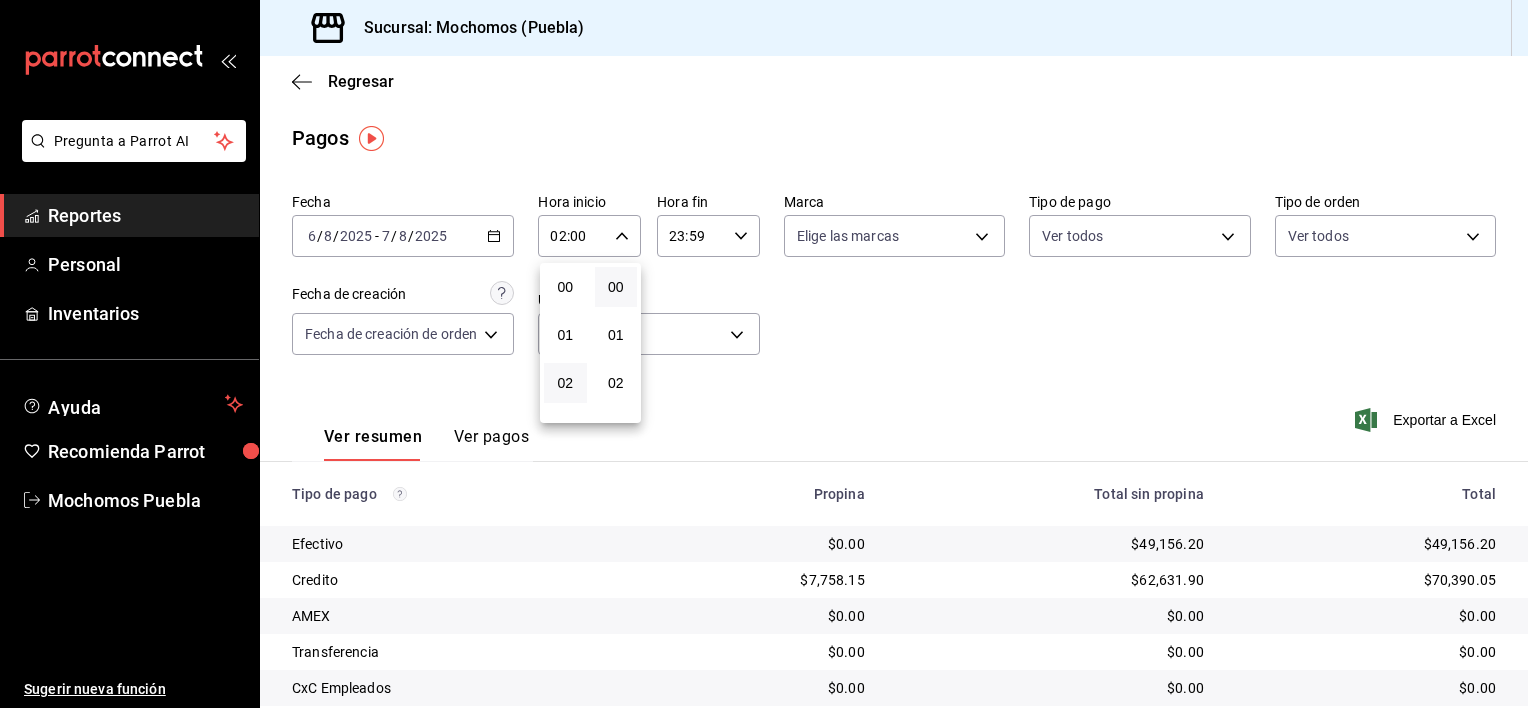 type 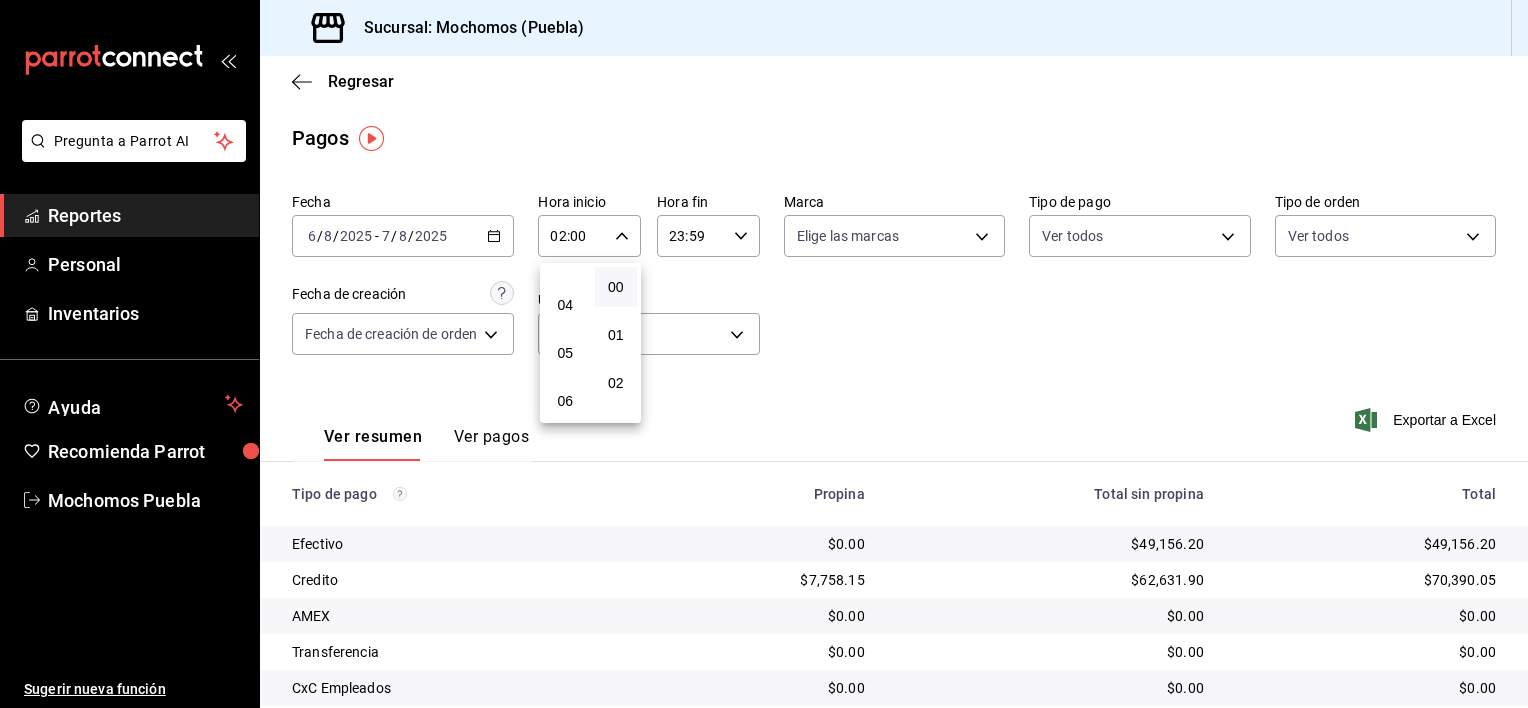 scroll, scrollTop: 200, scrollLeft: 0, axis: vertical 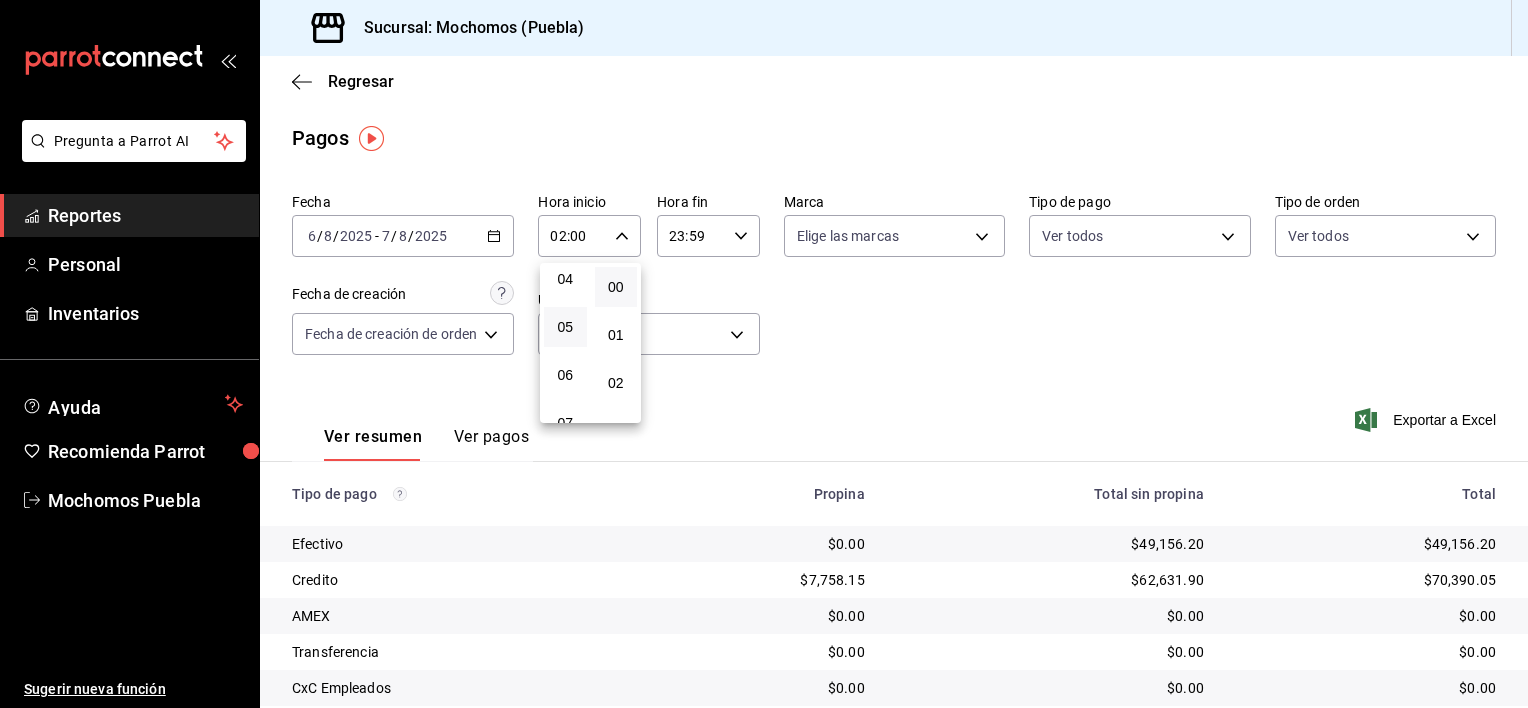 click on "05" at bounding box center (565, 327) 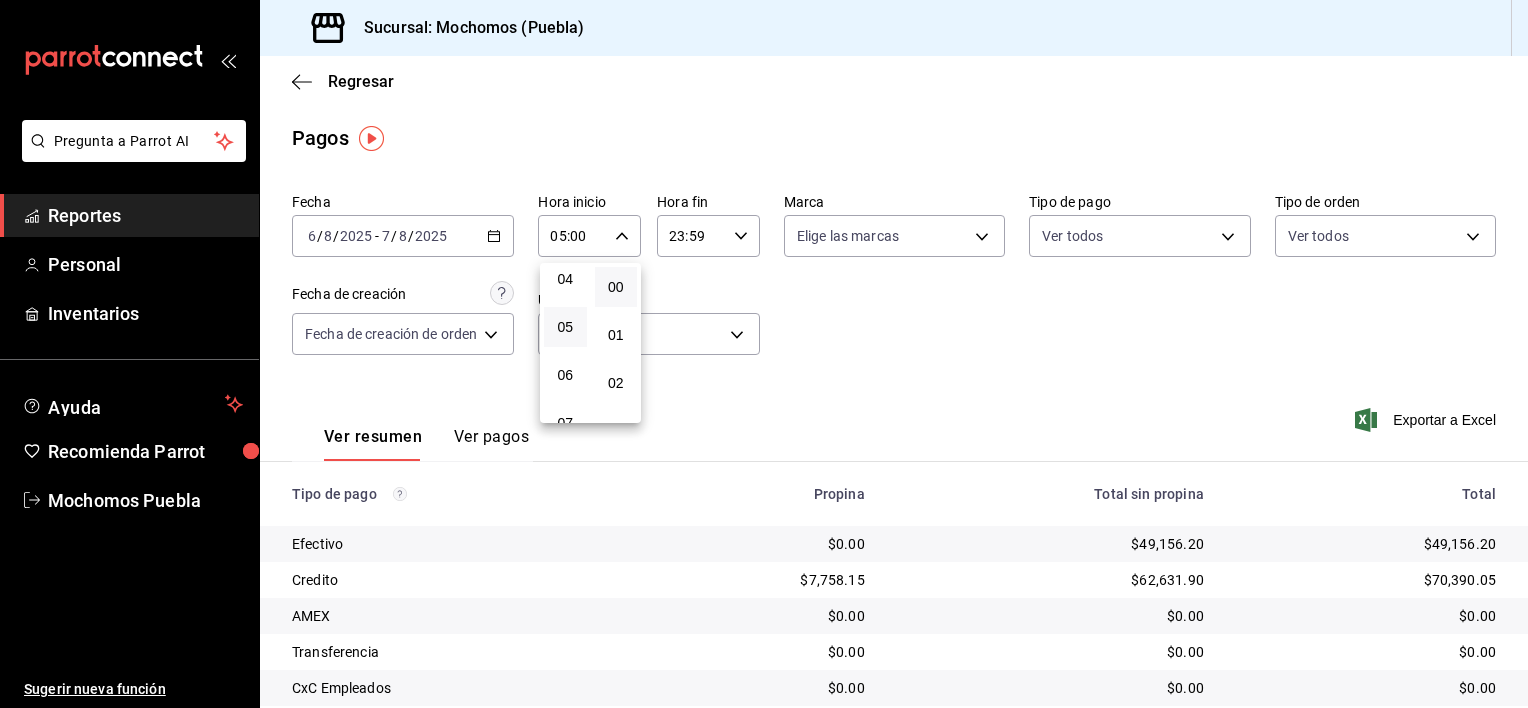 click at bounding box center [764, 354] 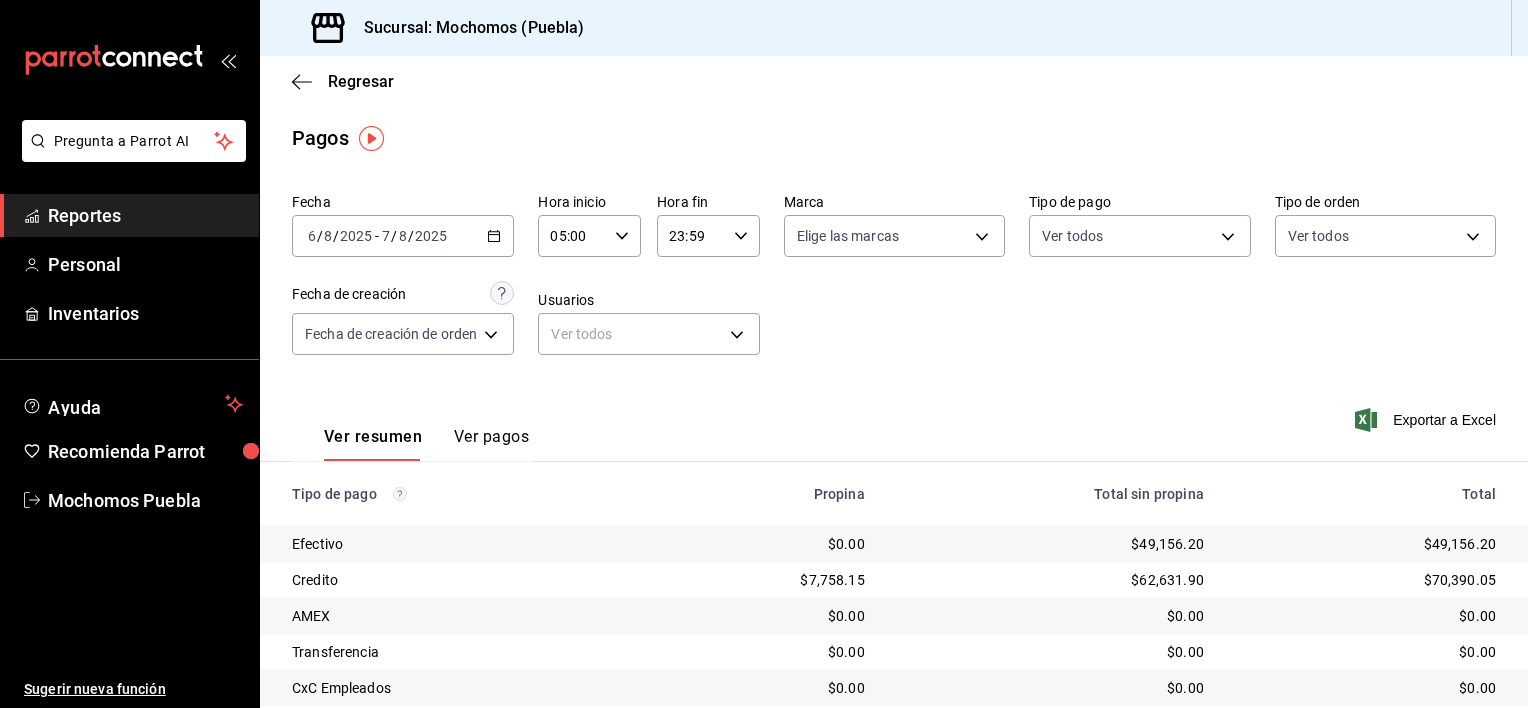 click 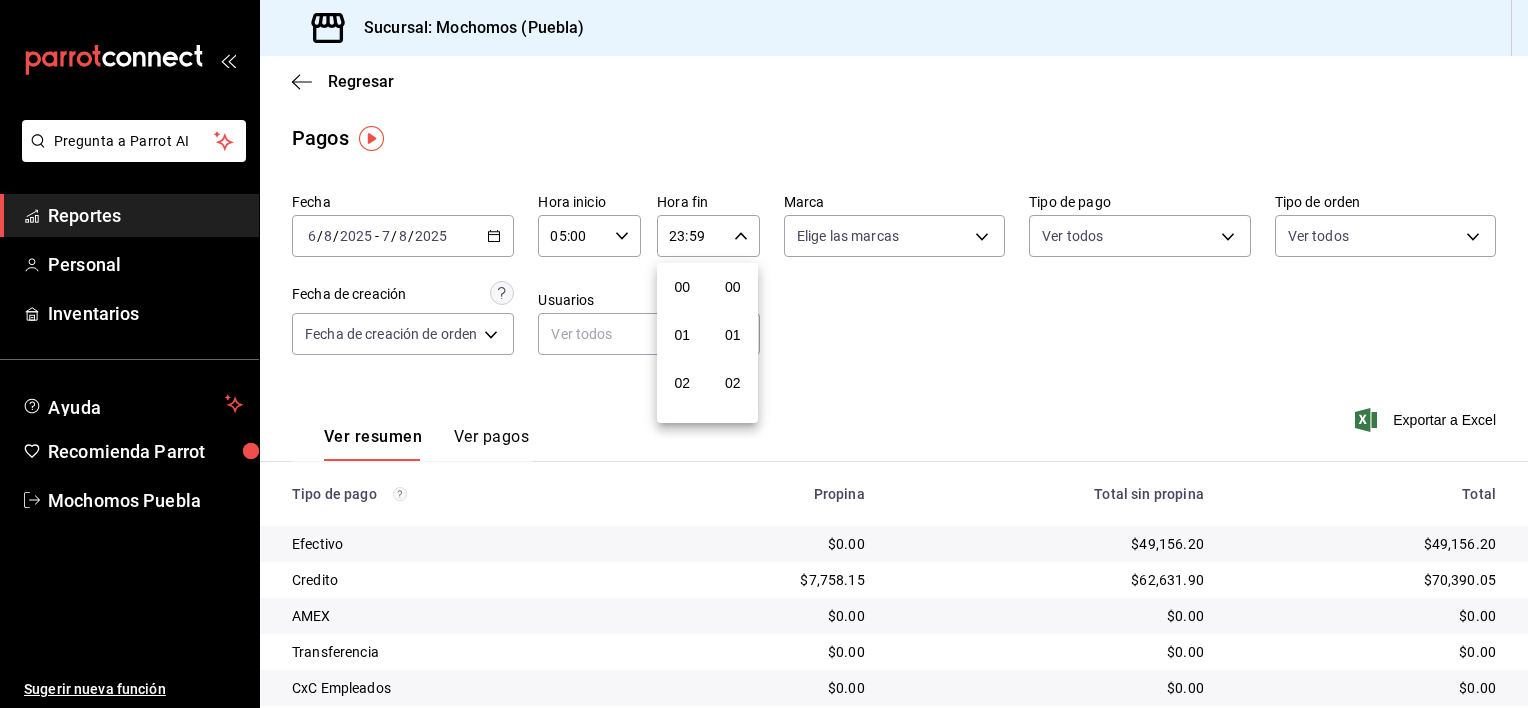 scroll, scrollTop: 1011, scrollLeft: 0, axis: vertical 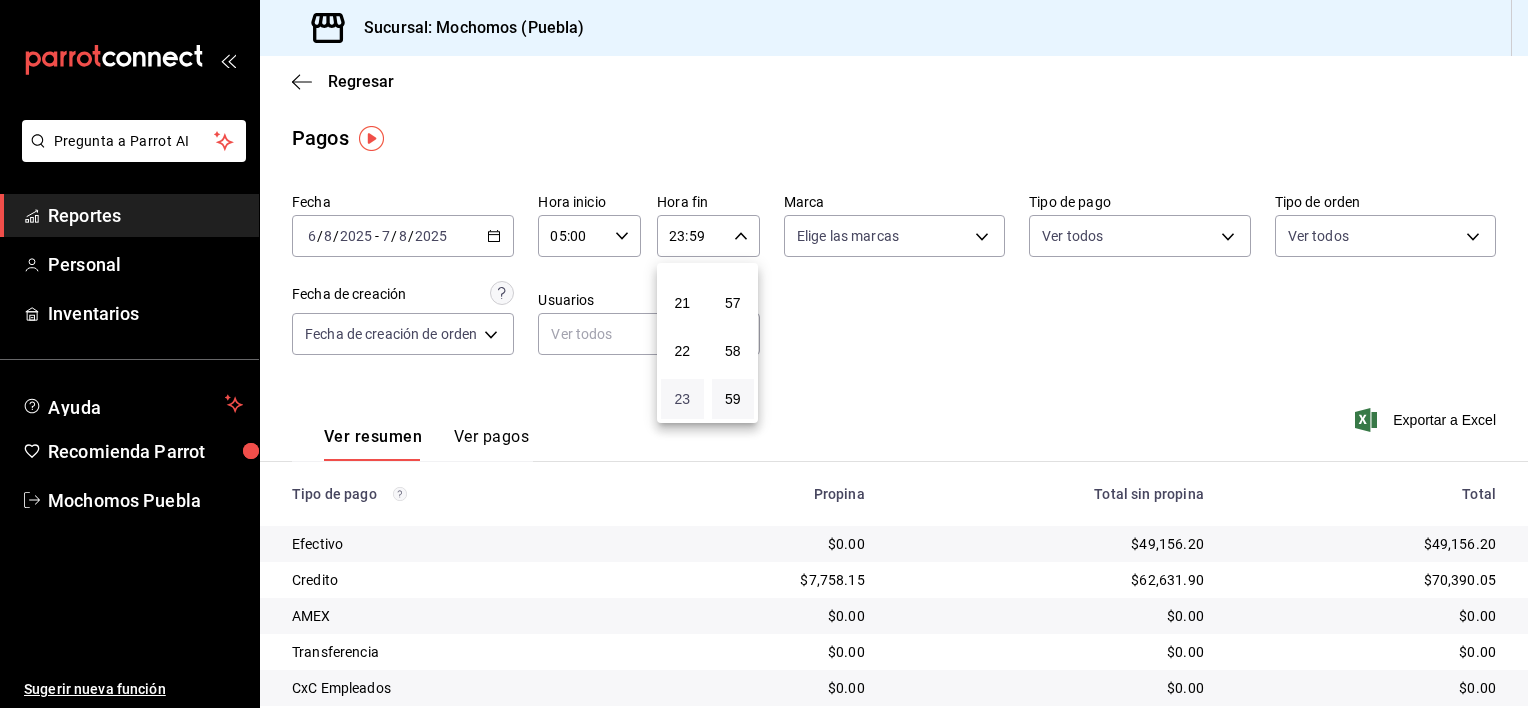 click on "23" at bounding box center [682, 399] 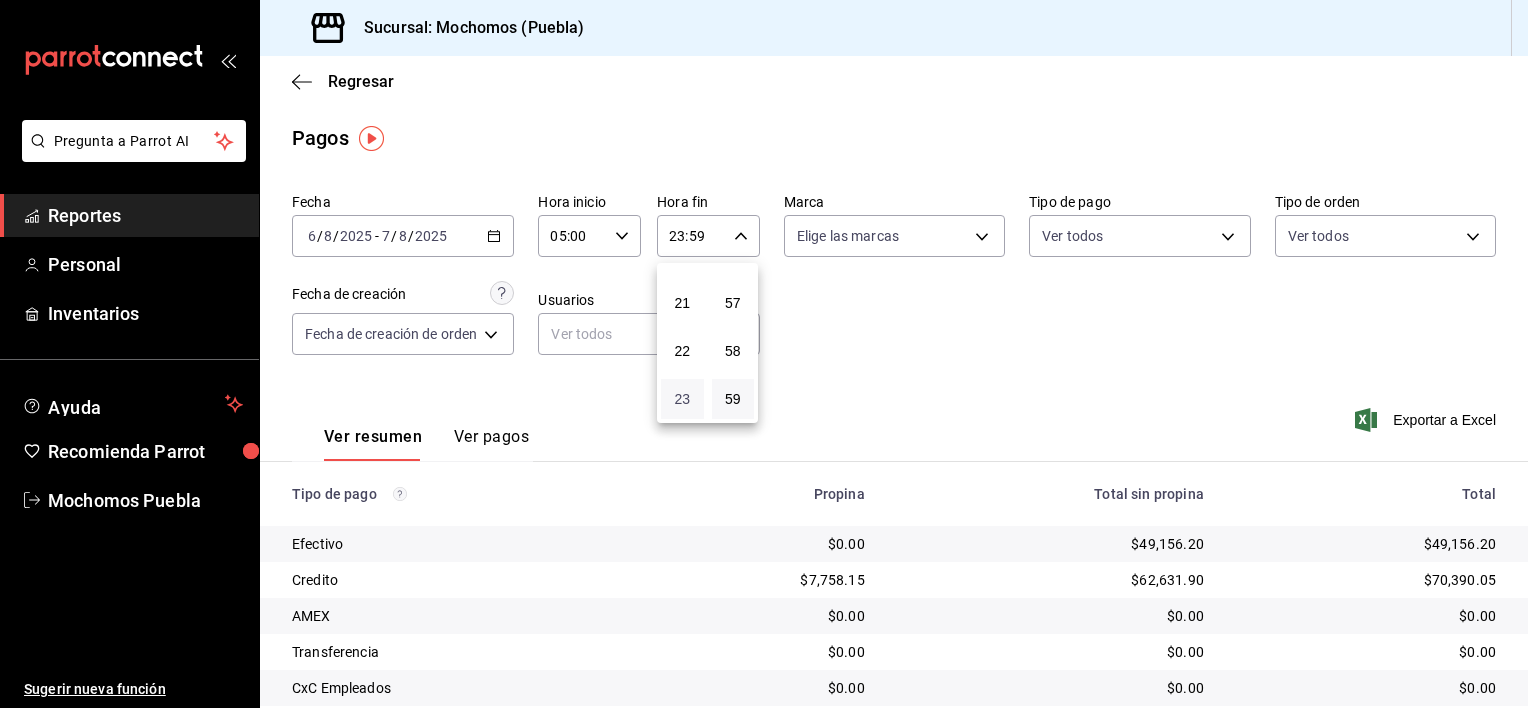type 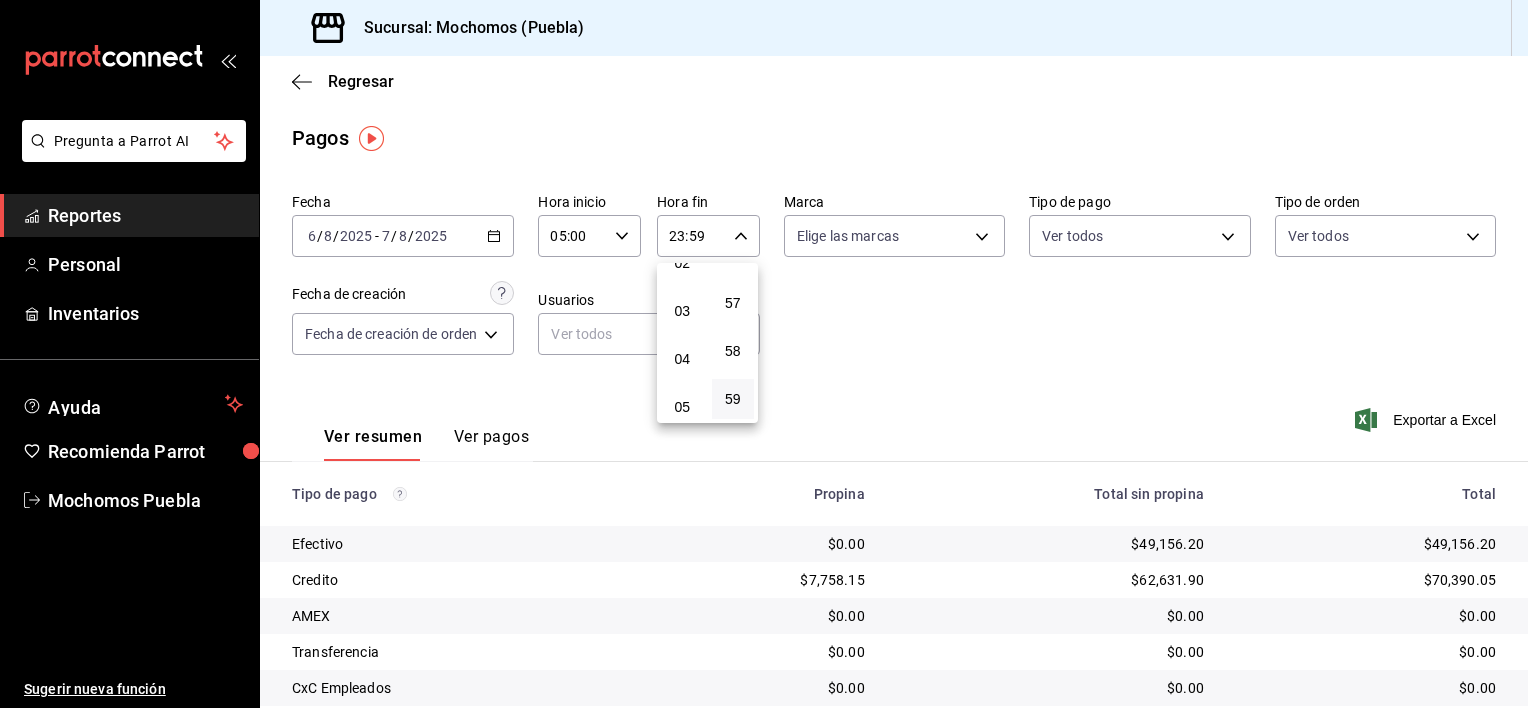 scroll, scrollTop: 160, scrollLeft: 0, axis: vertical 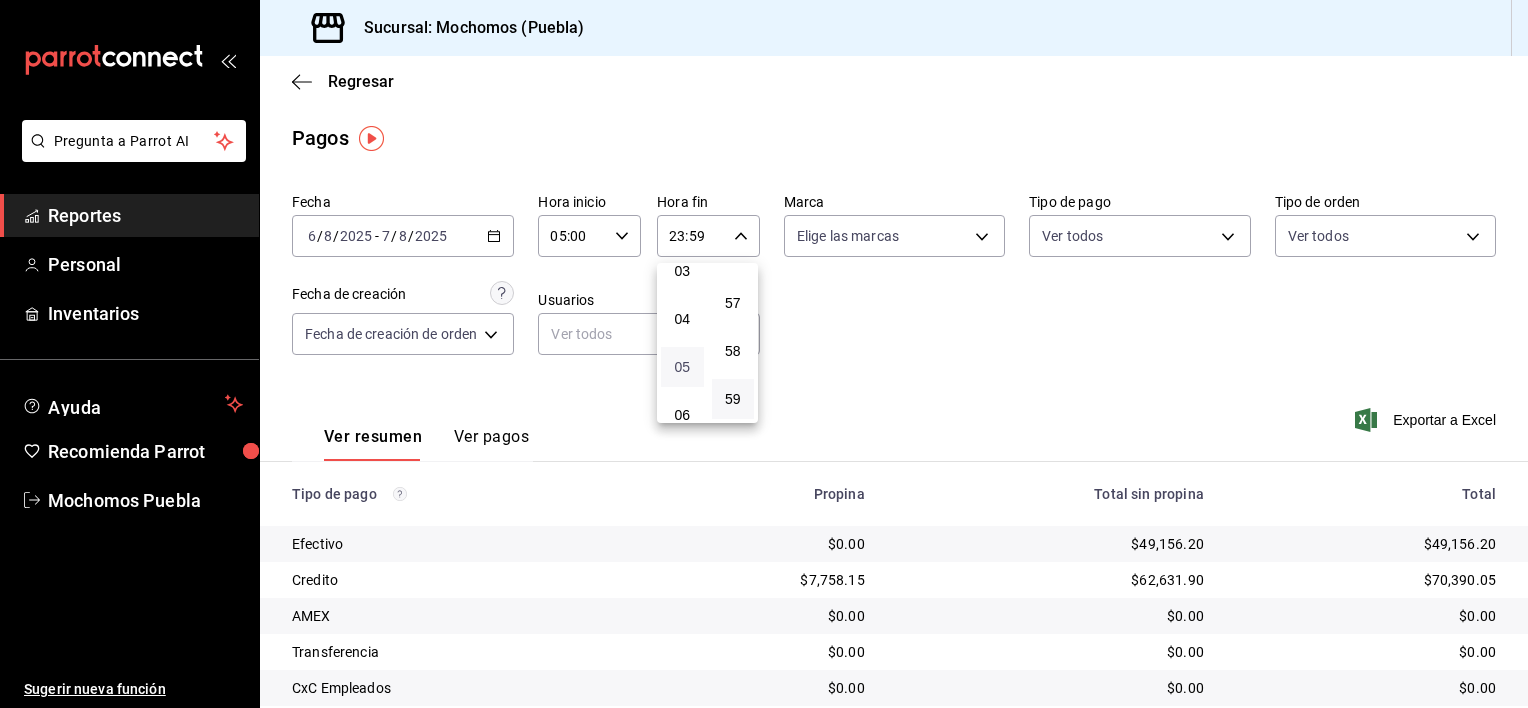 click on "05" at bounding box center (682, 367) 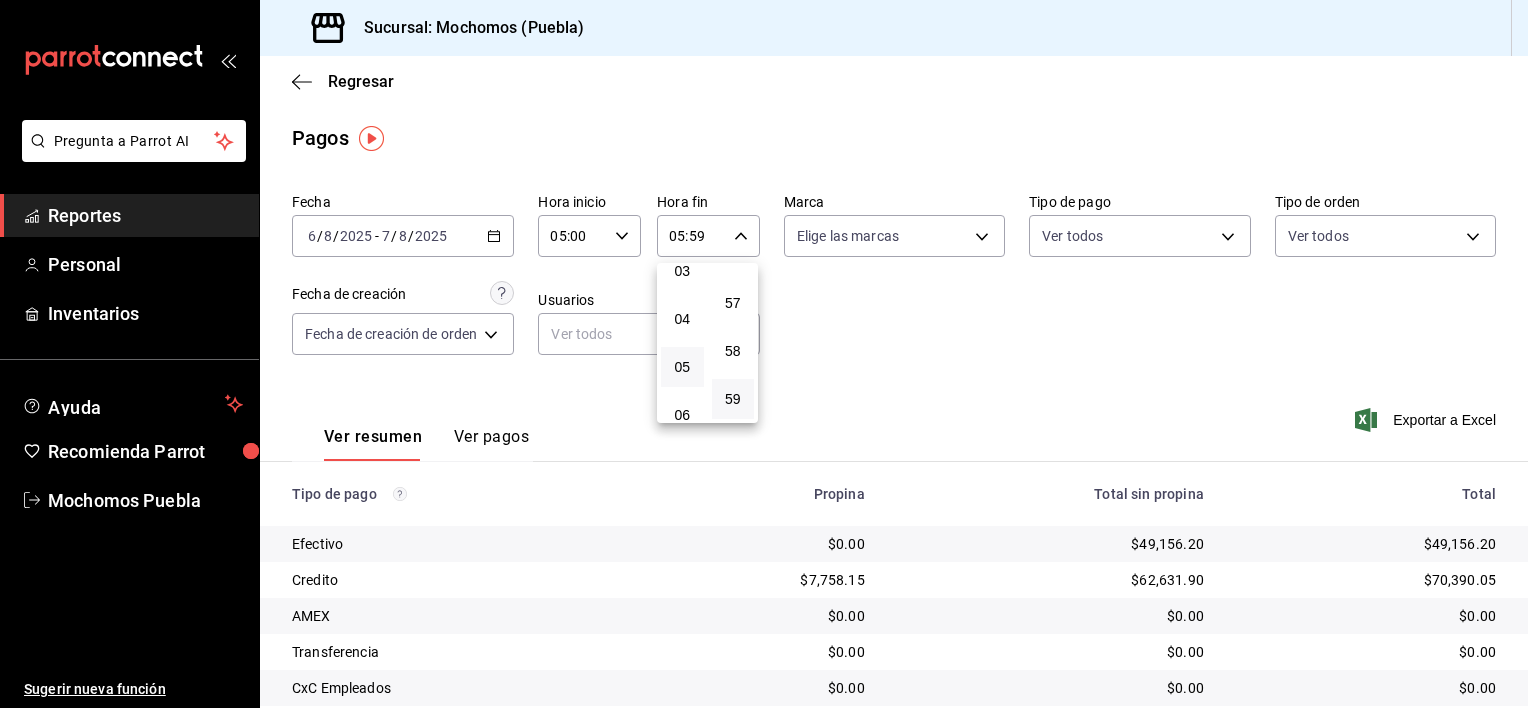 drag, startPoint x: 1516, startPoint y: 424, endPoint x: 1531, endPoint y: 560, distance: 136.8247 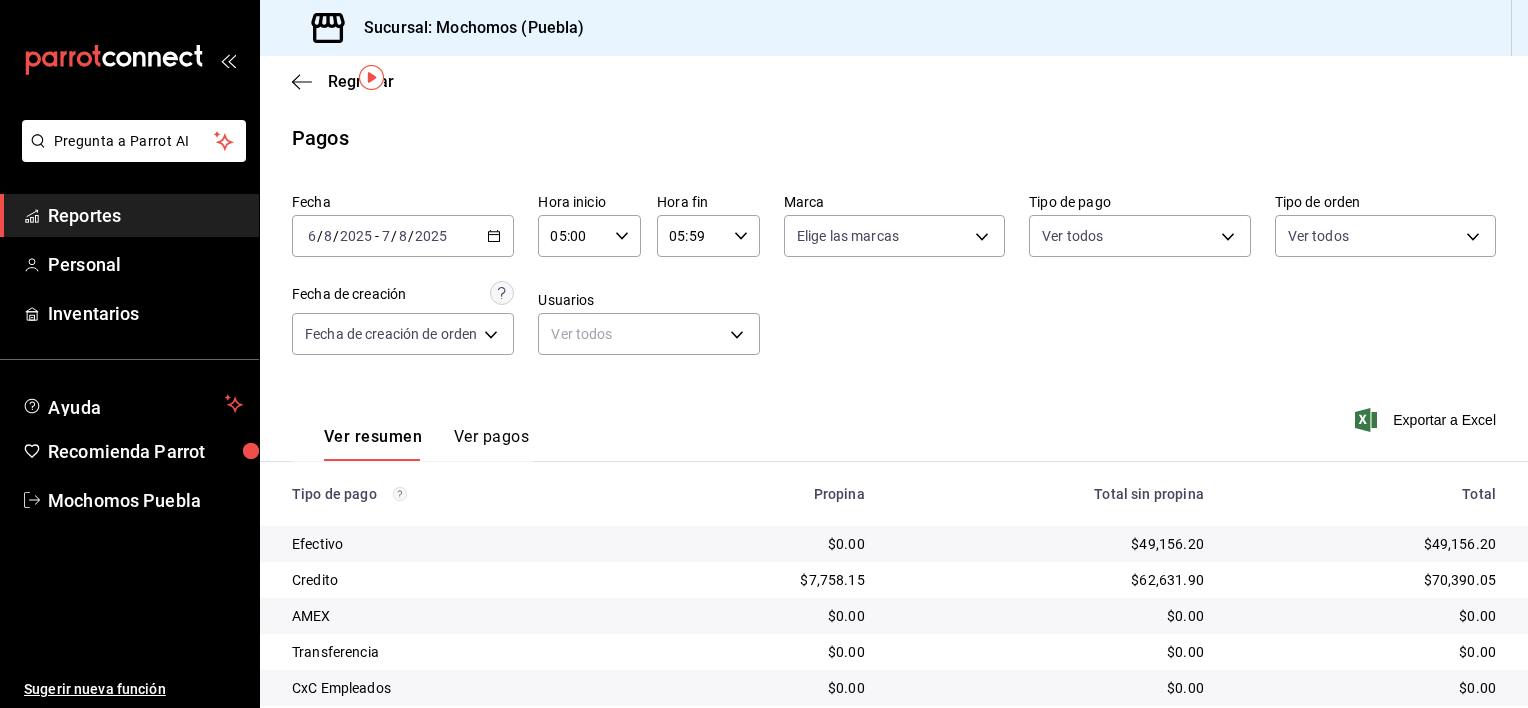 scroll, scrollTop: 211, scrollLeft: 0, axis: vertical 